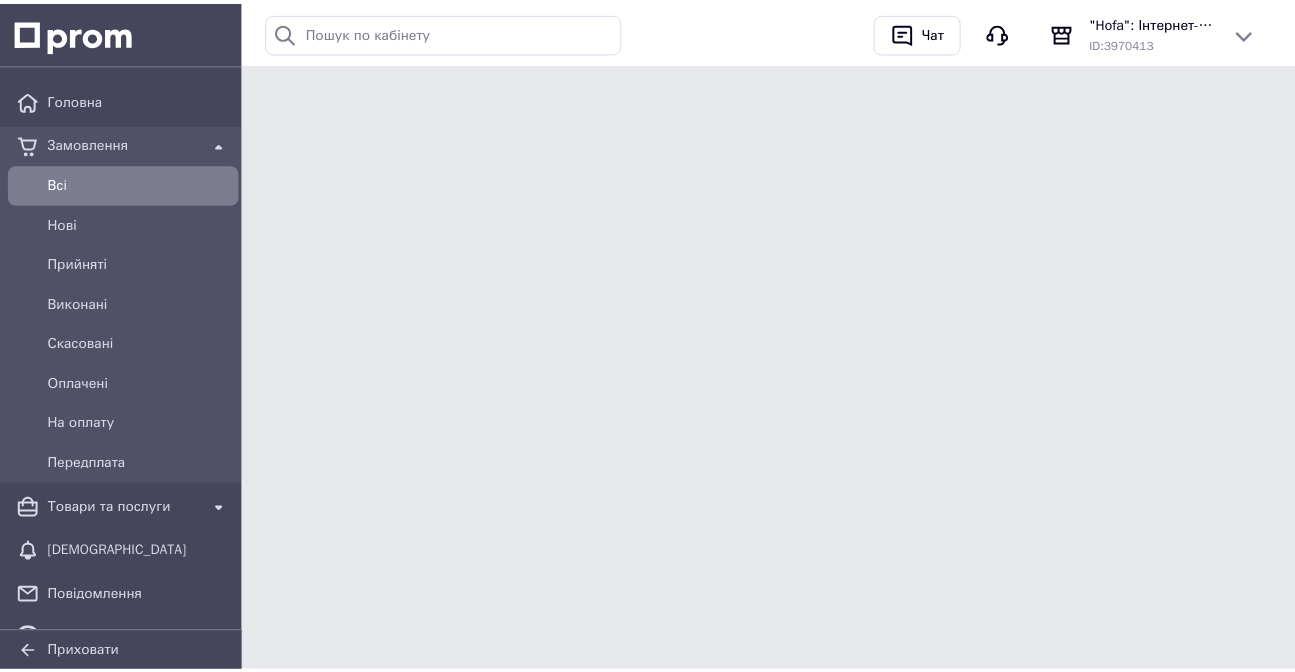 scroll, scrollTop: 0, scrollLeft: 0, axis: both 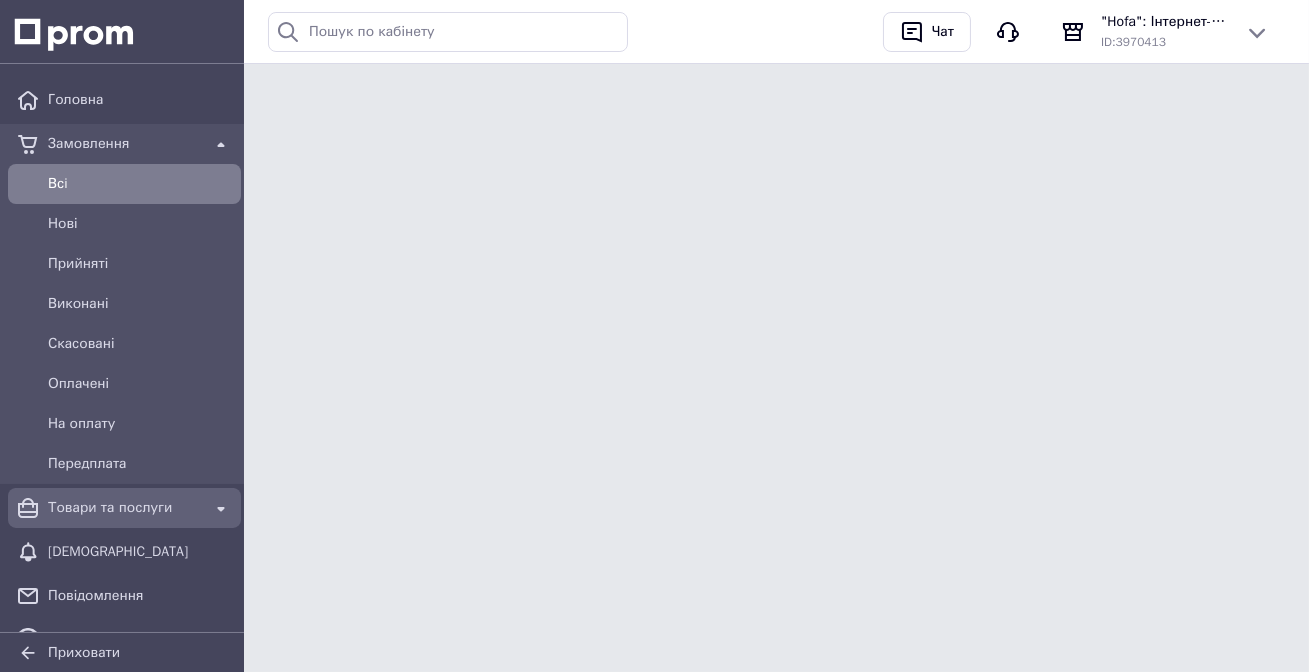 click on "Товари та послуги" at bounding box center (124, 508) 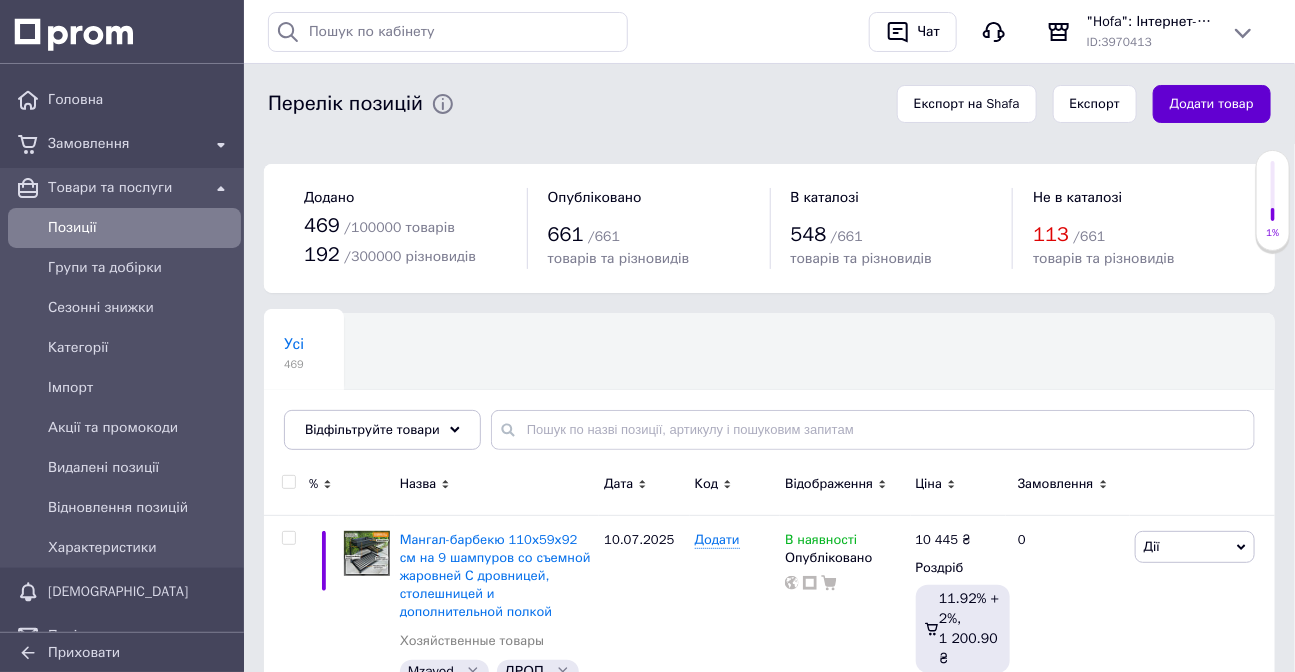 click on "Додати товар" at bounding box center [1212, 104] 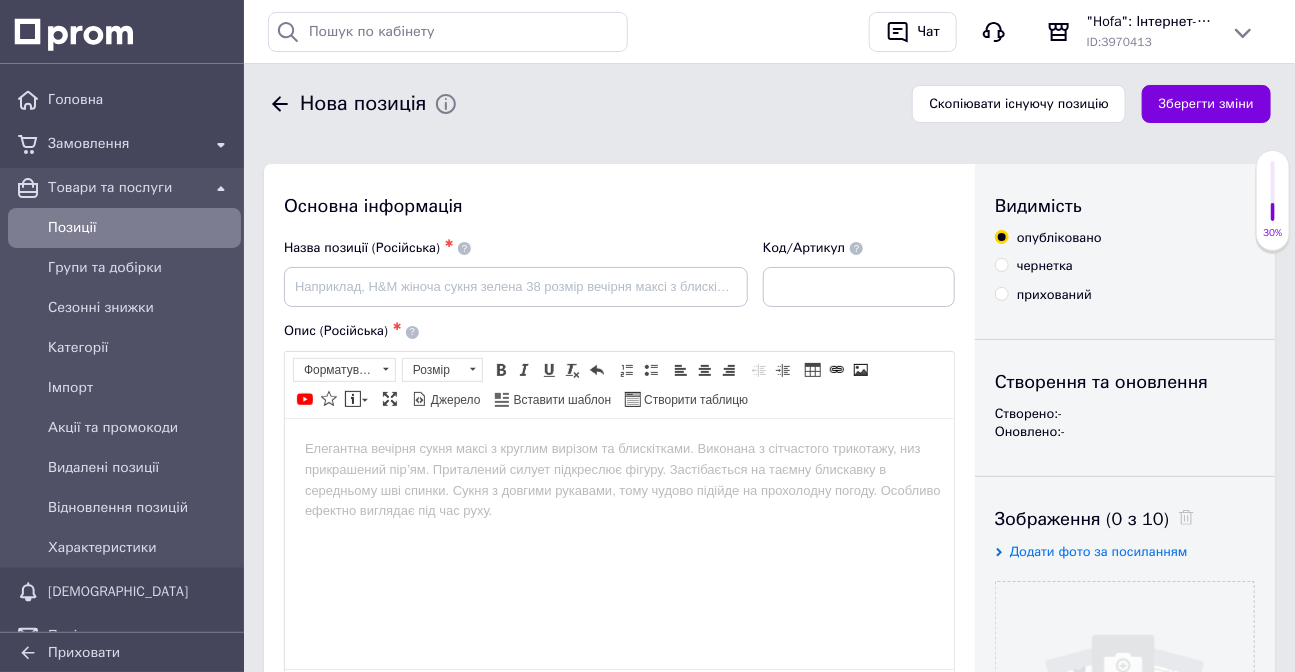 scroll, scrollTop: 0, scrollLeft: 0, axis: both 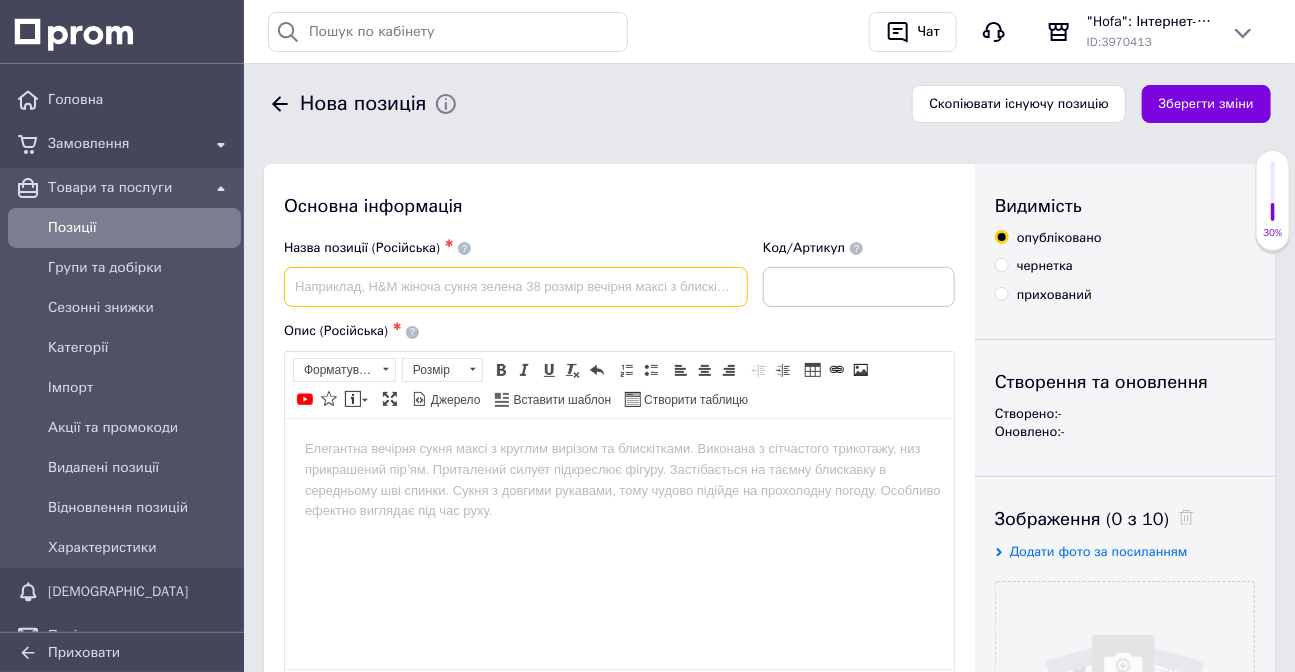 click at bounding box center (516, 287) 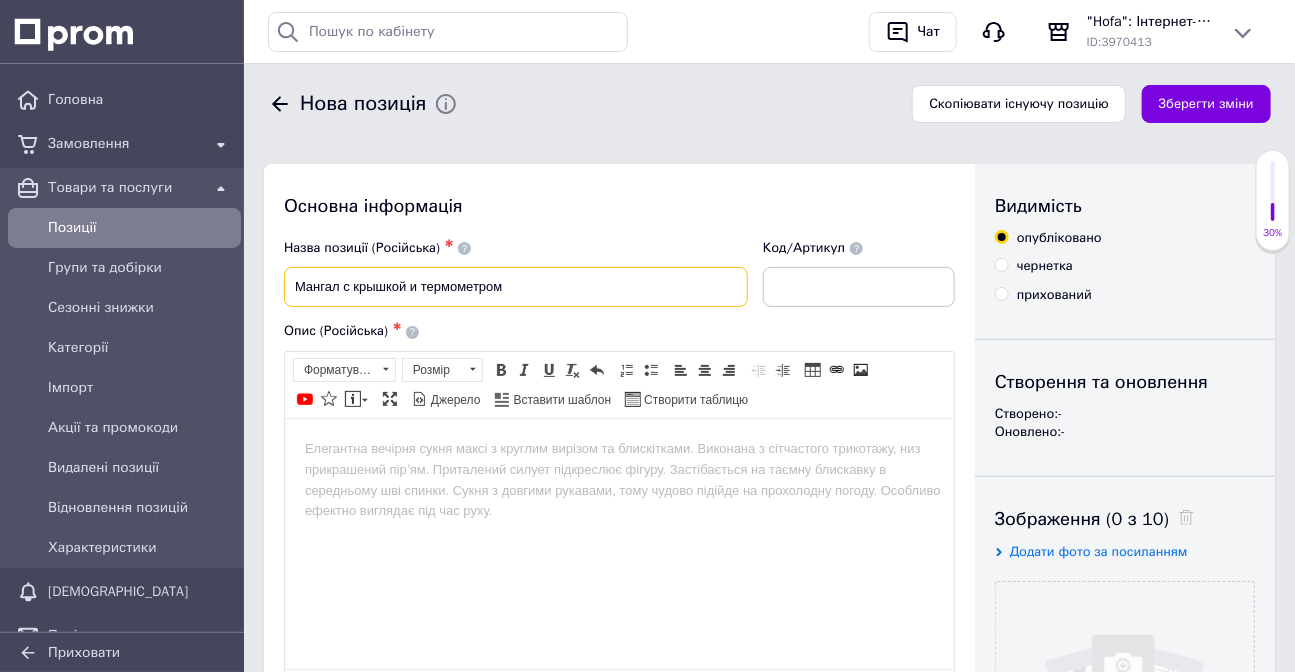 paste on "110х59х104" 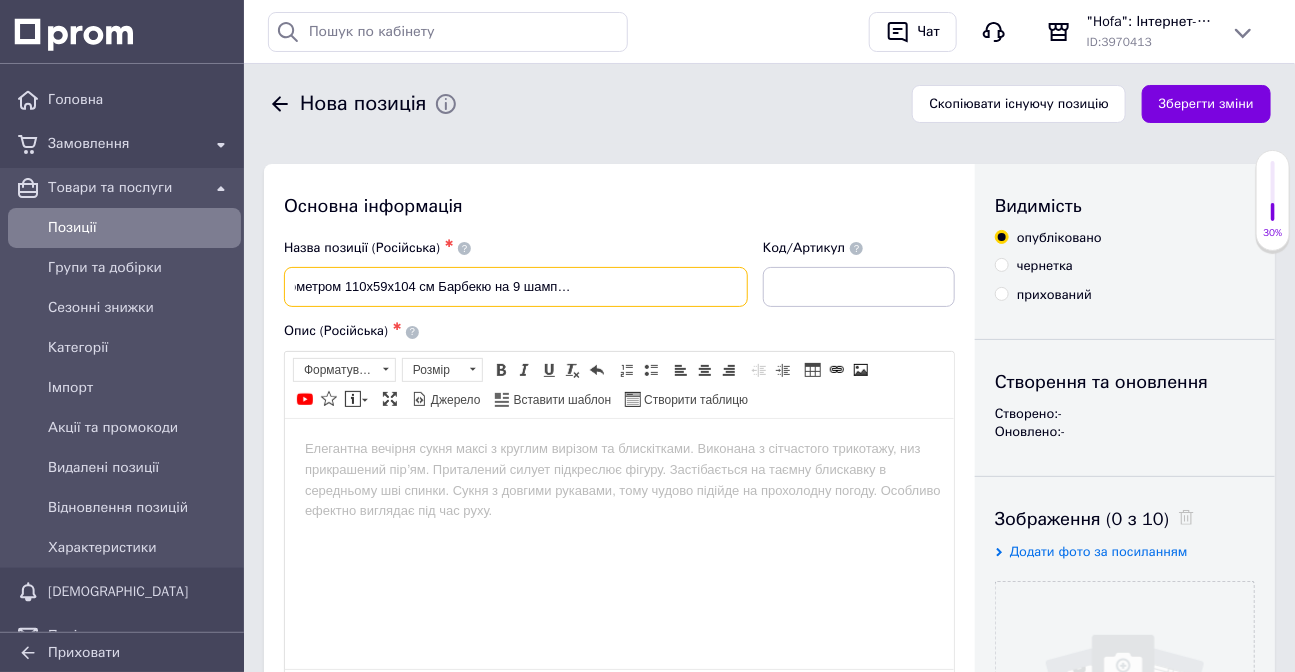 scroll, scrollTop: 0, scrollLeft: 172, axis: horizontal 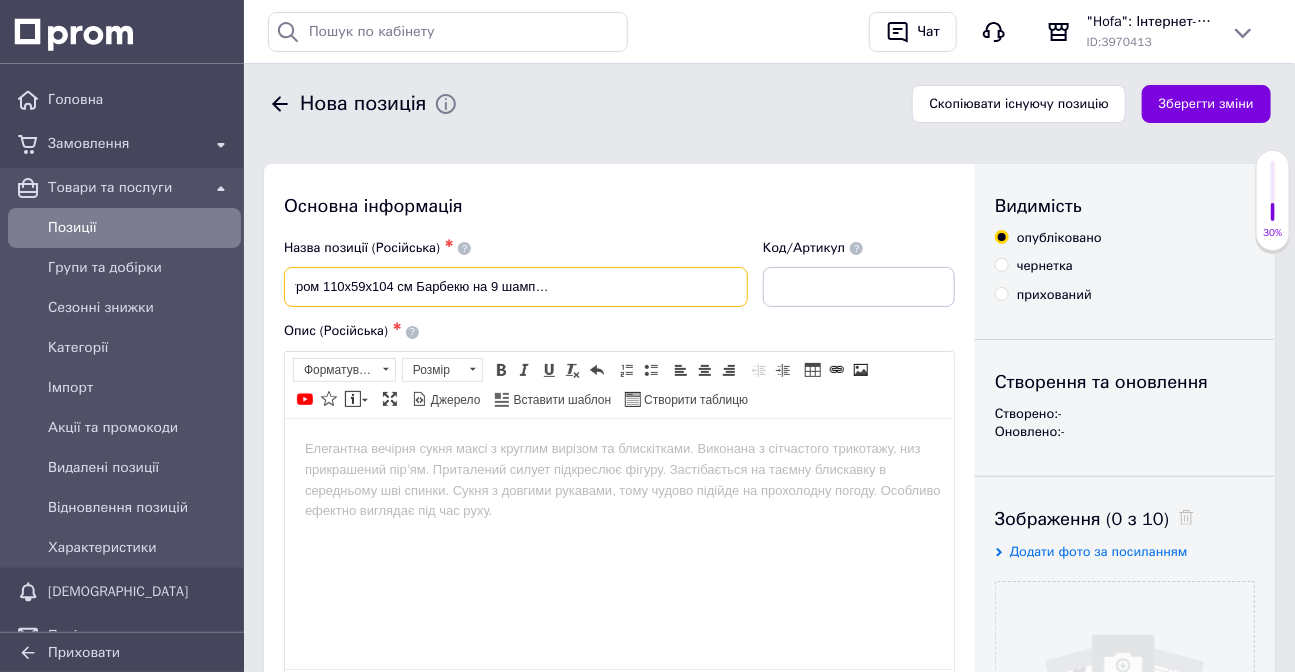 type on "Мангал с крышкой и термометром 110х59х104 см Барбекю на 9 шампуров и стальной решеткой-гриль" 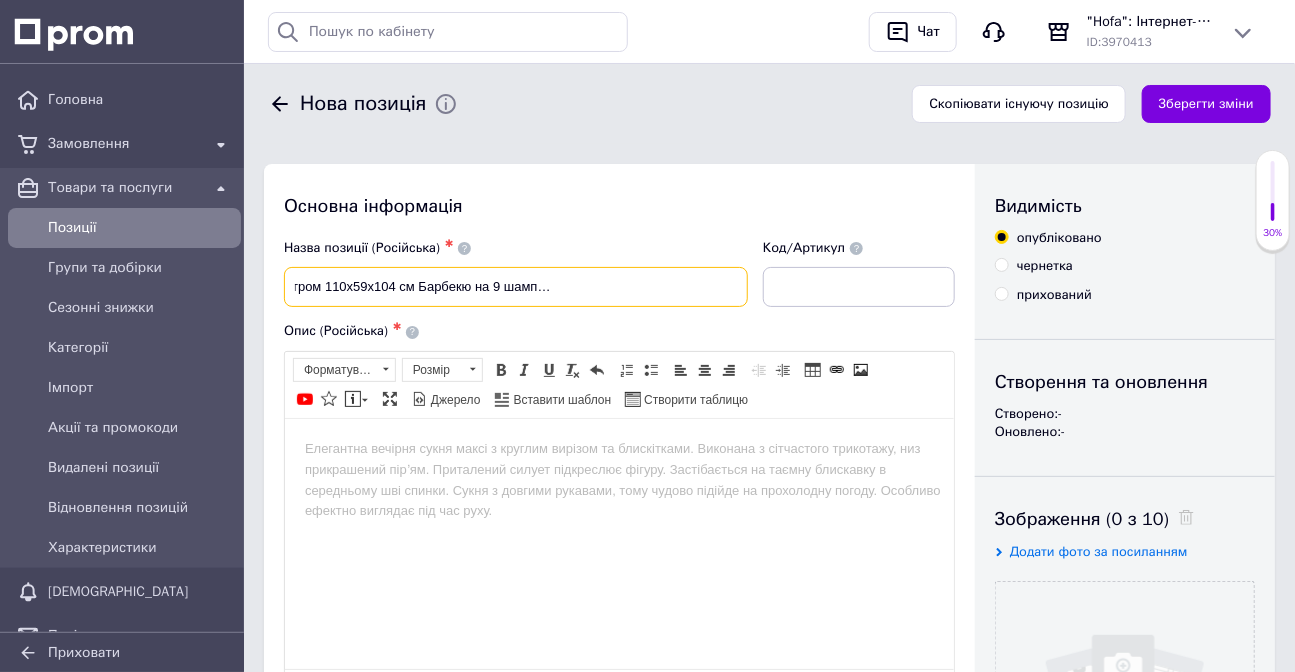scroll, scrollTop: 0, scrollLeft: 172, axis: horizontal 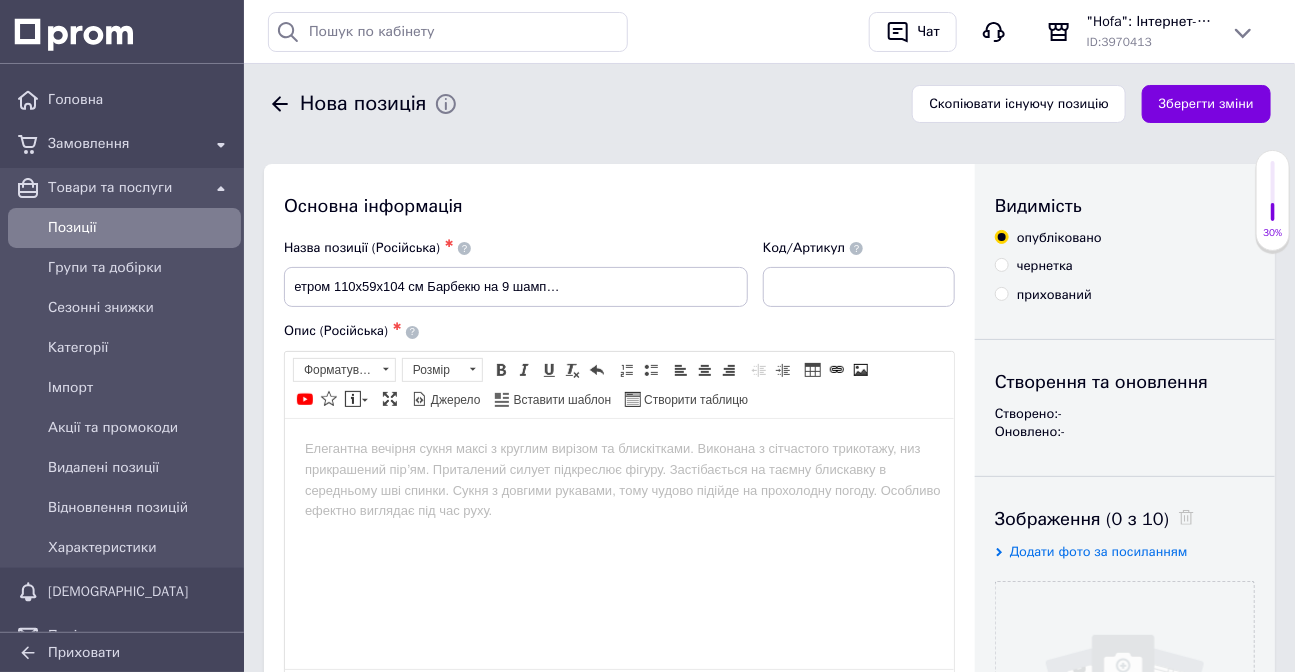 click at bounding box center [618, 448] 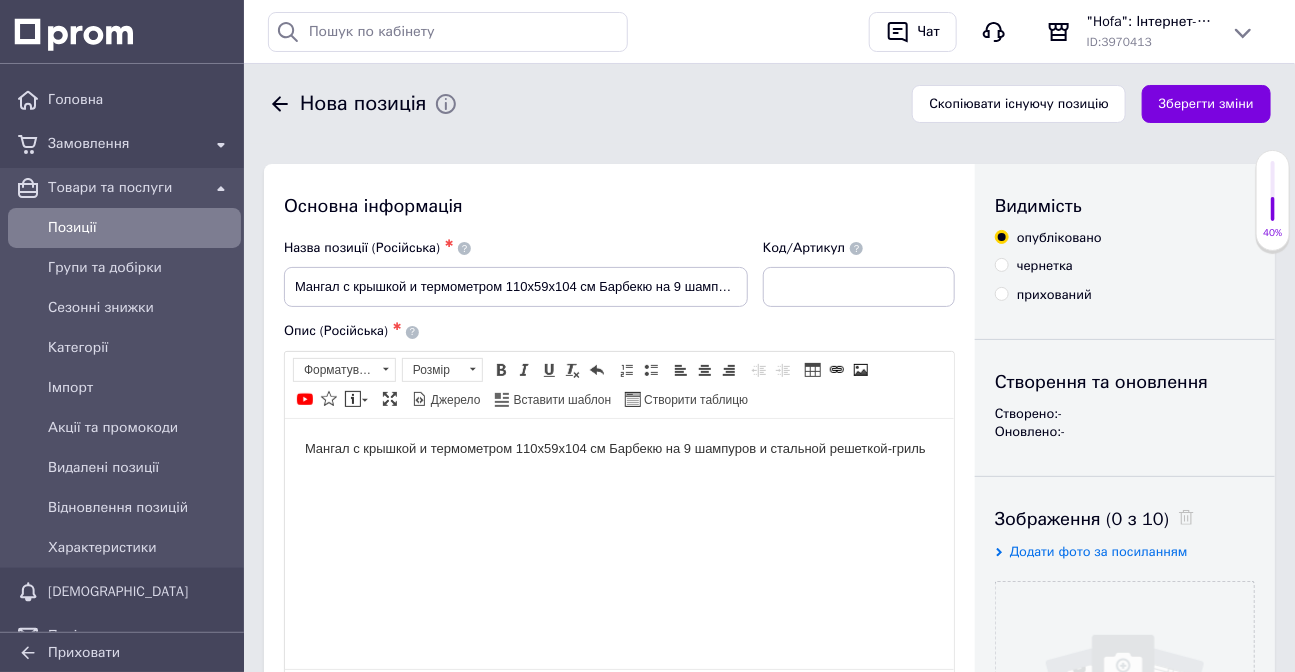 click on "Мангал с крышкой и термометром 110х59х104 см Барбекю на 9 шампуров и стальной решеткой-гриль" at bounding box center [618, 448] 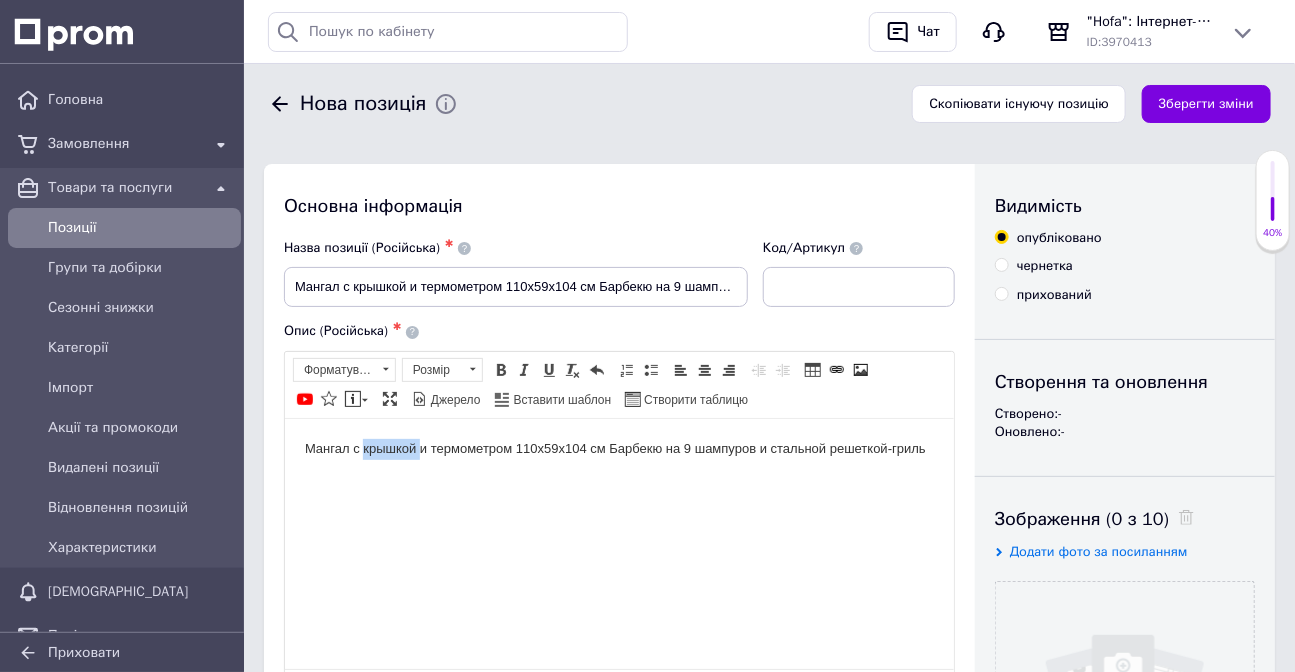 click on "Мангал с крышкой и термометром 110х59х104 см Барбекю на 9 шампуров и стальной решеткой-гриль" at bounding box center (618, 448) 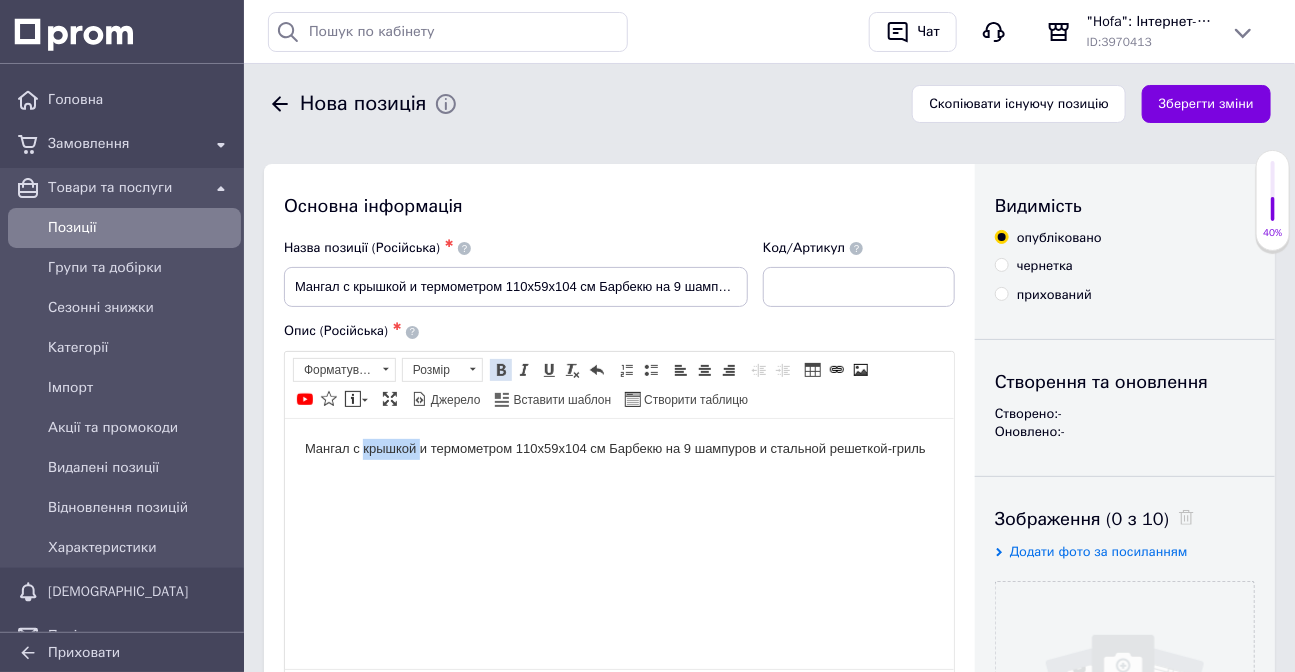 click at bounding box center (501, 370) 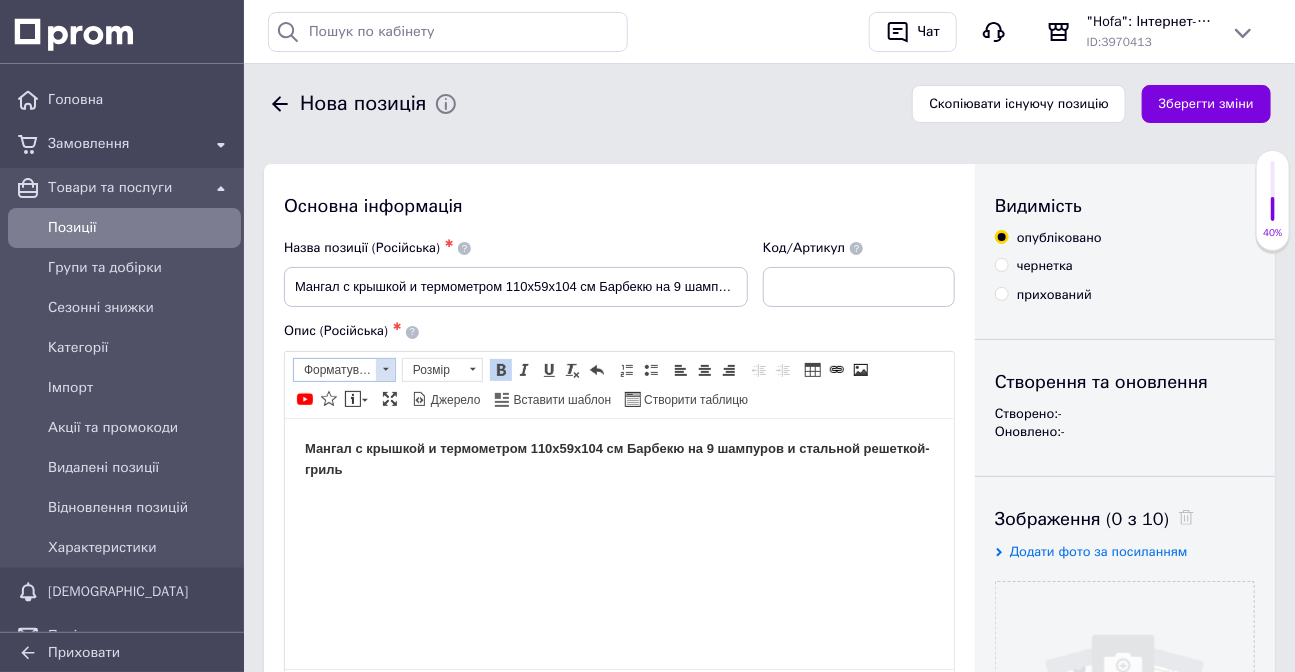 click at bounding box center [385, 370] 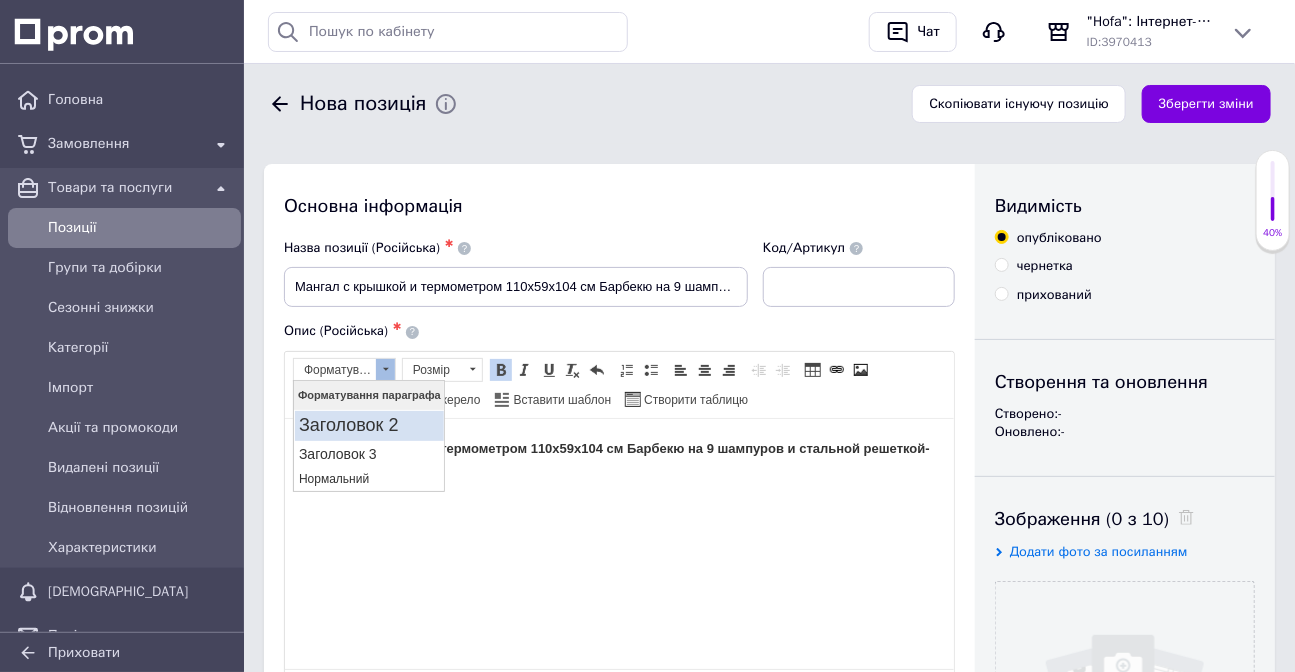 scroll, scrollTop: 0, scrollLeft: 0, axis: both 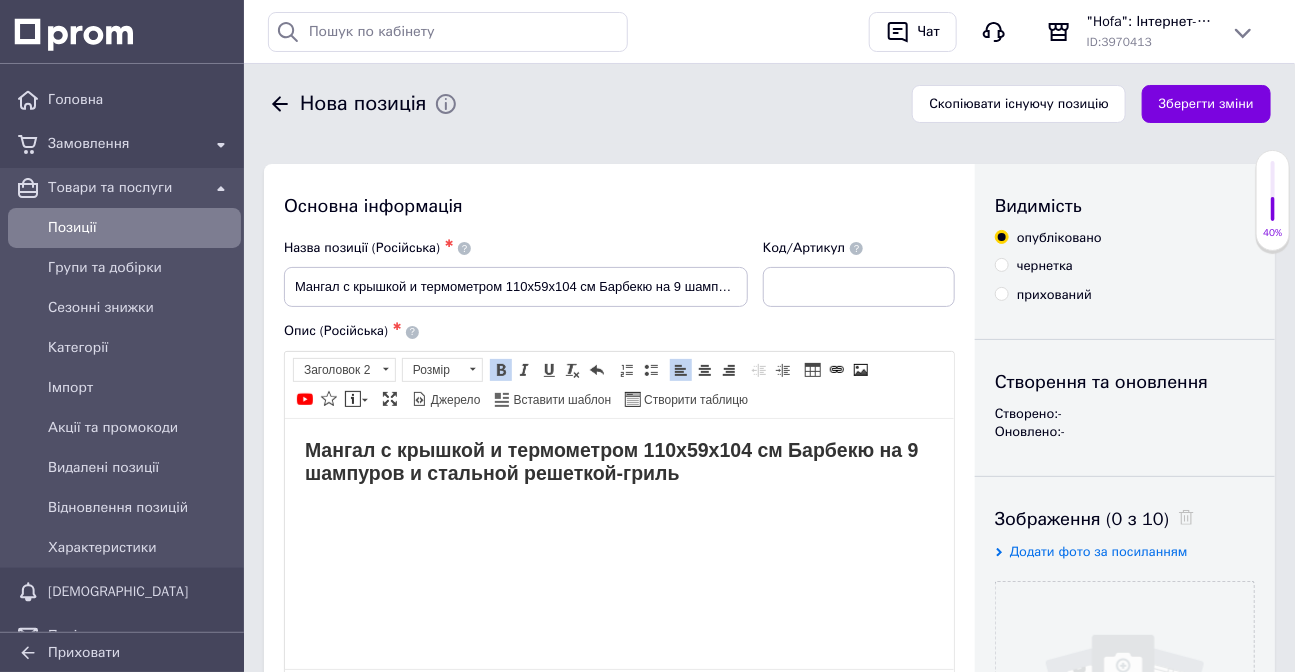 click on "Мангал с крышкой и термометром 110х59х104 см Барбекю на 9 шампуров и стальной решеткой-гриль" at bounding box center [618, 461] 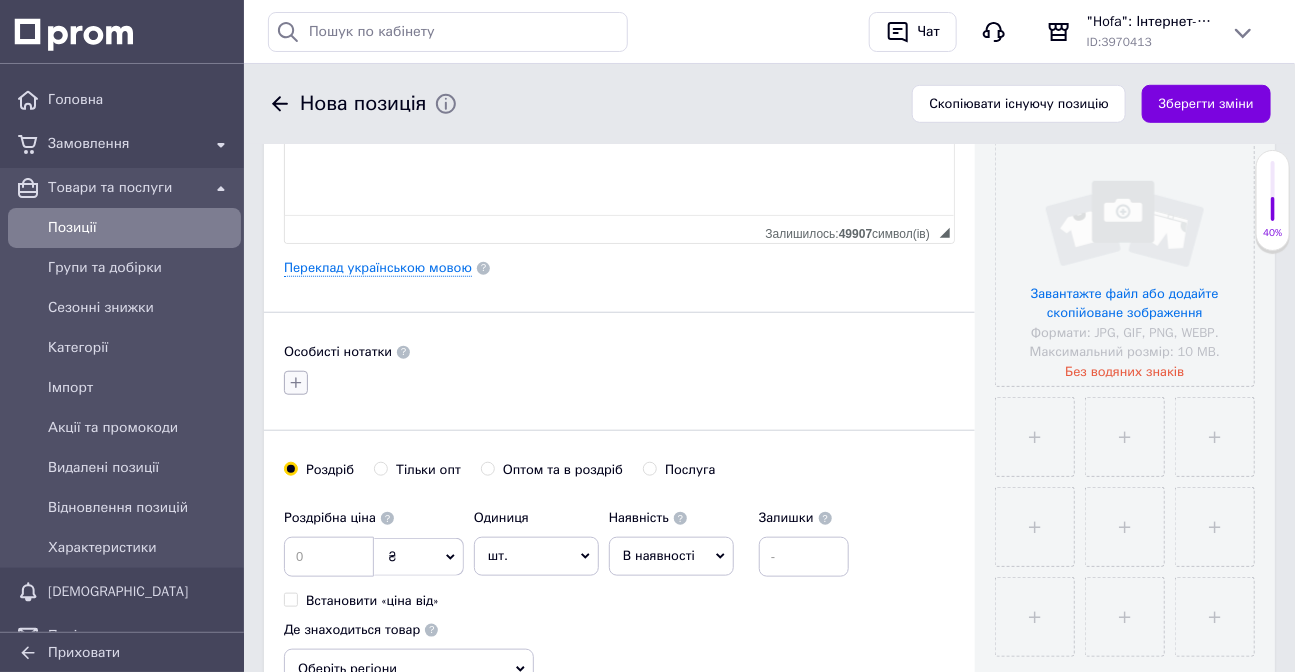 click at bounding box center (296, 383) 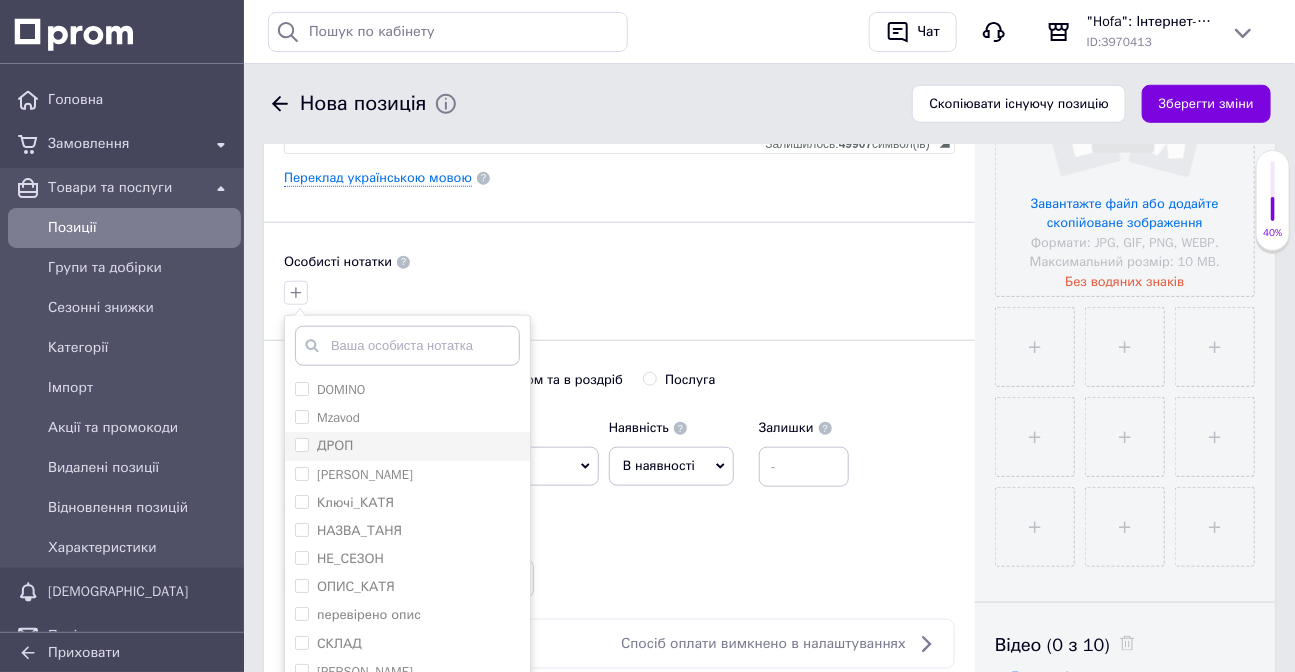 scroll, scrollTop: 545, scrollLeft: 0, axis: vertical 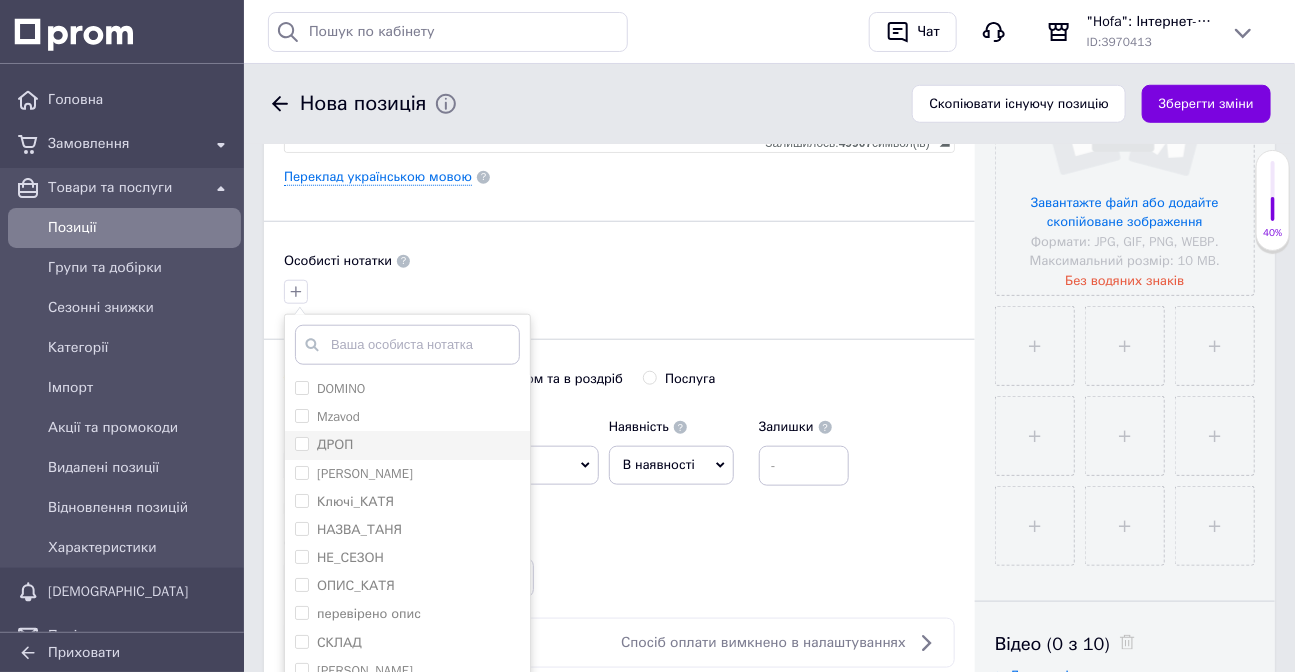 click on "ДРОП" at bounding box center (335, 444) 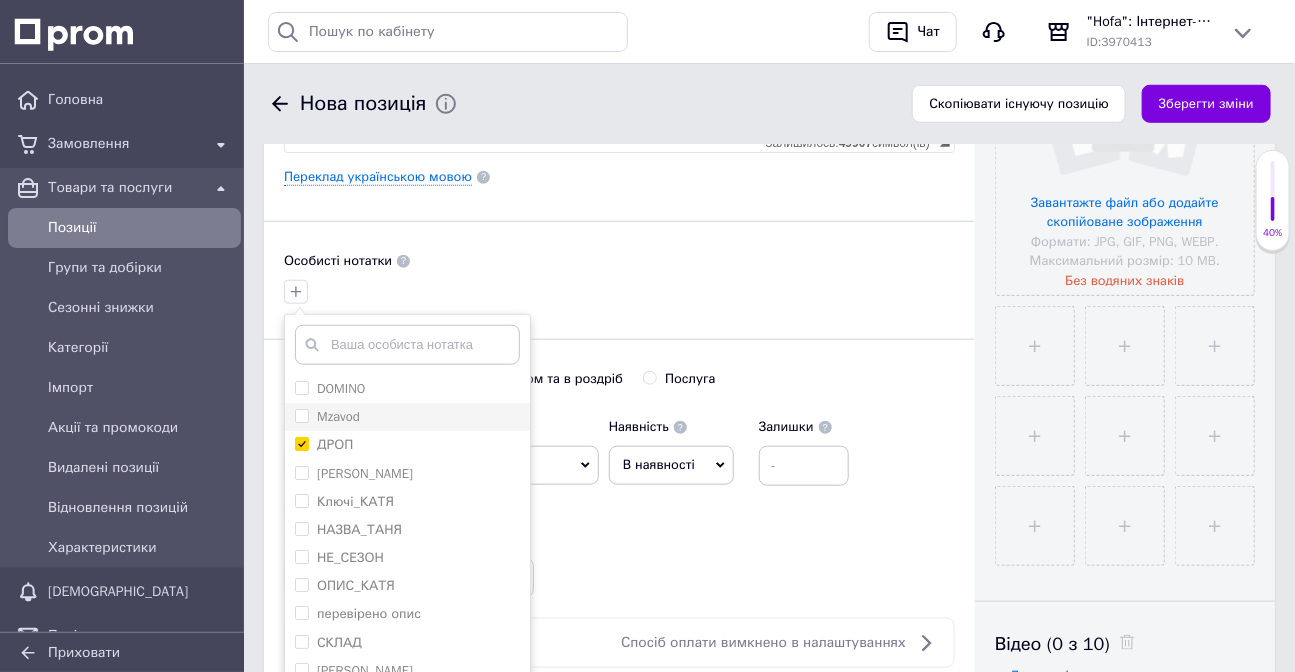 checkbox on "true" 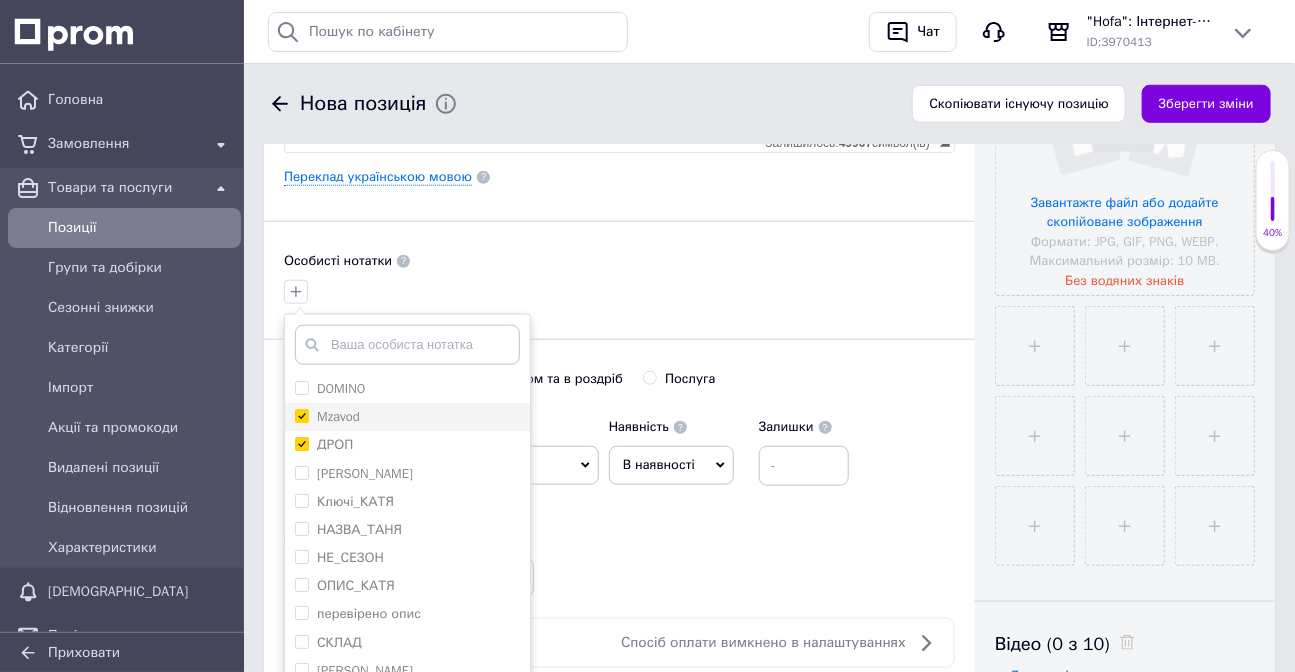 checkbox on "true" 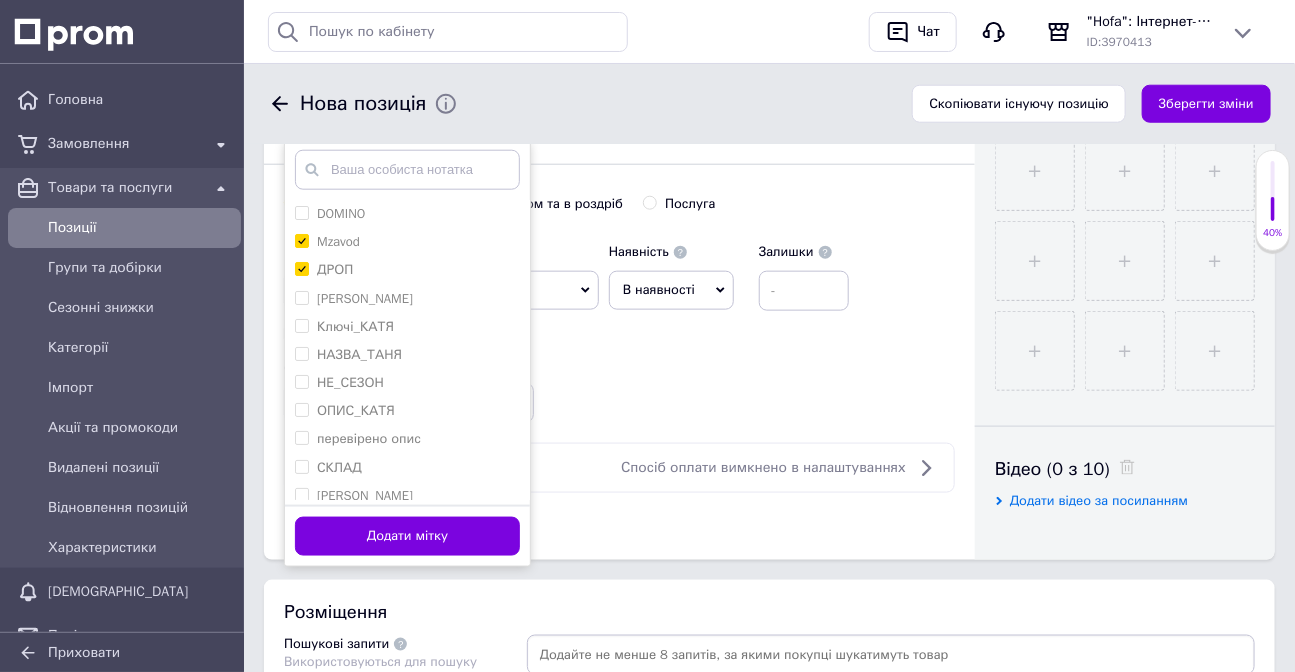 scroll, scrollTop: 727, scrollLeft: 0, axis: vertical 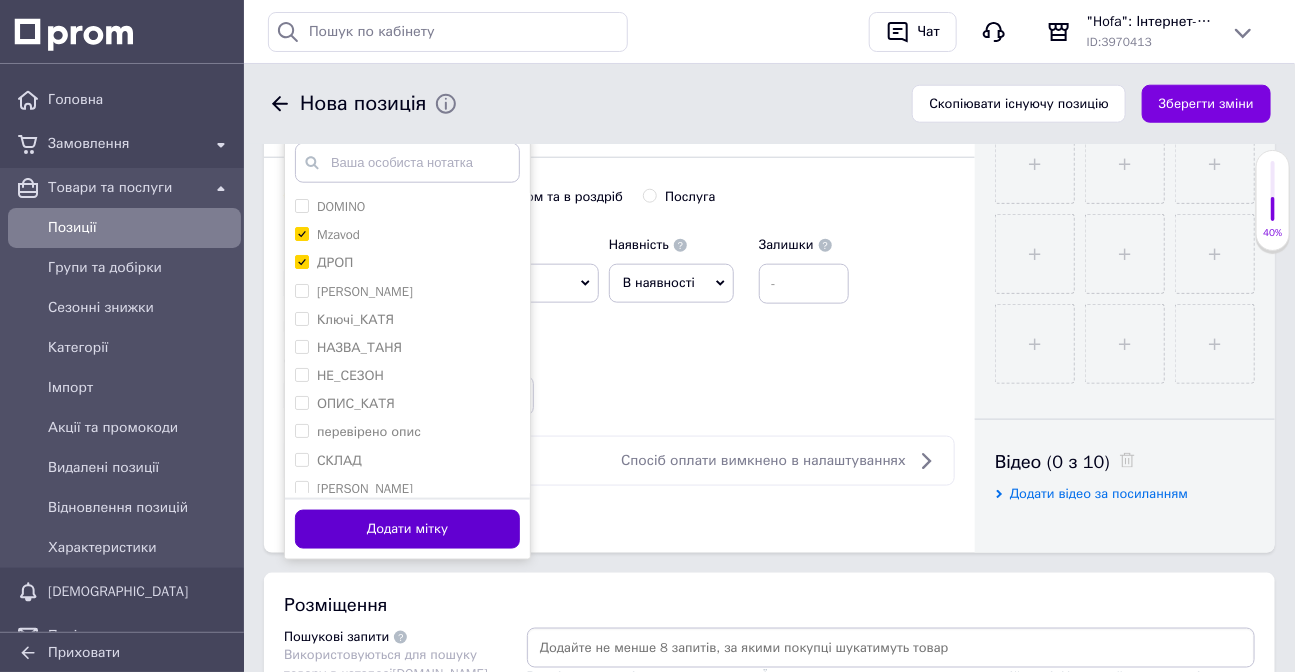 click on "Додати мітку" at bounding box center (407, 529) 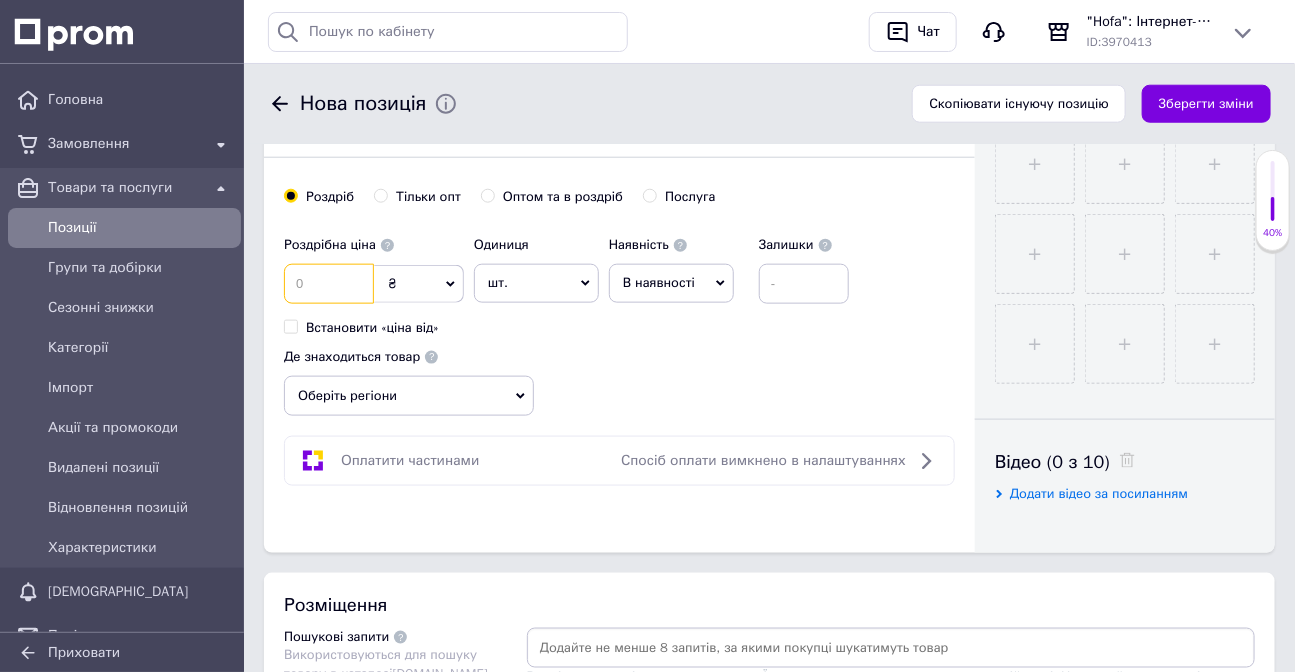 click at bounding box center (329, 284) 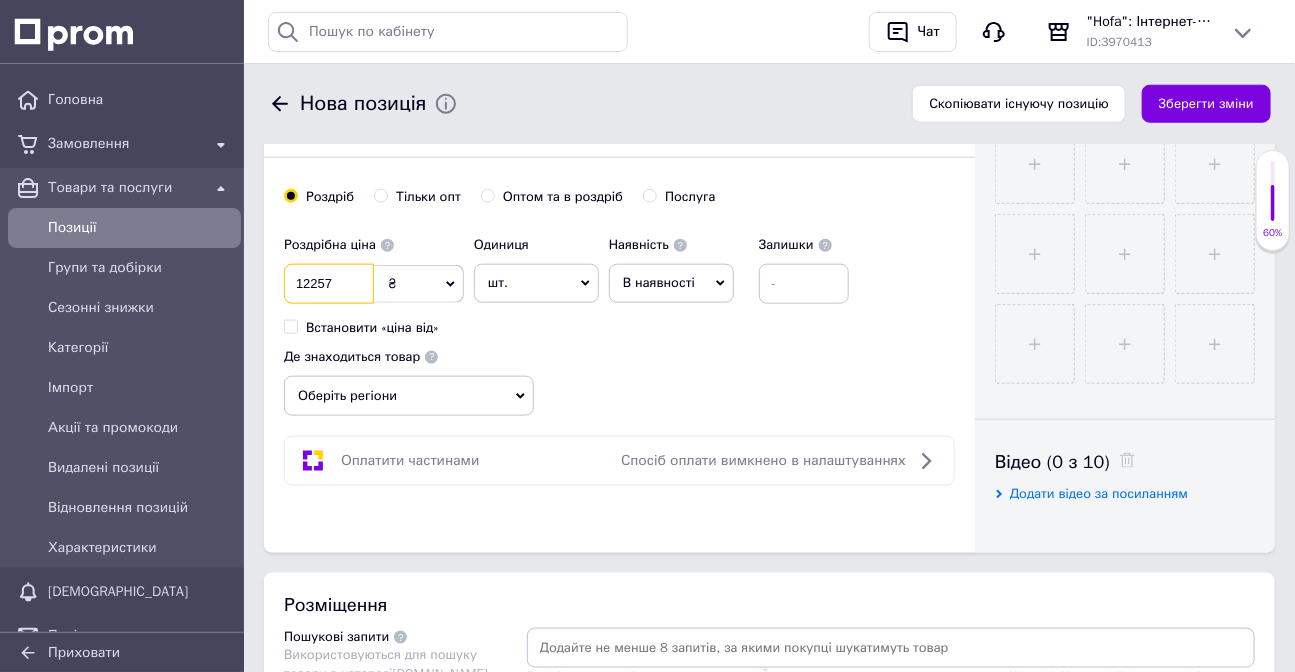 type on "12257" 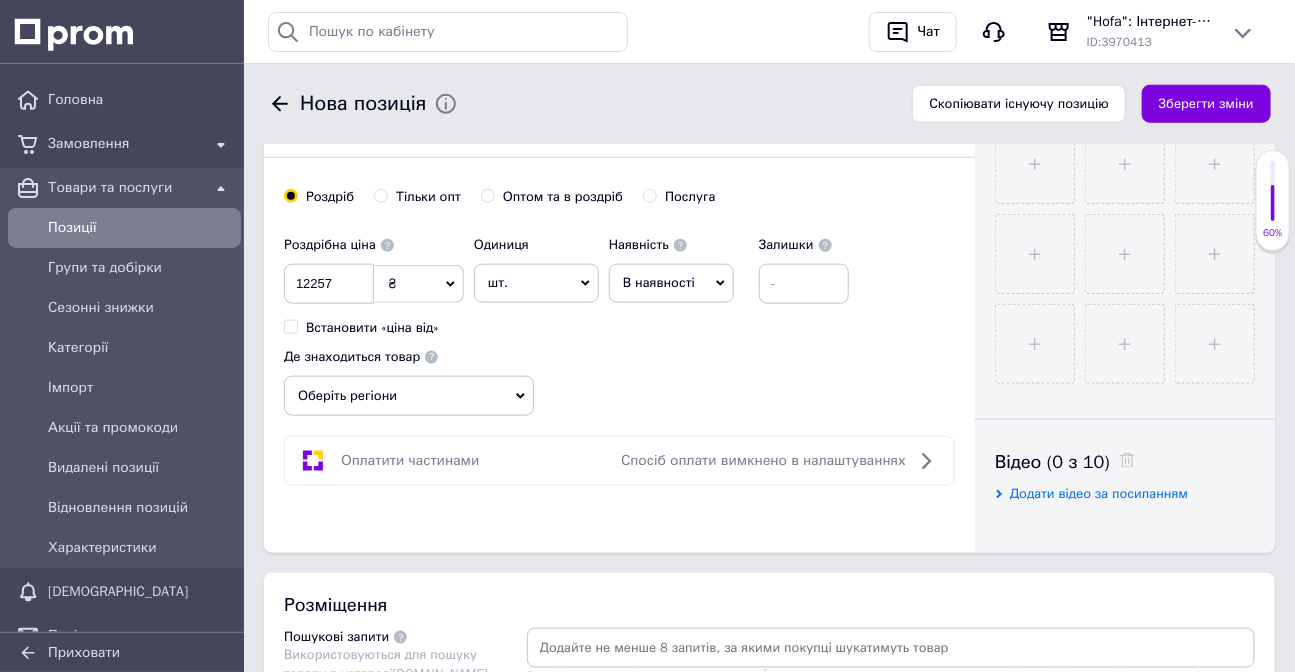 click on "Оберіть регіони" at bounding box center (409, 396) 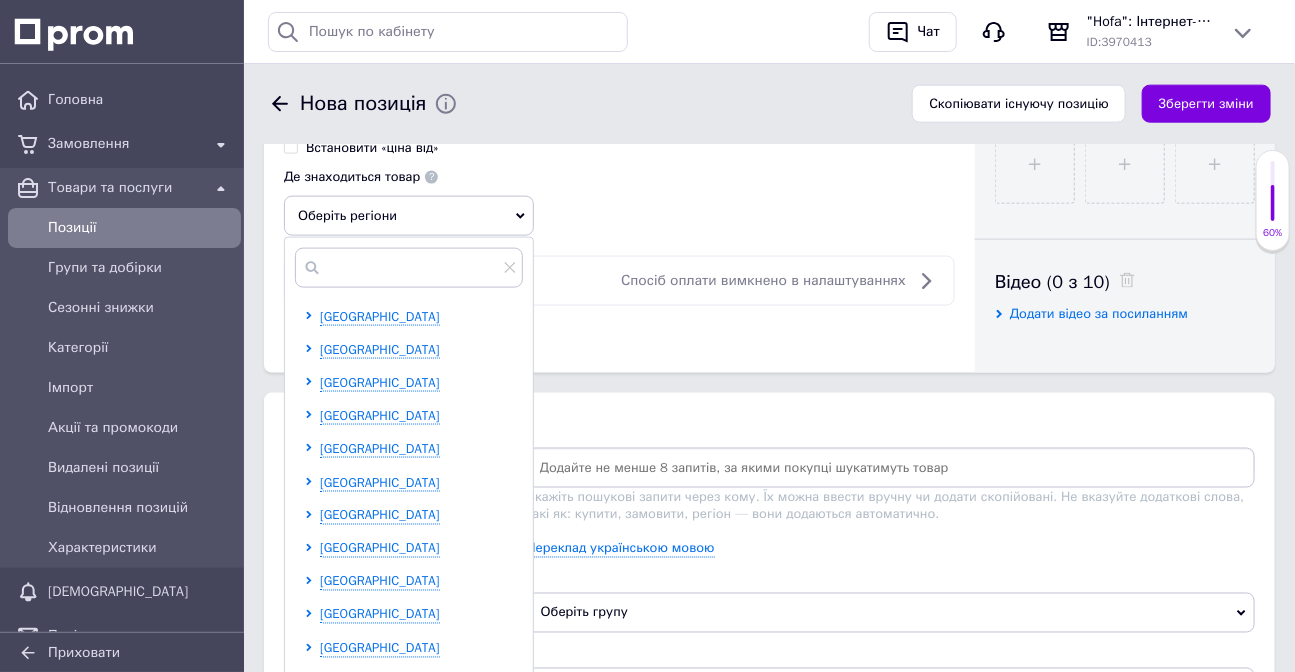 scroll, scrollTop: 909, scrollLeft: 0, axis: vertical 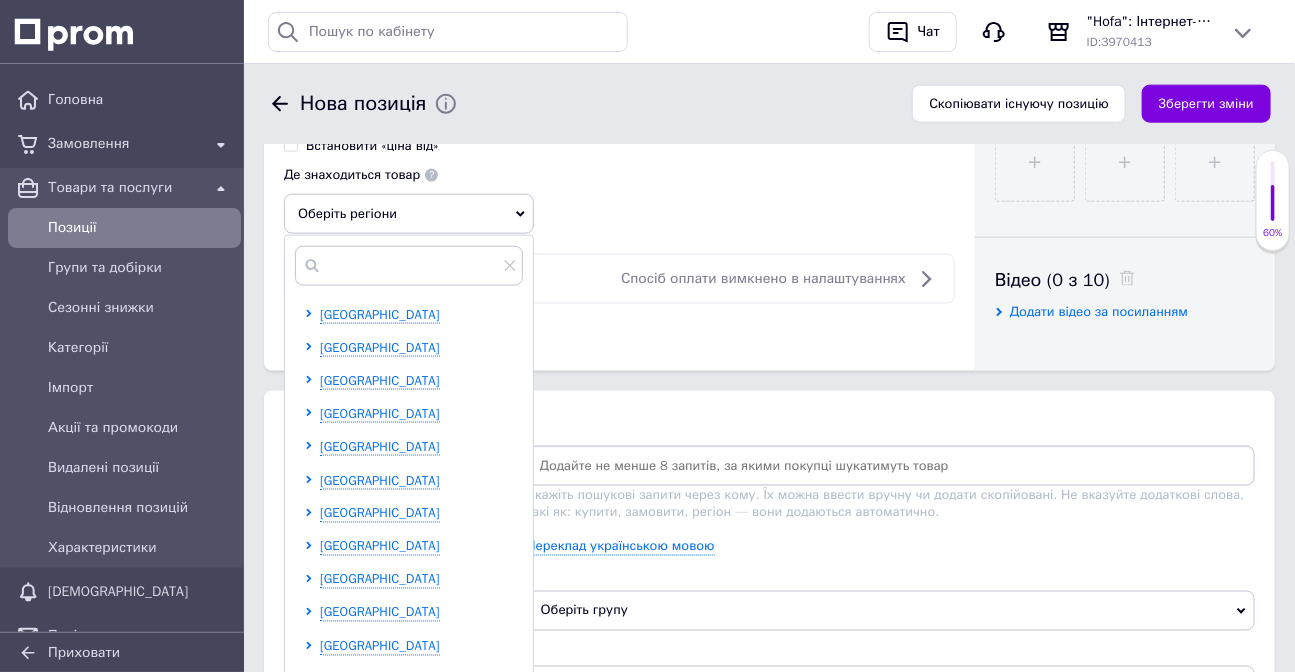 click on "[GEOGRAPHIC_DATA] [GEOGRAPHIC_DATA] [GEOGRAPHIC_DATA] [GEOGRAPHIC_DATA] [GEOGRAPHIC_DATA] [GEOGRAPHIC_DATA] [GEOGRAPHIC_DATA] [GEOGRAPHIC_DATA] [GEOGRAPHIC_DATA] [GEOGRAPHIC_DATA] [GEOGRAPHIC_DATA] [GEOGRAPHIC_DATA] [GEOGRAPHIC_DATA] [GEOGRAPHIC_DATA] [GEOGRAPHIC_DATA] [GEOGRAPHIC_DATA] [GEOGRAPHIC_DATA] [GEOGRAPHIC_DATA] [GEOGRAPHIC_DATA] [GEOGRAPHIC_DATA] [GEOGRAPHIC_DATA] [GEOGRAPHIC_DATA] [GEOGRAPHIC_DATA] [GEOGRAPHIC_DATA]" at bounding box center [413, 697] 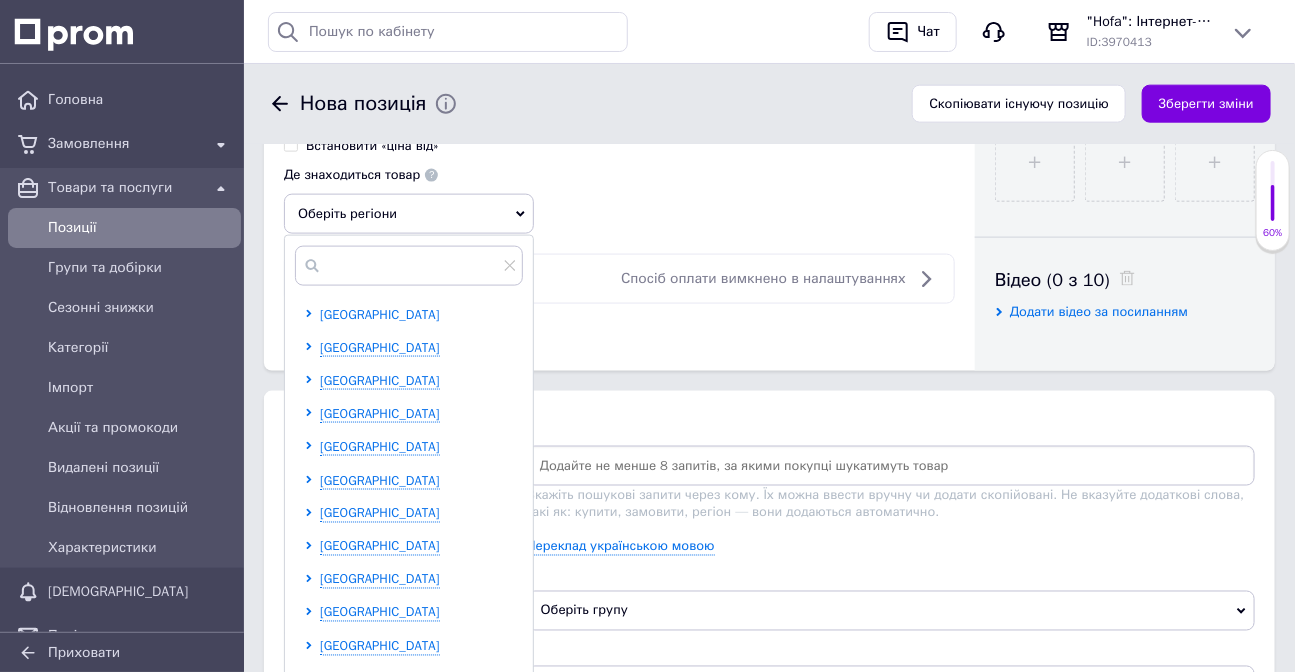 click on "[GEOGRAPHIC_DATA]" at bounding box center (380, 314) 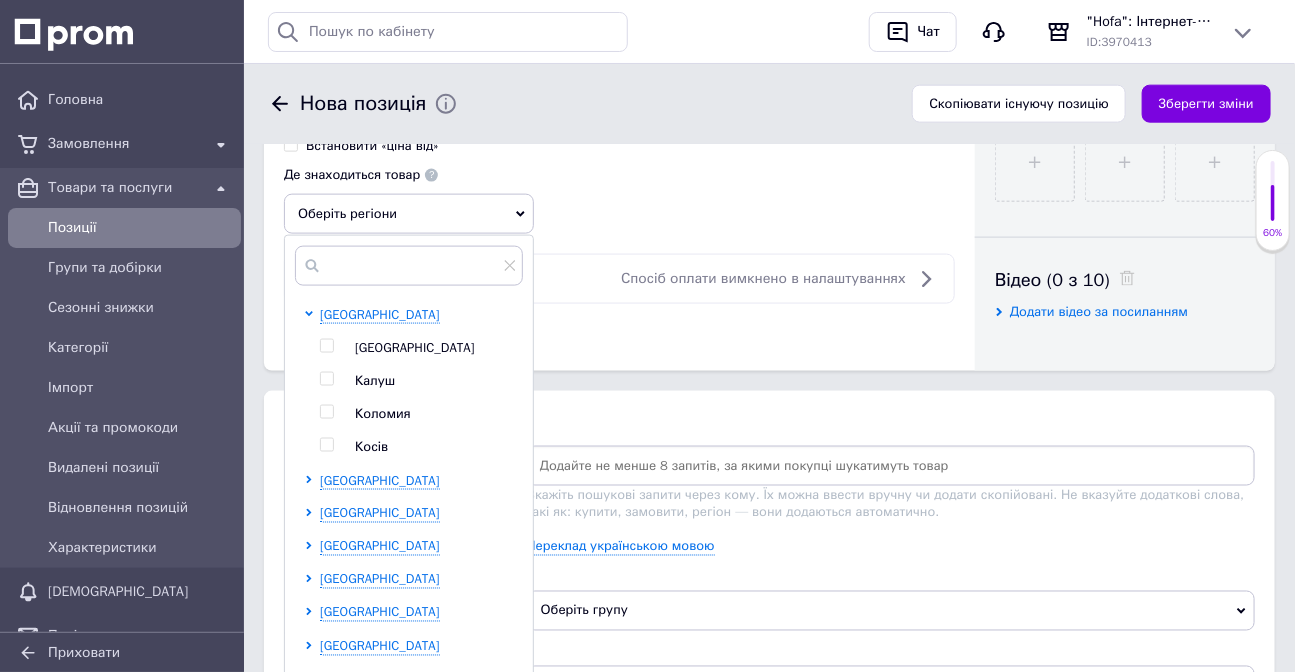 click on "[GEOGRAPHIC_DATA]" at bounding box center [415, 347] 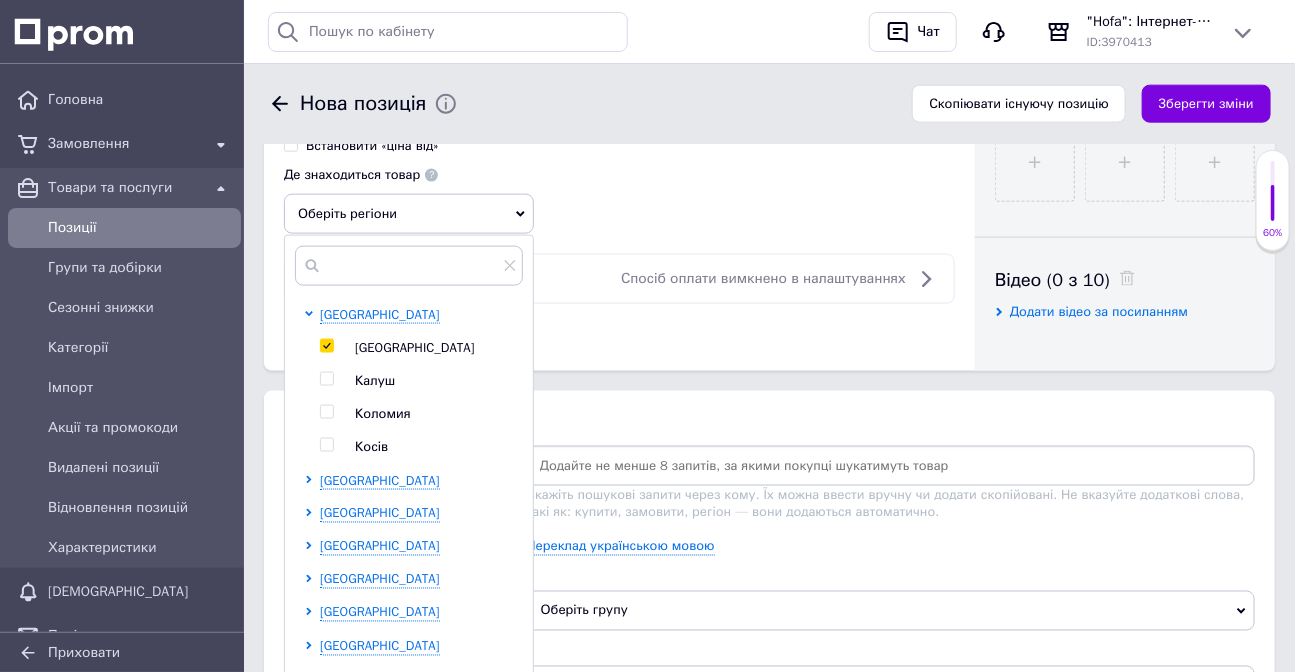 checkbox on "true" 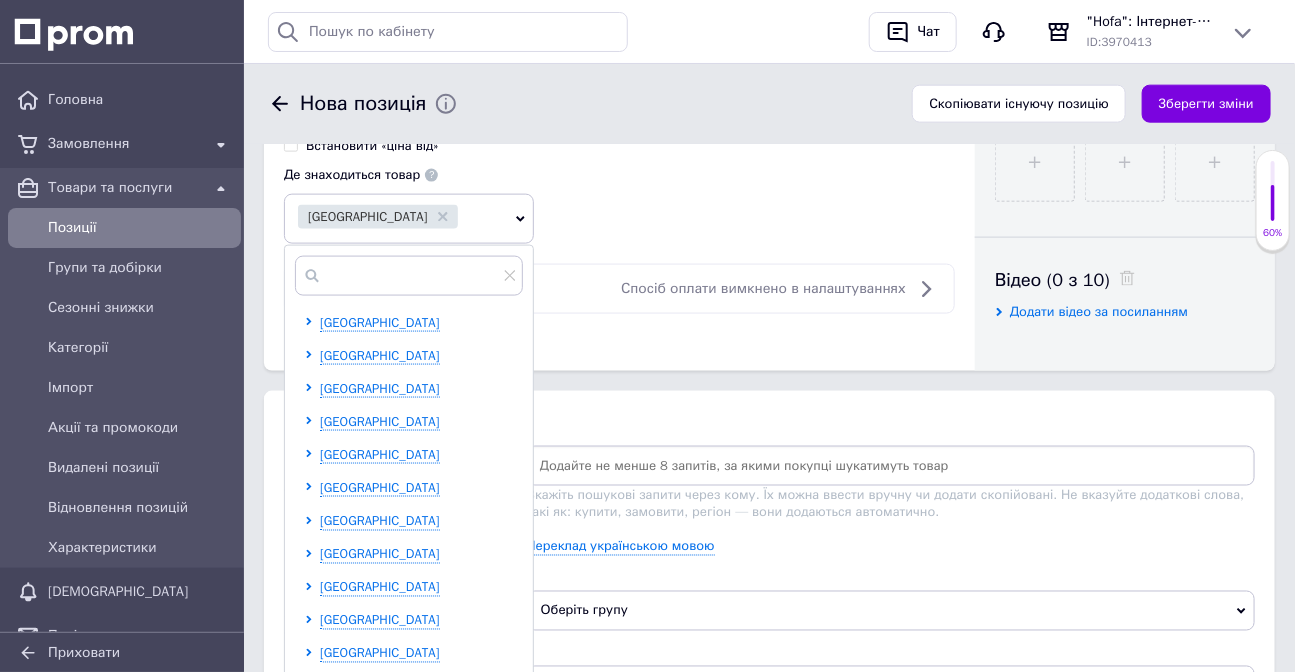 scroll, scrollTop: 544, scrollLeft: 0, axis: vertical 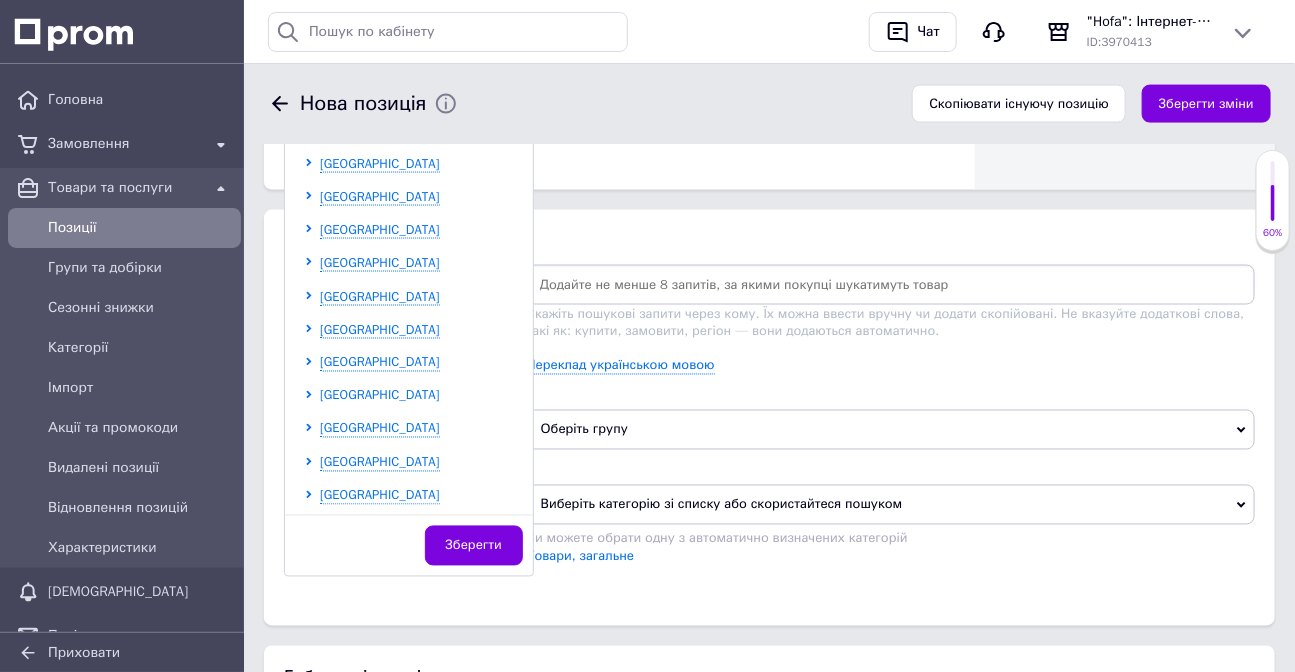 click on "[GEOGRAPHIC_DATA]" at bounding box center [380, 395] 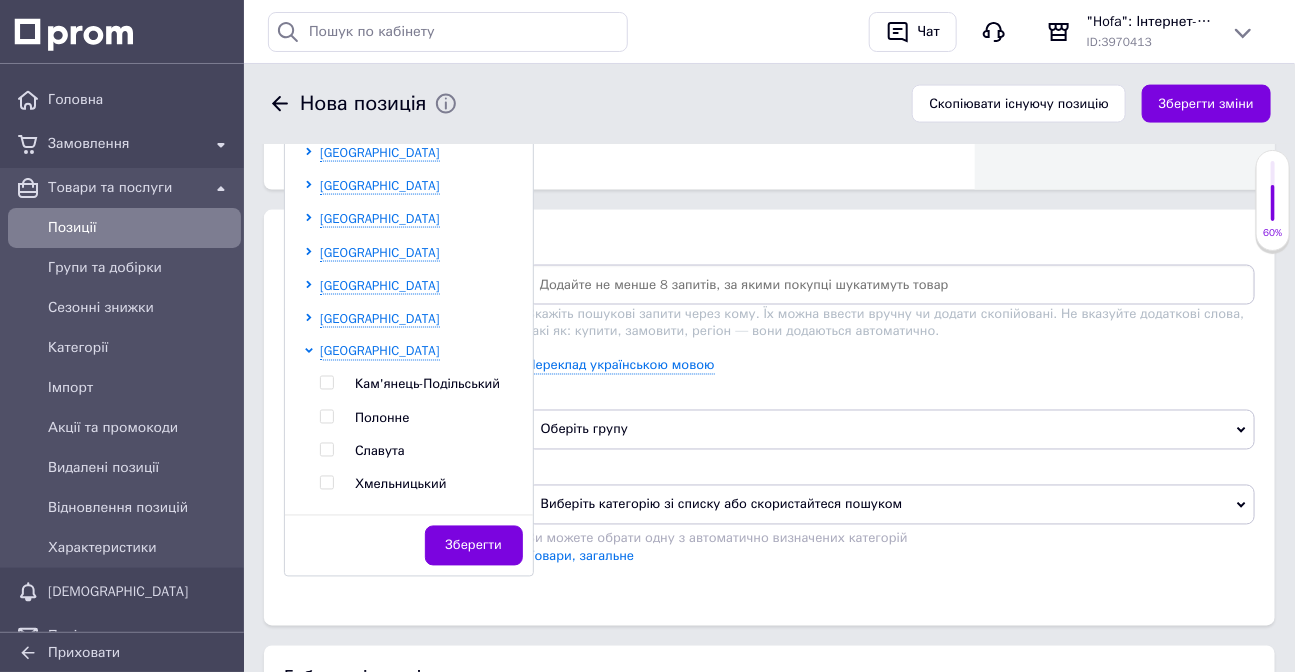 scroll, scrollTop: 635, scrollLeft: 0, axis: vertical 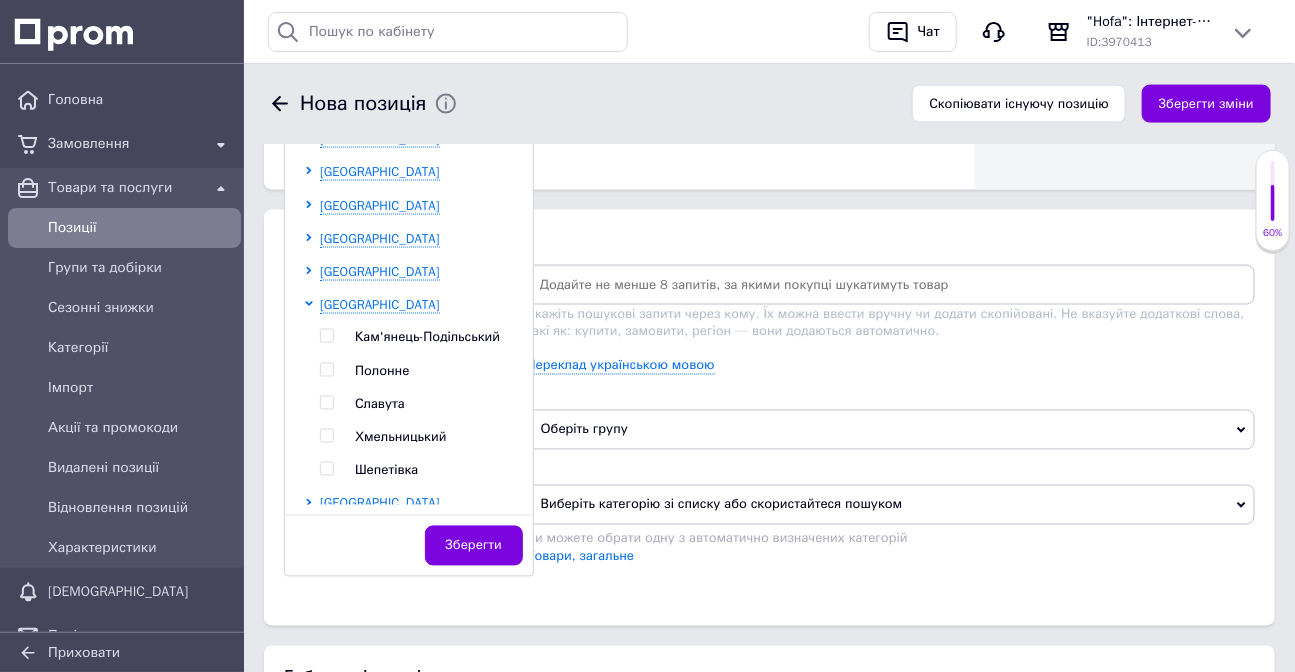 click on "Хмельницький" at bounding box center (401, 437) 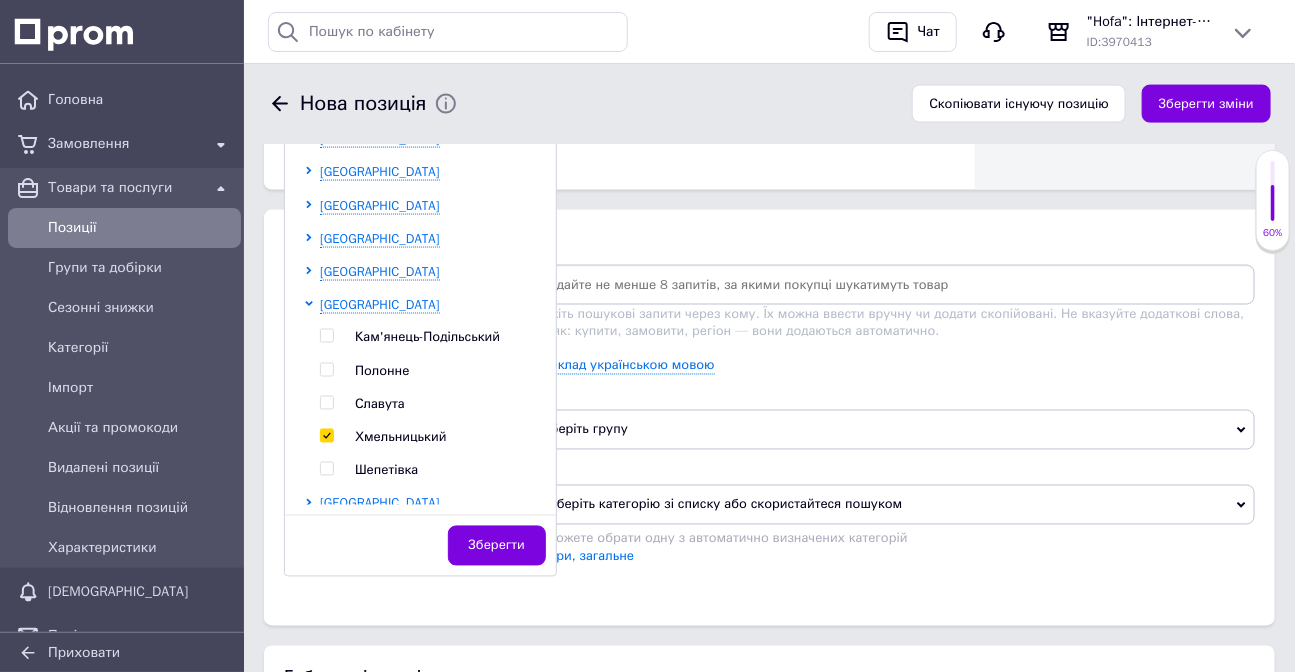 checkbox on "true" 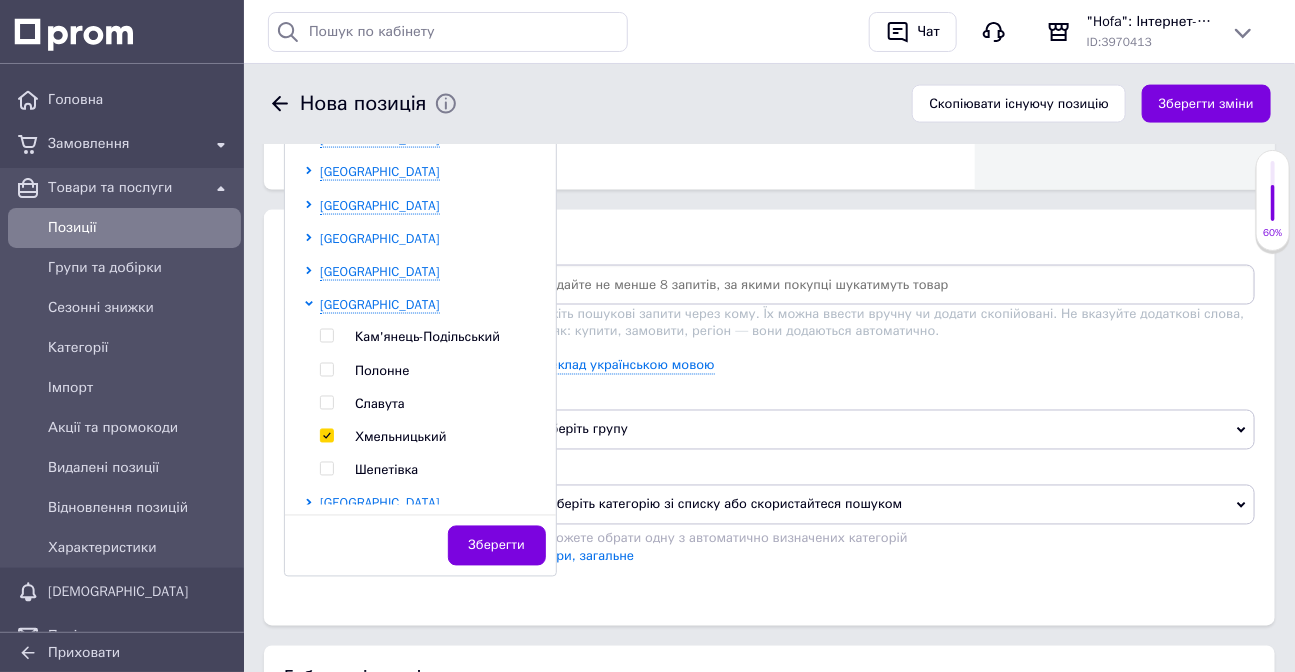 click on "[GEOGRAPHIC_DATA]" at bounding box center (380, 238) 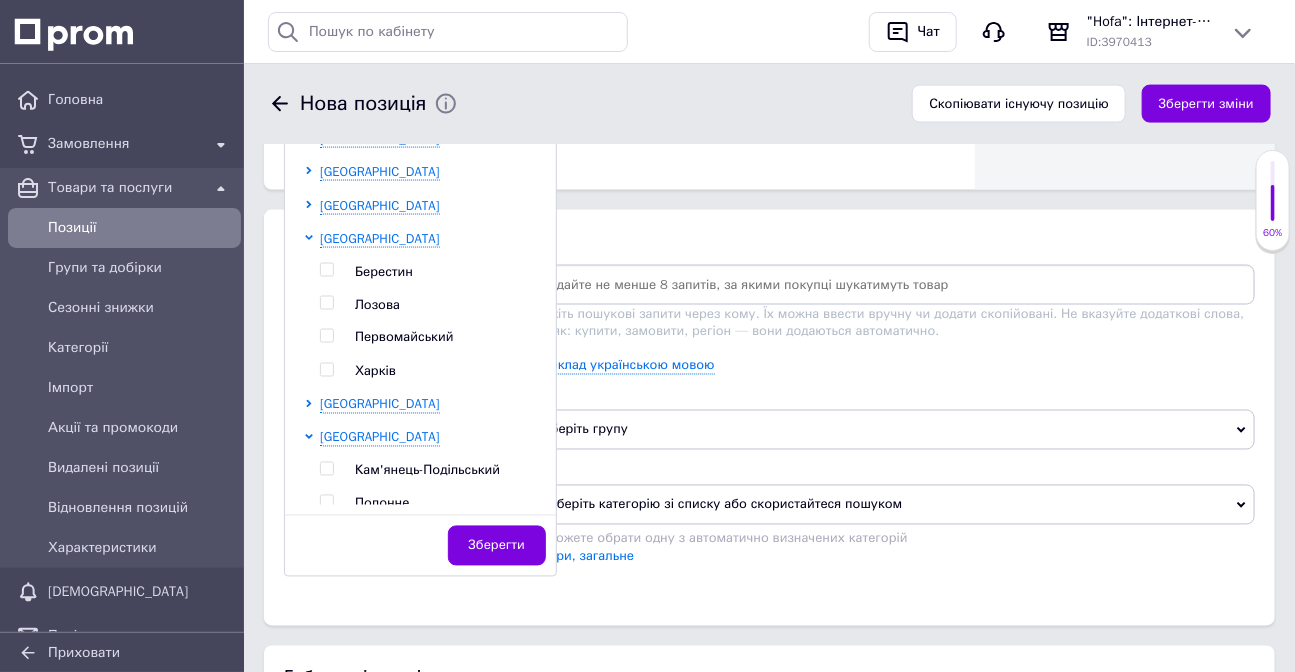 click on "Харків" at bounding box center [375, 371] 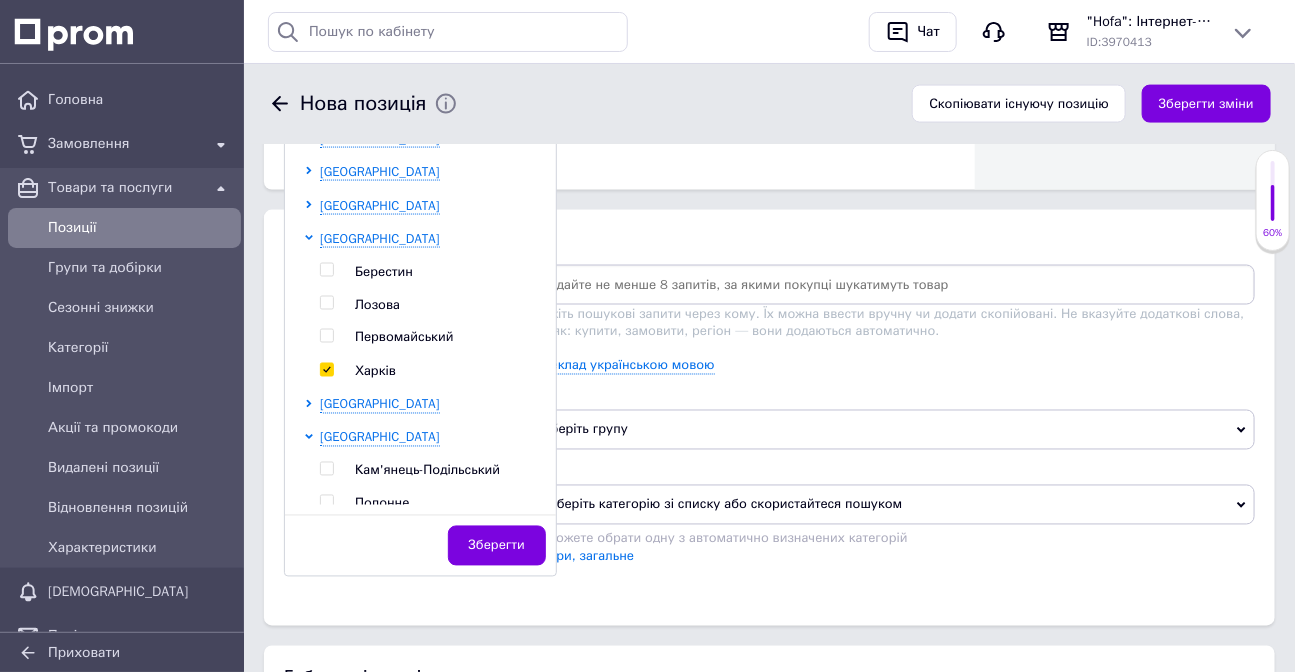 checkbox on "true" 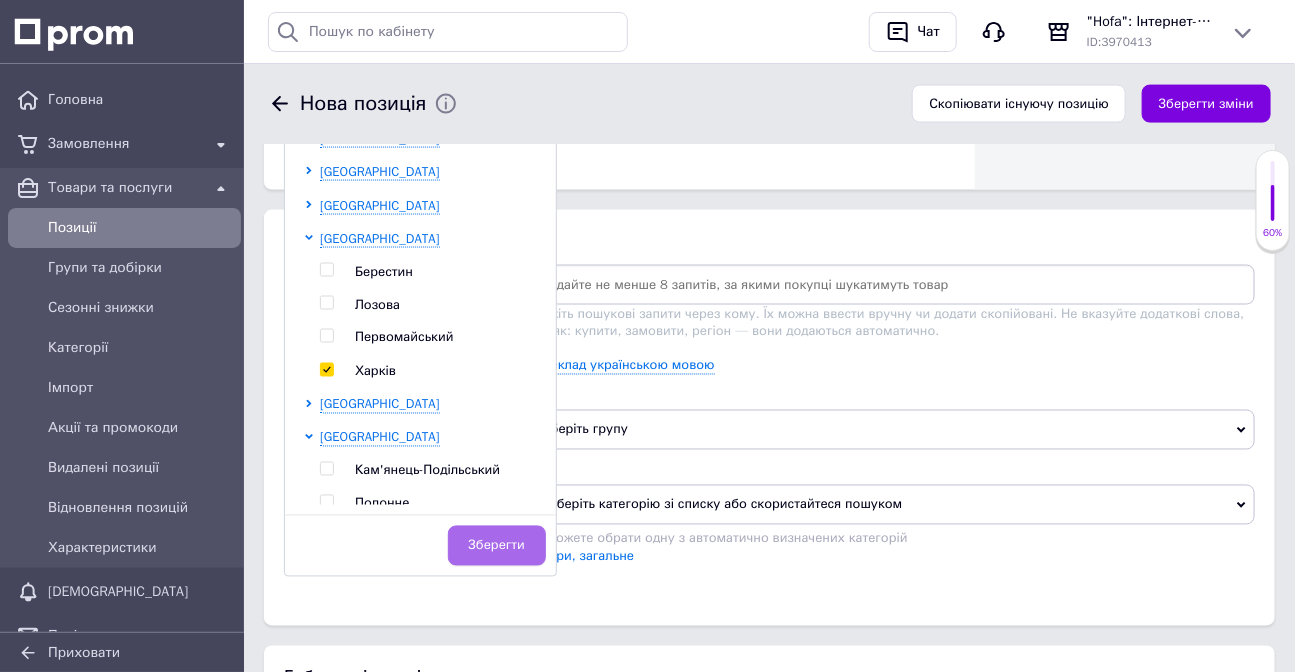 click on "Зберегти" at bounding box center (497, 546) 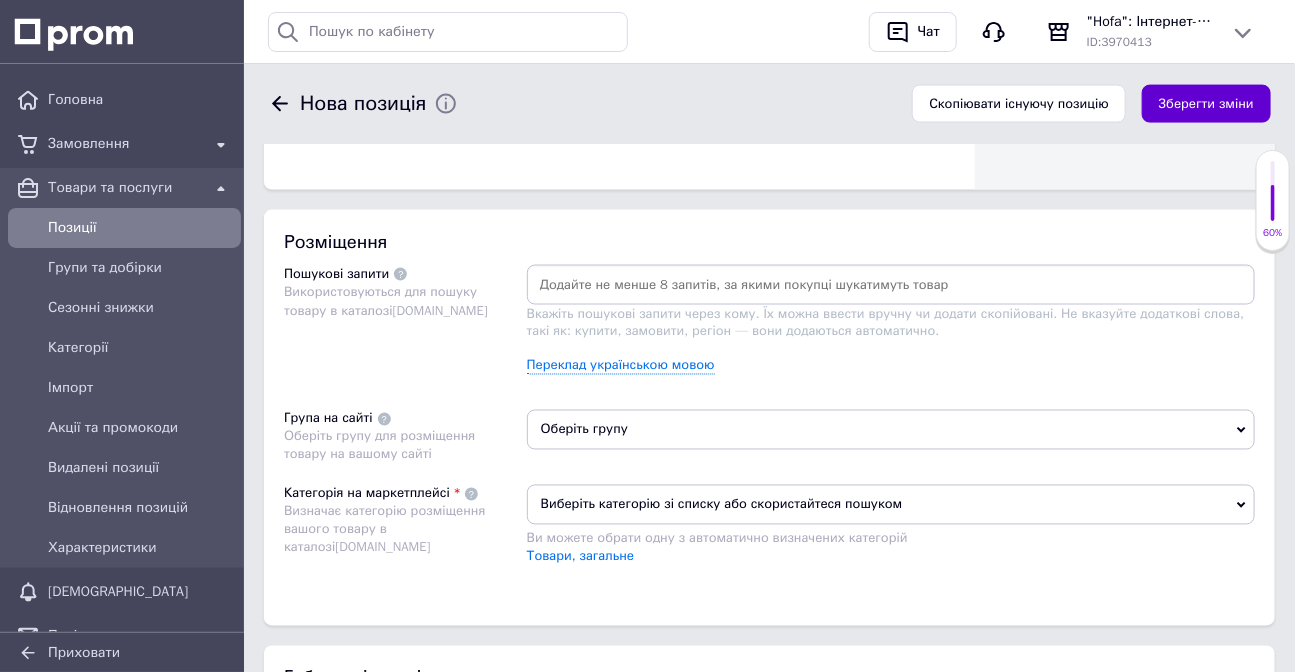 click on "Зберегти зміни" at bounding box center [1206, 104] 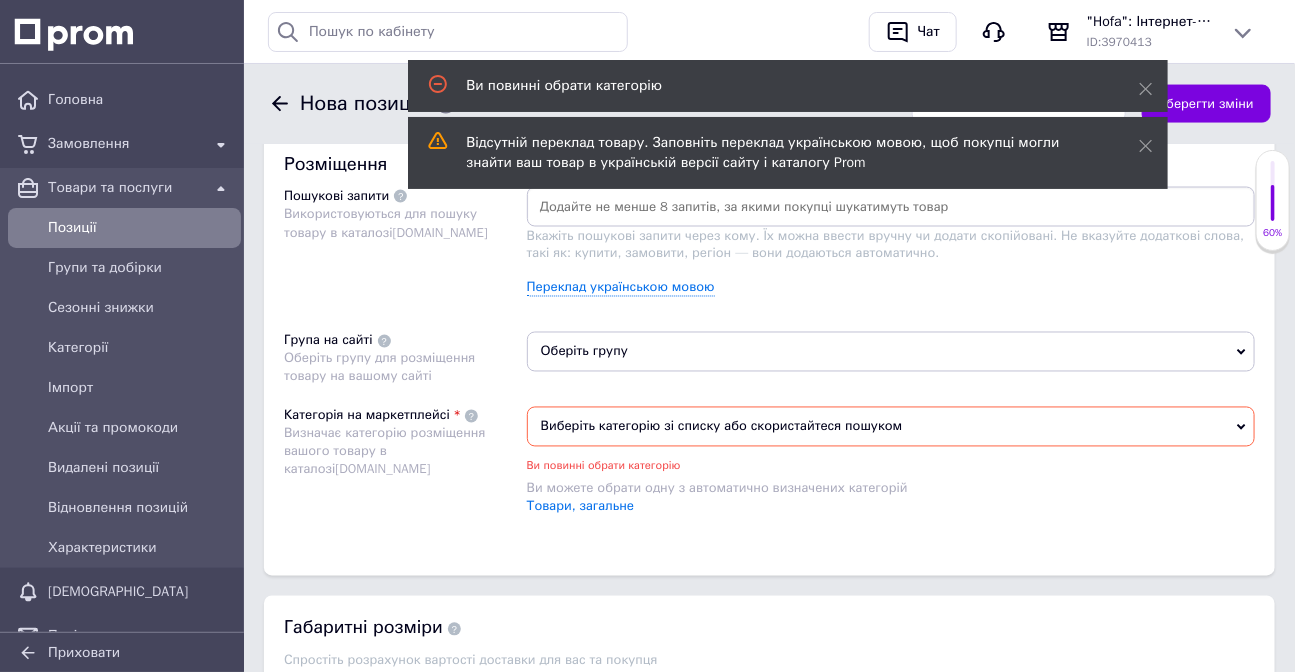 scroll, scrollTop: 1299, scrollLeft: 0, axis: vertical 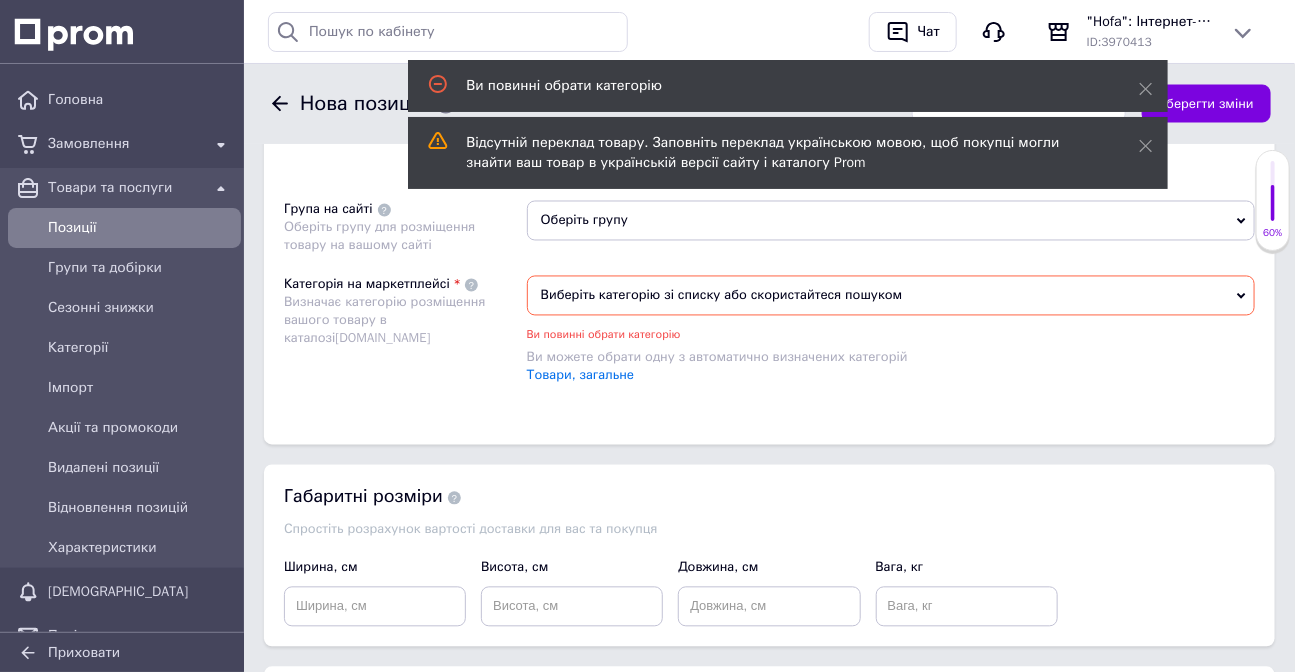 click on "Виберіть категорію зі списку або скористайтеся пошуком" at bounding box center (891, 296) 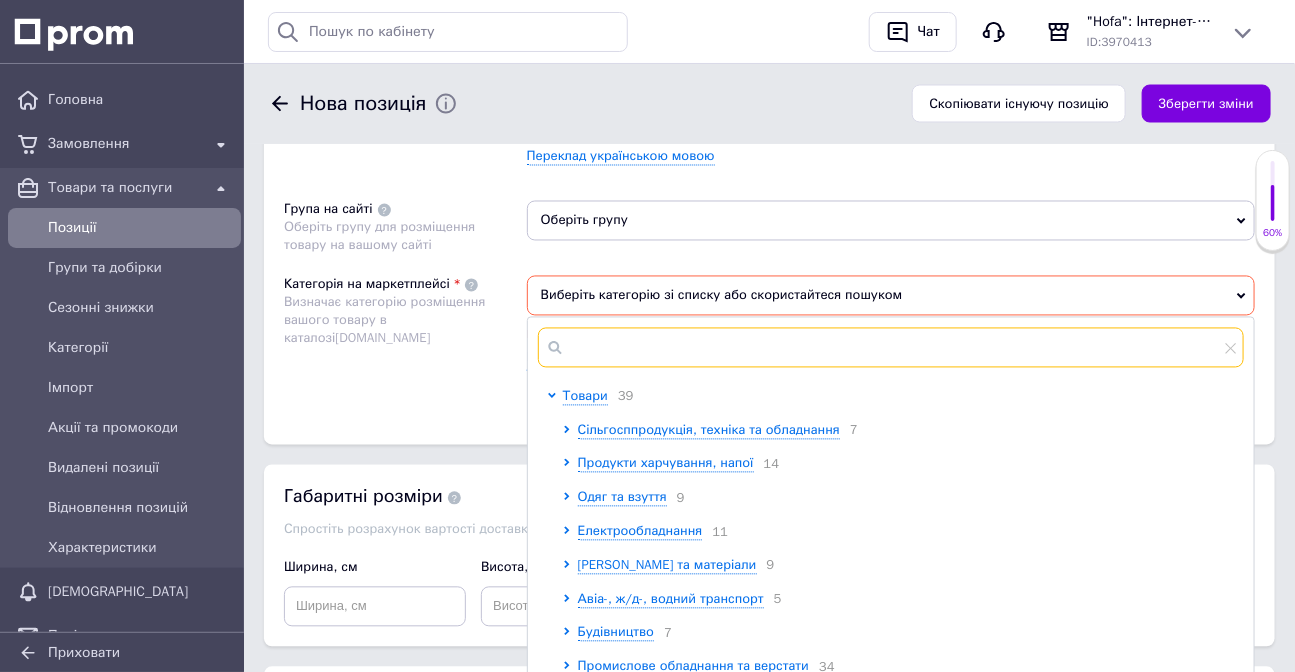 click at bounding box center (891, 348) 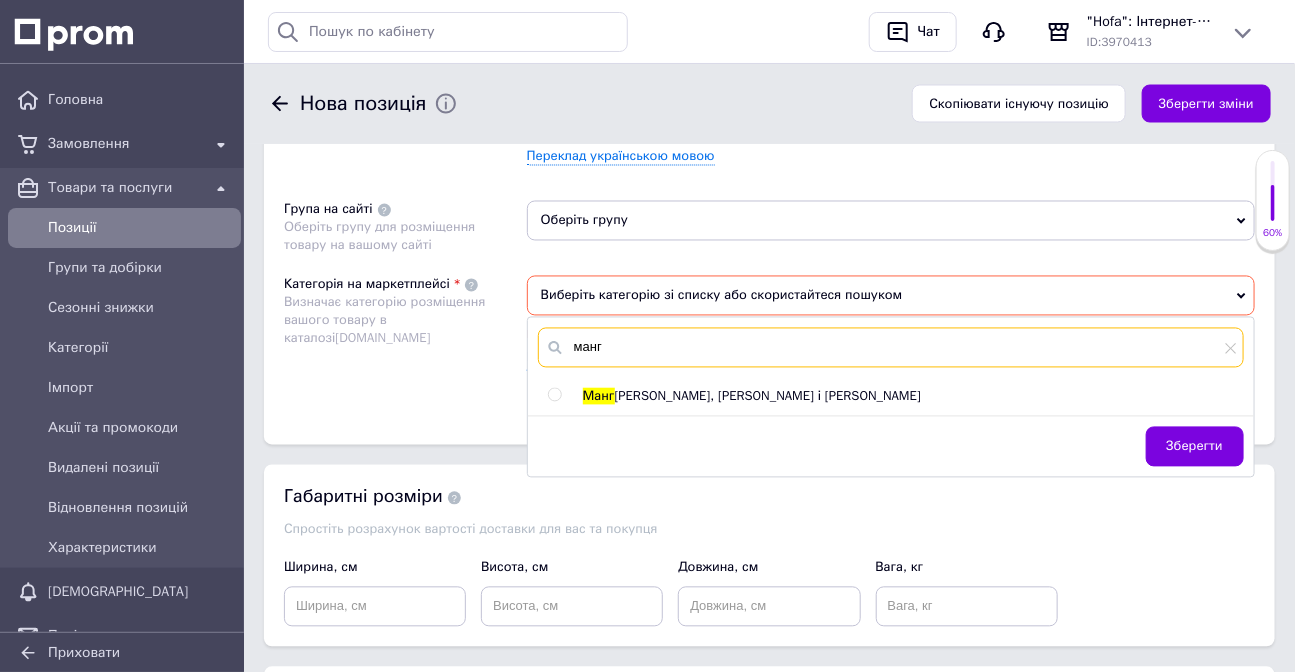 type on "манг" 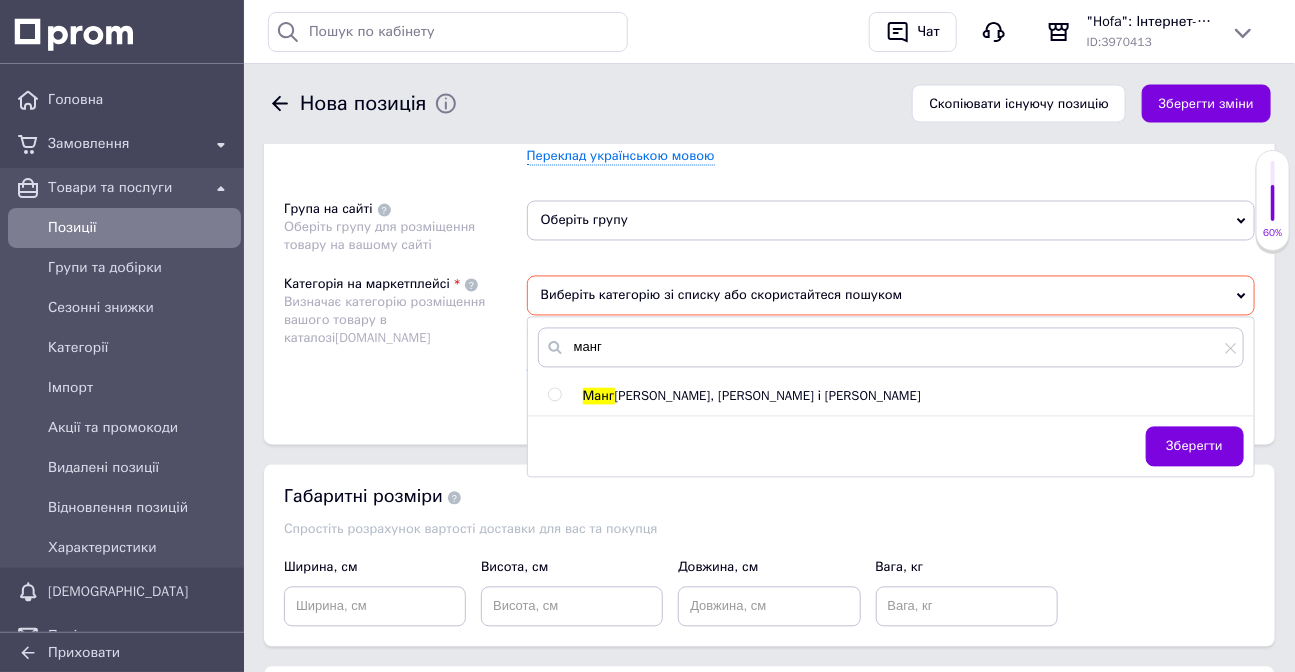 click on "Манг" at bounding box center (599, 396) 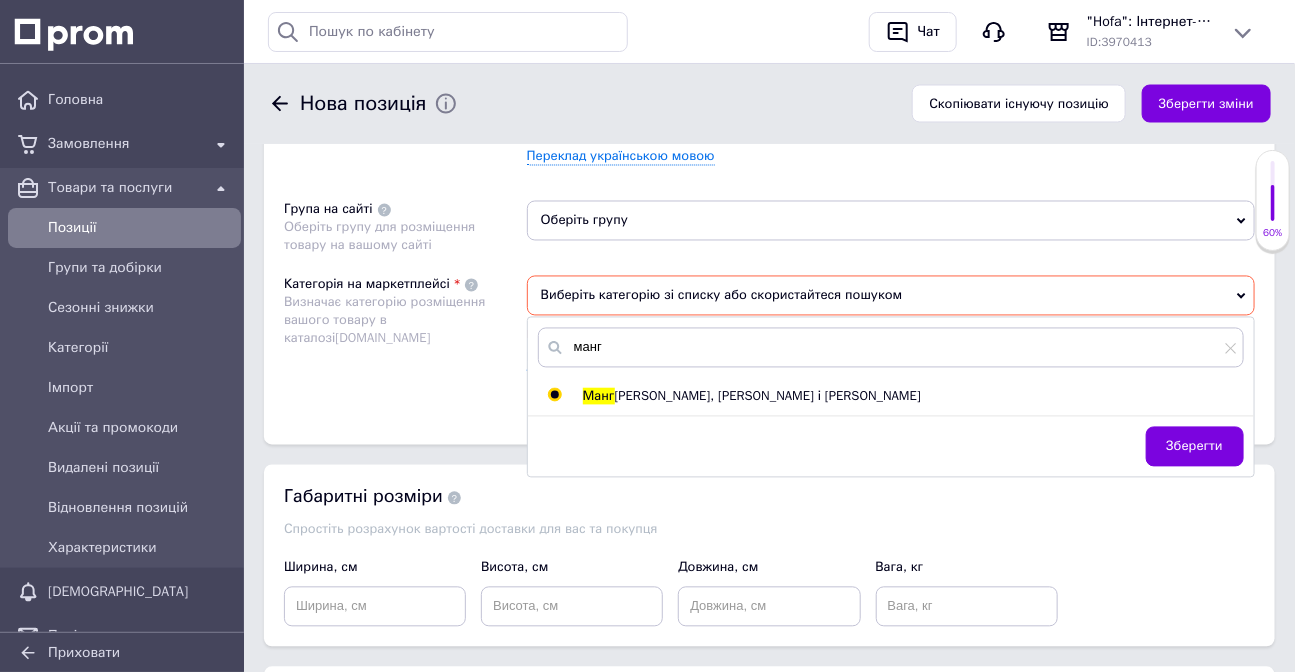 radio on "true" 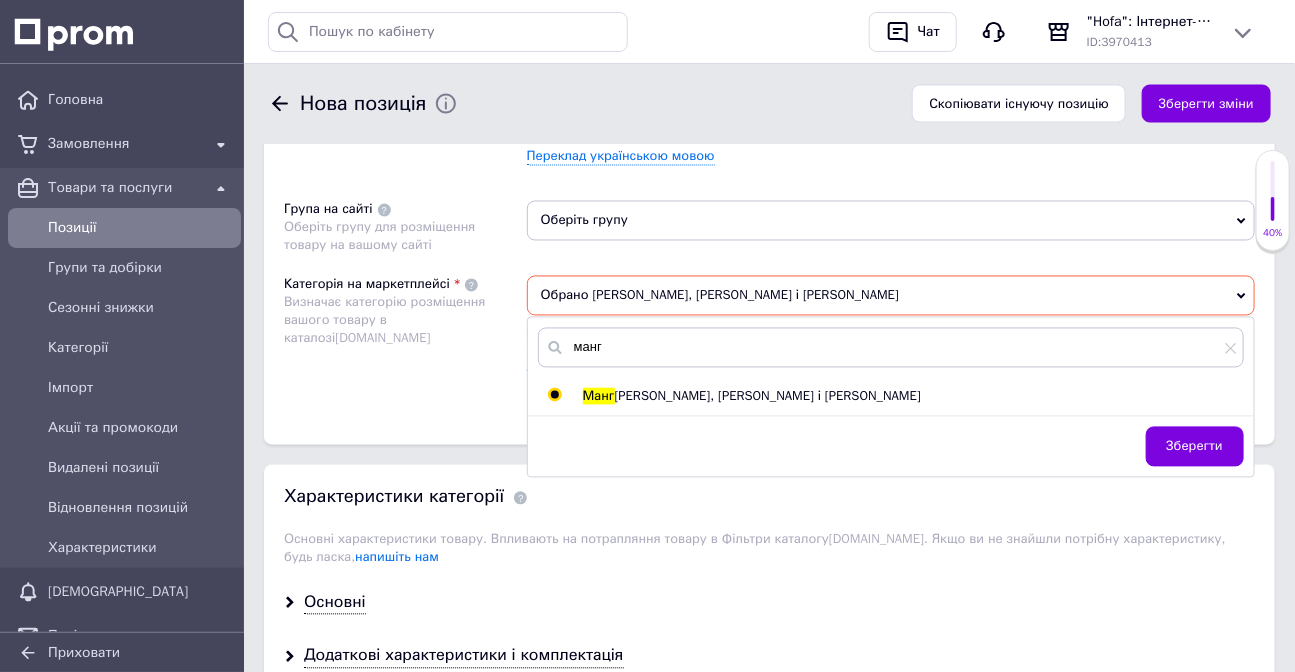 click on "Оберіть групу" at bounding box center (891, 221) 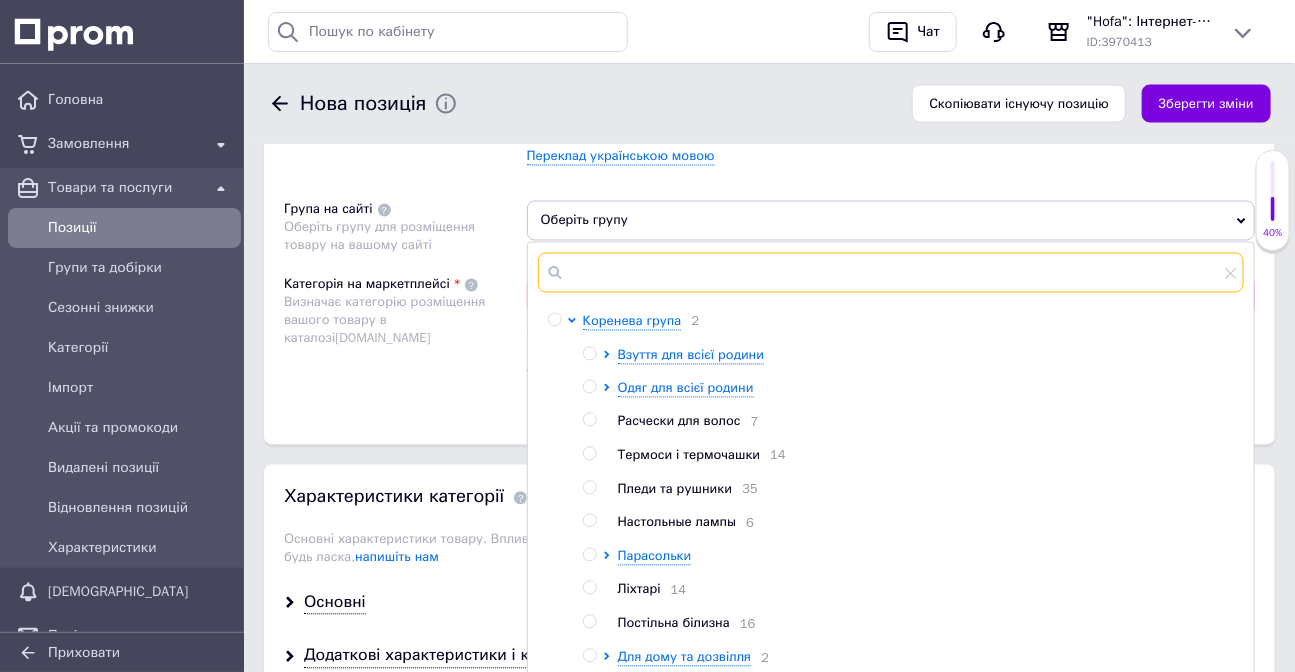 click at bounding box center [891, 273] 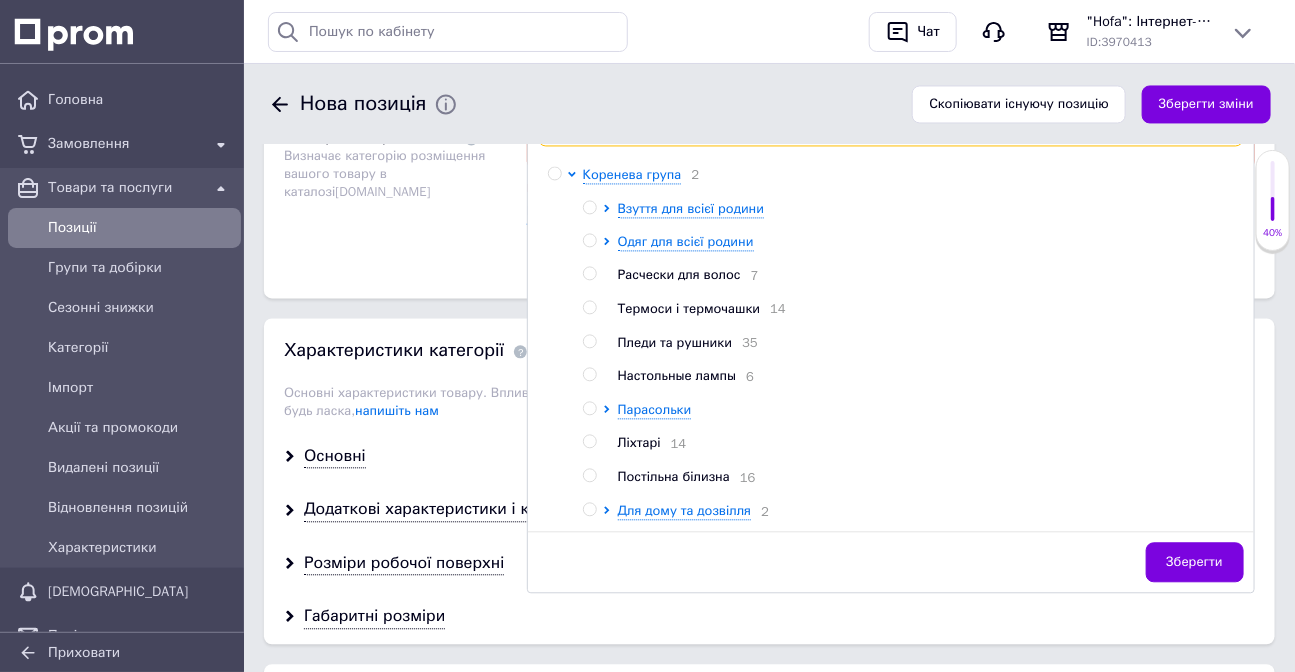 scroll, scrollTop: 1480, scrollLeft: 0, axis: vertical 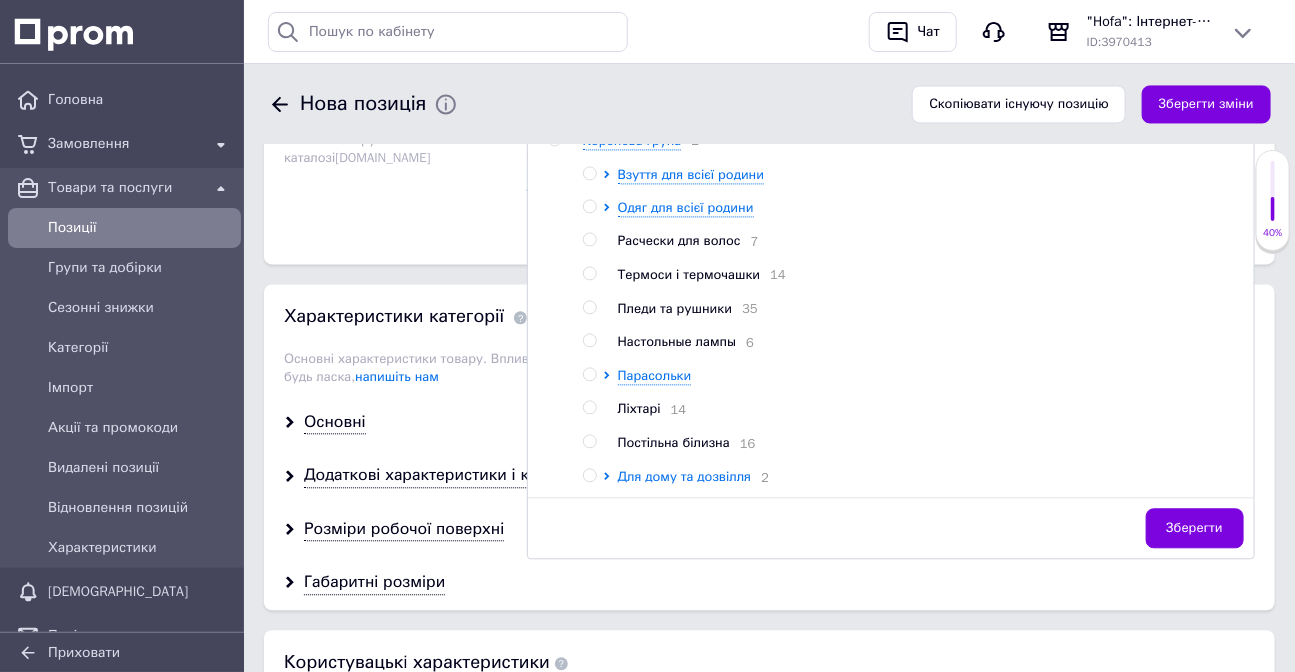 click on "Для дому та дозвілля" at bounding box center [685, 476] 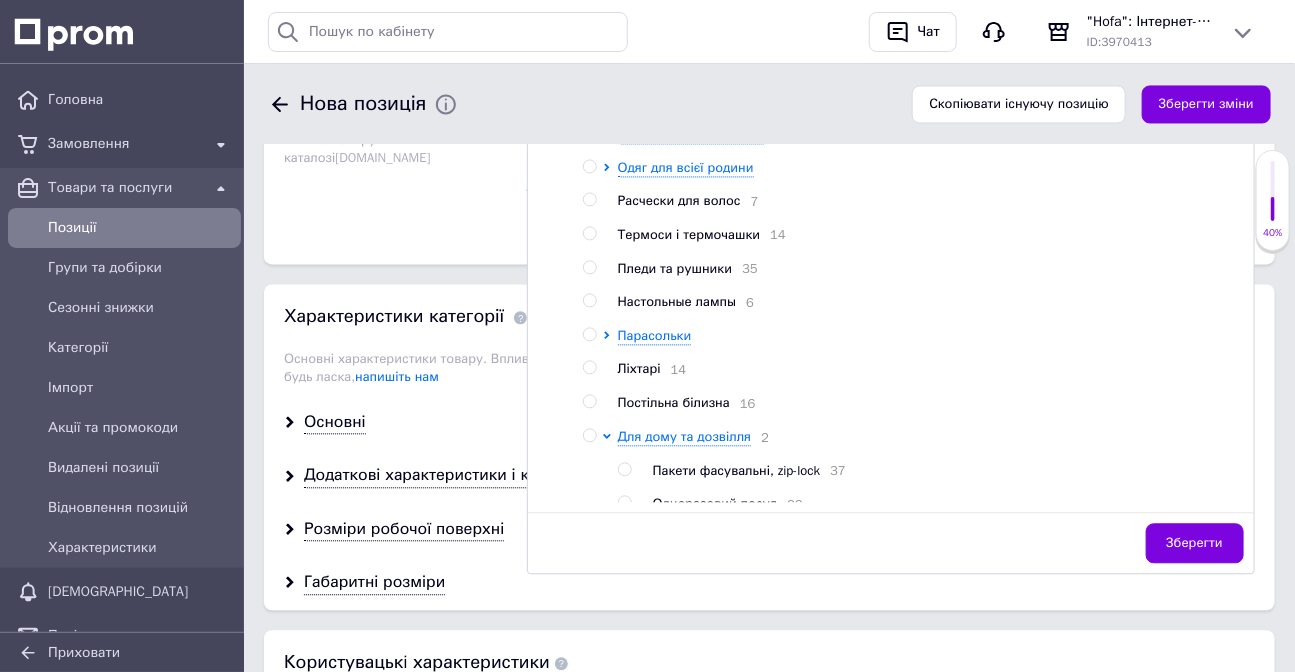 scroll, scrollTop: 128, scrollLeft: 0, axis: vertical 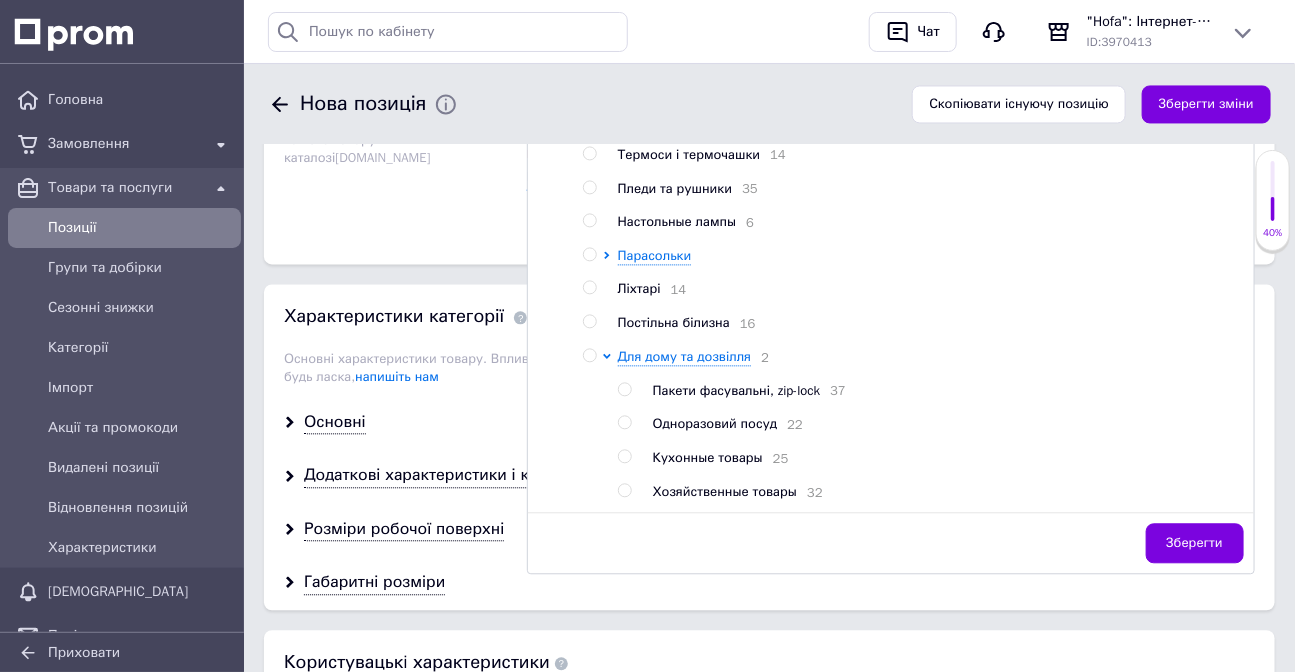 click on "Хозяйственные товары" at bounding box center (725, 491) 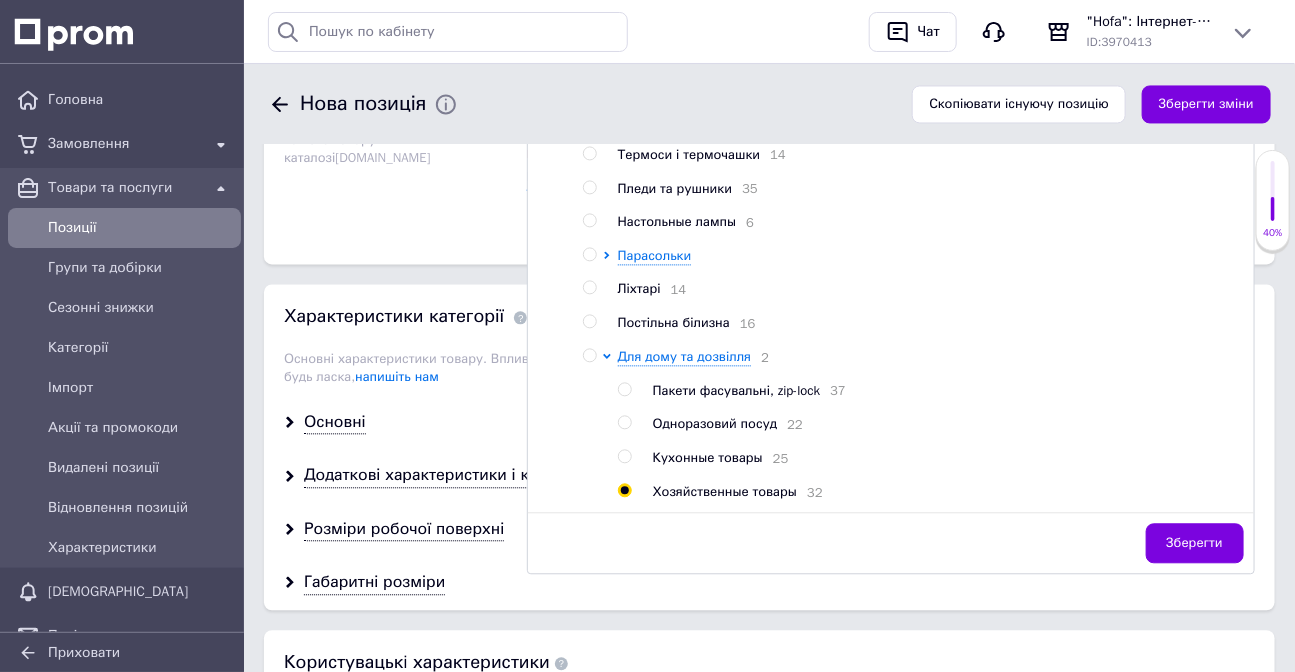 radio on "true" 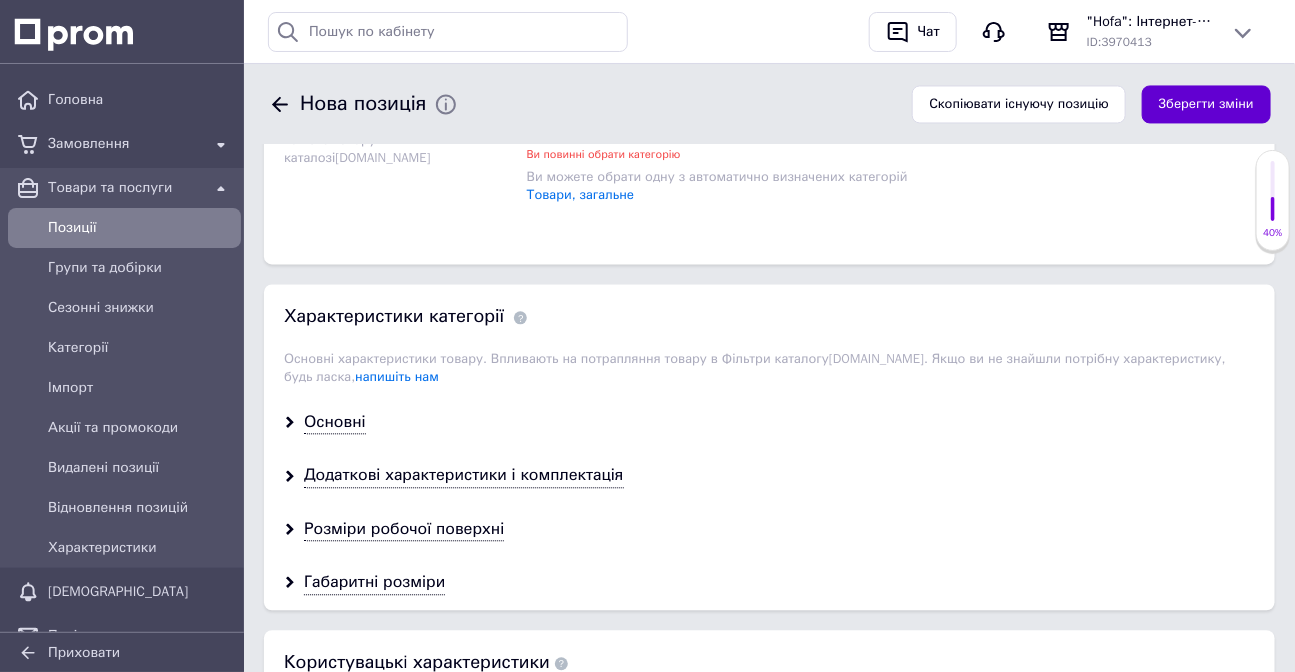 click on "Зберегти зміни" at bounding box center (1206, 104) 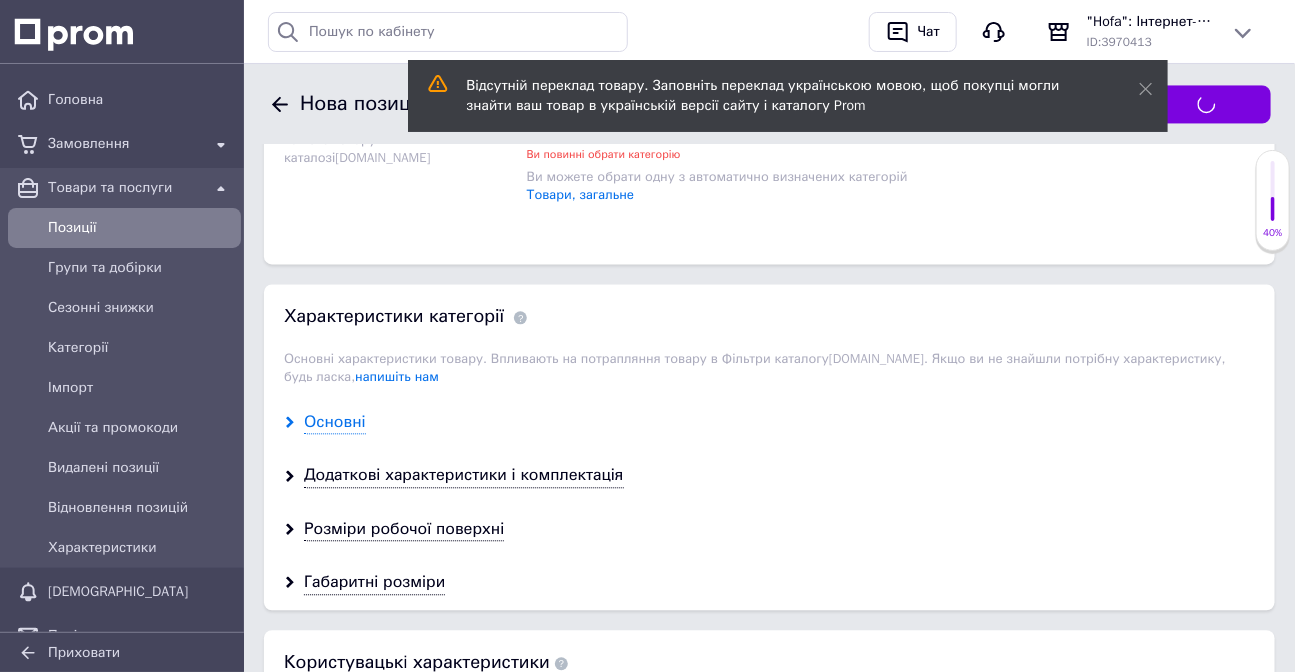 click on "Основні" at bounding box center (335, 422) 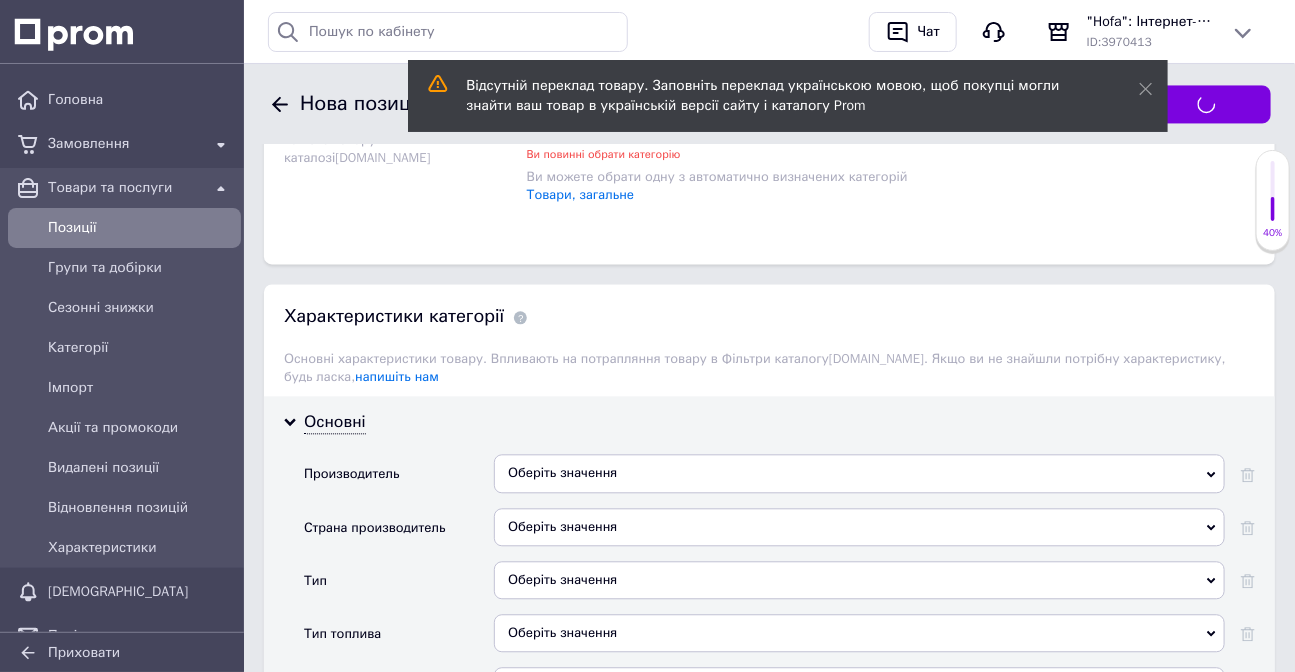 scroll, scrollTop: 1531, scrollLeft: 0, axis: vertical 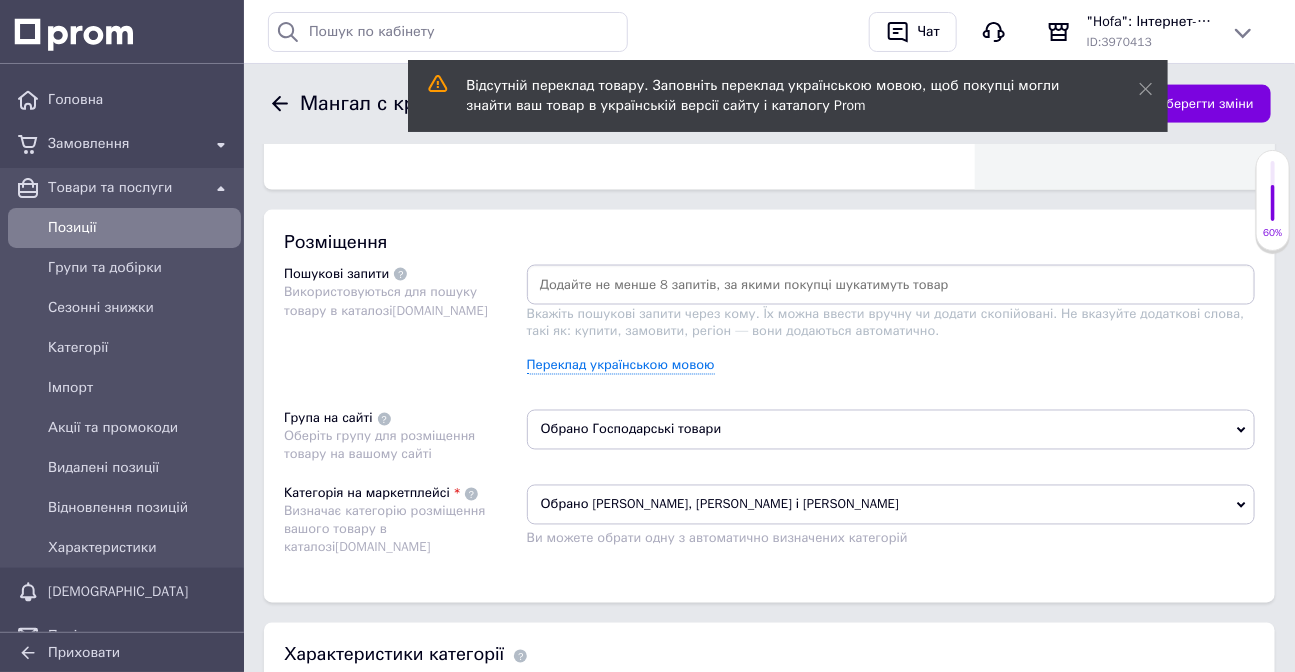 click on "Вкажіть пошукові запити через кому. Їх можна ввести вручну чи додати скопійовані. Не вказуйте додаткові слова, такі як: купити, замовити, регіон — вони додаються автоматично." at bounding box center (886, 322) 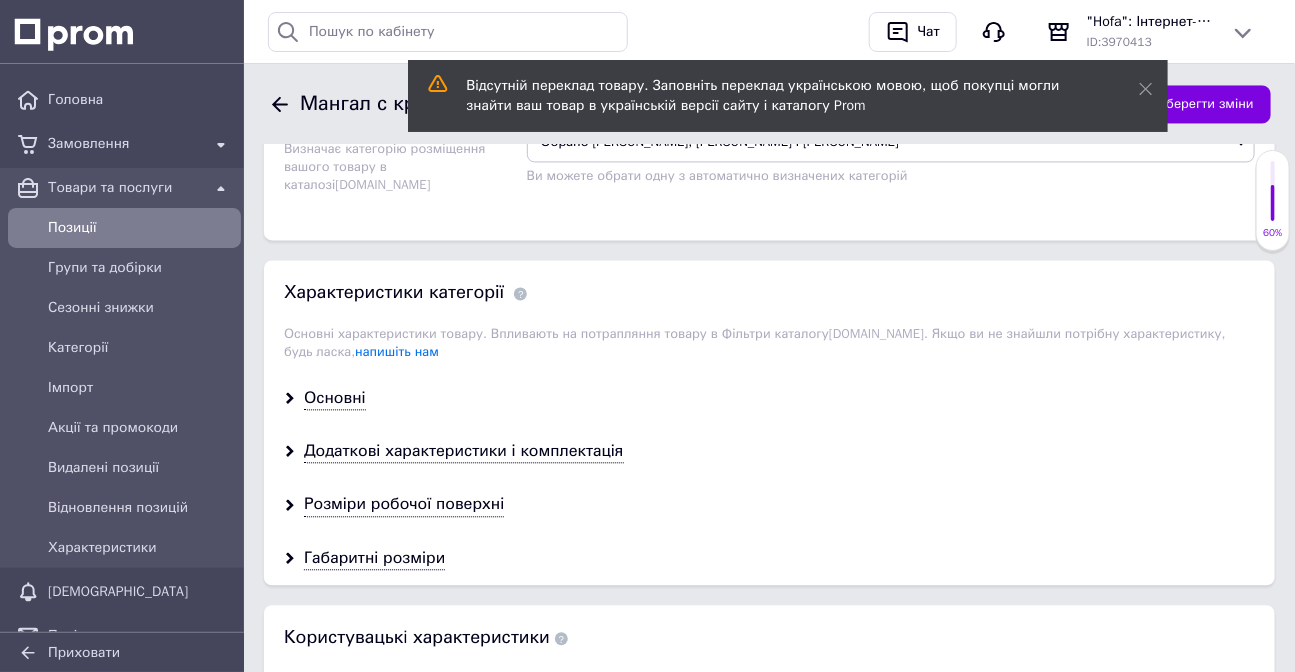 scroll, scrollTop: 1454, scrollLeft: 0, axis: vertical 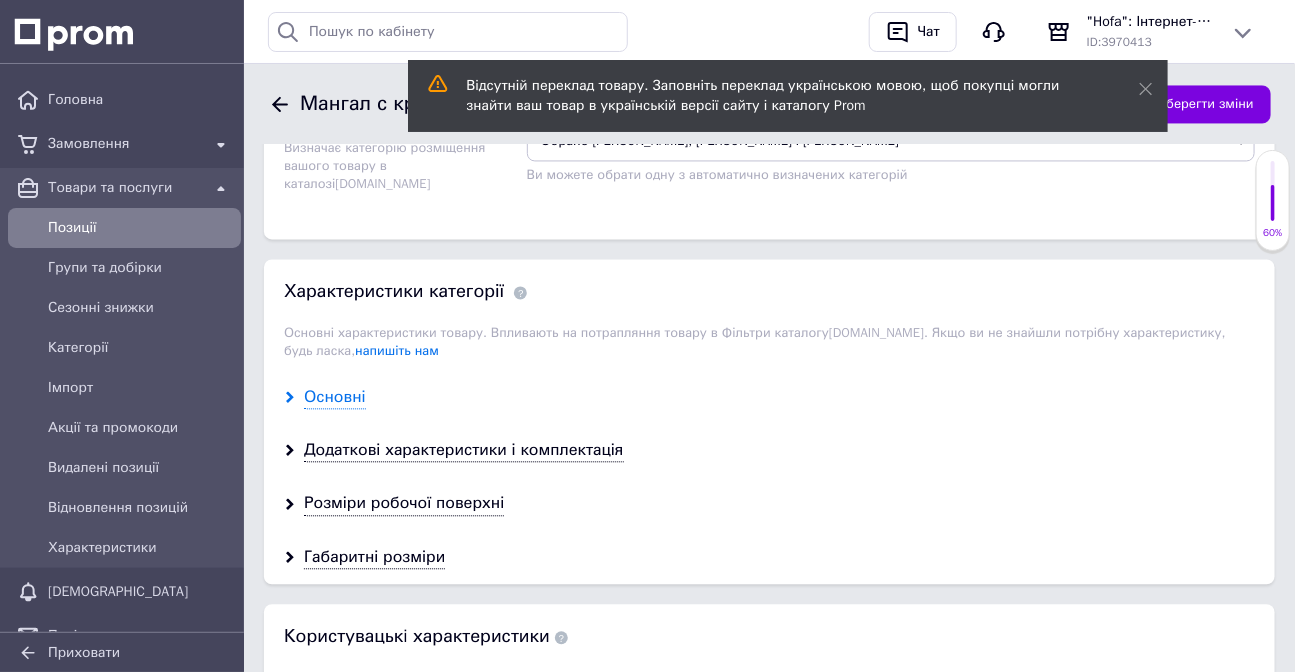 click on "Основні" at bounding box center (335, 397) 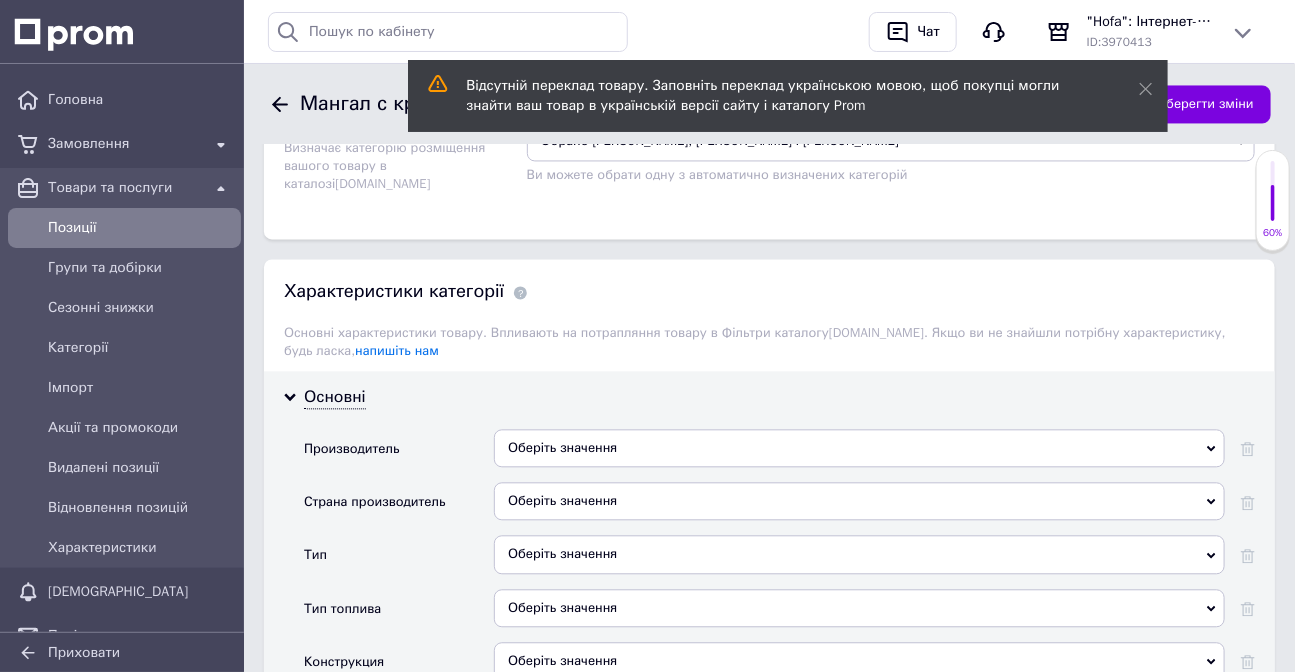 click on "Оберіть значення" at bounding box center [859, 448] 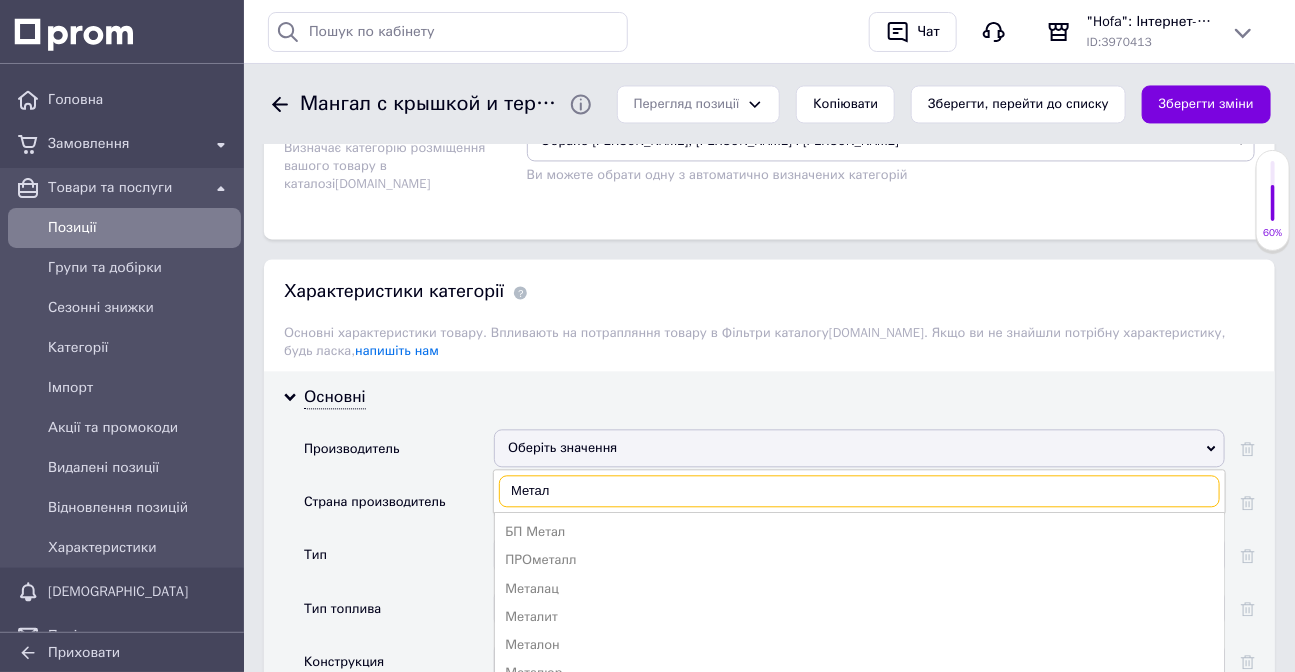 type on "Металз" 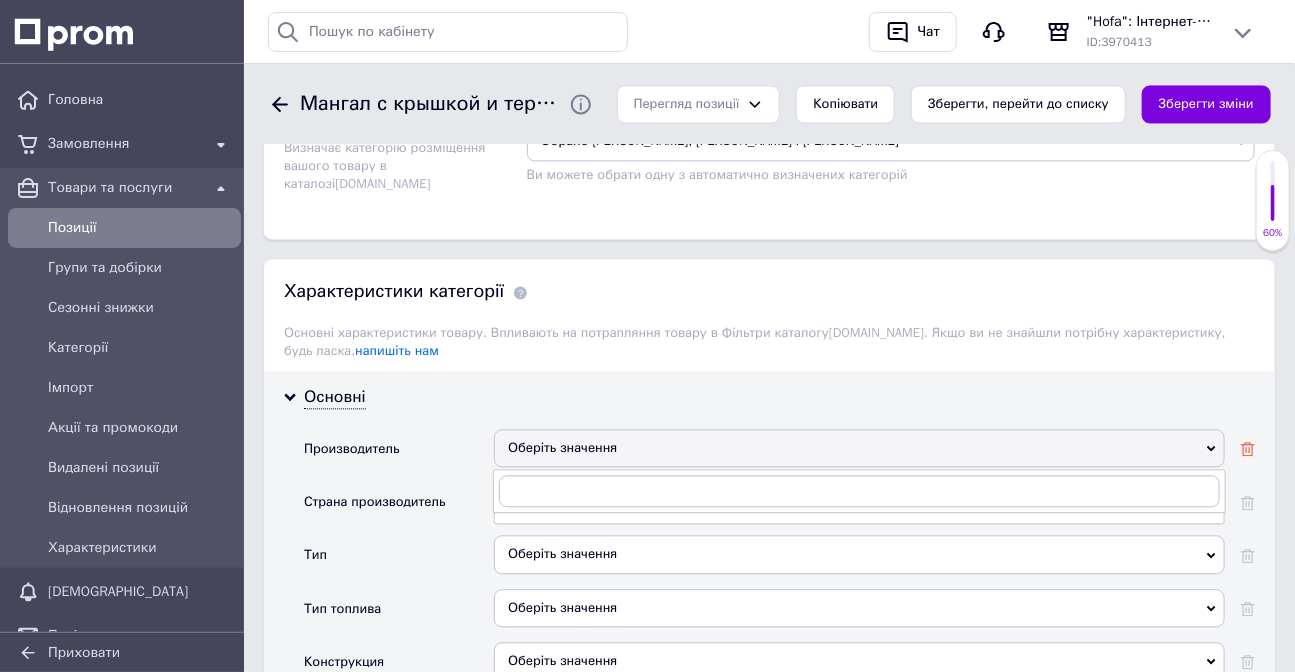 click 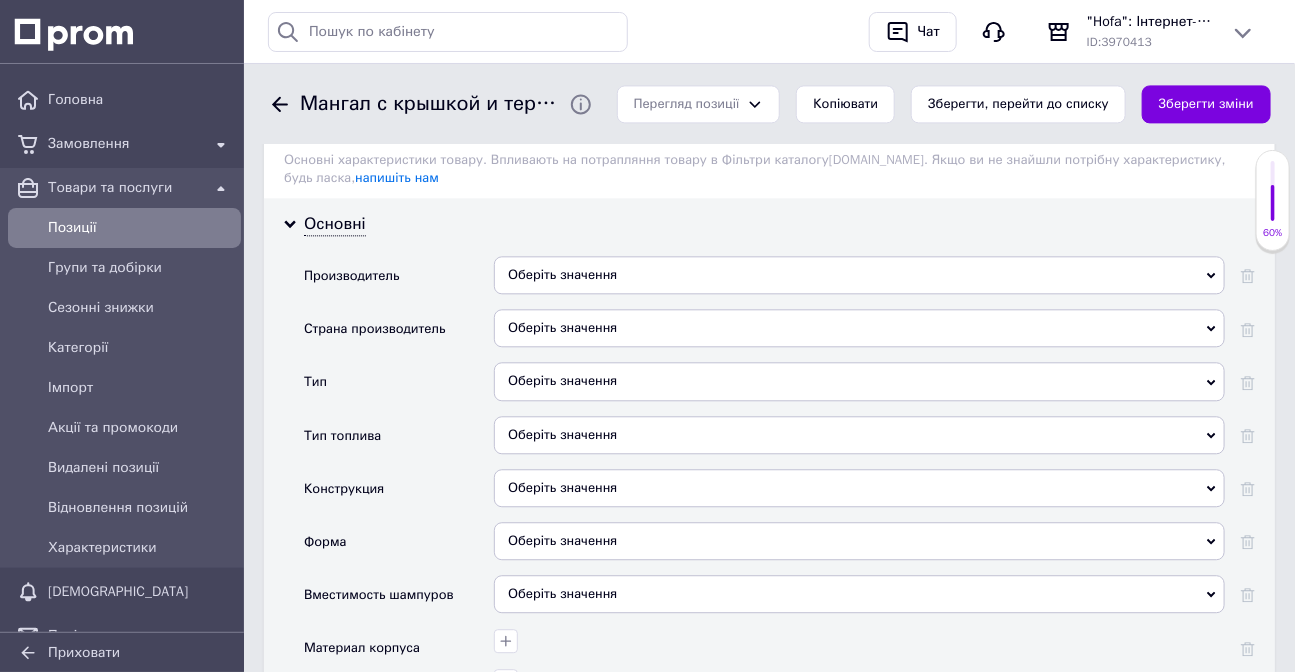 scroll, scrollTop: 1636, scrollLeft: 0, axis: vertical 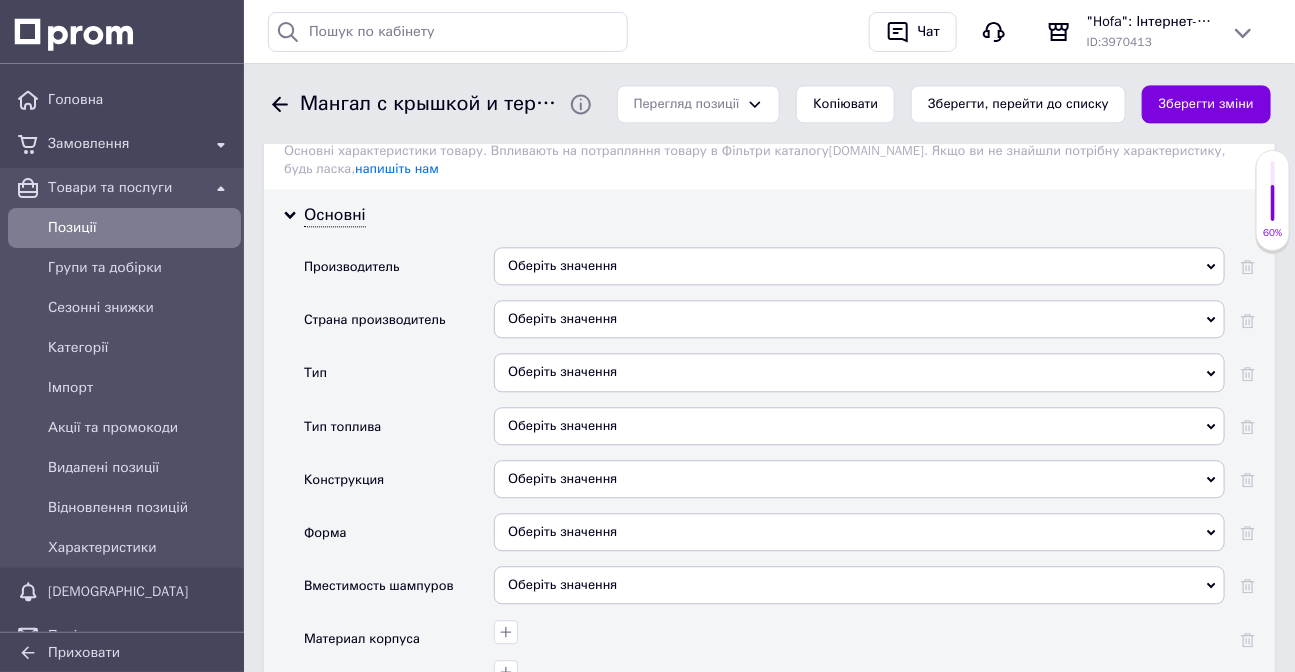 click on "Оберіть значення" at bounding box center (859, 319) 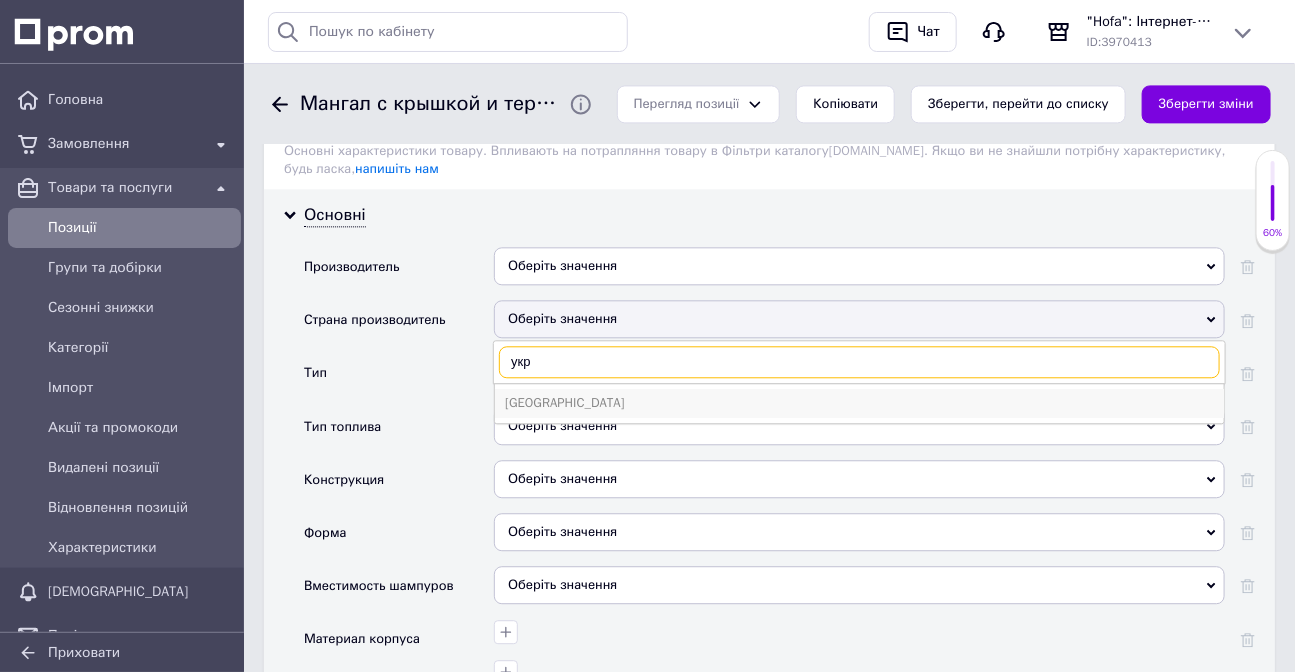 type on "укр" 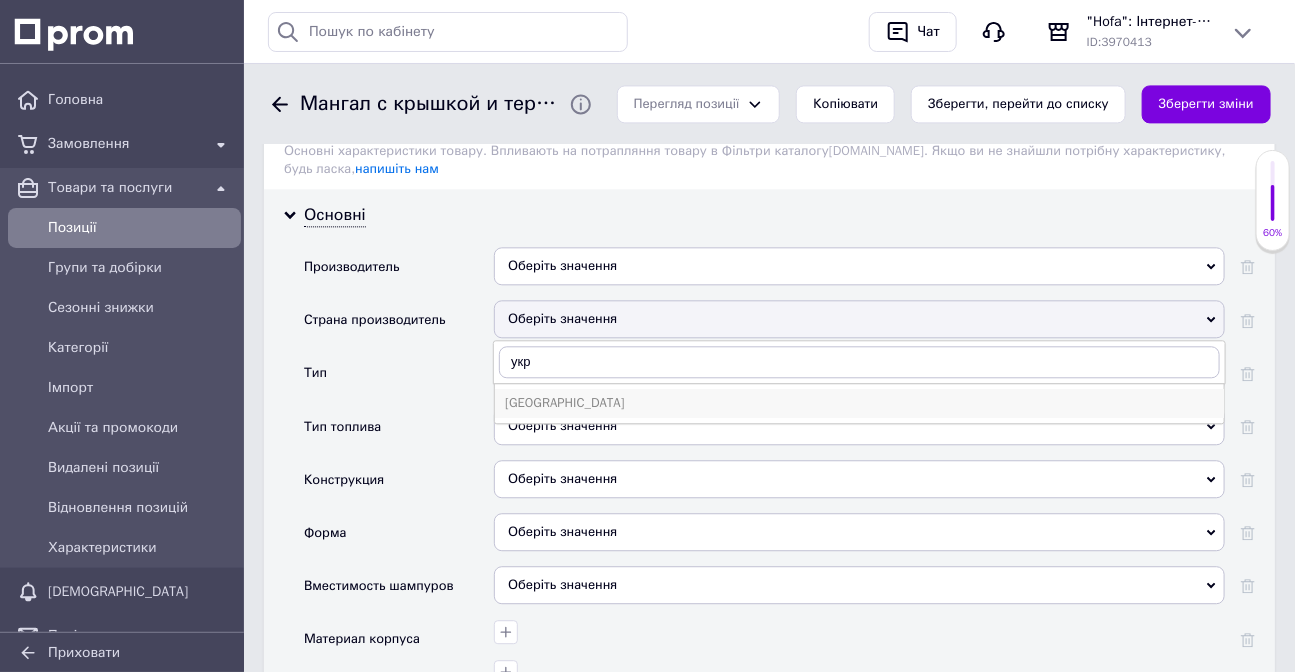 click on "[GEOGRAPHIC_DATA]" at bounding box center [859, 403] 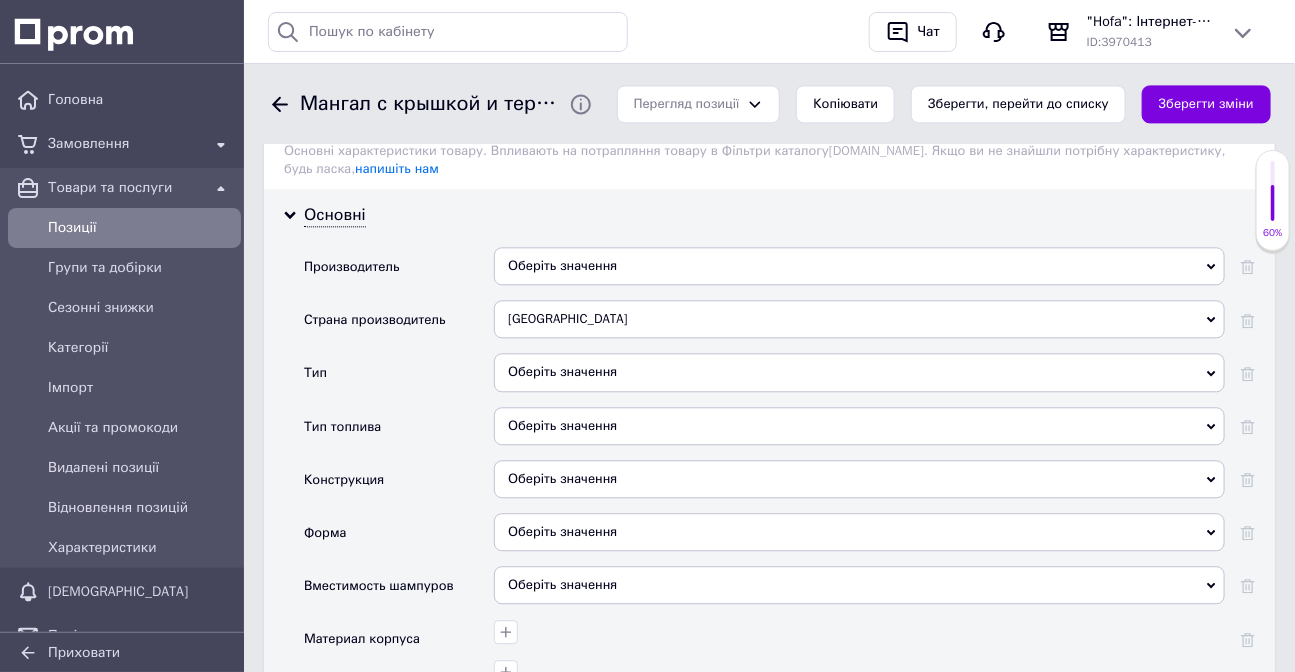 click on "Оберіть значення" at bounding box center [859, 372] 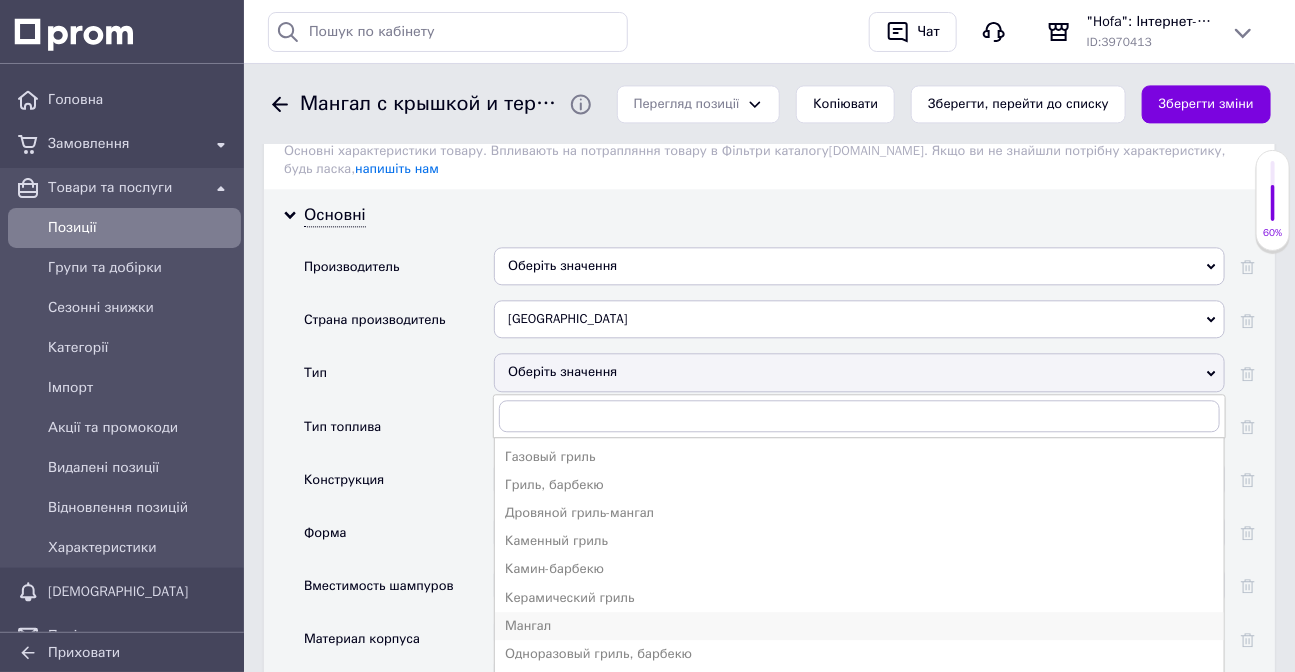 click on "Мангал" at bounding box center (859, 626) 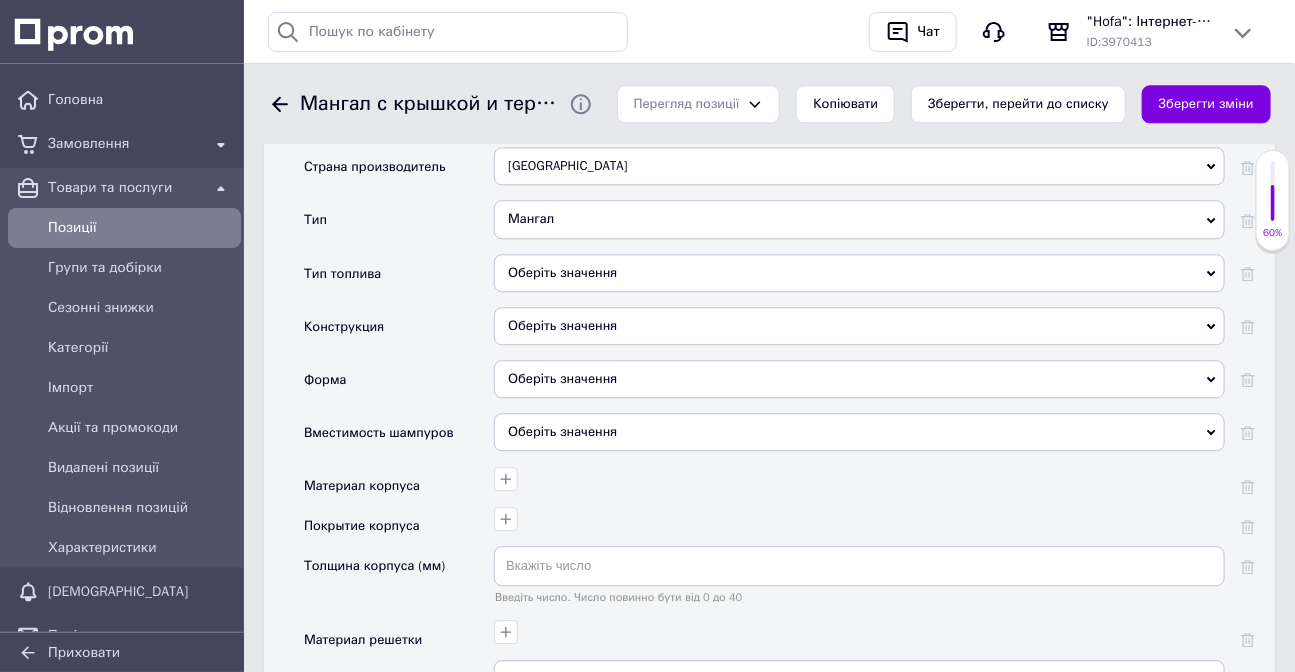 scroll, scrollTop: 1818, scrollLeft: 0, axis: vertical 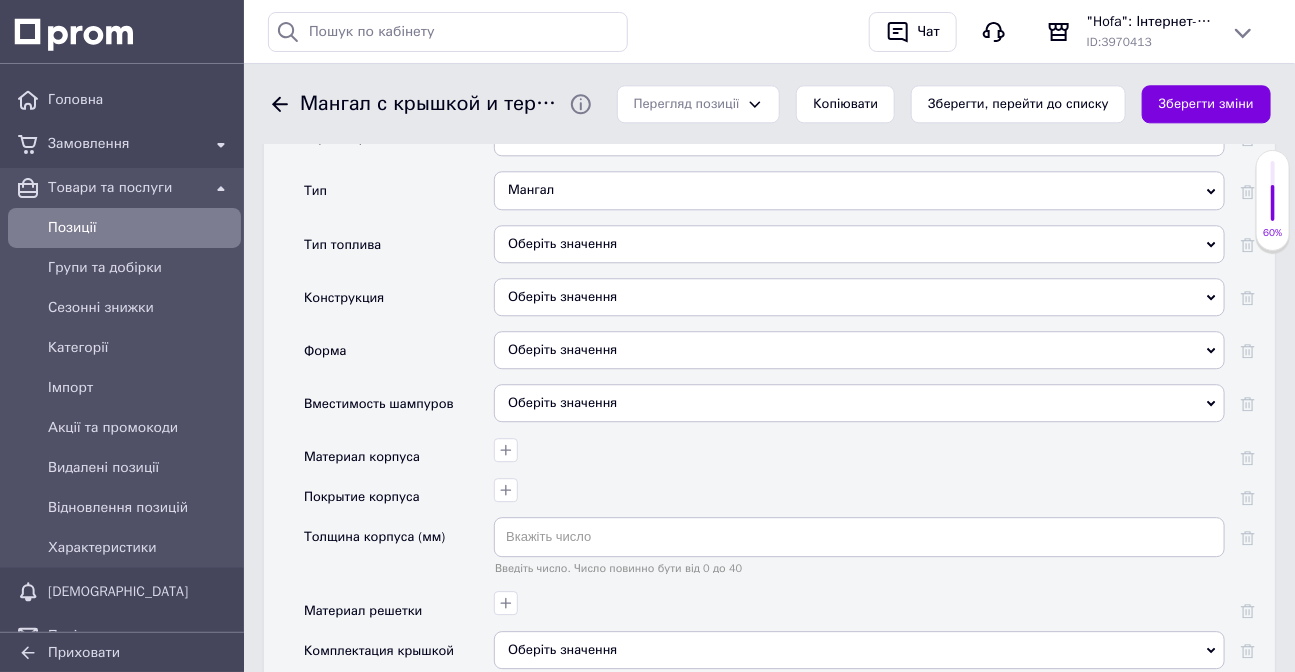 click on "Оберіть значення" at bounding box center [859, 244] 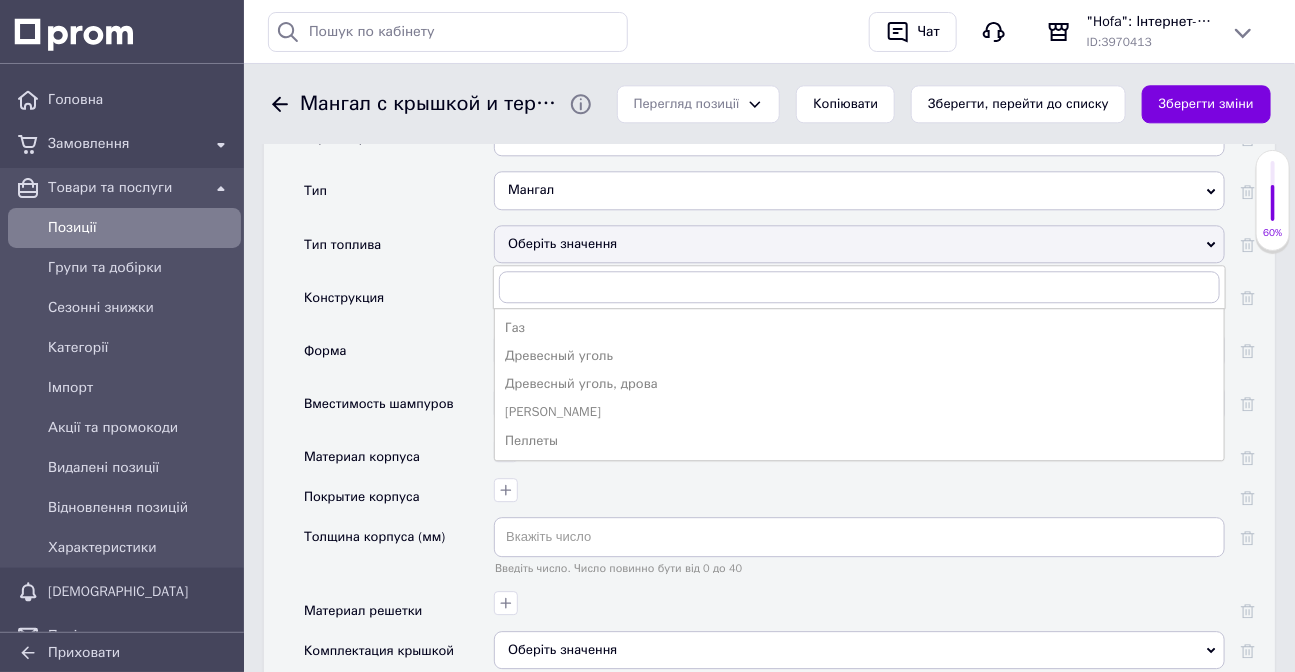 click on "Древесный уголь, дрова" at bounding box center (859, 384) 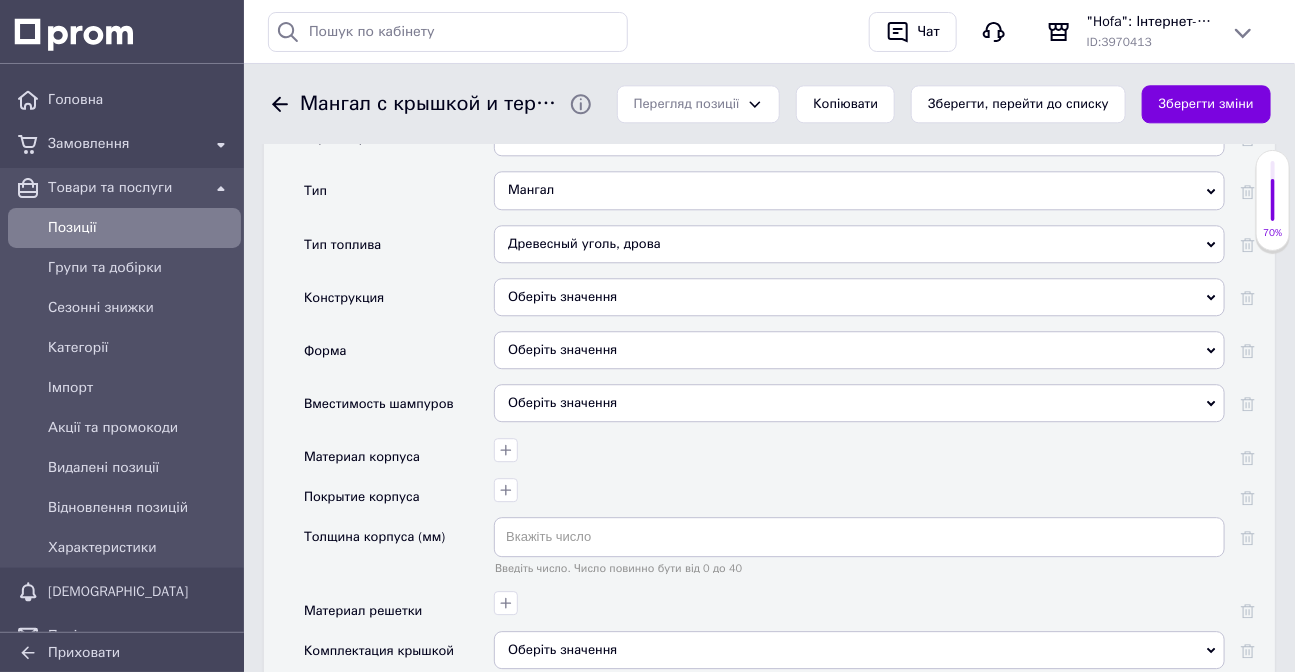 click on "Оберіть значення" at bounding box center [859, 297] 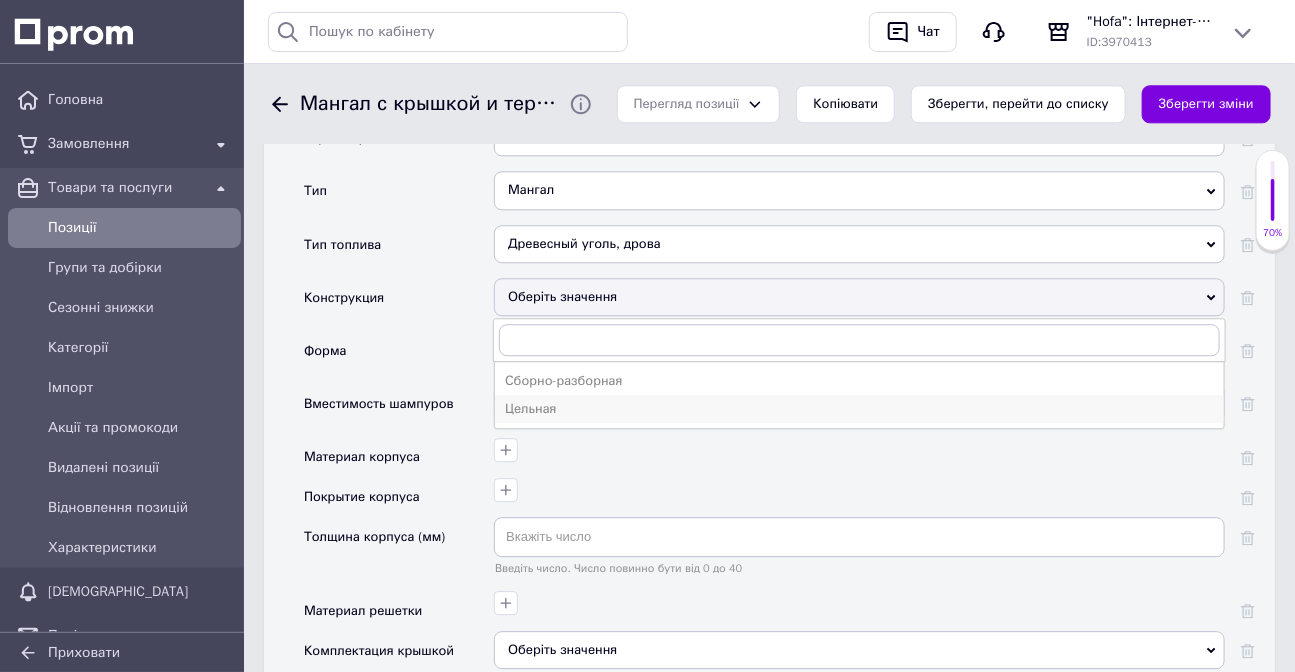click on "Цельная" at bounding box center (859, 409) 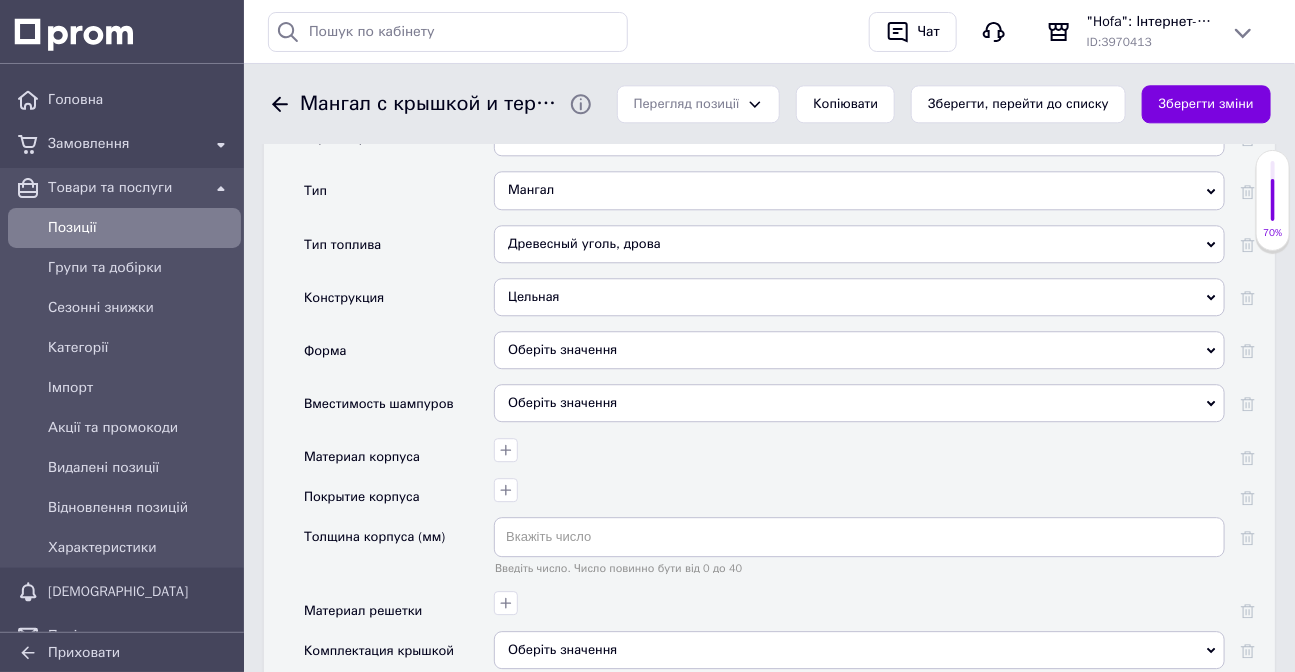 click on "Оберіть значення" at bounding box center (859, 350) 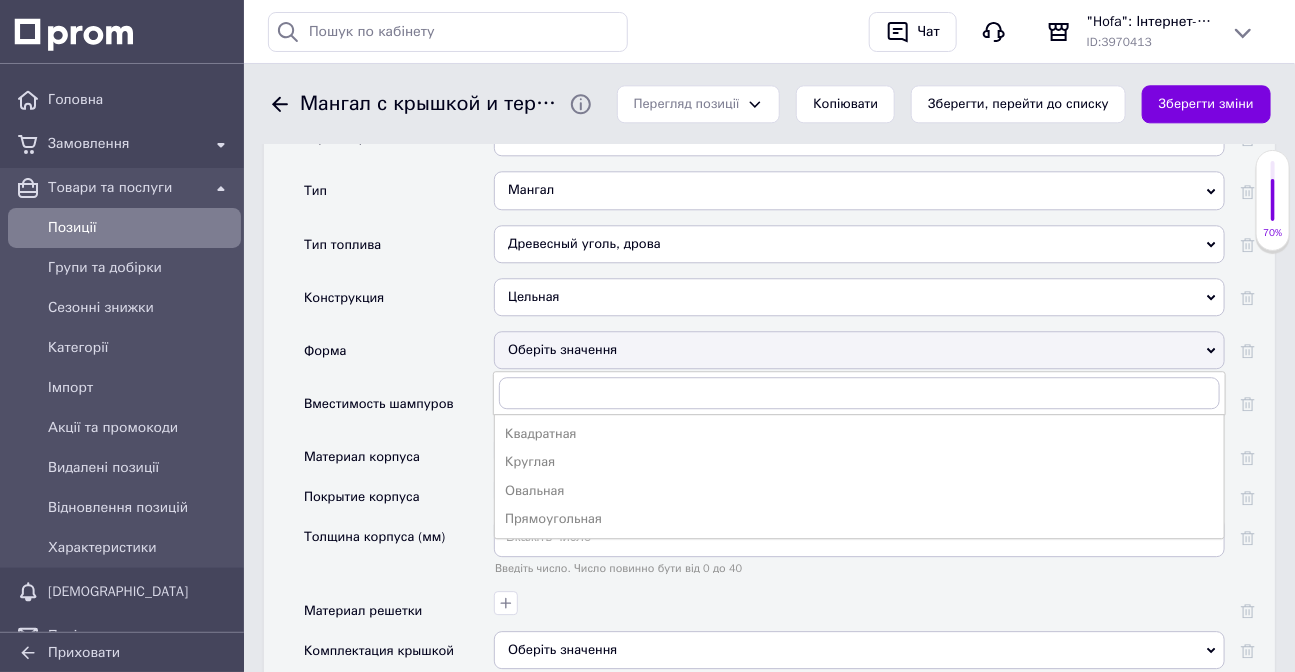 click on "Прямоугольная" at bounding box center (859, 519) 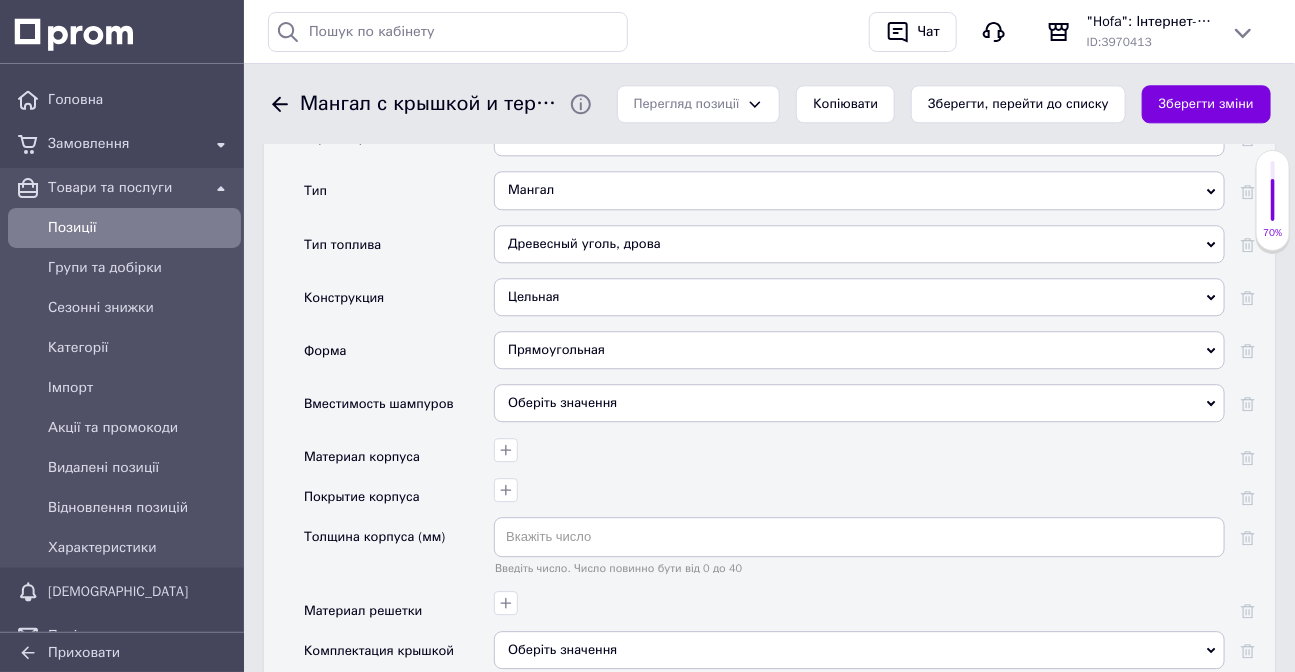 click on "Оберіть значення" at bounding box center (859, 403) 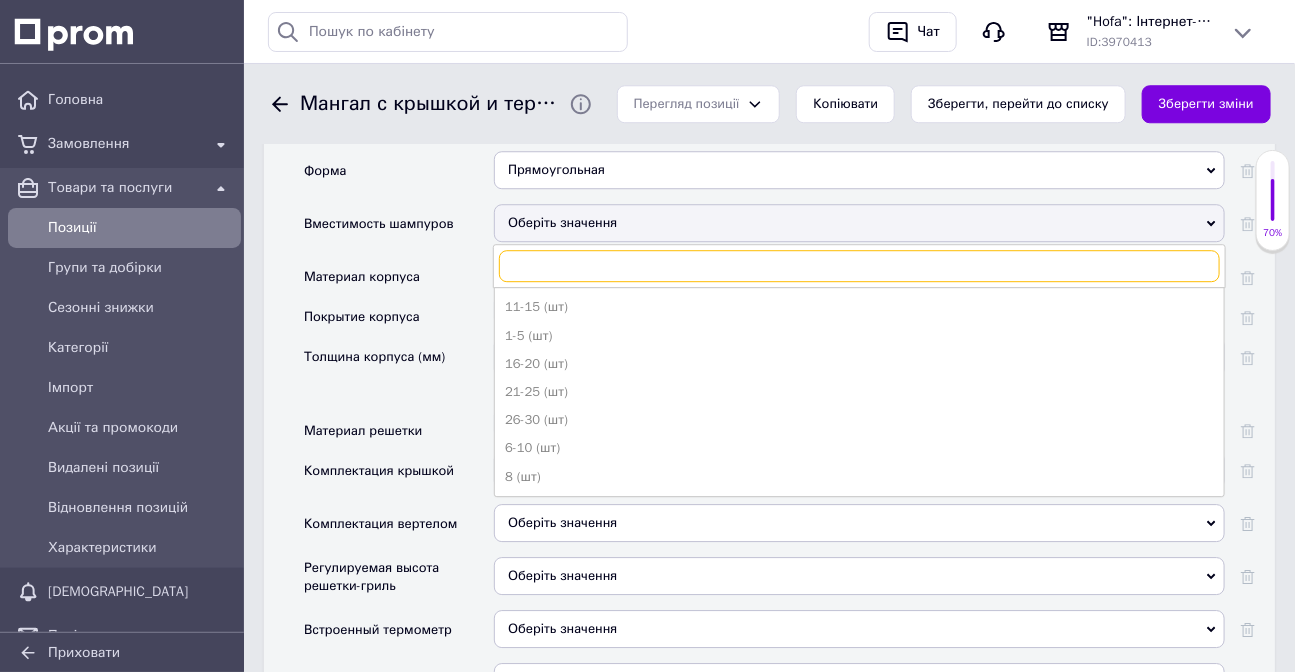 scroll, scrollTop: 2000, scrollLeft: 0, axis: vertical 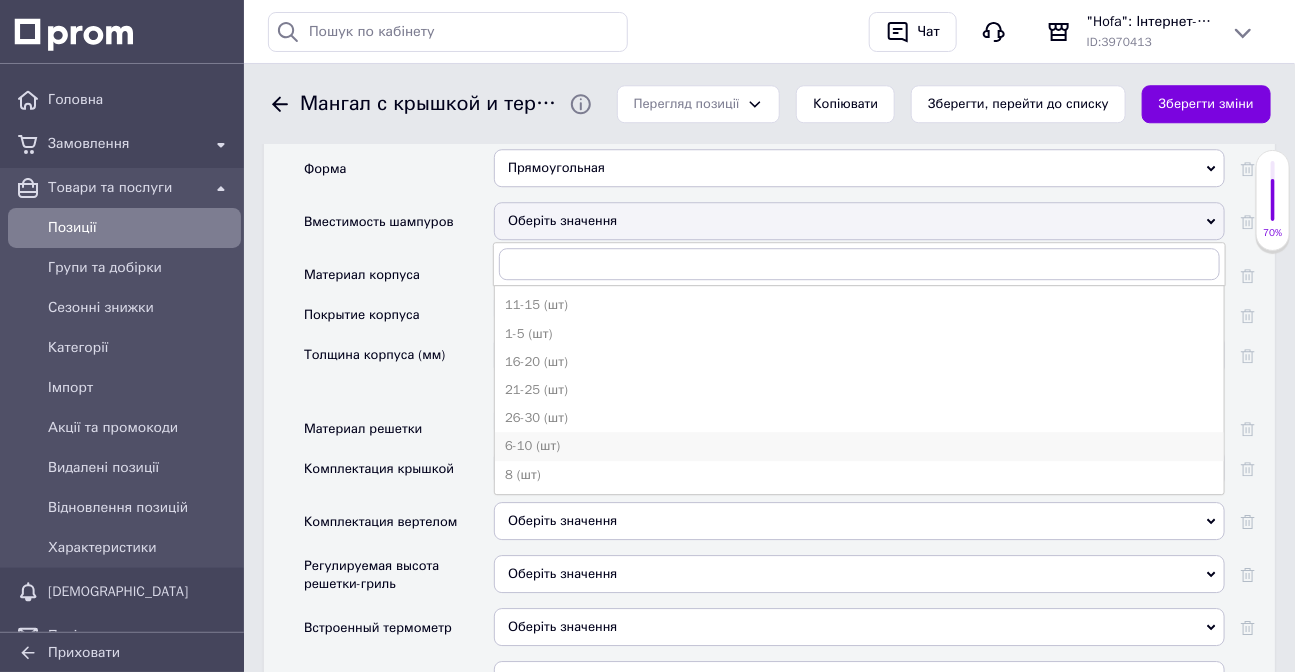 click on "6-10 (шт)" at bounding box center [859, 446] 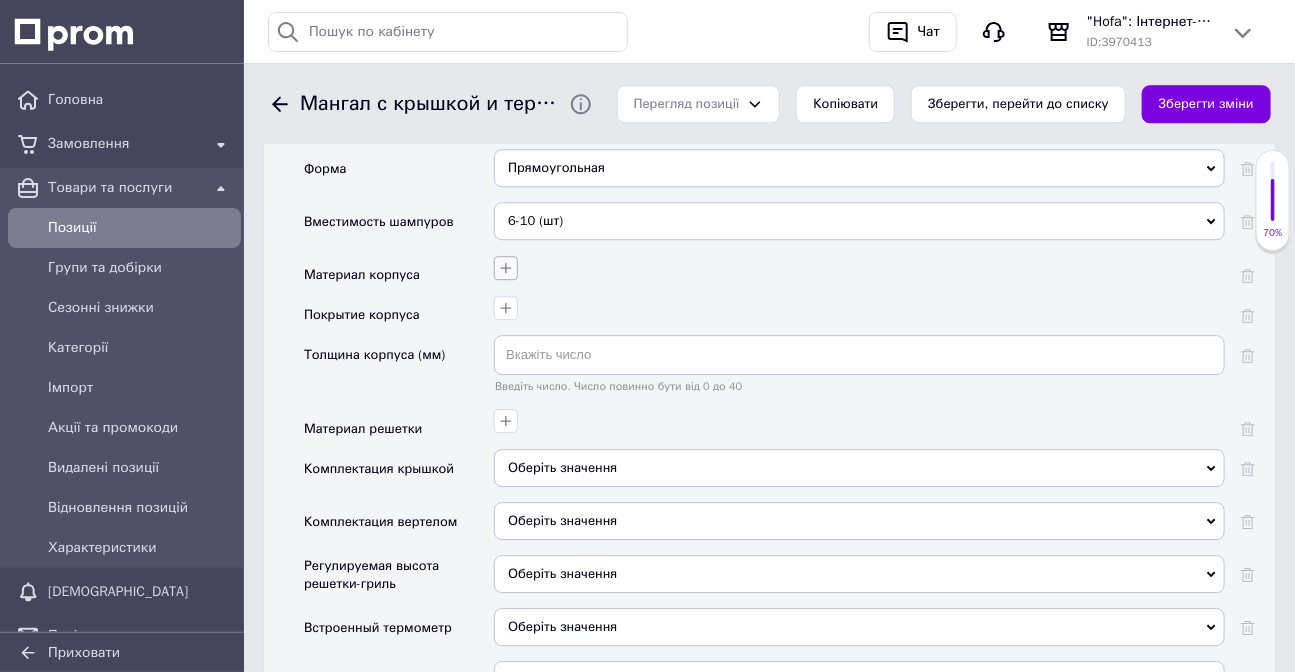 click 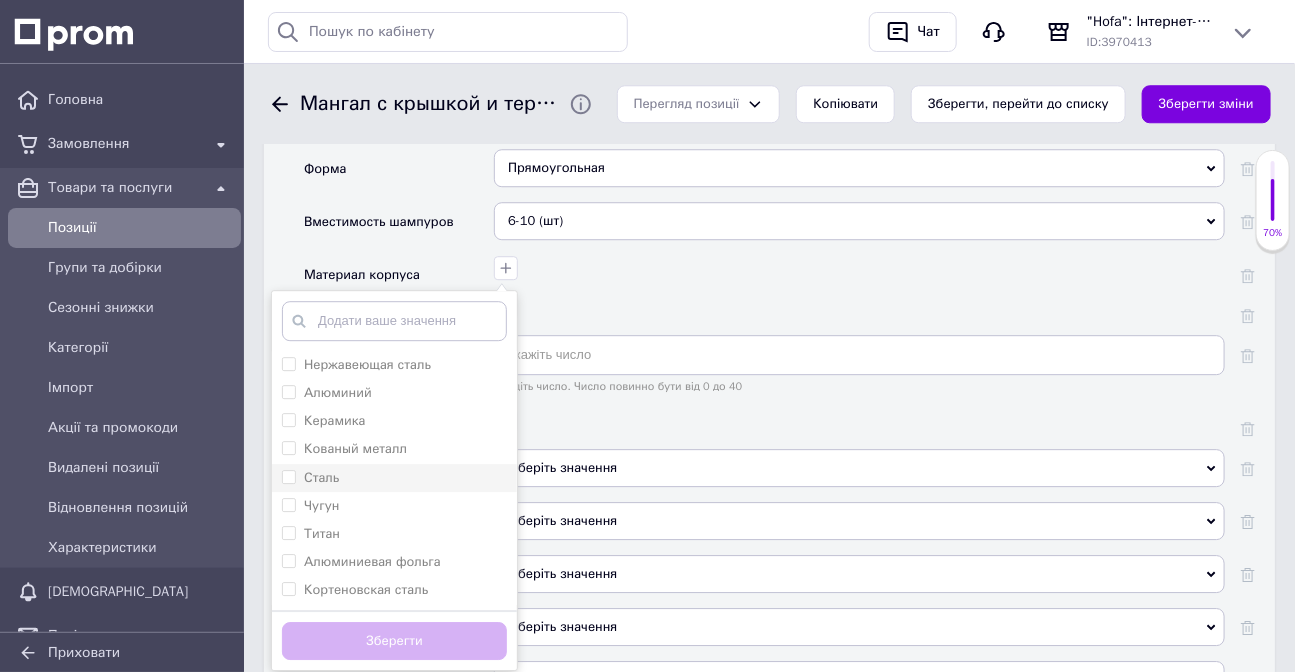 click on "Сталь" at bounding box center [394, 478] 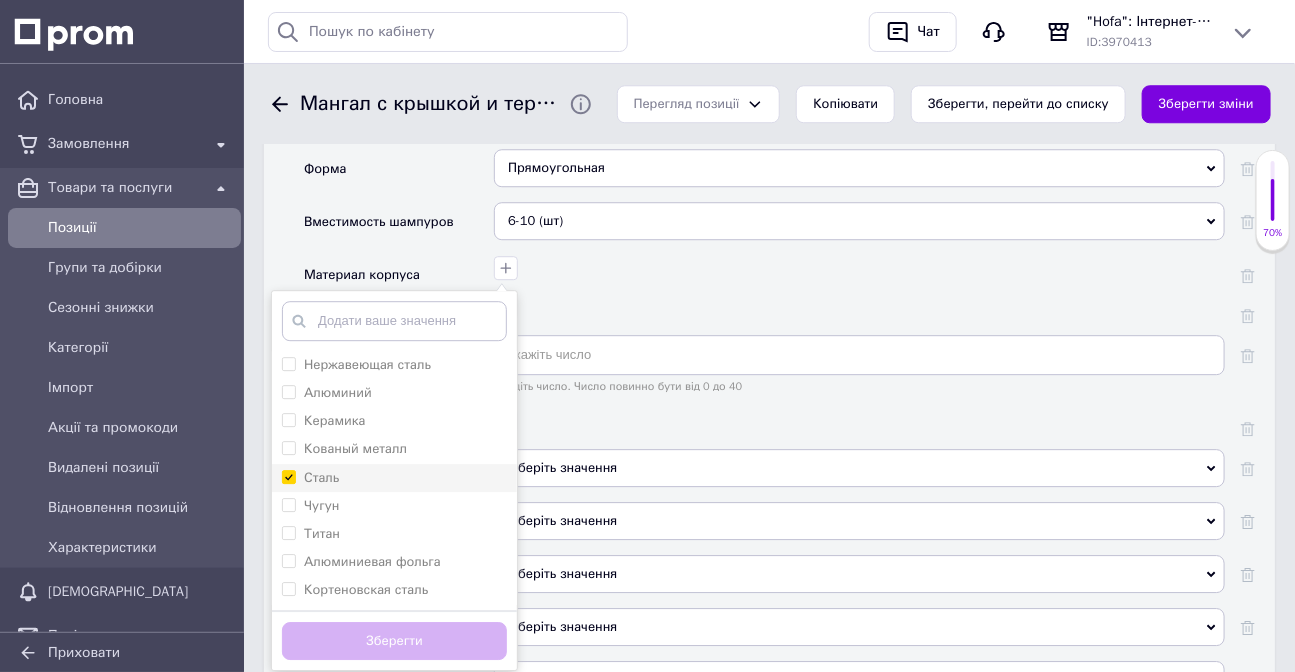 checkbox on "true" 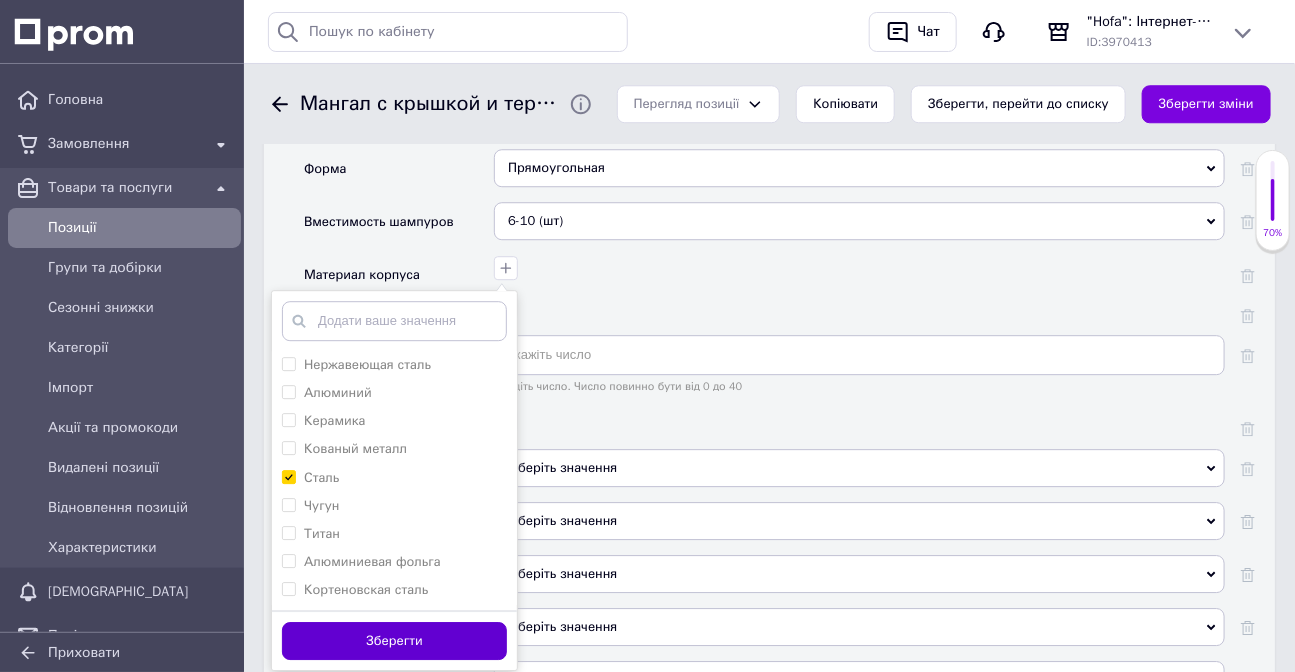 click on "Зберегти" at bounding box center [394, 641] 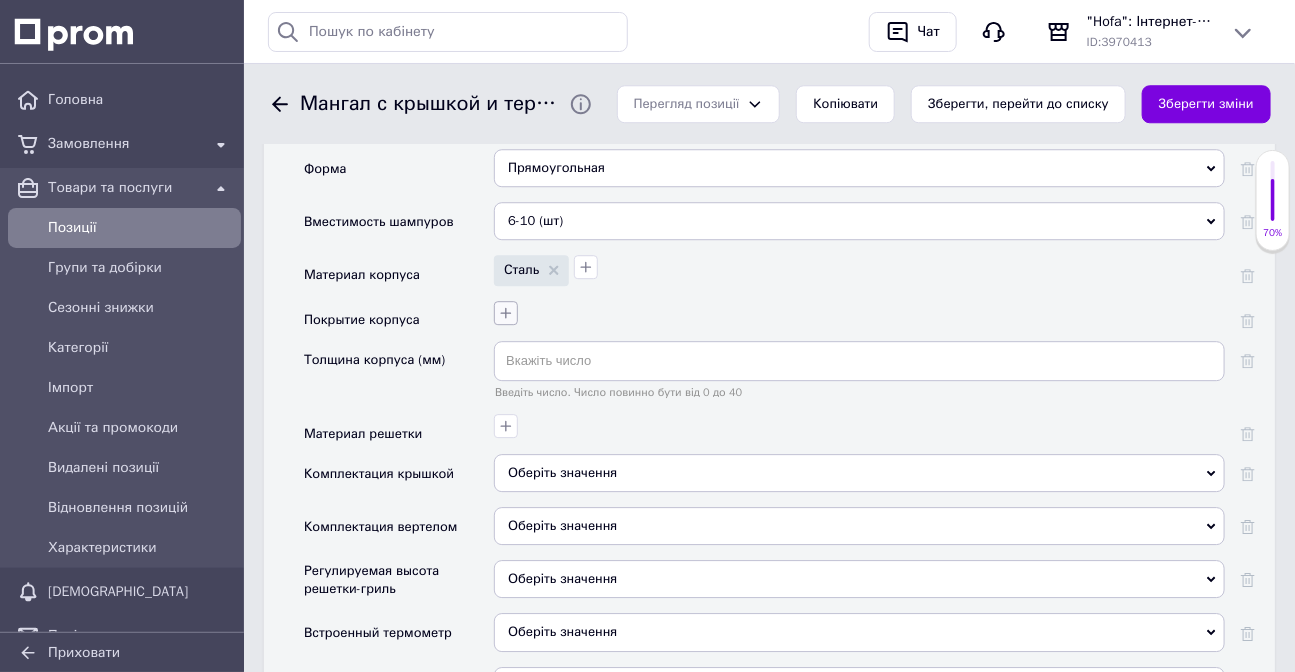 click 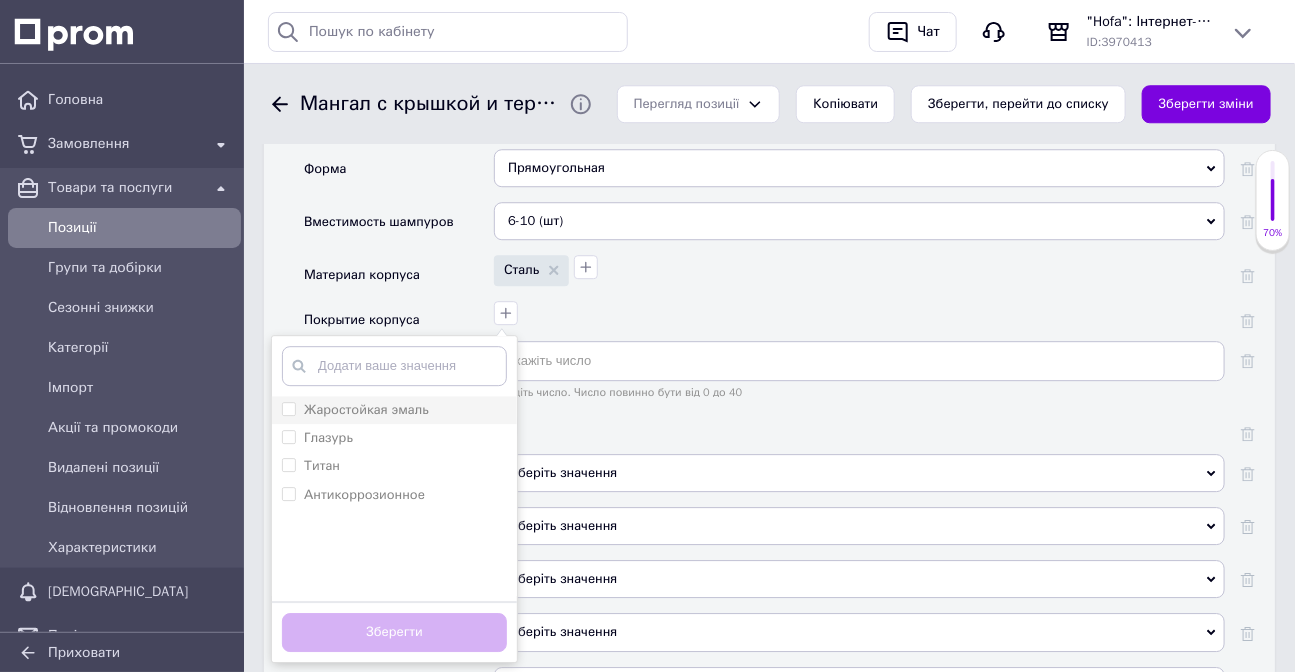 click on "Жаростойкая эмаль" at bounding box center (366, 409) 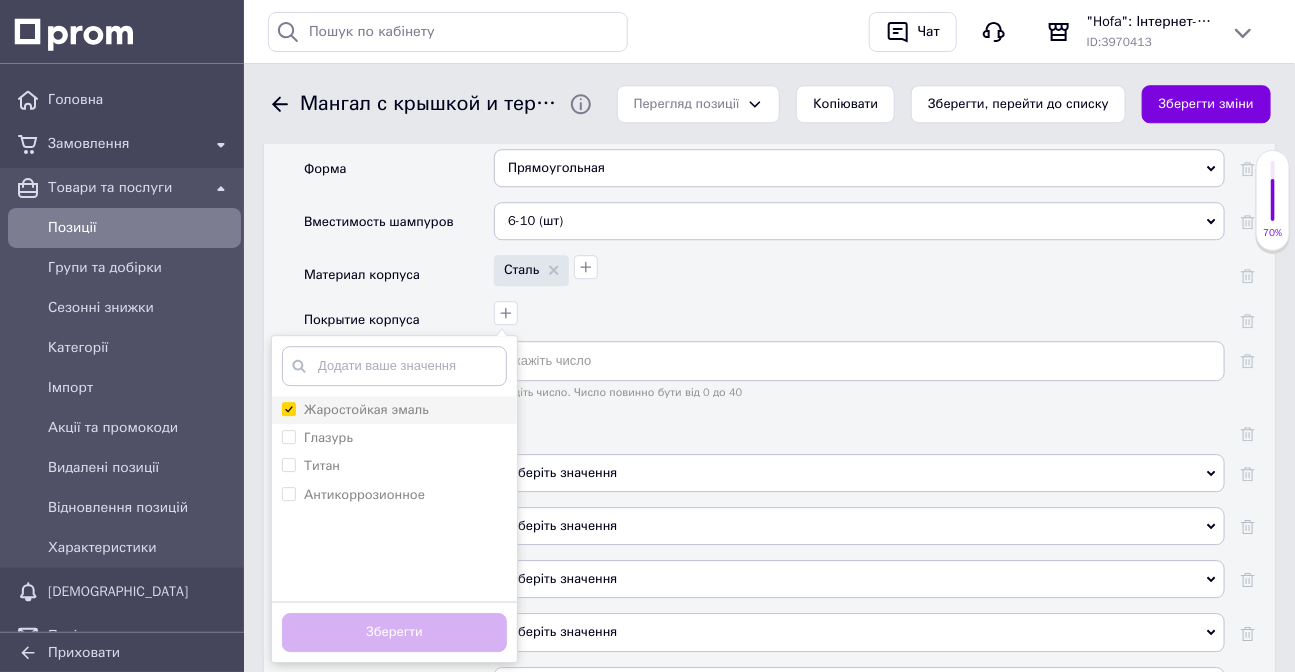 checkbox on "true" 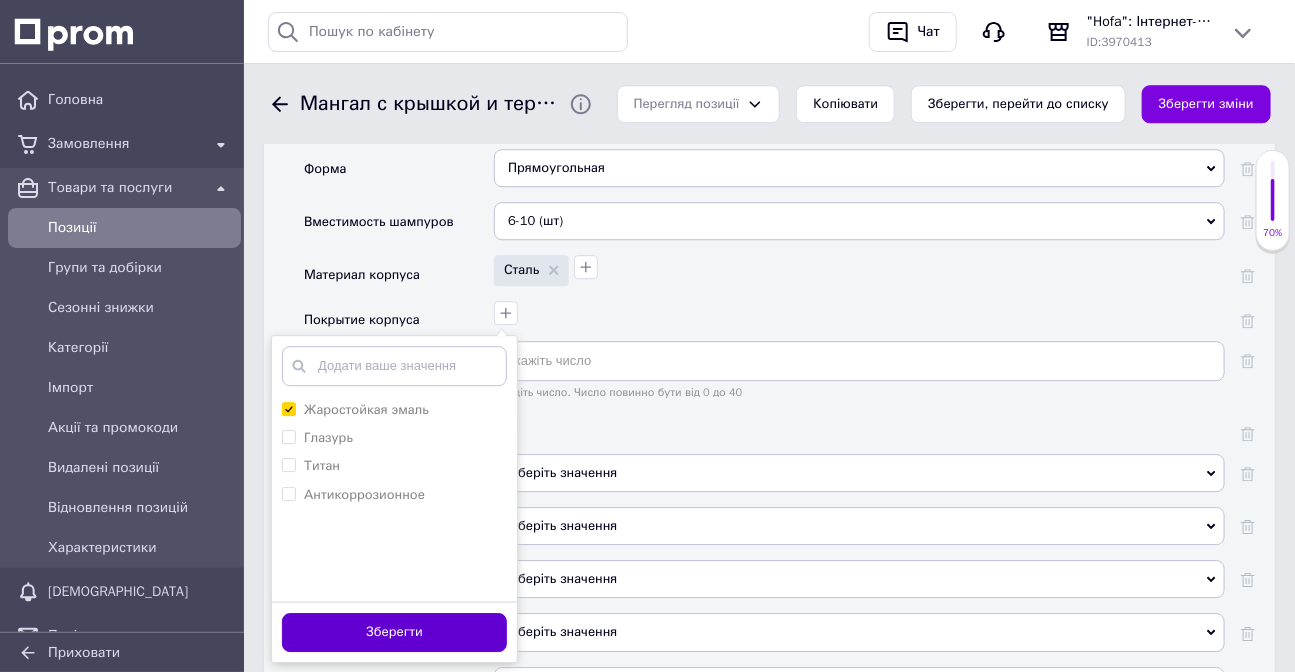 click on "Зберегти" at bounding box center (394, 632) 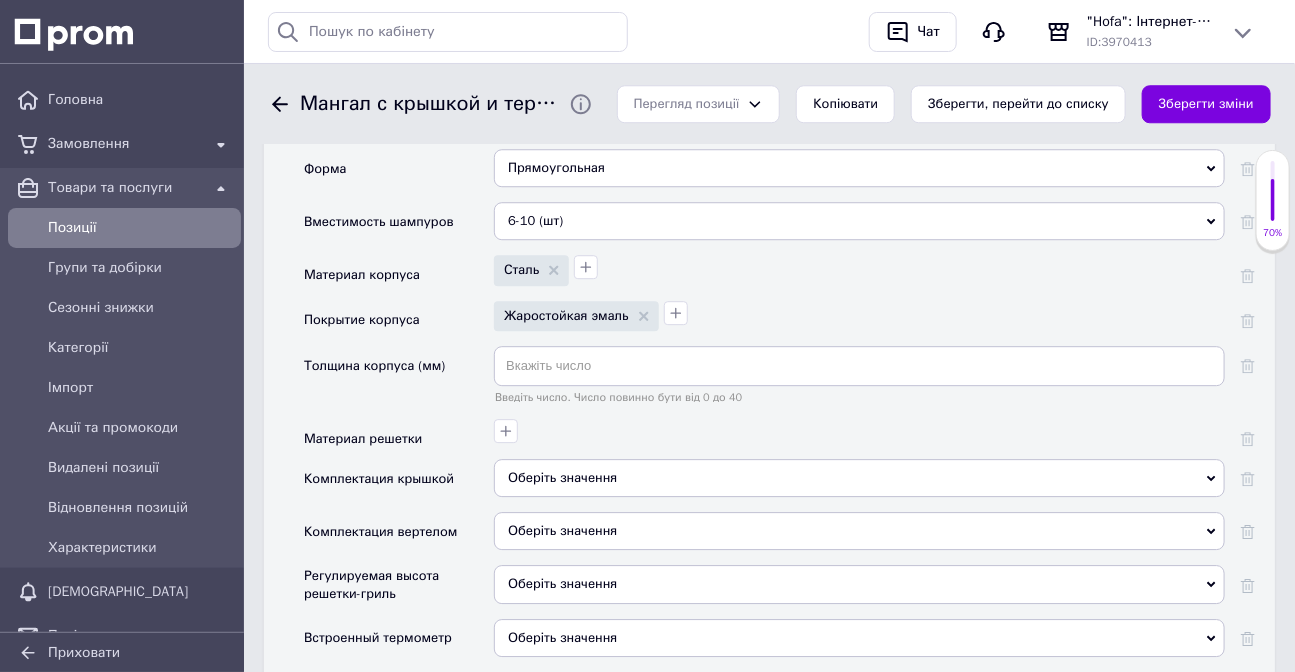 scroll, scrollTop: 2090, scrollLeft: 0, axis: vertical 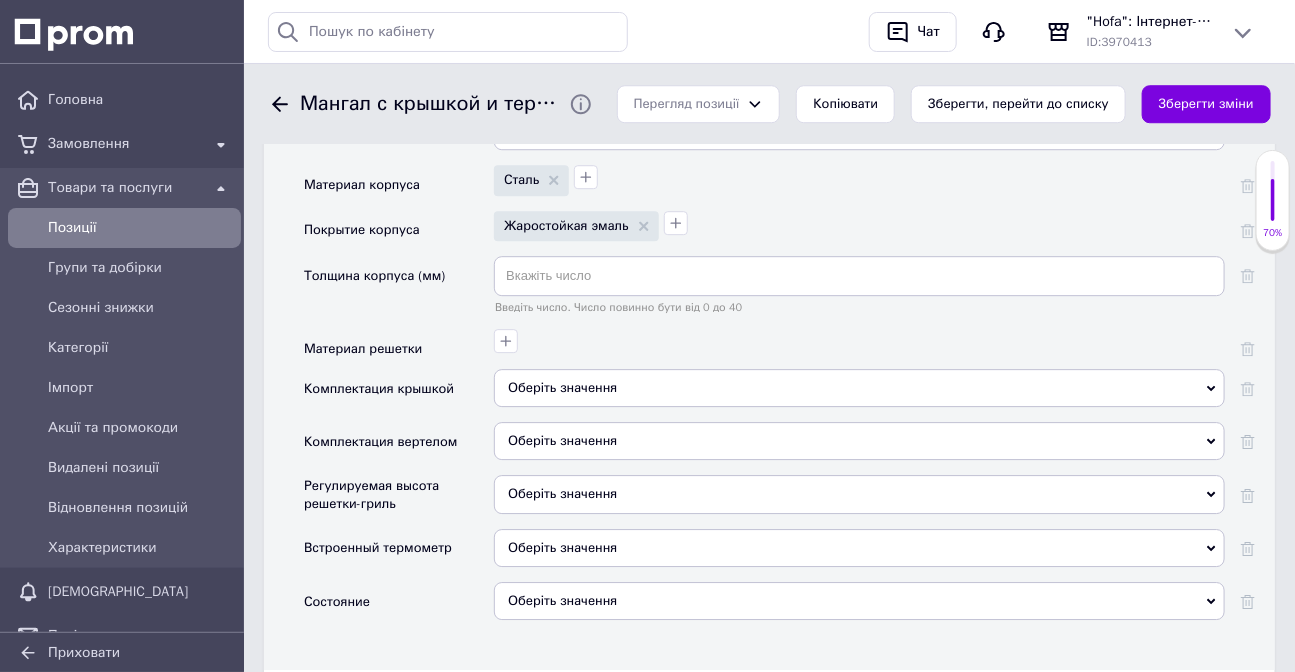 click on "Жаростойкая эмаль" at bounding box center (859, 233) 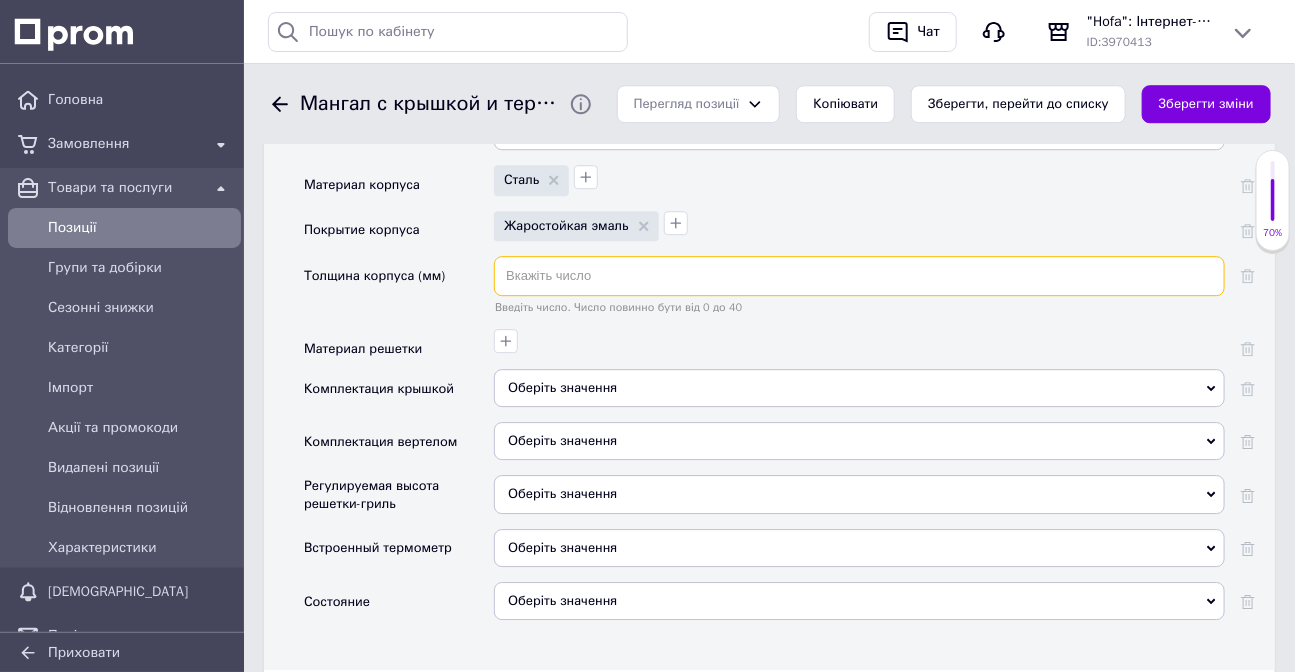 click at bounding box center (859, 276) 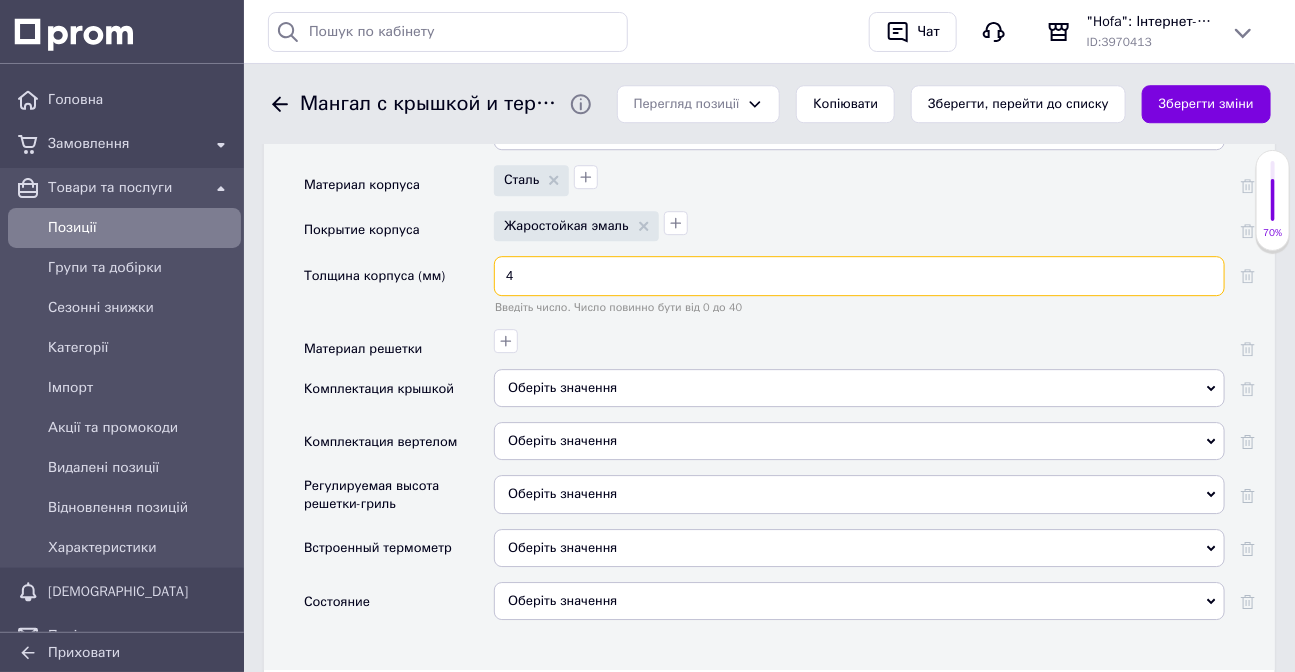 type on "4" 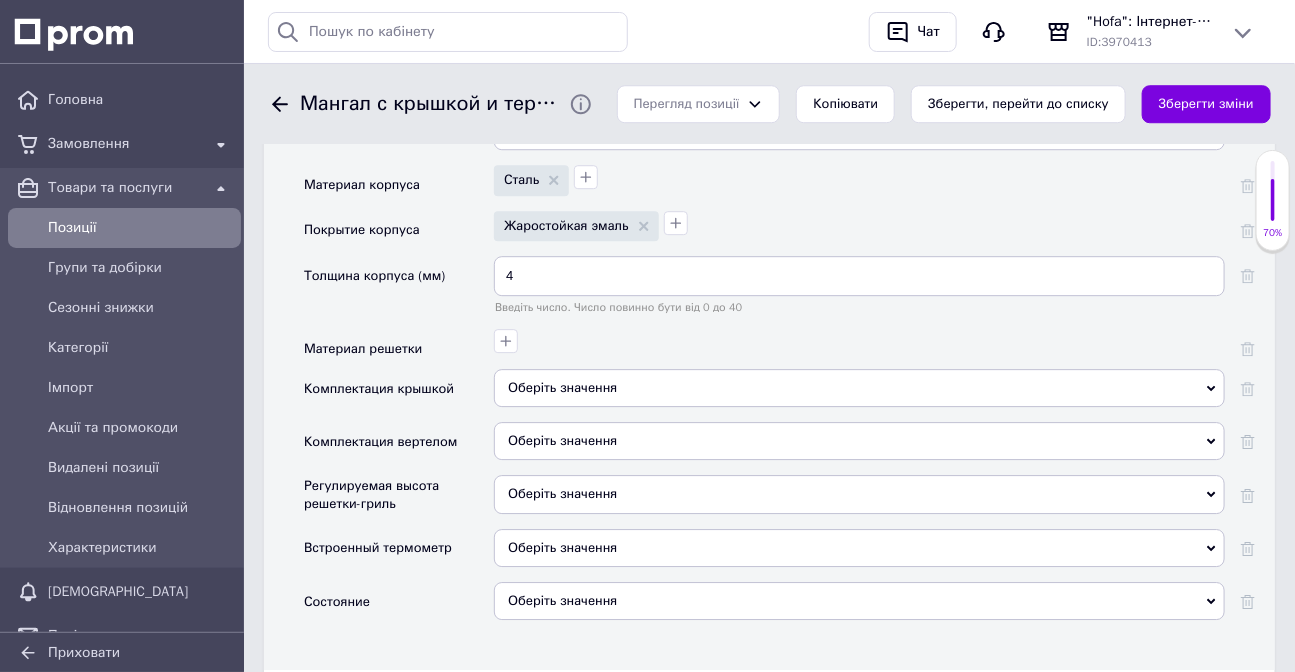 click at bounding box center (857, 338) 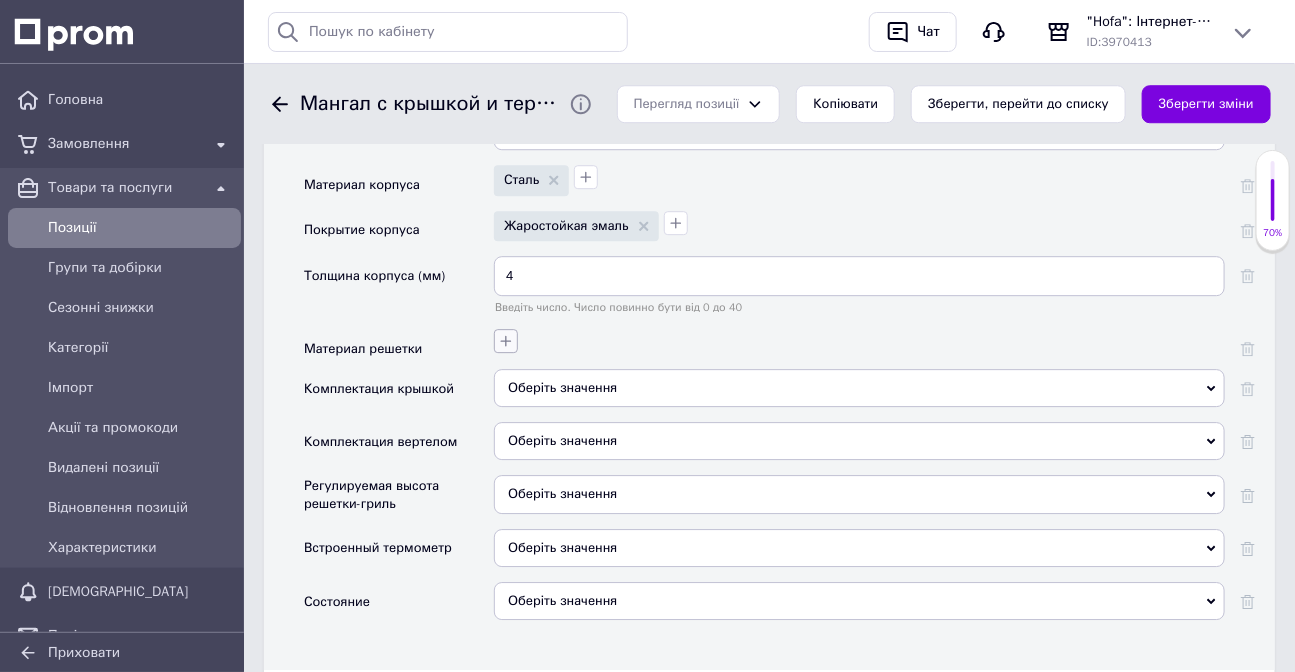 click 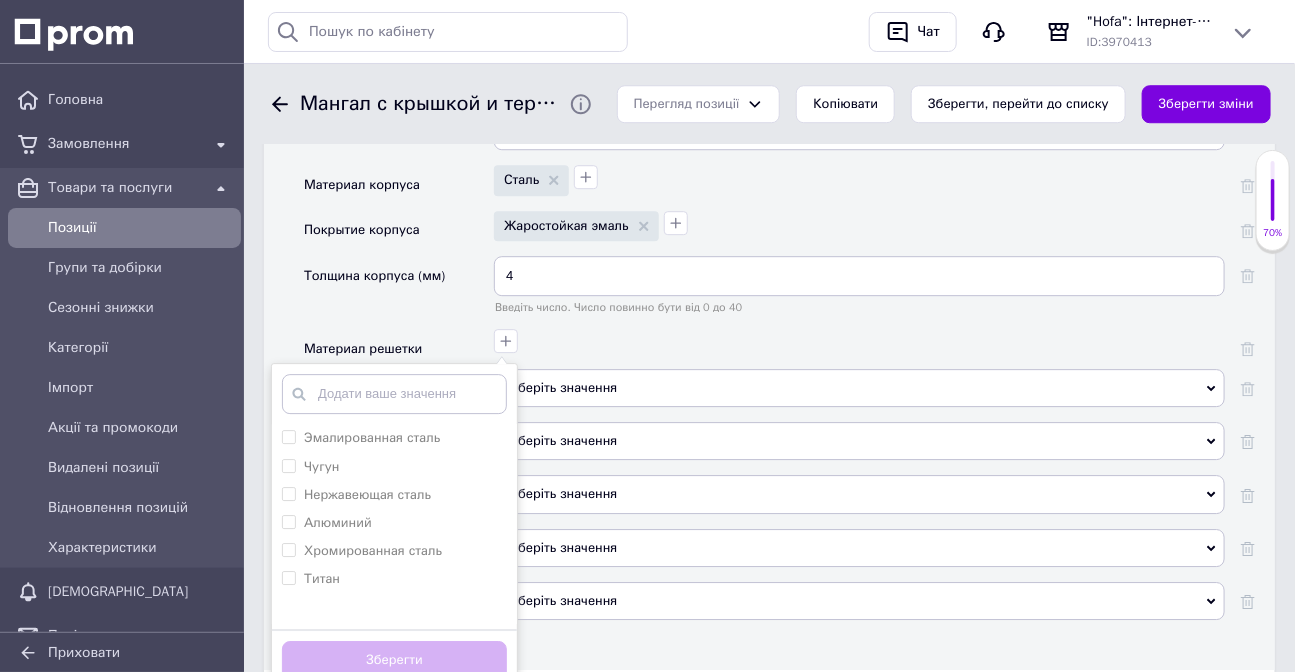 click on "Эмалированная сталь Чугун Нержавеющая сталь Алюминий Хромированная сталь Титан Додати ваше значення   Зберегти" at bounding box center [857, 338] 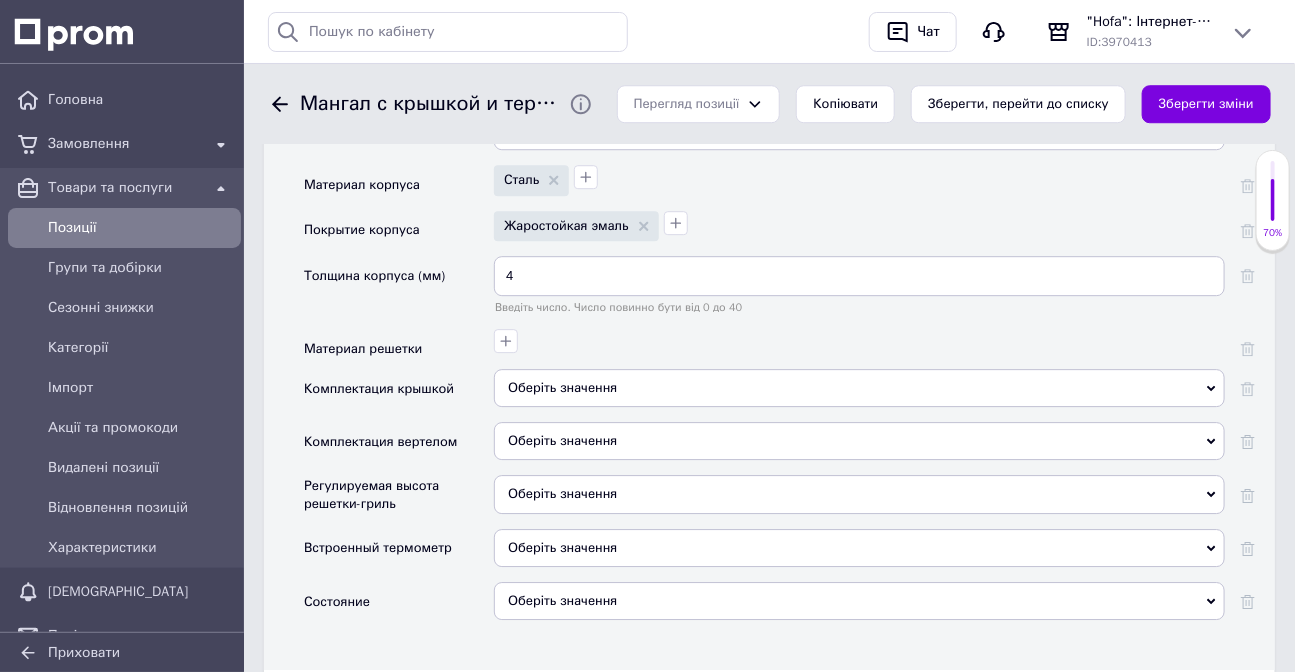 click on "Оберіть значення" at bounding box center (859, 388) 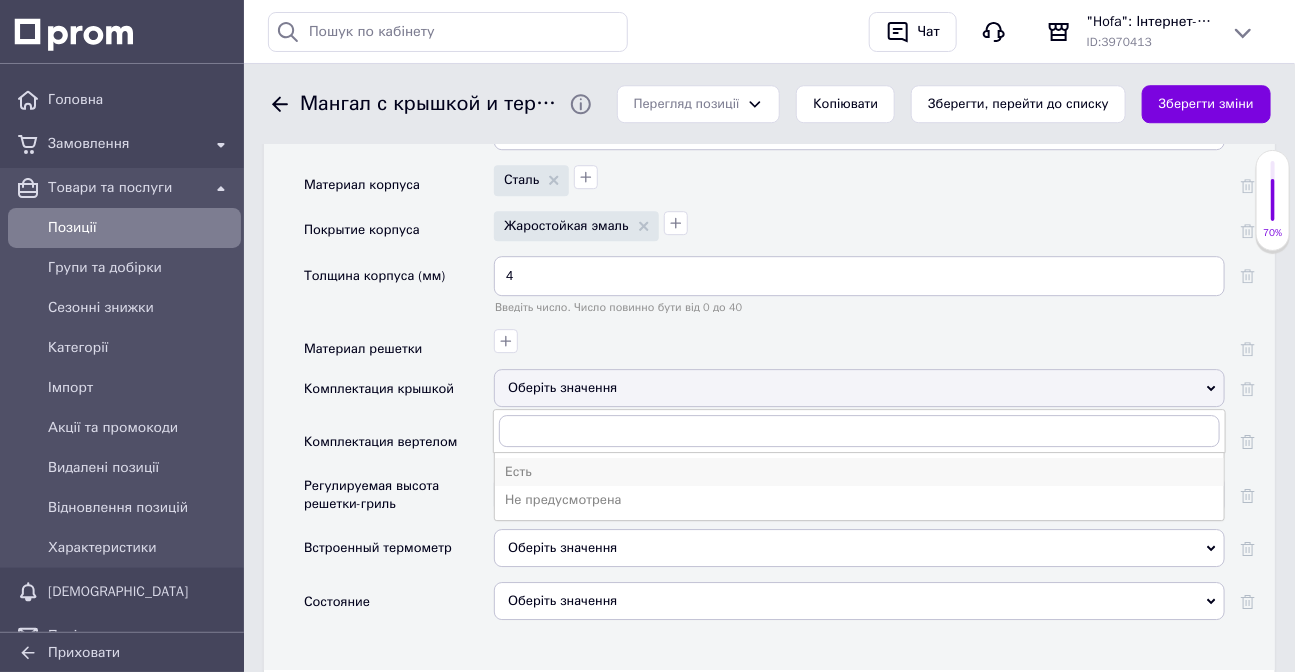click on "Есть" at bounding box center (859, 472) 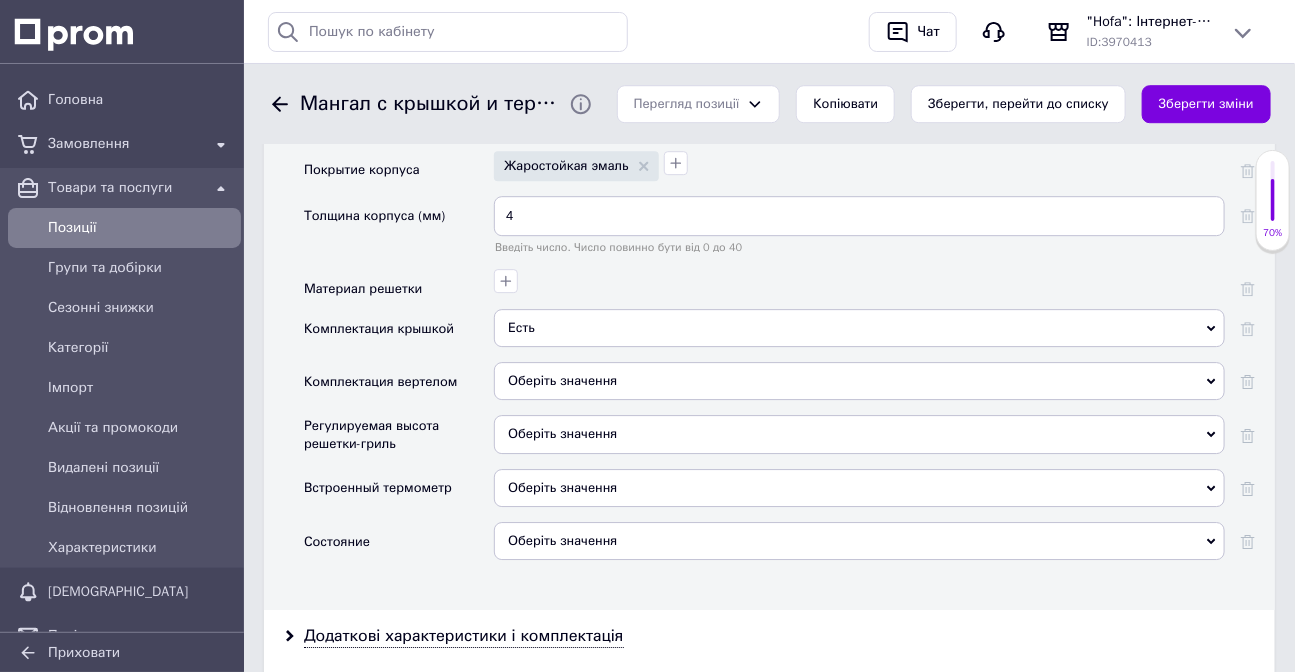 scroll, scrollTop: 2272, scrollLeft: 0, axis: vertical 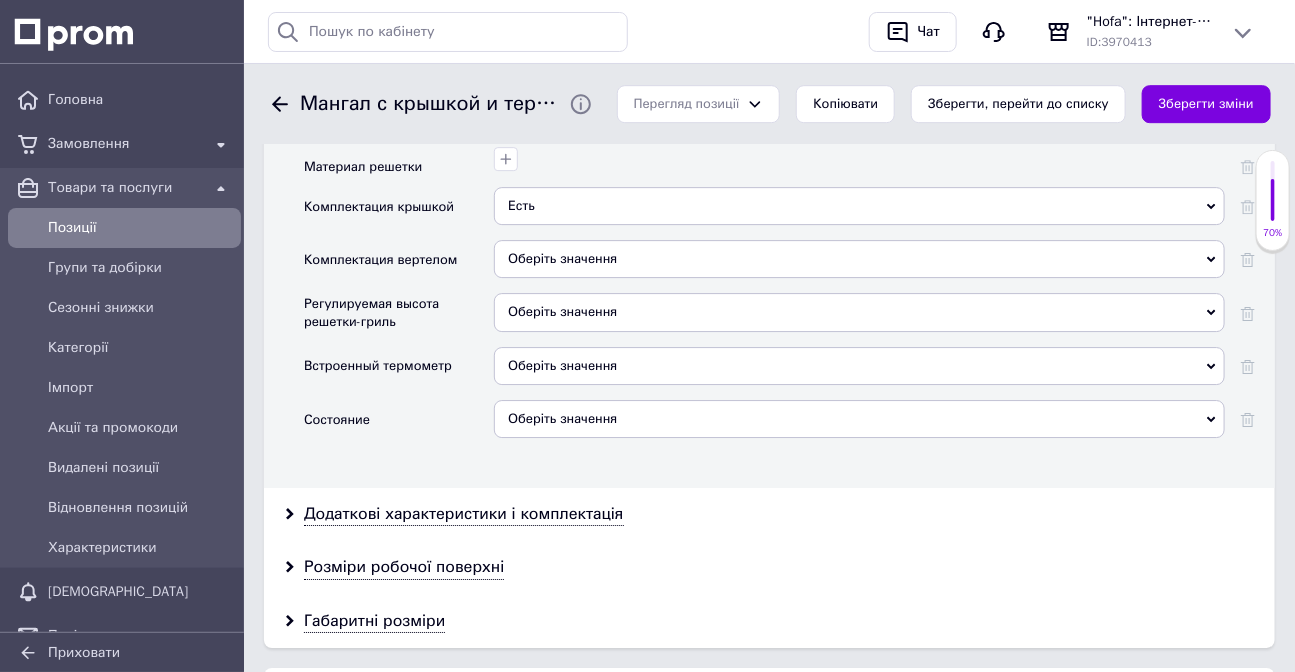 click on "Оберіть значення" at bounding box center (859, 366) 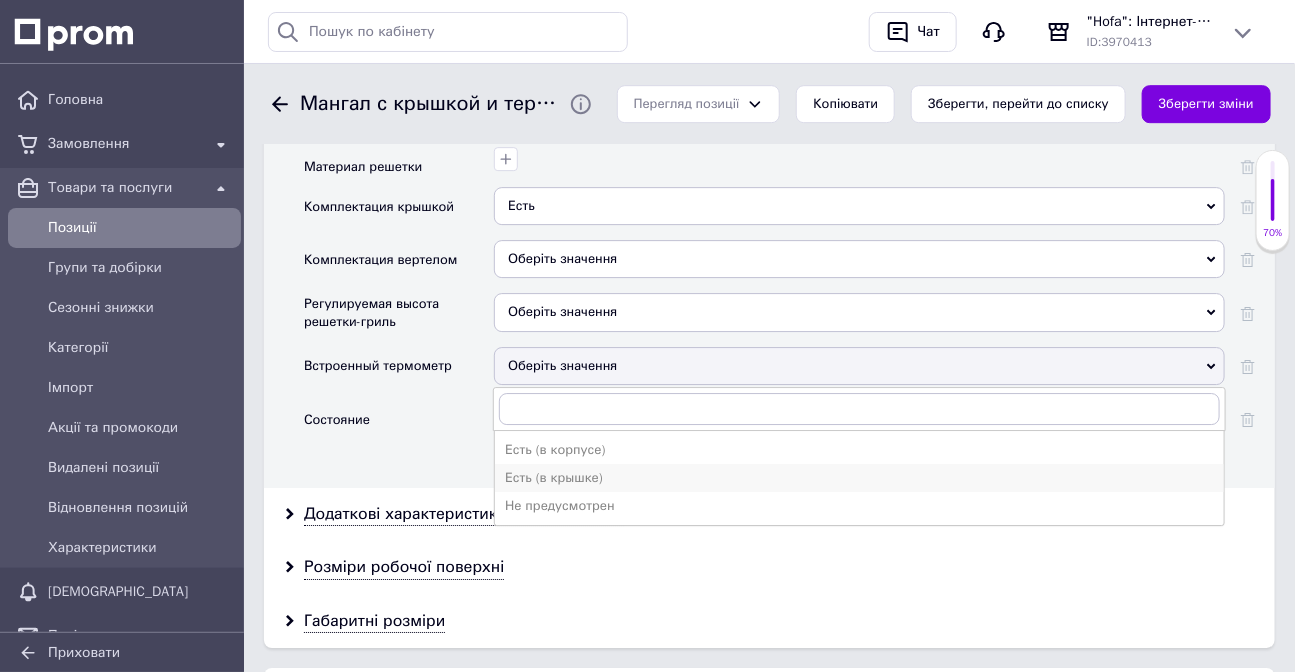 click on "Есть (в крышке)" at bounding box center (859, 478) 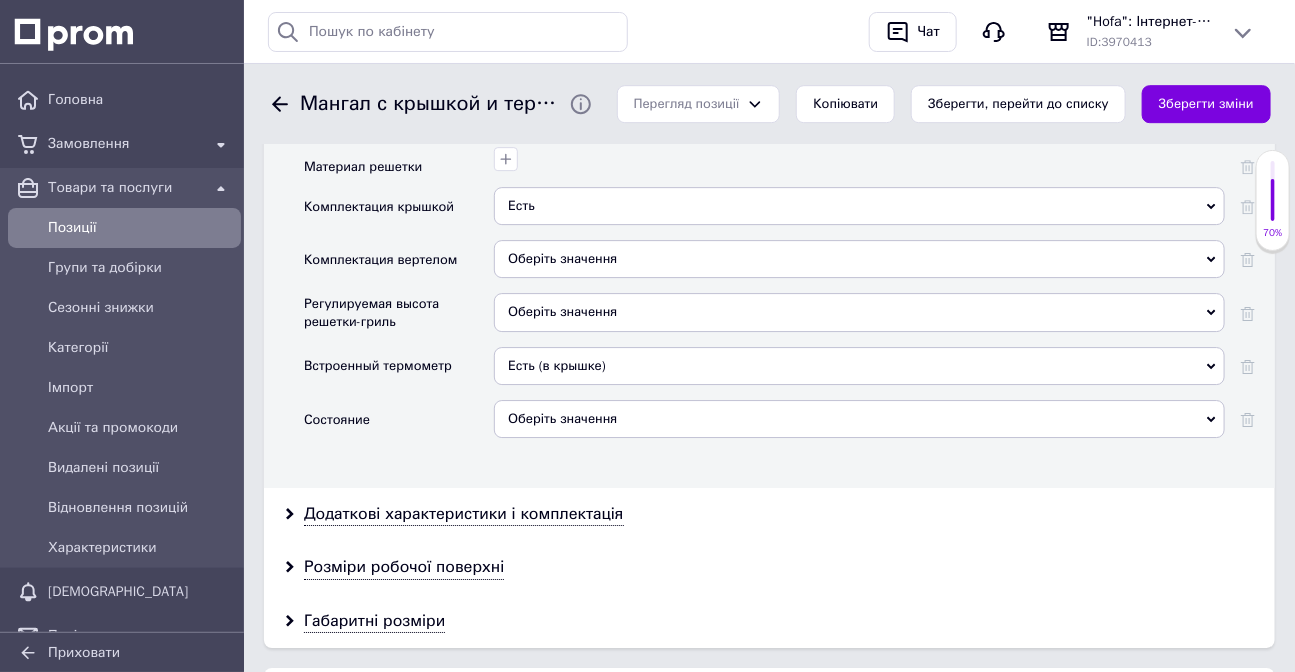 click on "Оберіть значення" at bounding box center [859, 419] 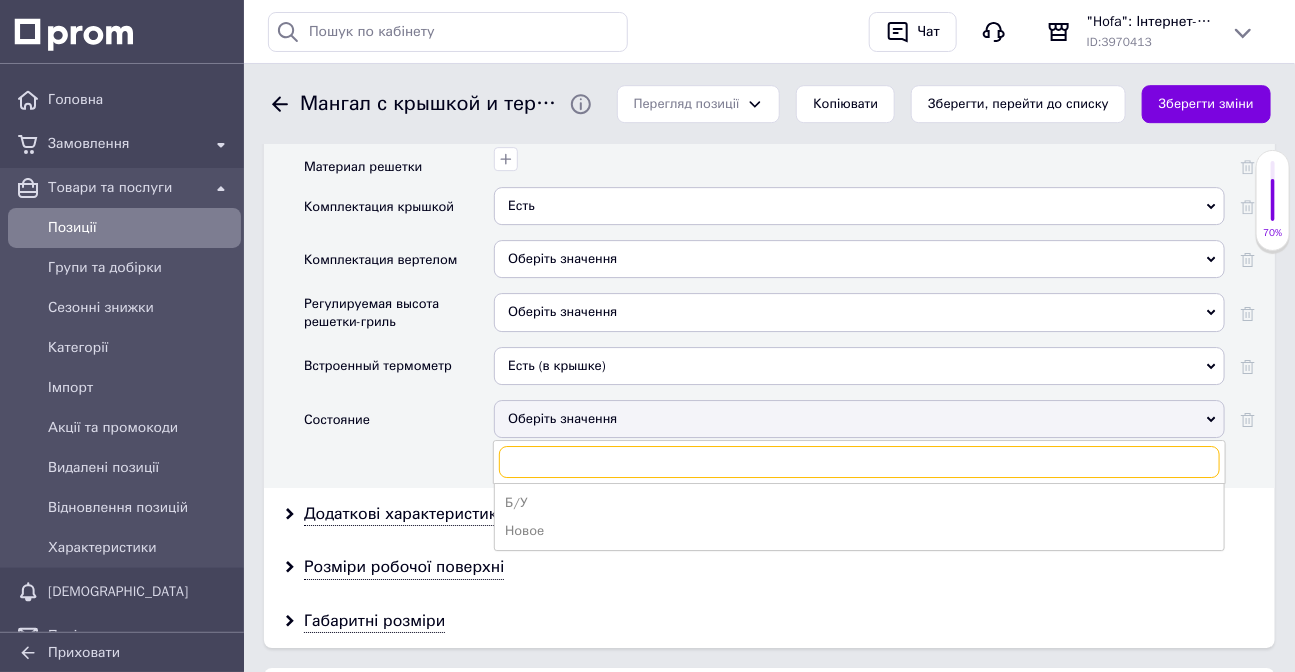 scroll, scrollTop: 2363, scrollLeft: 0, axis: vertical 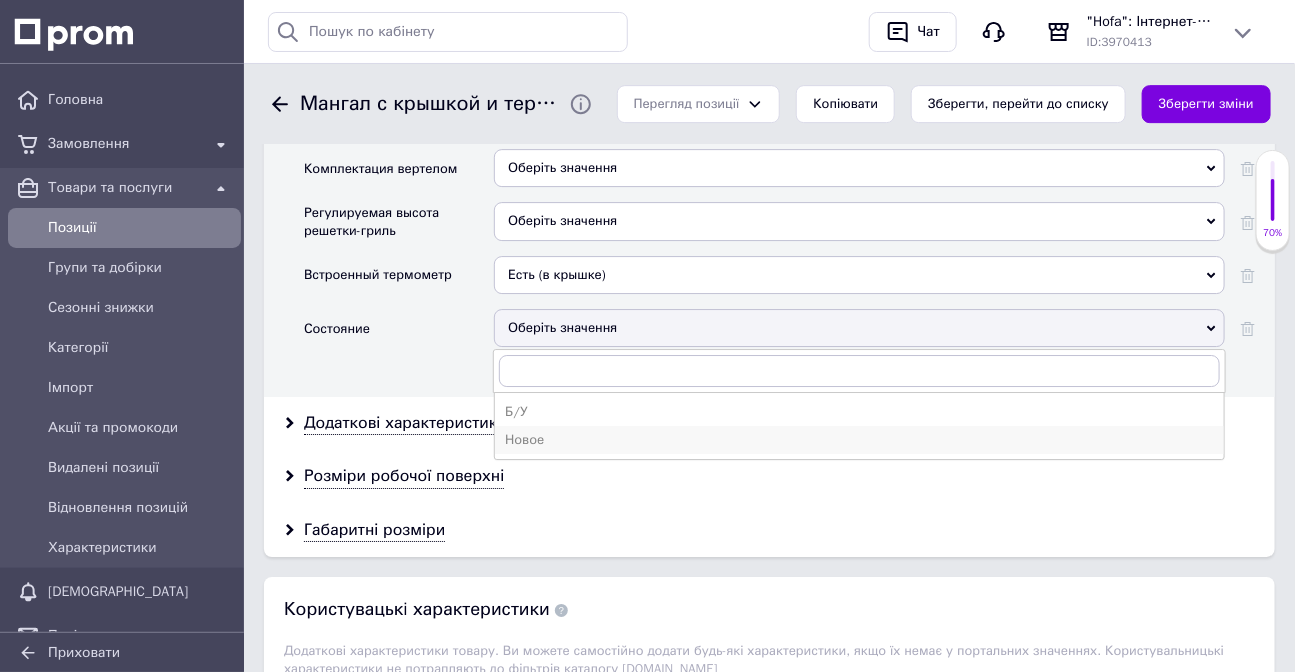 click on "Новое" at bounding box center (859, 440) 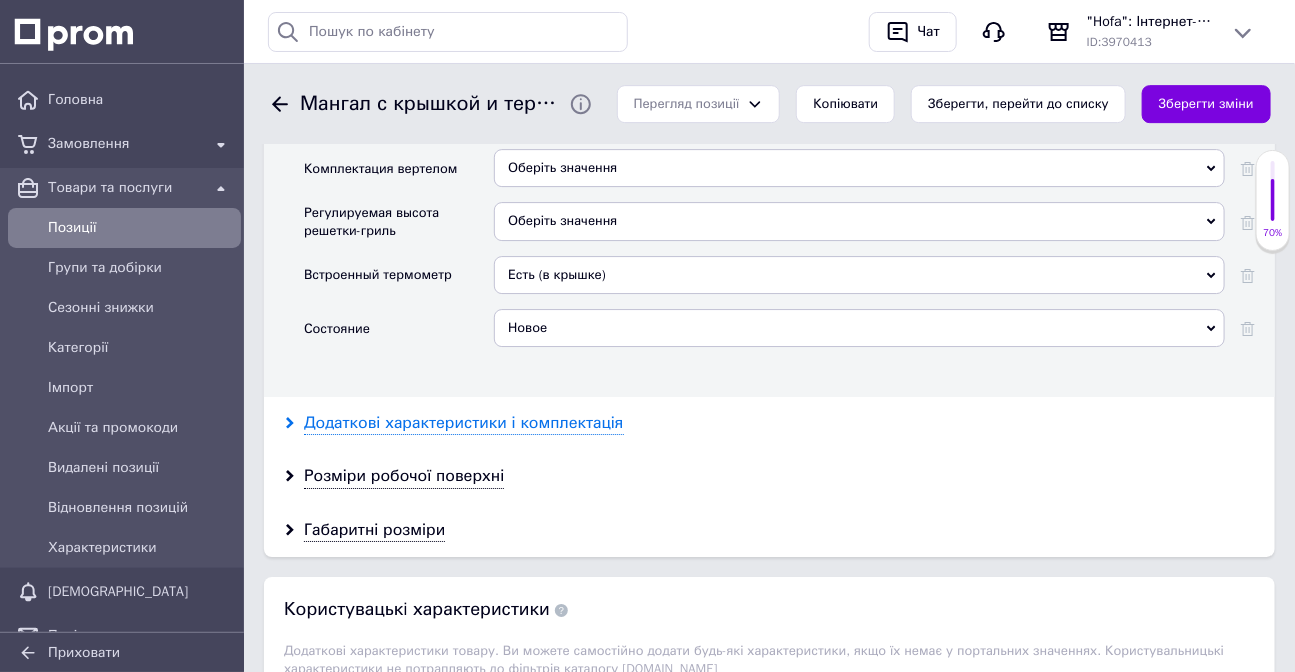 click on "Додаткові характеристики і комплектація" at bounding box center [464, 423] 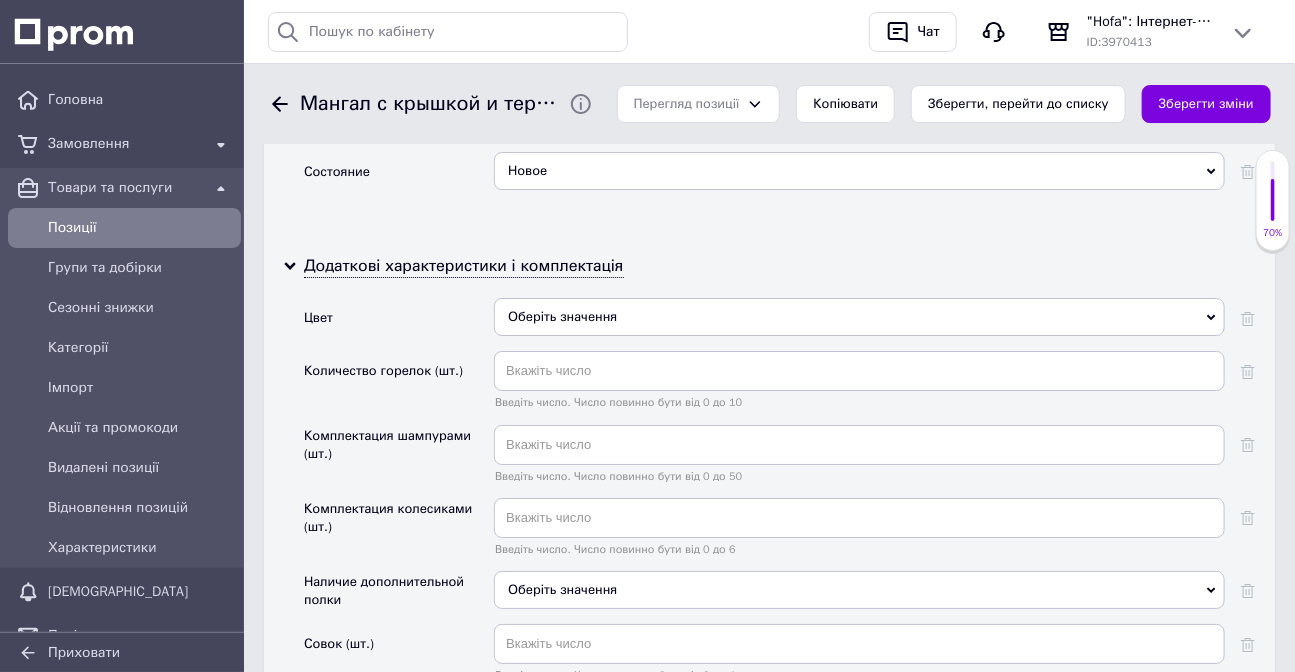 scroll, scrollTop: 2545, scrollLeft: 0, axis: vertical 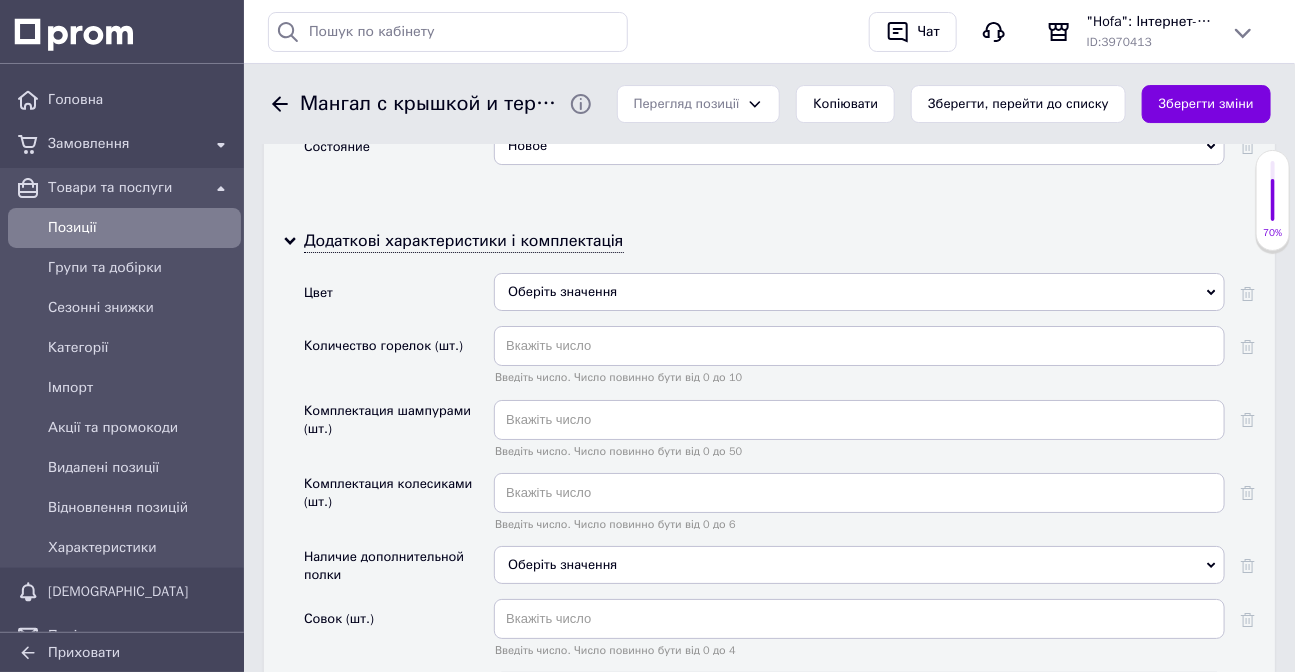 click on "Оберіть значення" at bounding box center [859, 292] 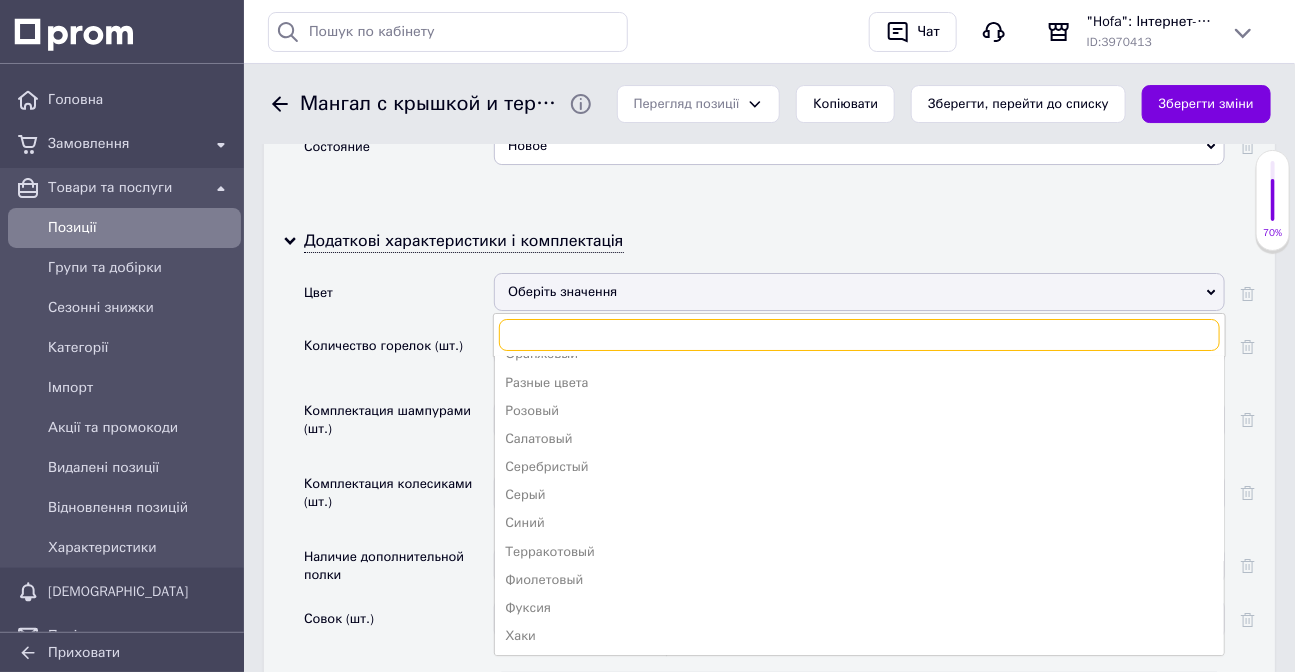 scroll, scrollTop: 331, scrollLeft: 0, axis: vertical 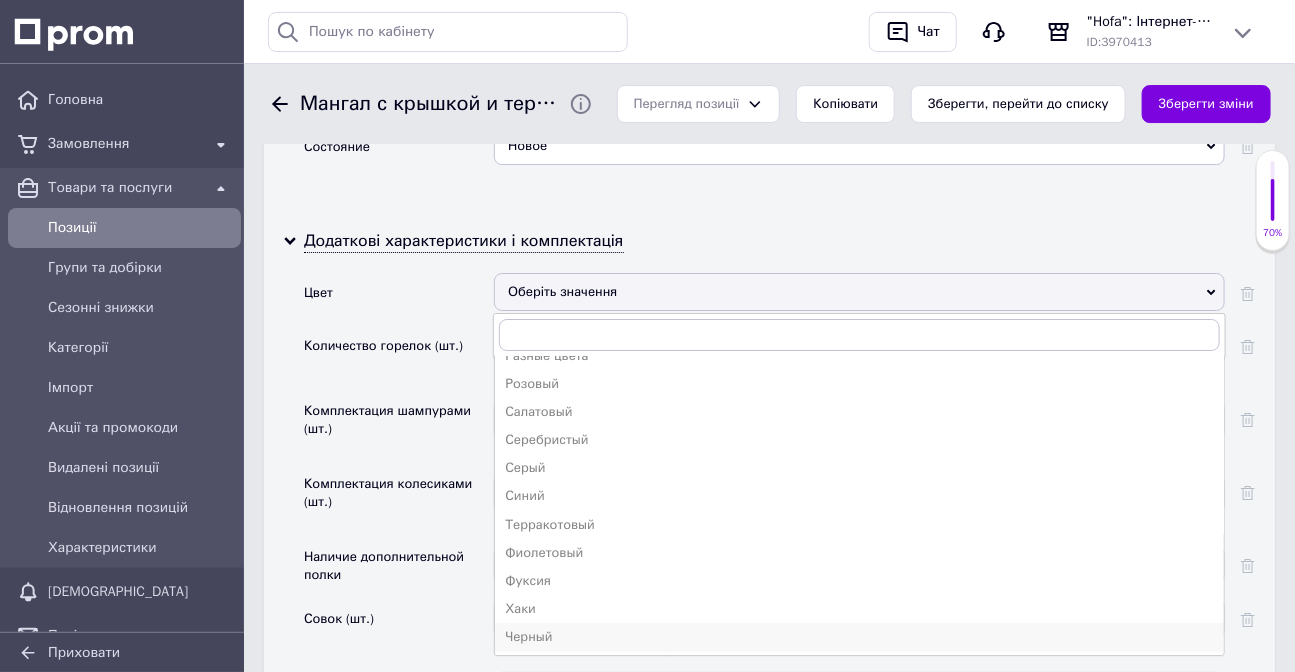 click on "Черный" at bounding box center (859, 637) 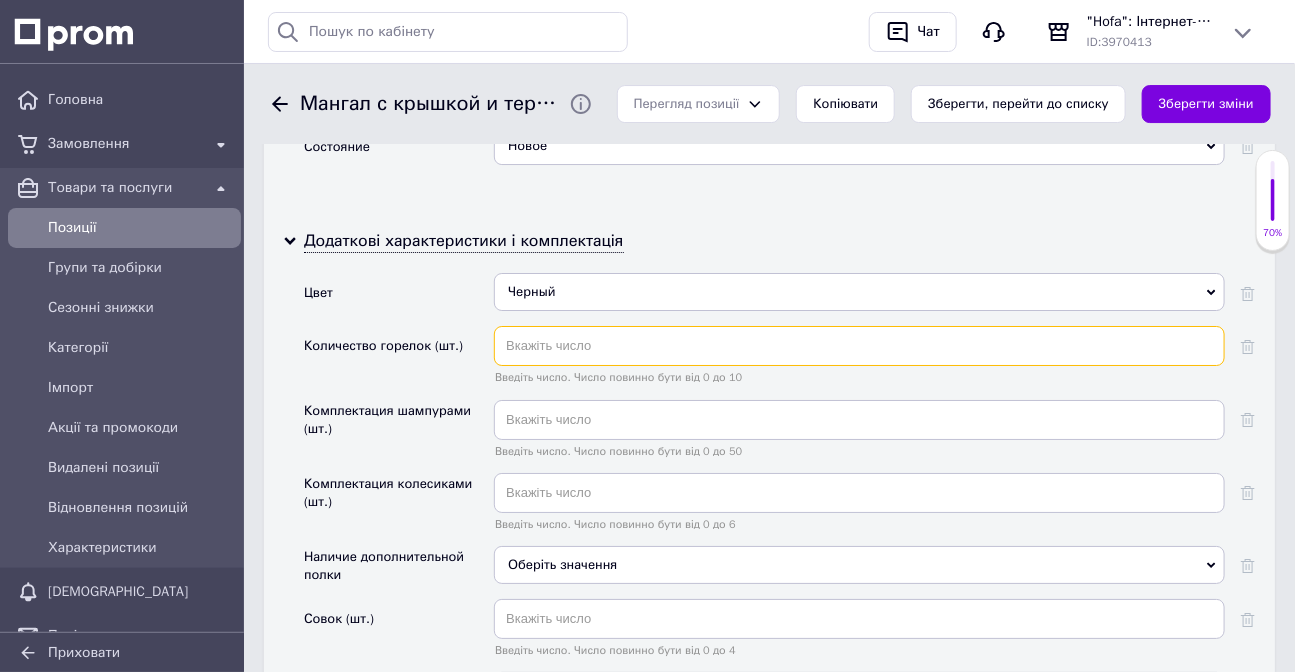 click at bounding box center [859, 346] 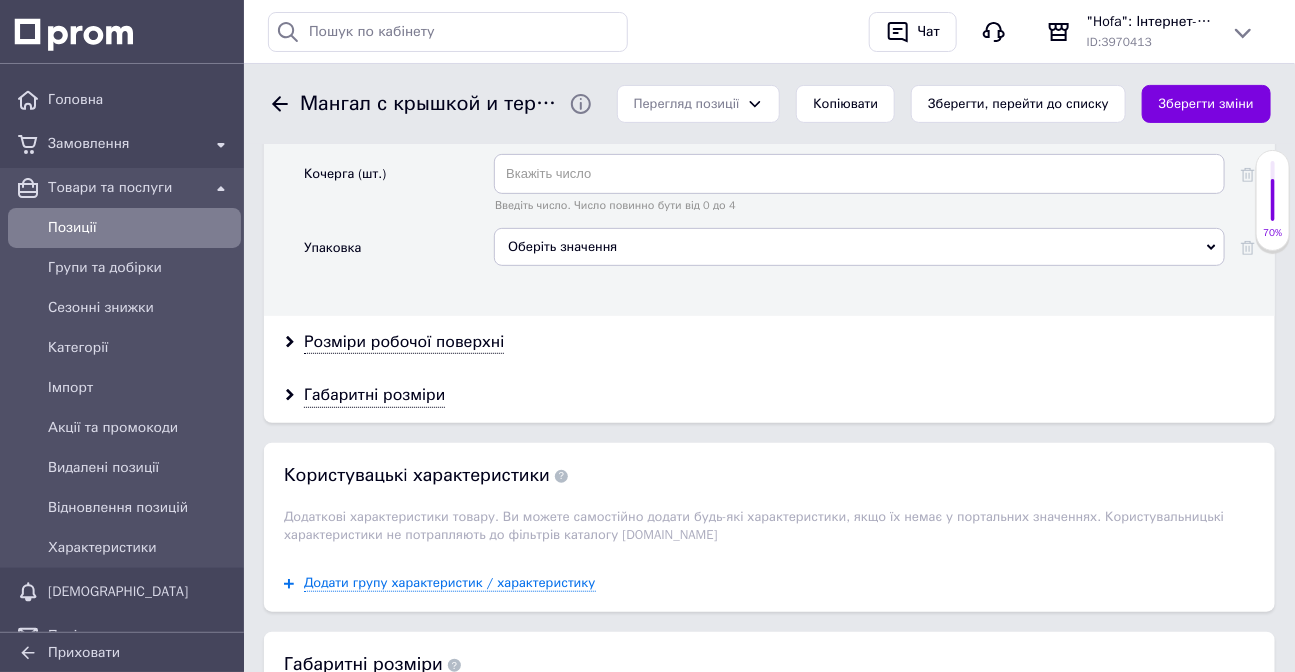 scroll, scrollTop: 3090, scrollLeft: 0, axis: vertical 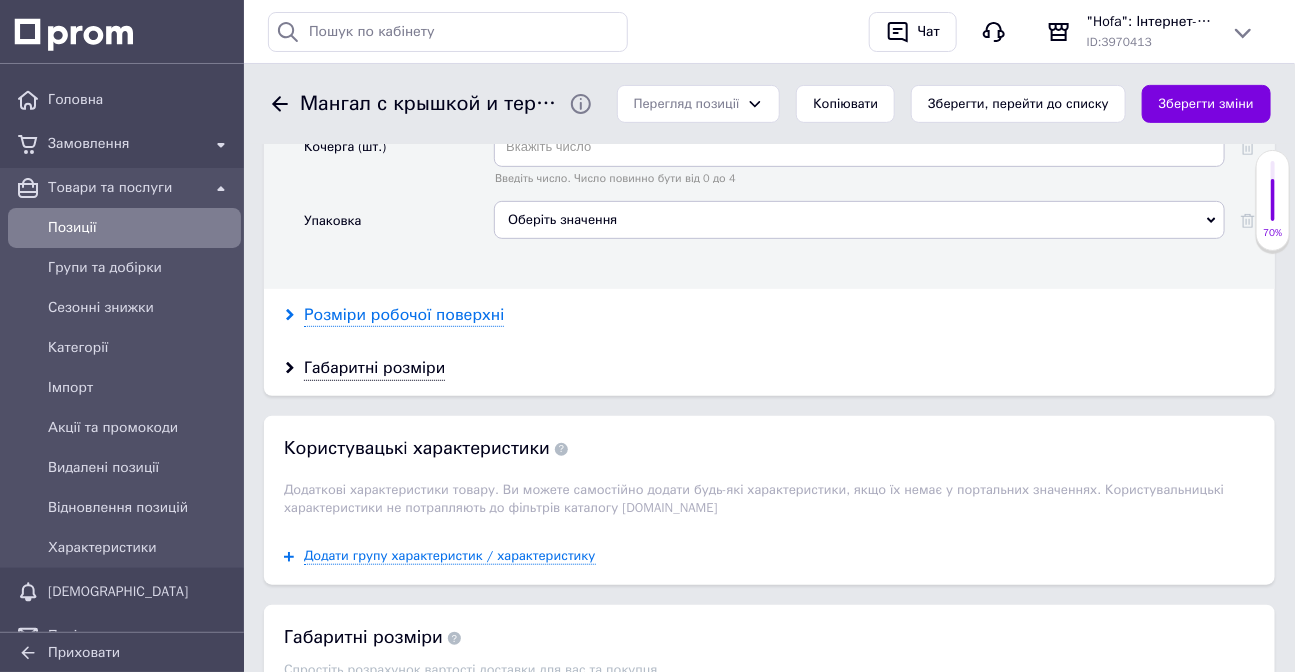click on "Розміри робочої поверхні" at bounding box center [404, 315] 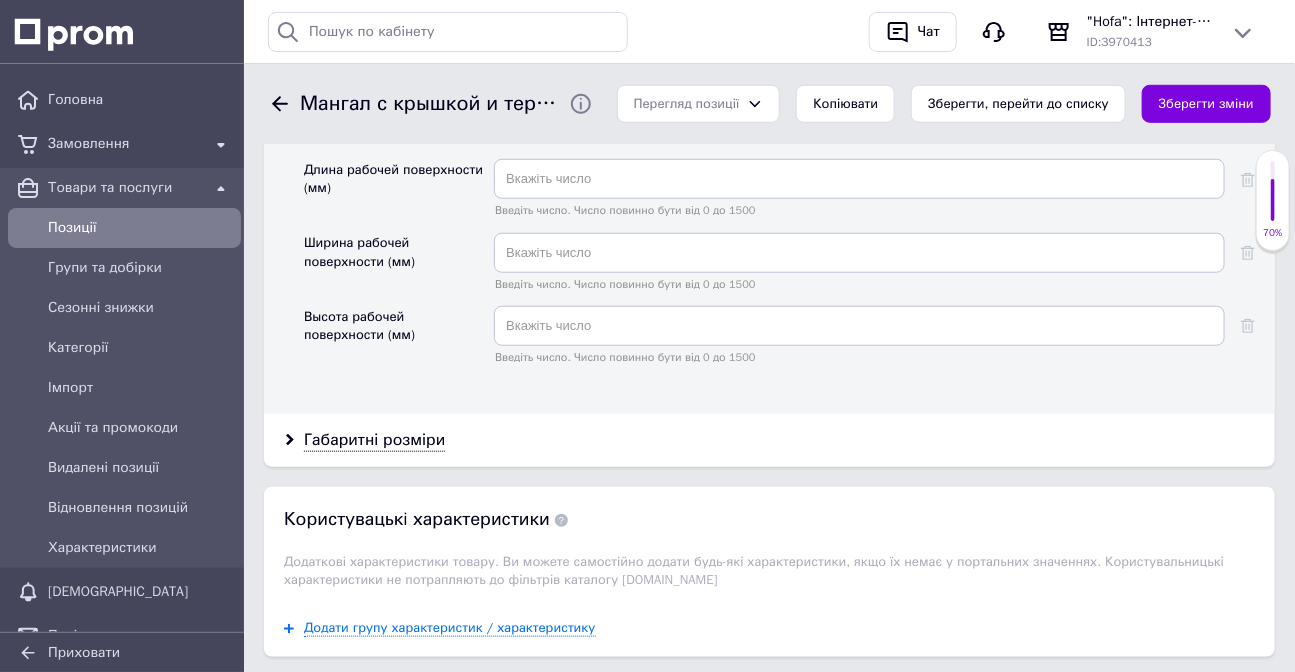 scroll, scrollTop: 3363, scrollLeft: 0, axis: vertical 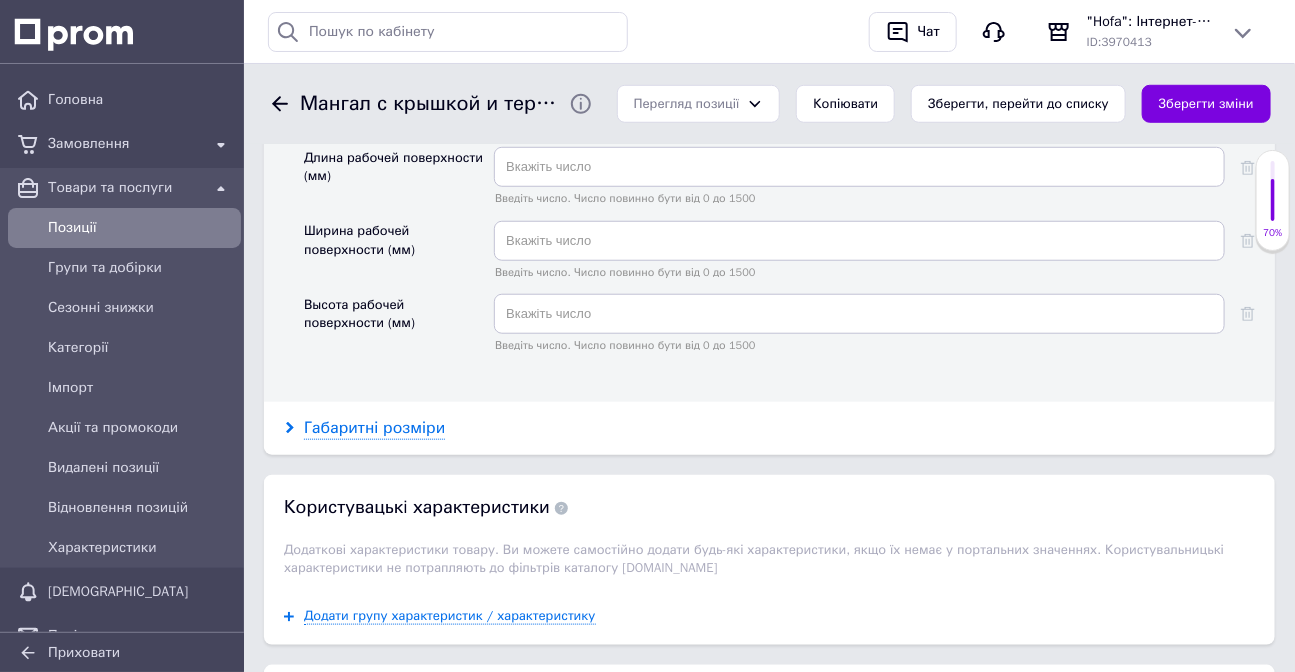 click on "Габаритні розміри" at bounding box center [374, 428] 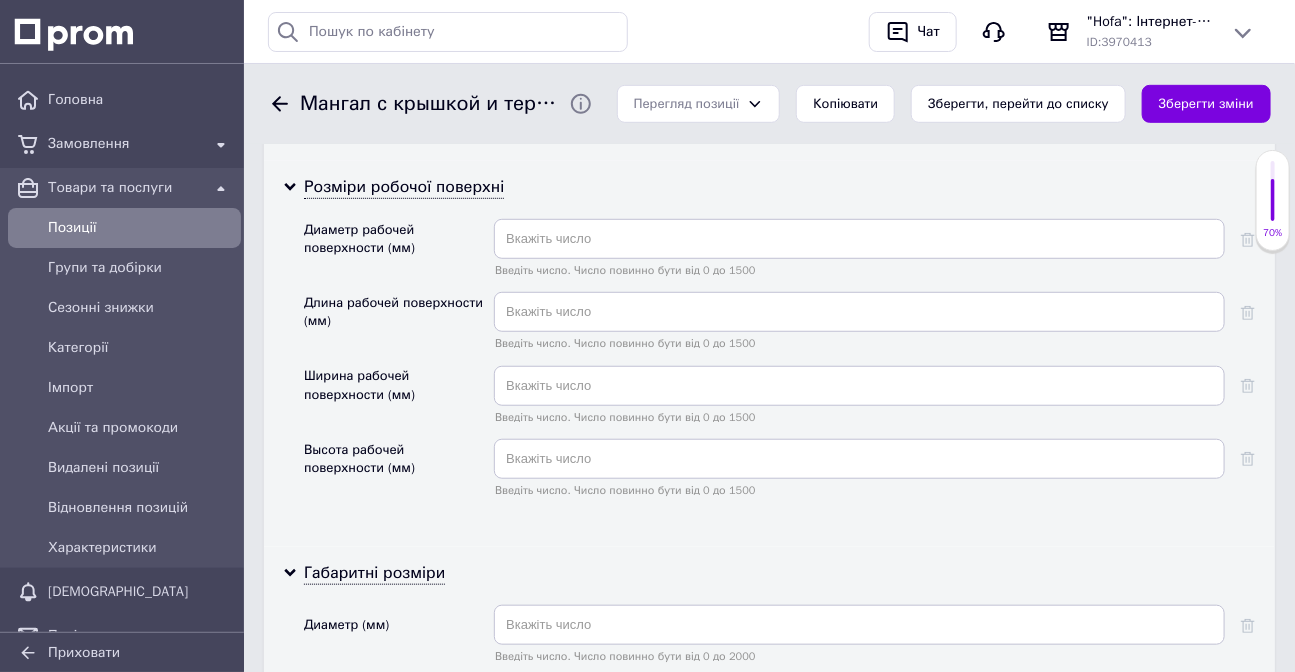scroll, scrollTop: 3181, scrollLeft: 0, axis: vertical 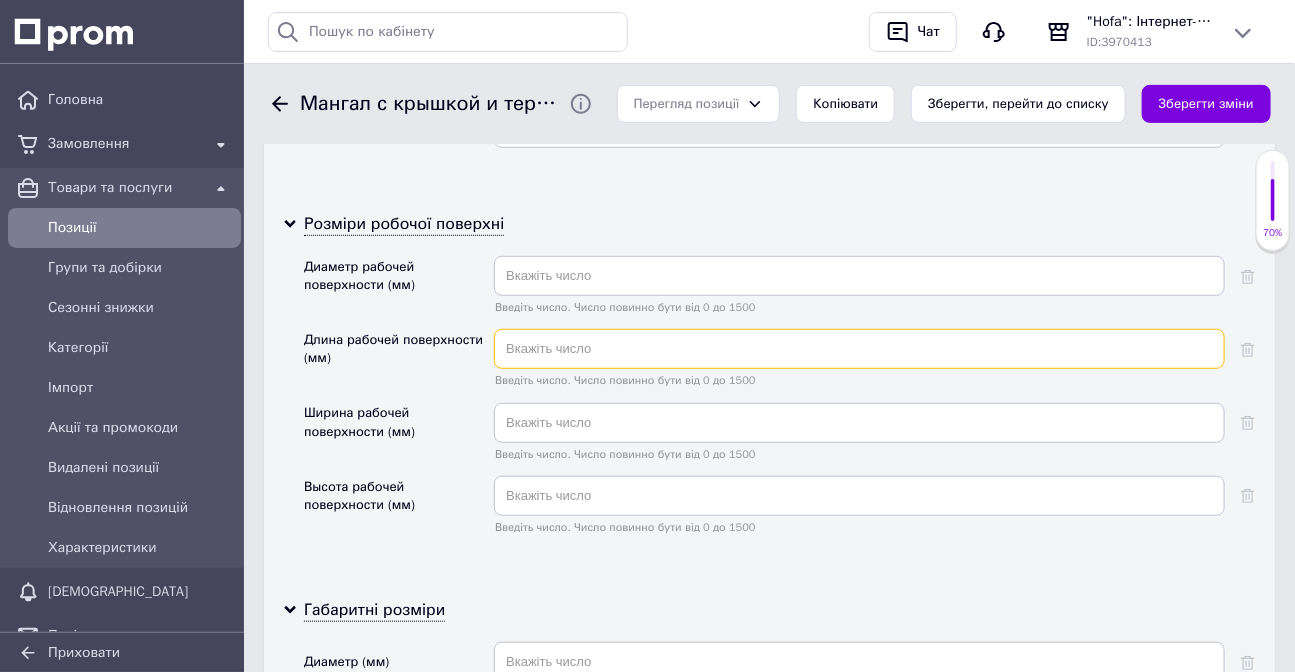 click at bounding box center [859, 349] 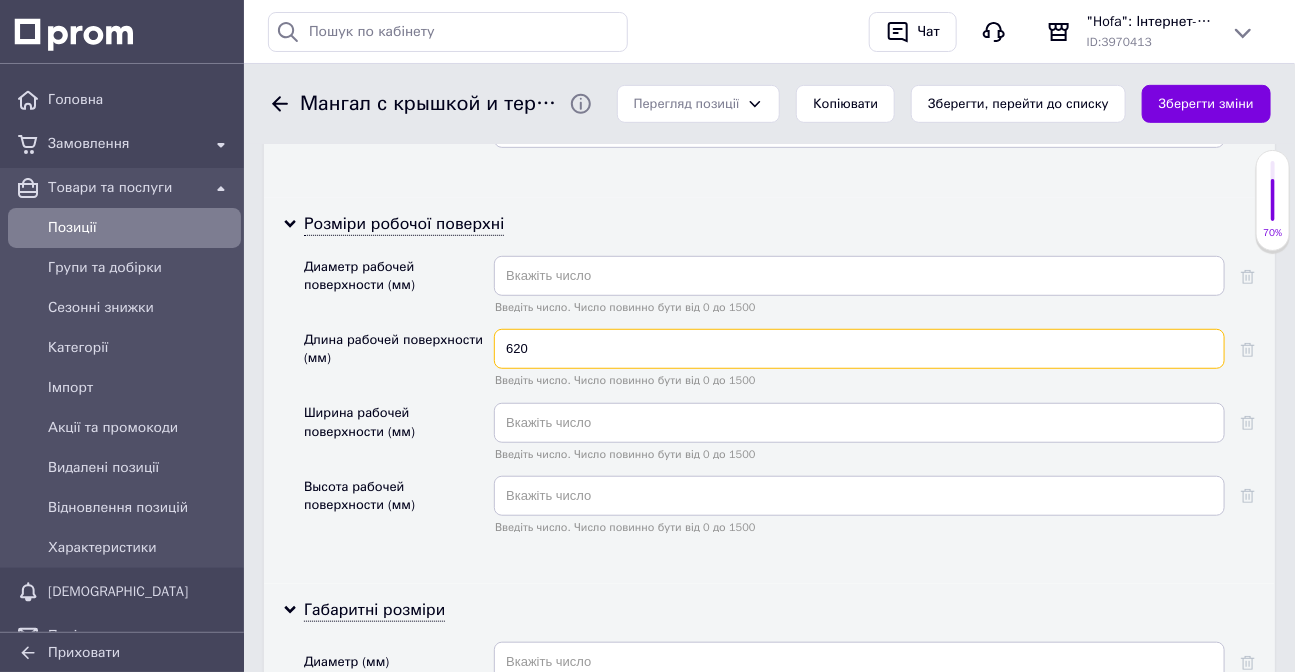 type on "620" 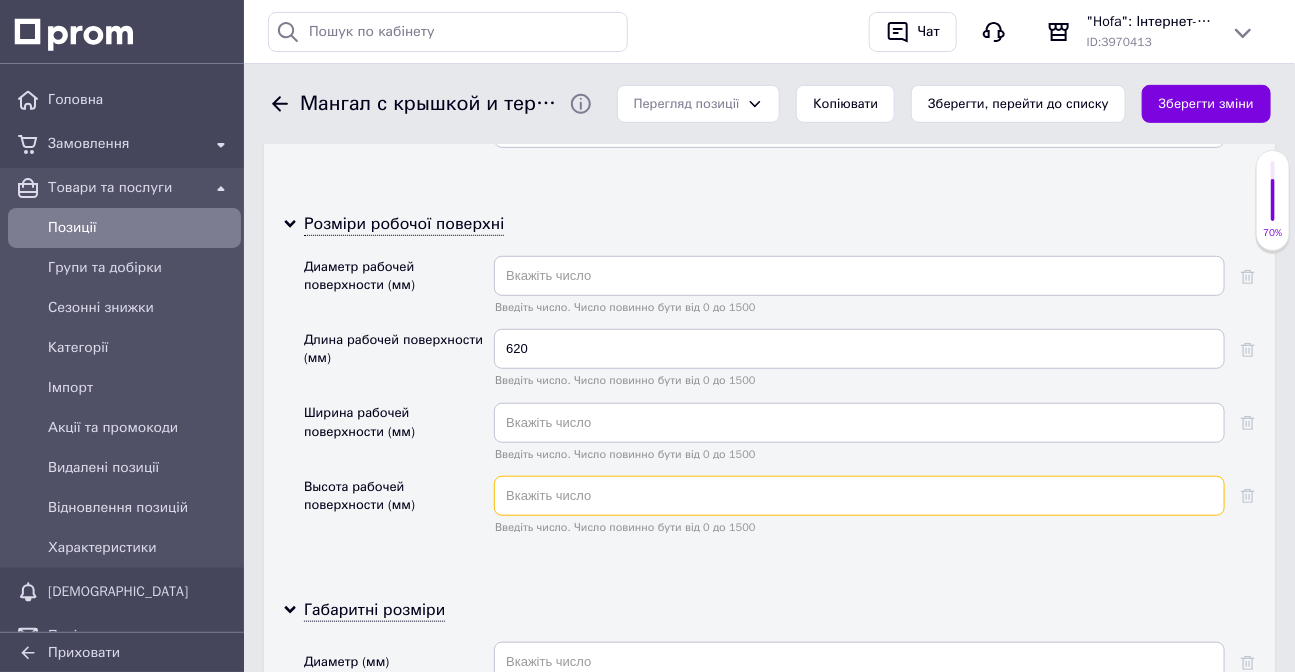 click at bounding box center [859, 496] 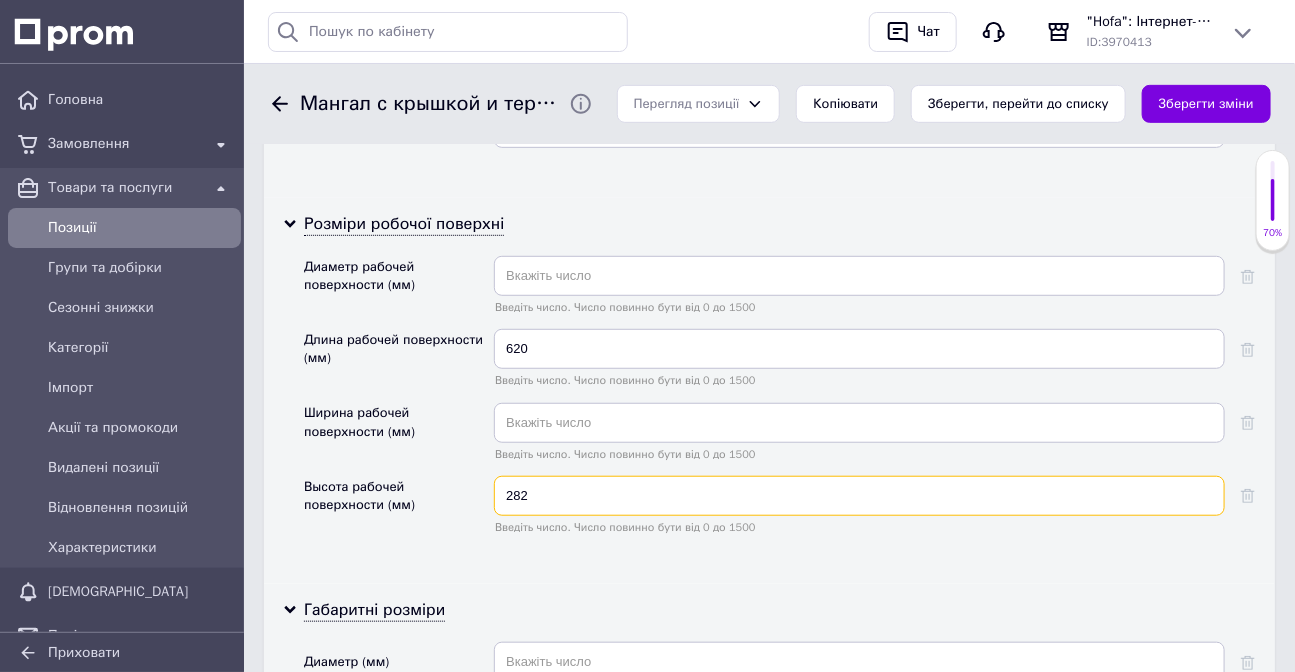 type on "282" 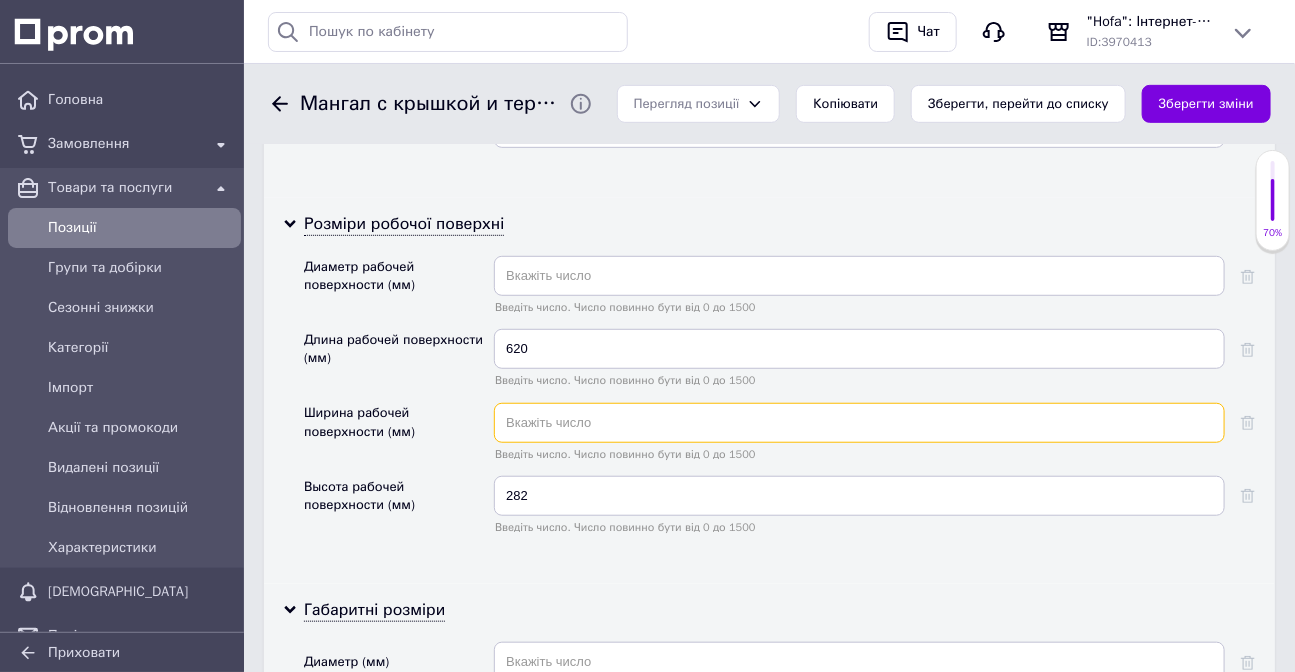 click at bounding box center [859, 423] 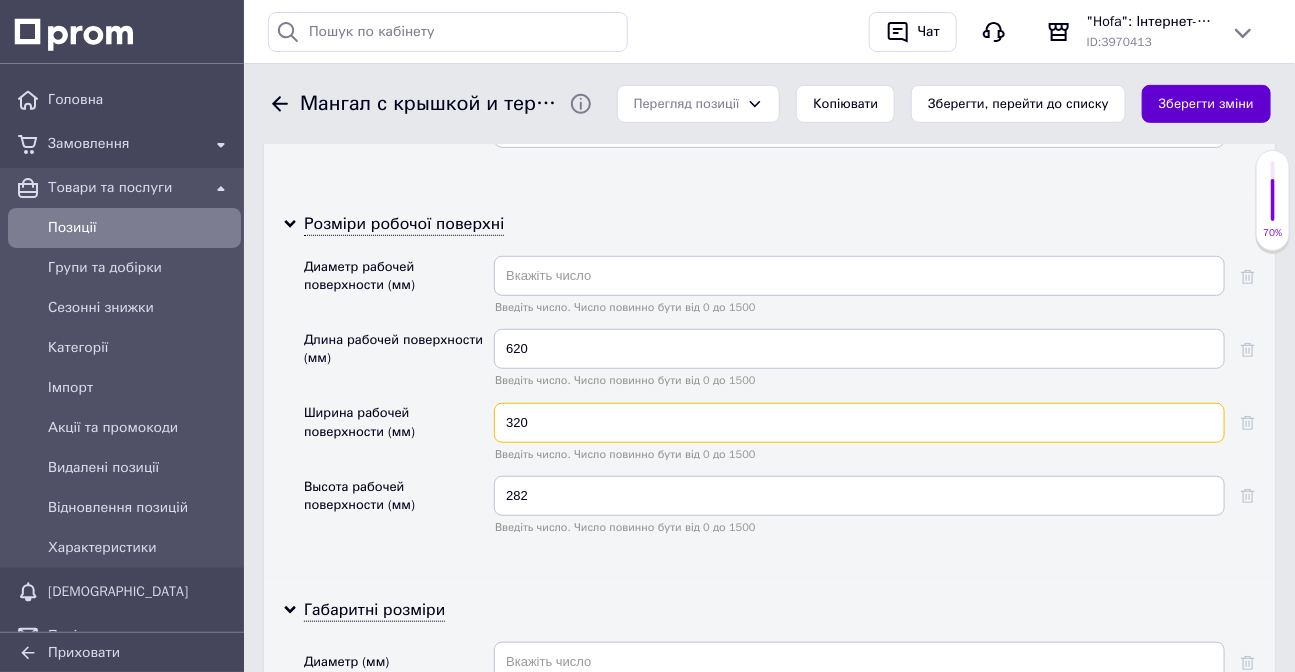 type on "320" 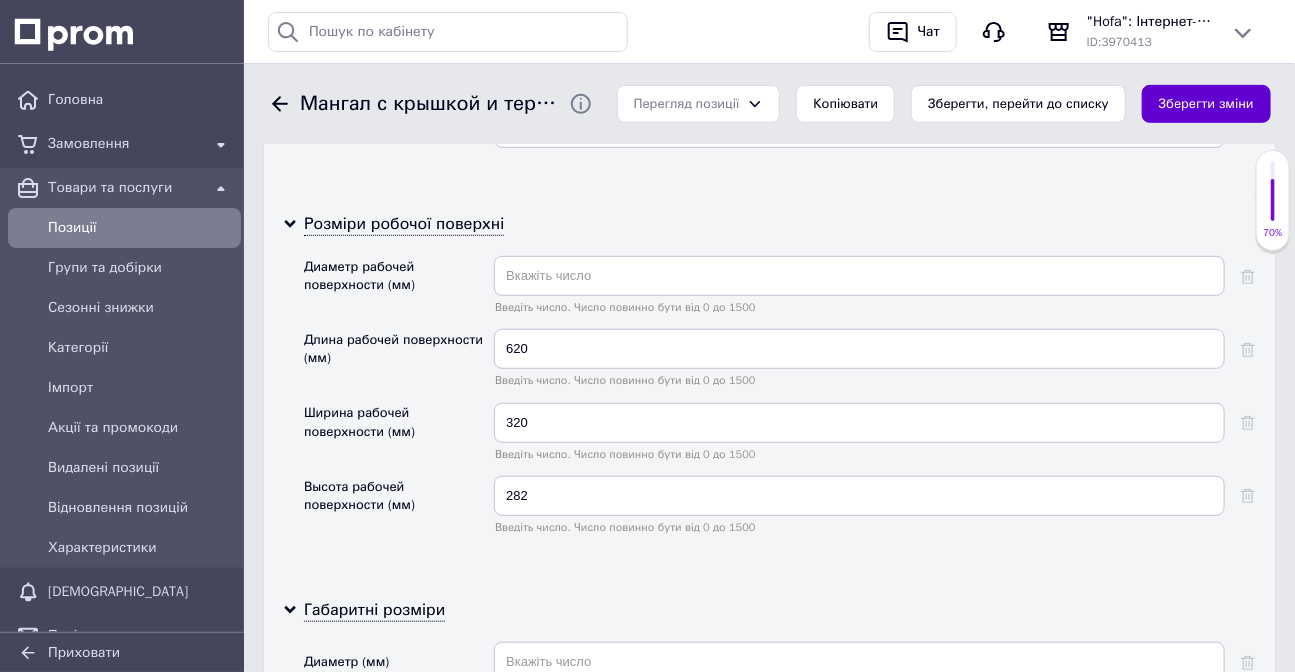click on "Зберегти зміни" at bounding box center [1206, 104] 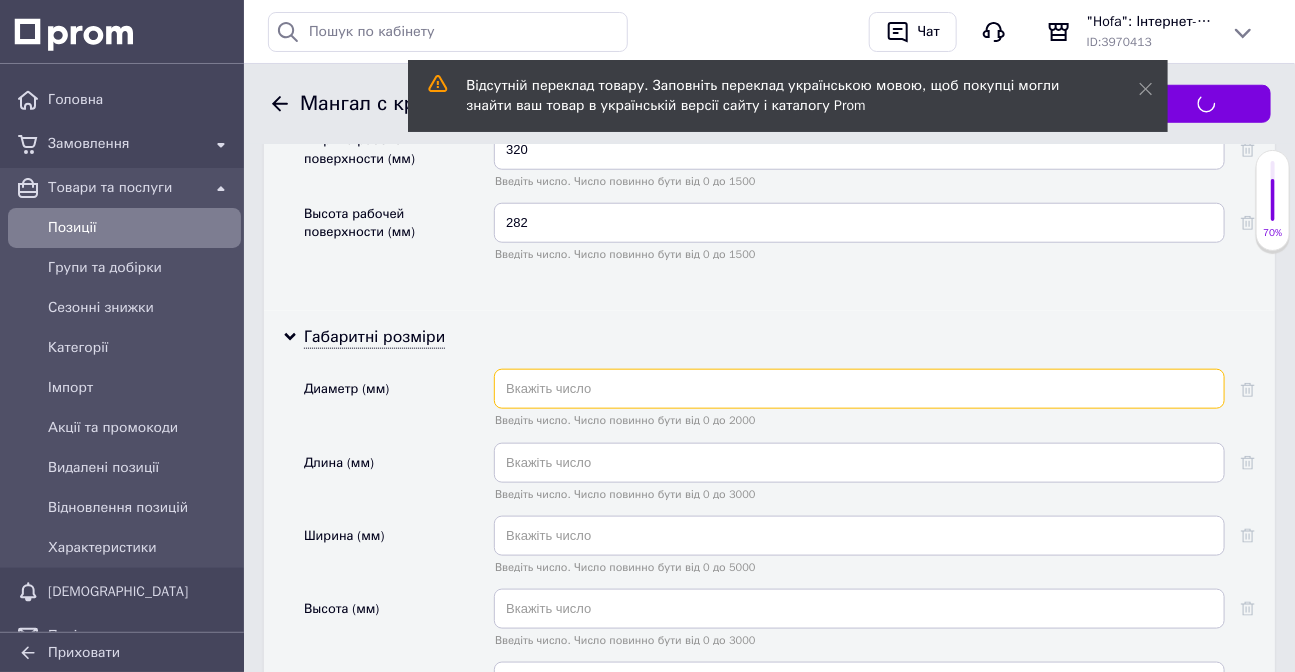 click at bounding box center (859, 389) 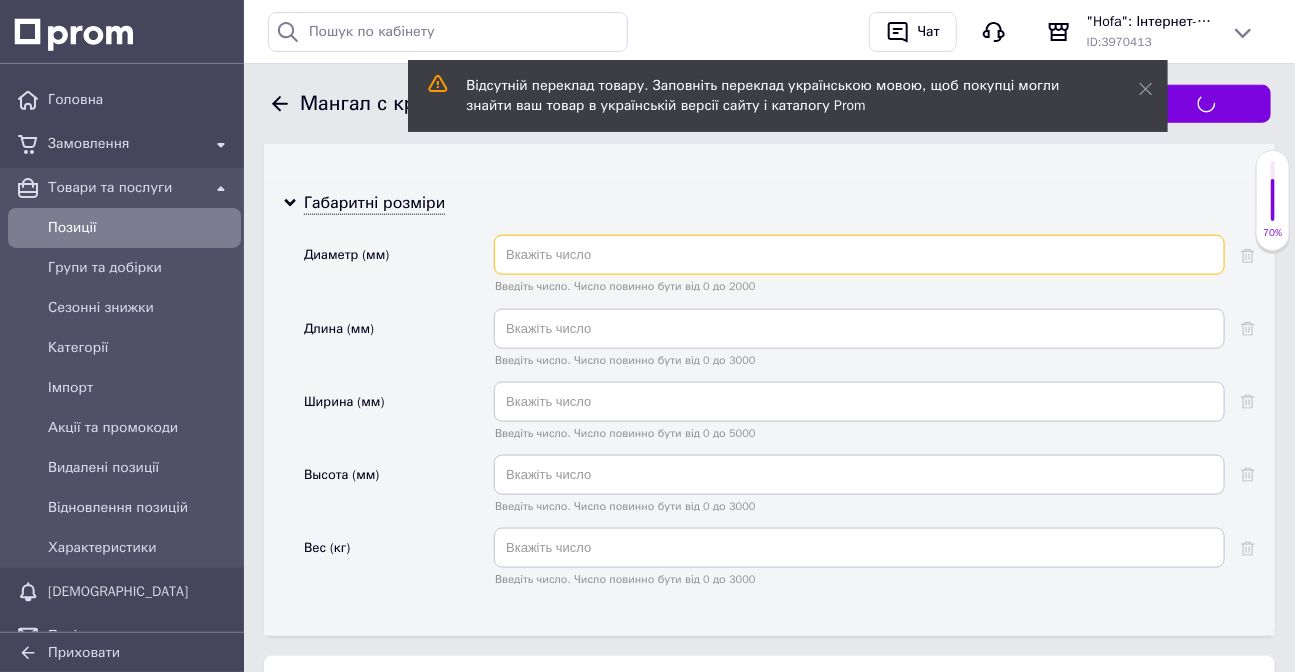 scroll, scrollTop: 3636, scrollLeft: 0, axis: vertical 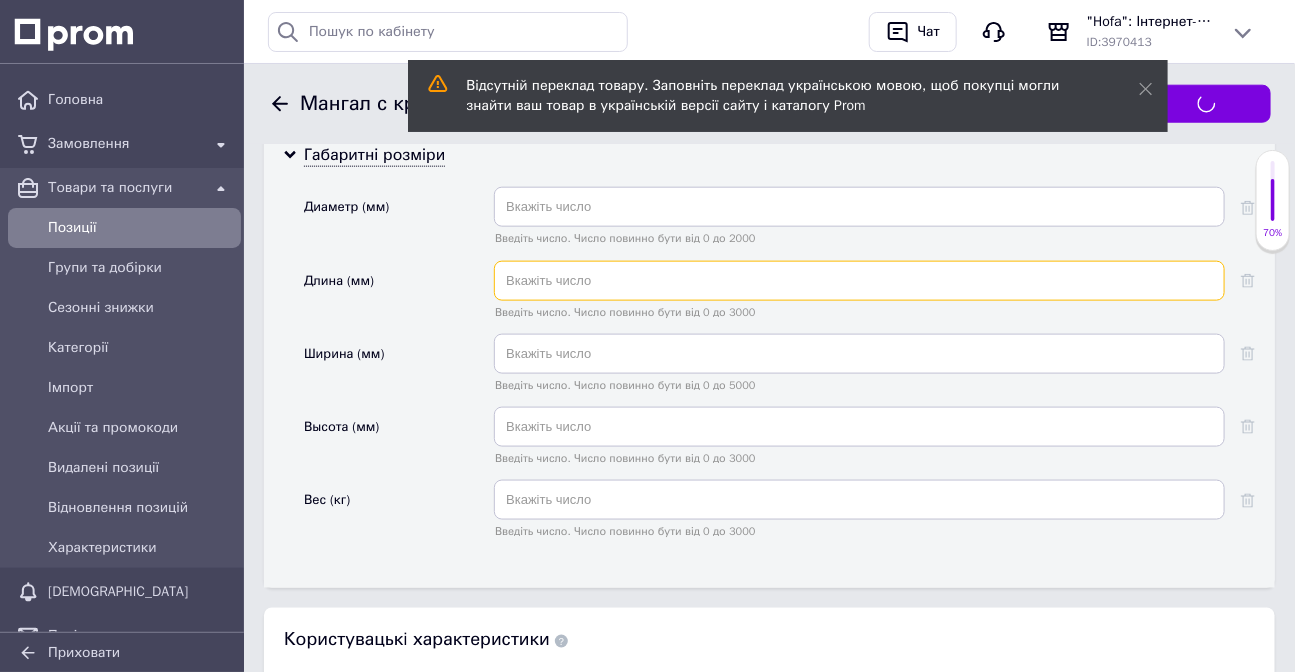 click at bounding box center (859, 281) 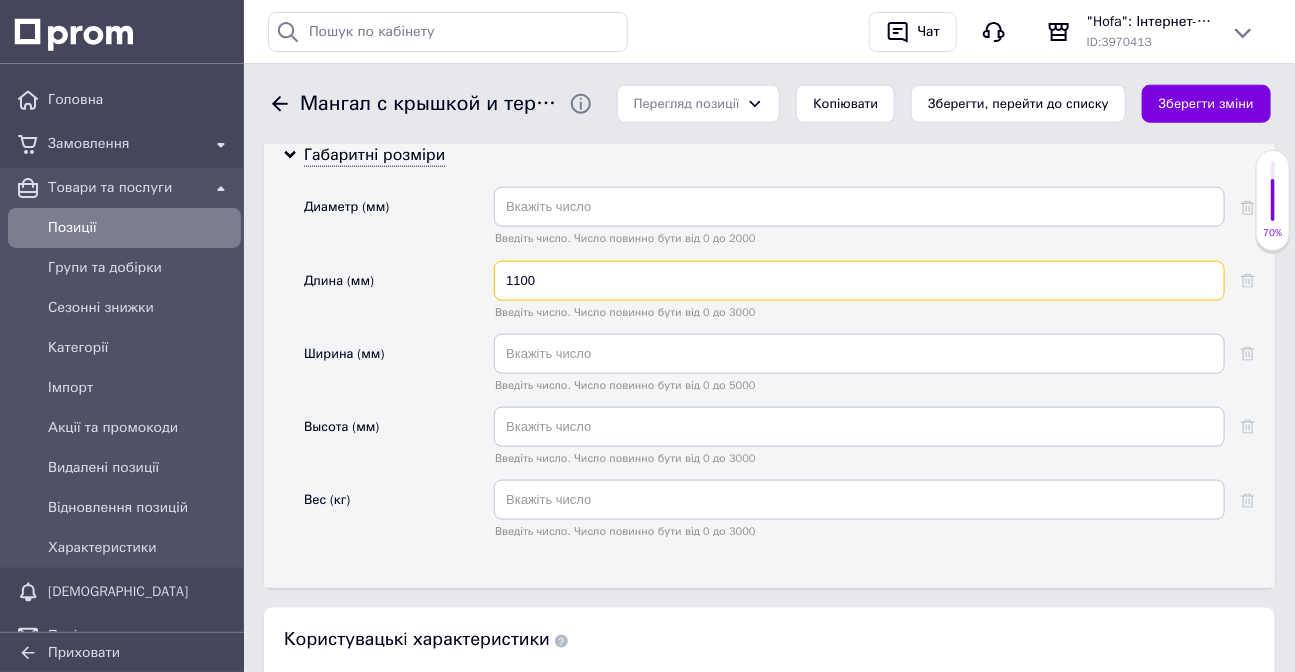 type on "1100" 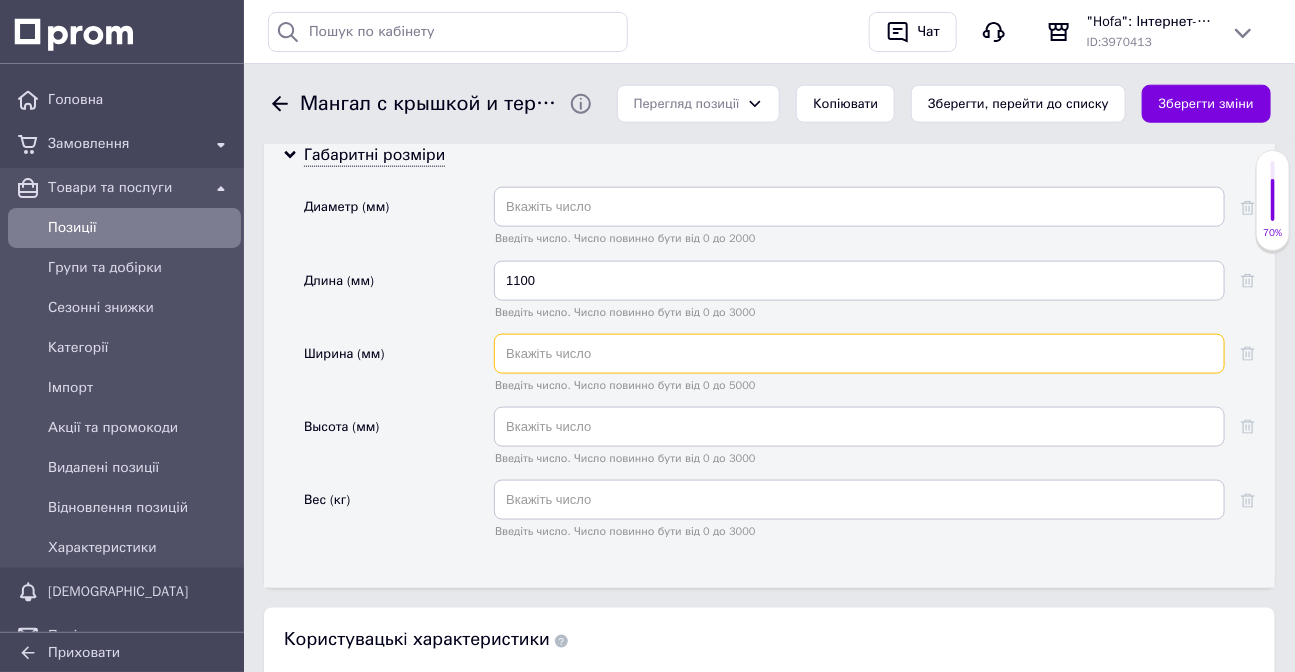 click at bounding box center [859, 354] 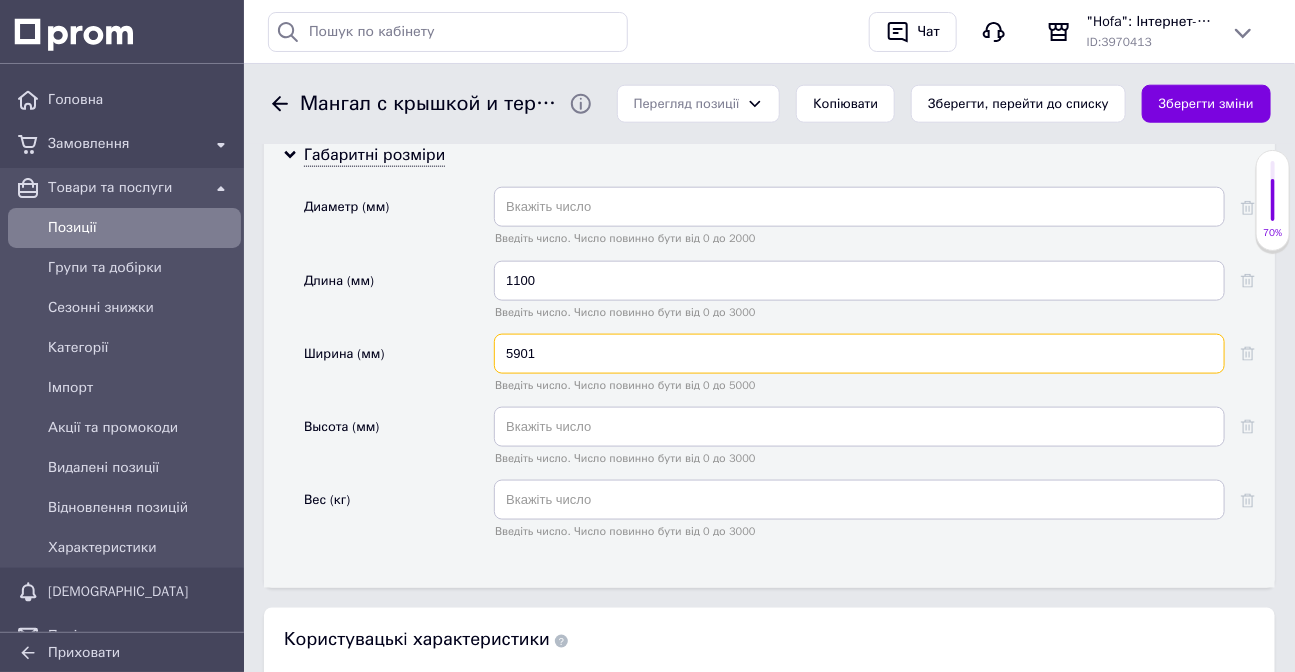 type on "590" 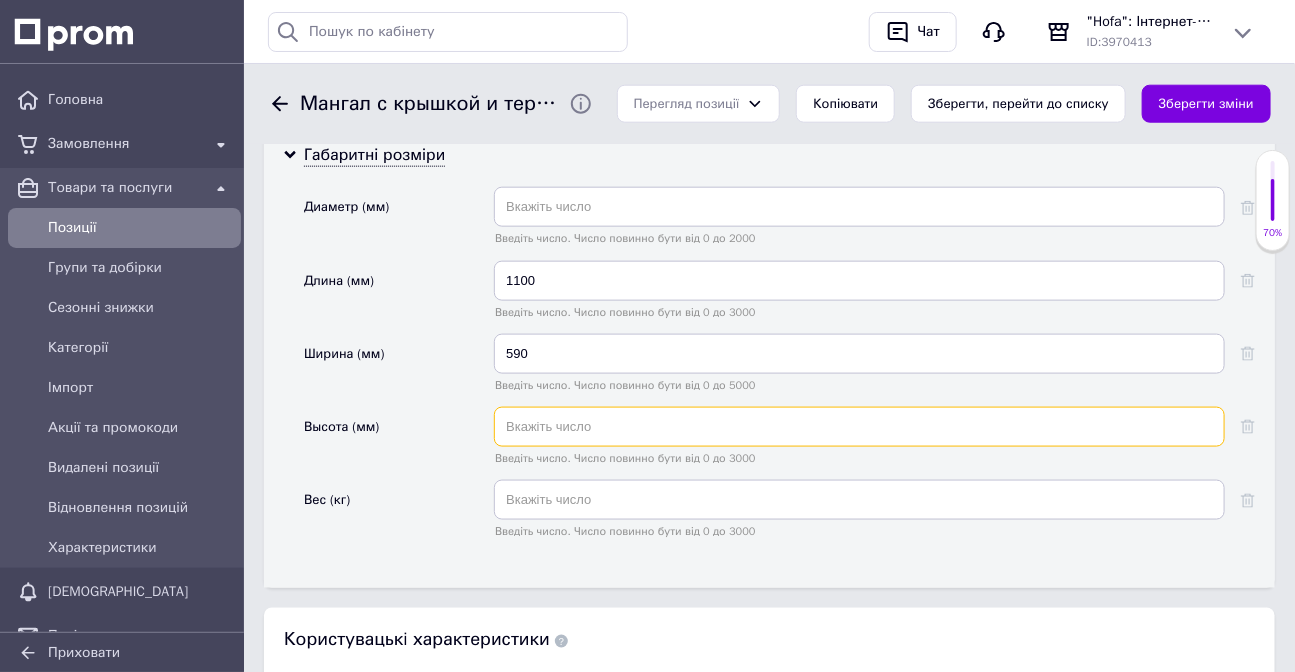 click at bounding box center (859, 427) 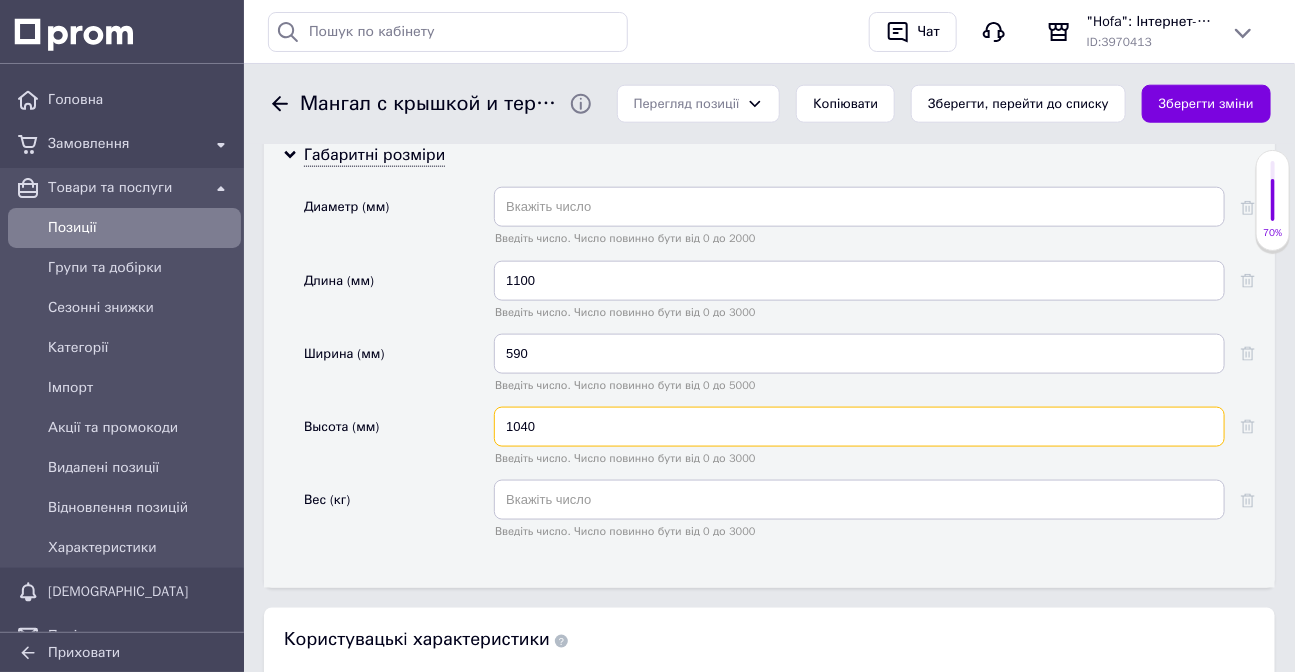 type on "1040" 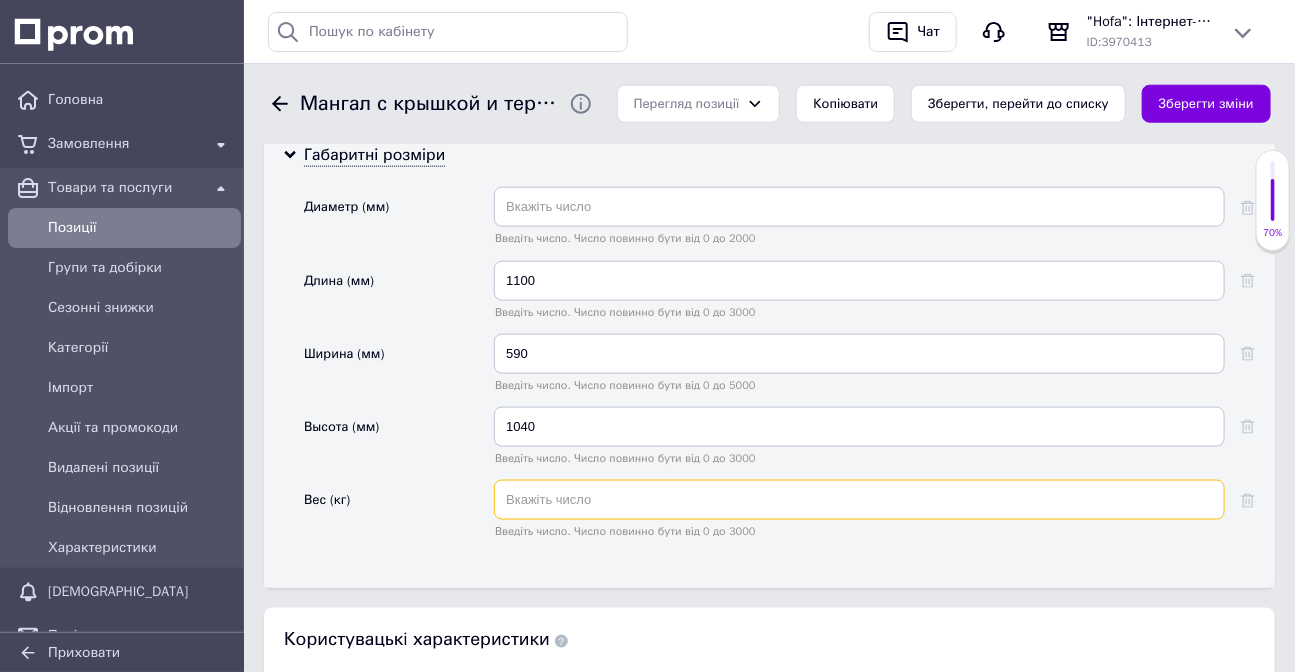 click at bounding box center (859, 500) 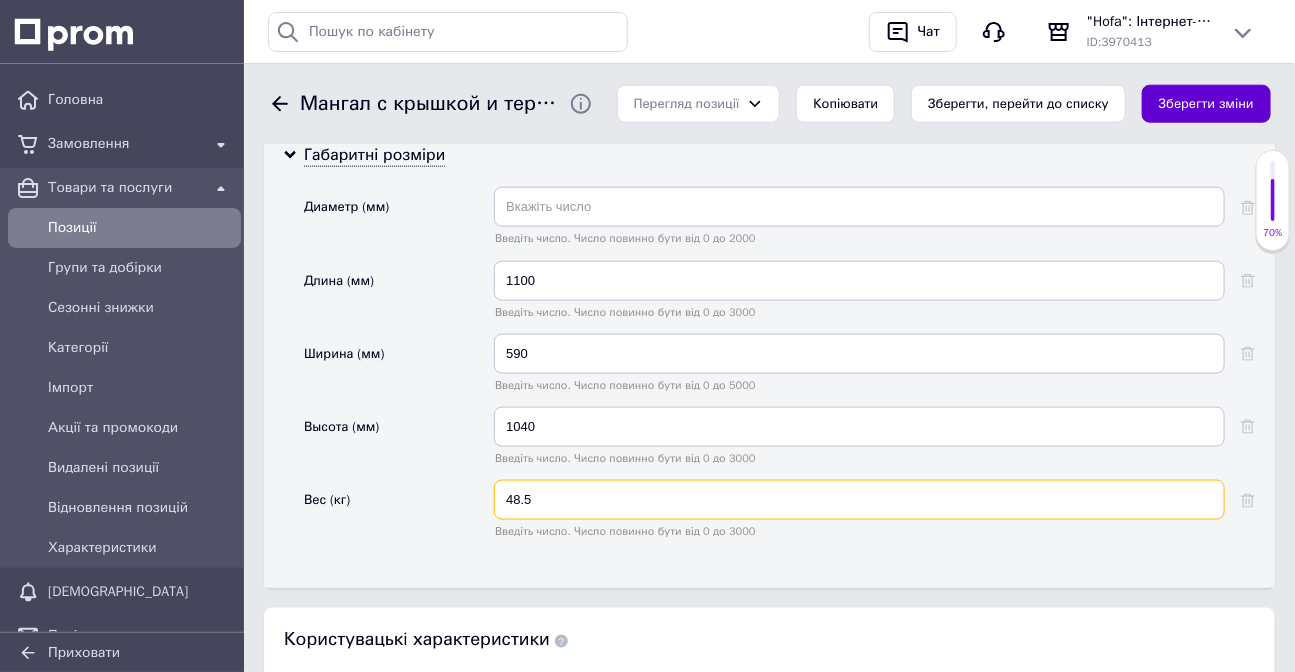 type on "48.5" 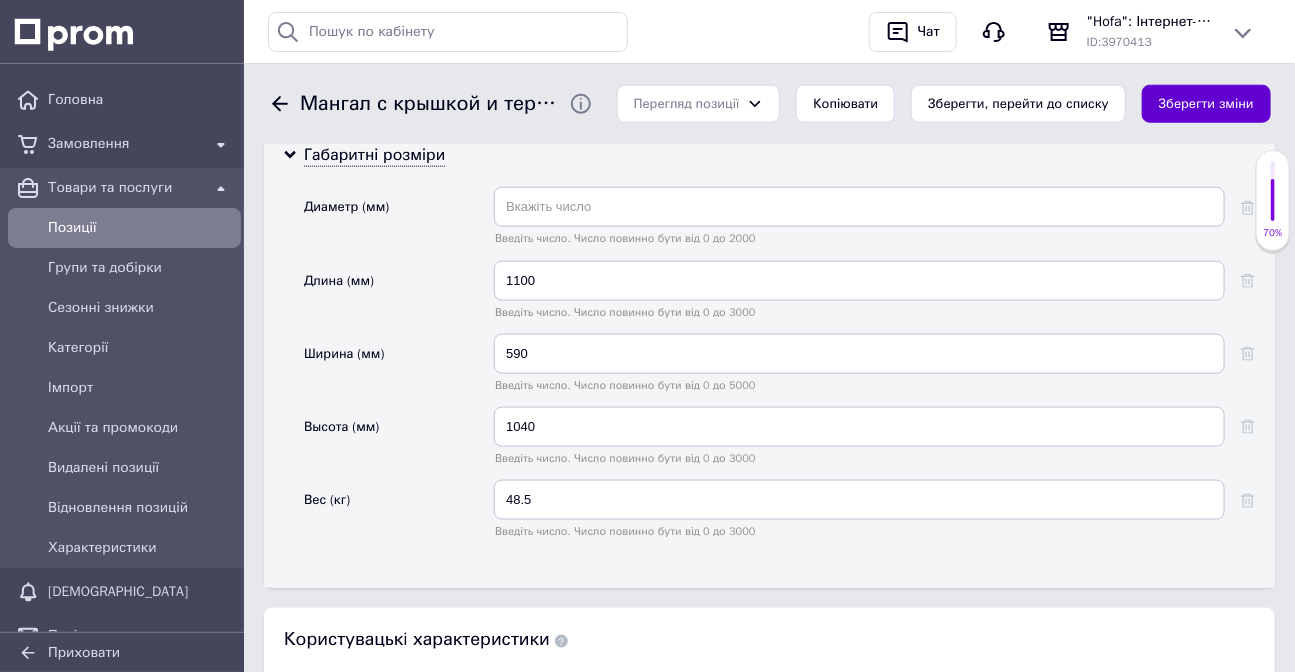 click on "Зберегти зміни" at bounding box center [1206, 104] 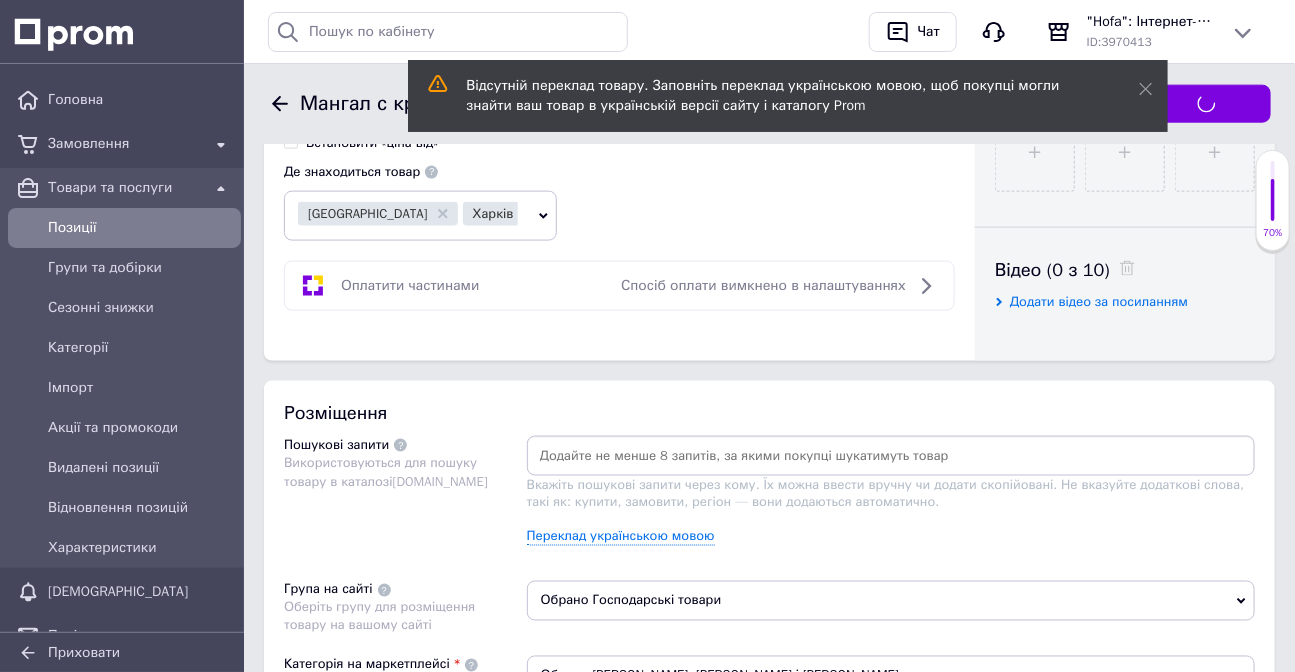 scroll, scrollTop: 488, scrollLeft: 0, axis: vertical 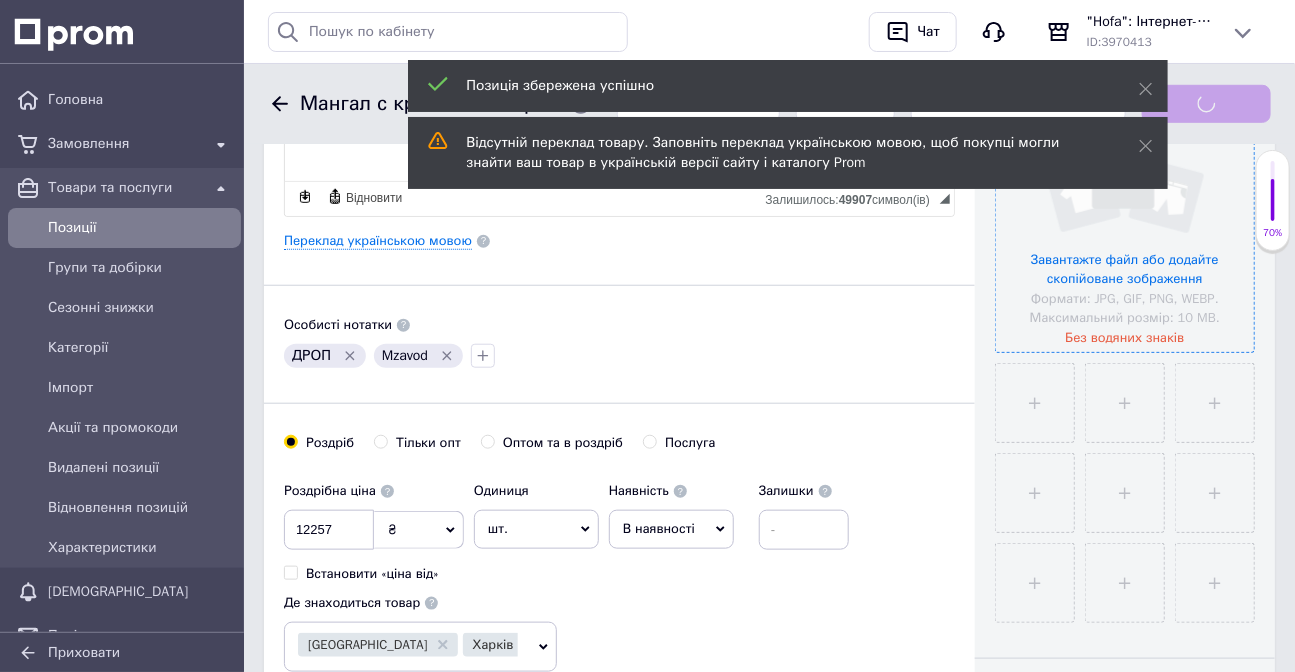 click at bounding box center (1125, 223) 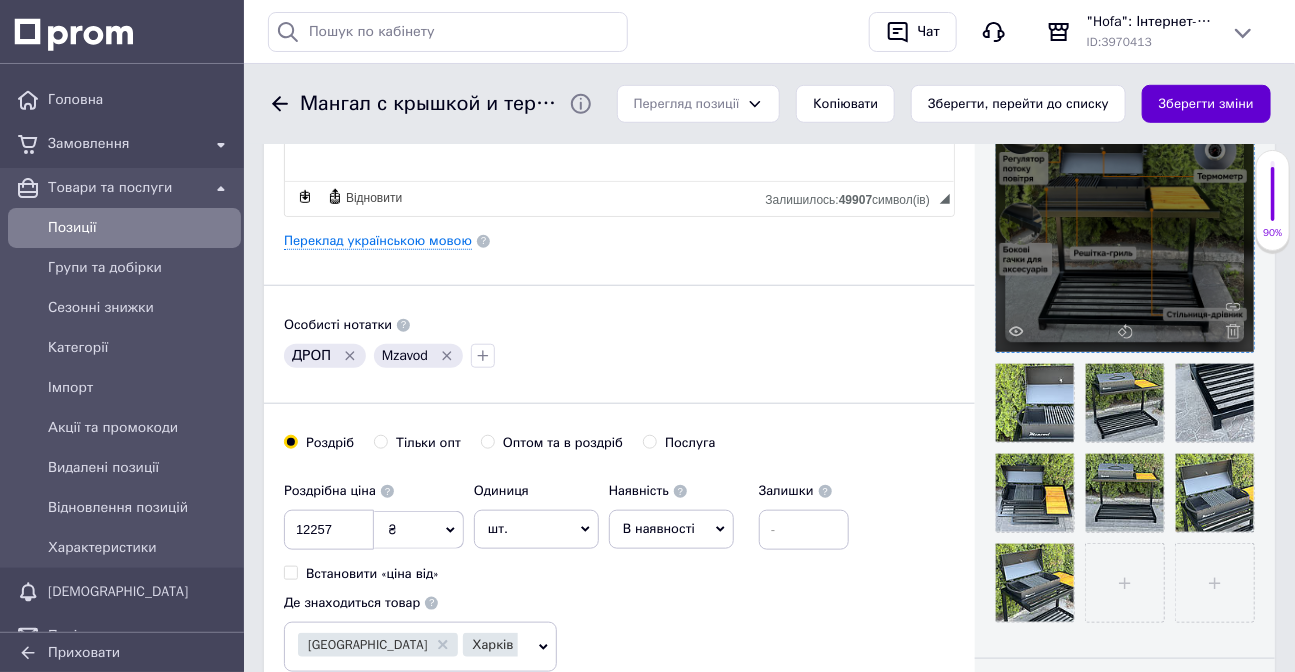 click on "Зберегти зміни" at bounding box center (1206, 104) 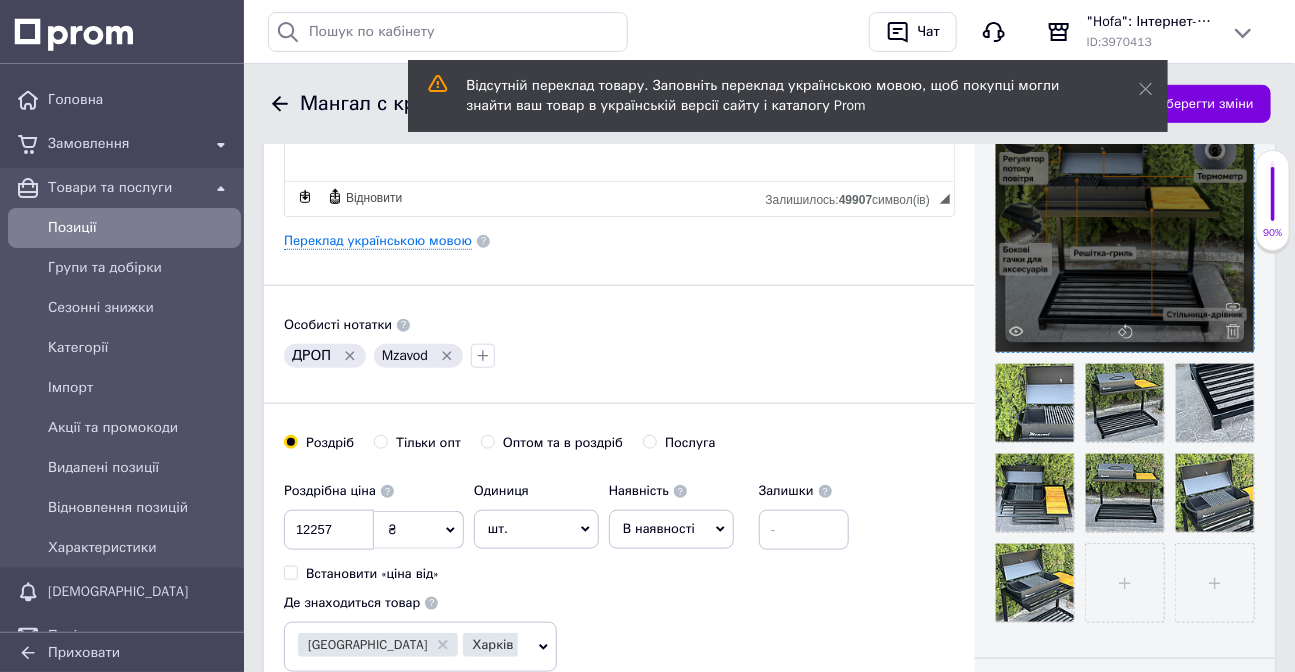 click on "Зберегти зміни" at bounding box center (1206, 104) 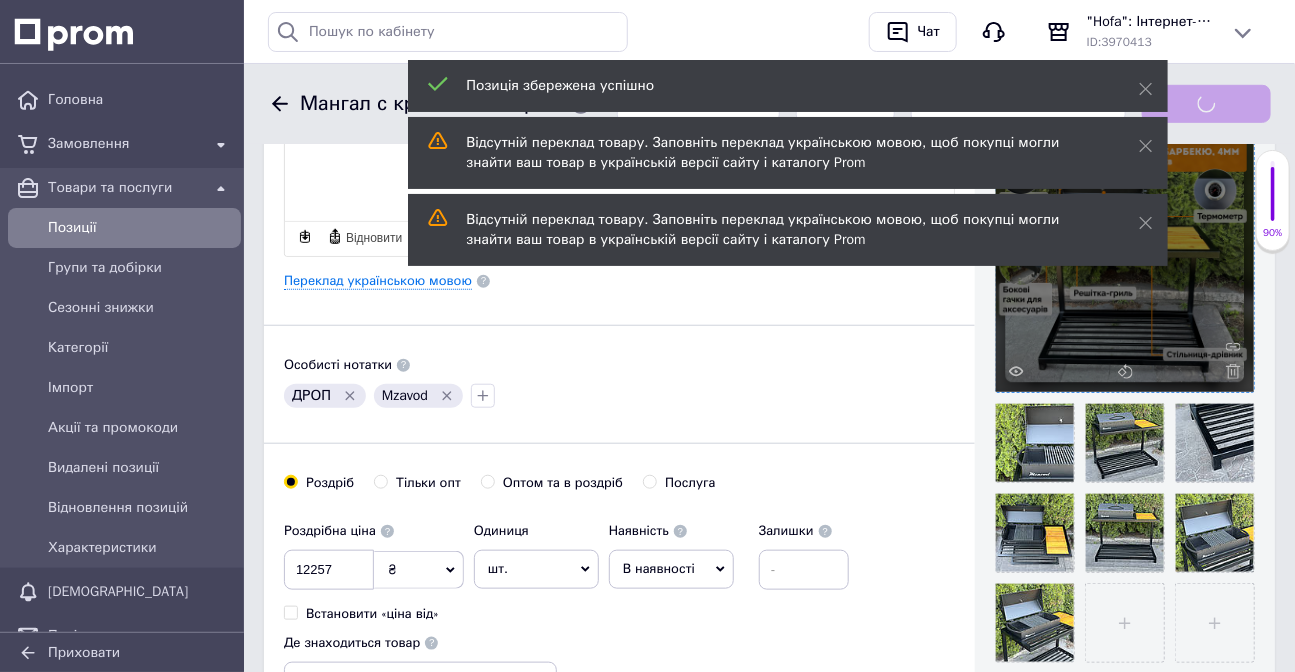scroll, scrollTop: 488, scrollLeft: 0, axis: vertical 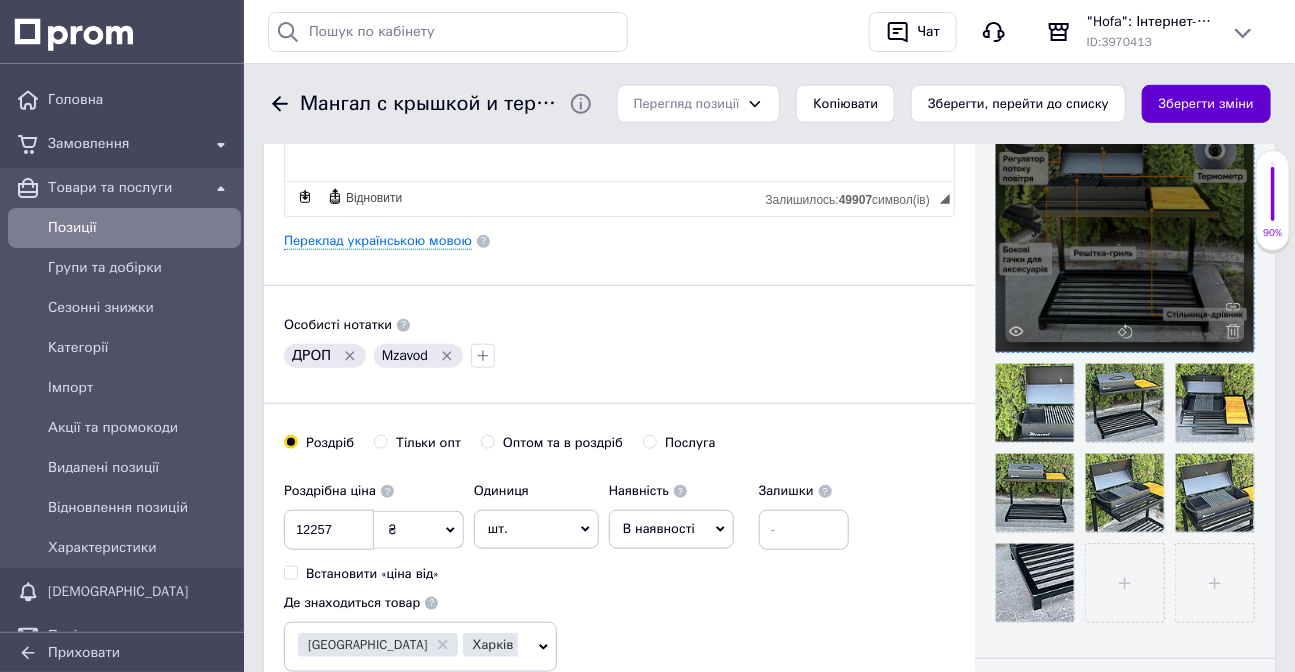 click on "Зберегти зміни" at bounding box center (1206, 104) 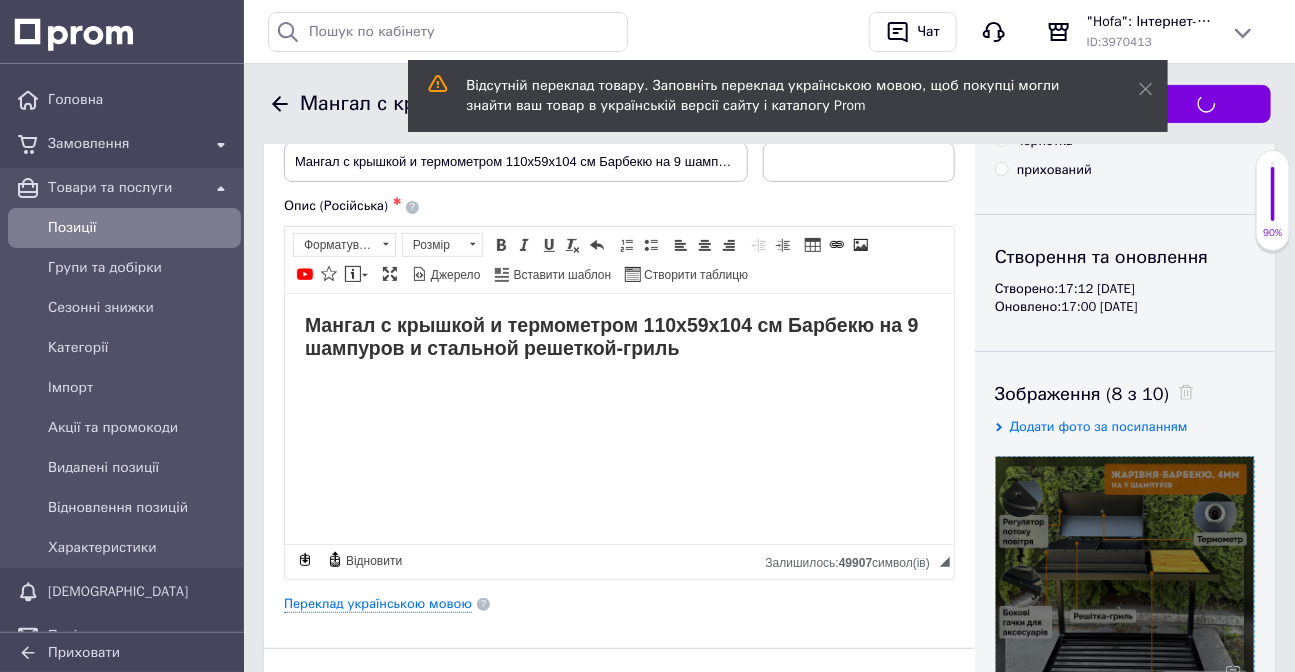 scroll, scrollTop: 124, scrollLeft: 0, axis: vertical 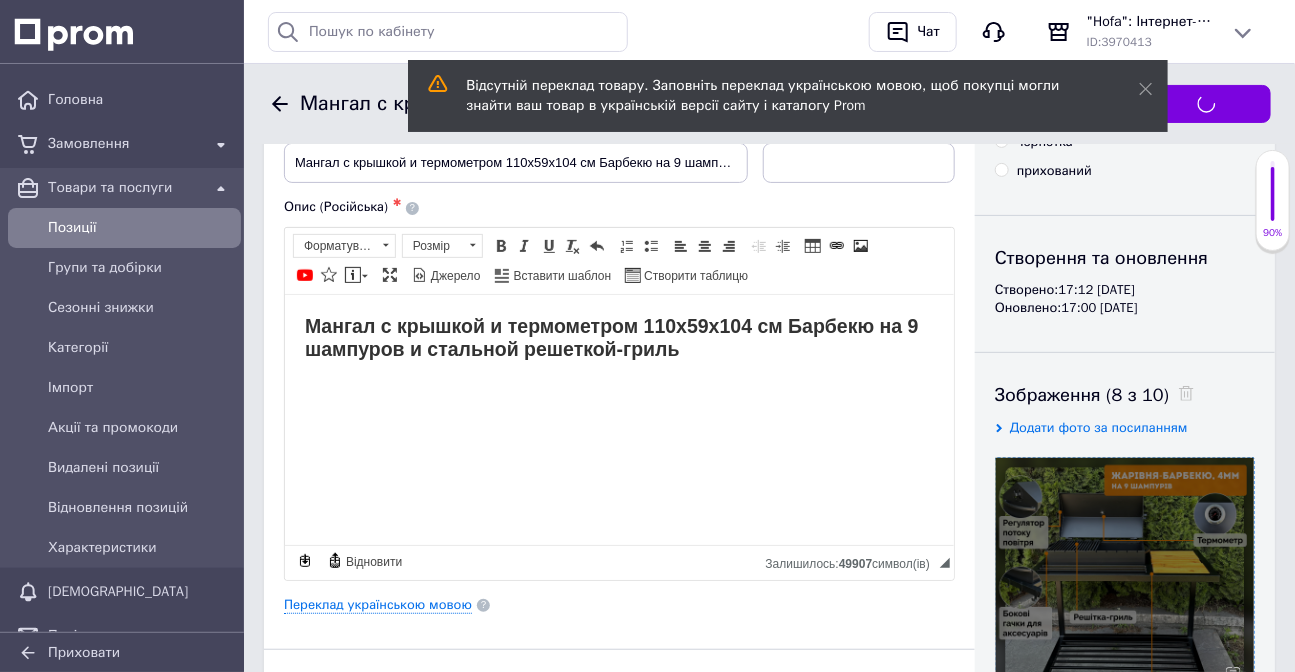 click on "Мангал с крышкой и термометром 110х59х104 см Барбекю на 9 шампуров и стальной решеткой-гриль" at bounding box center (618, 337) 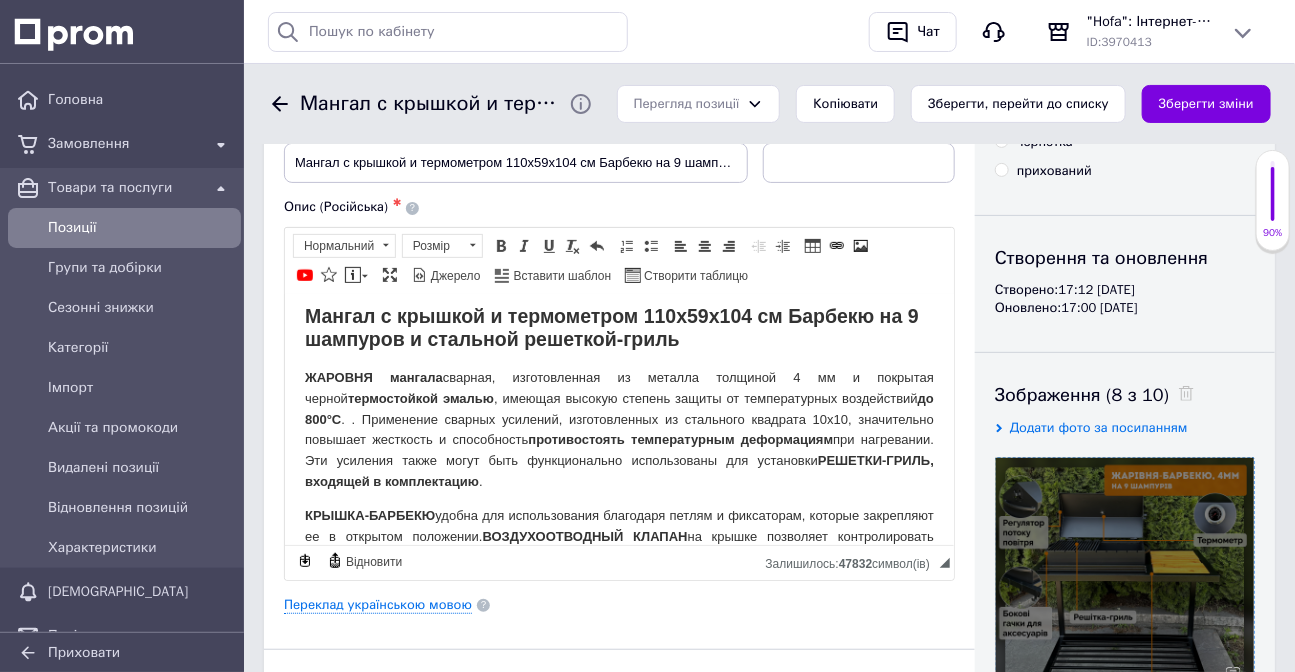 scroll, scrollTop: 0, scrollLeft: 0, axis: both 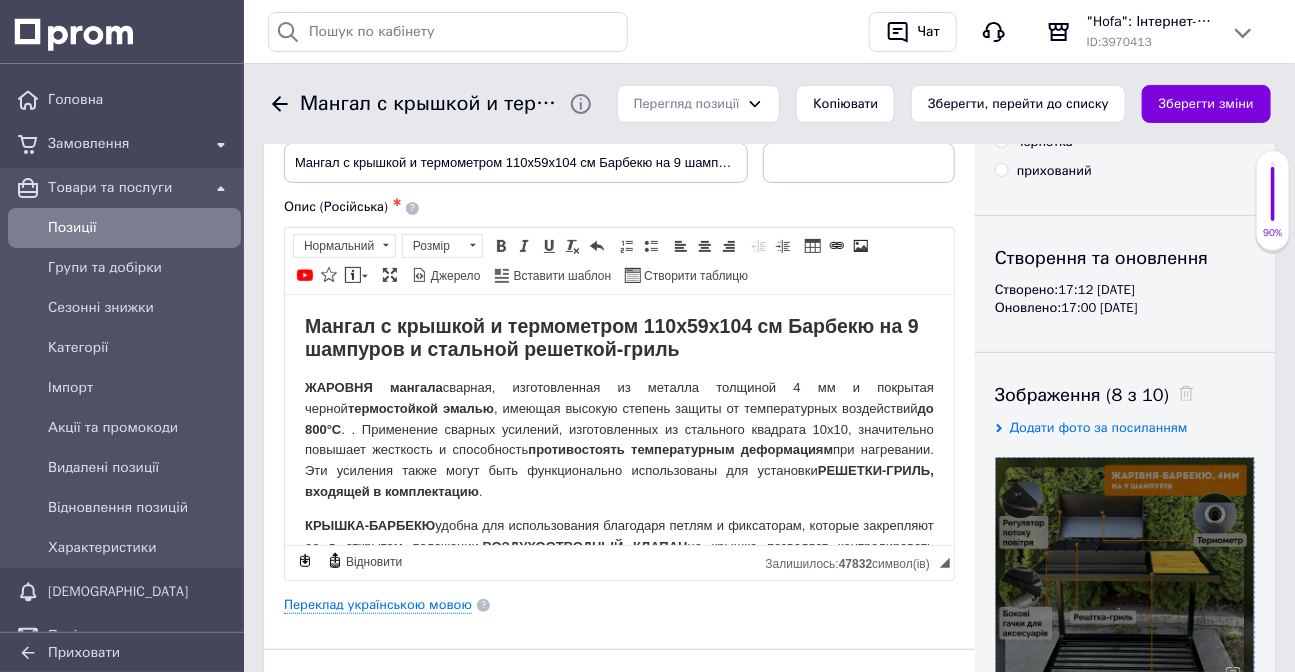 click on "ЖАРОВНЯ мангала  сварная, изготовленная из металла толщиной 4 мм и покрытая черной  термостойкой эмалью , имеющая высокую степень защиты от температурных воздействий  до 800°С . . Применение сварных усилений, изготовленных из стального квадрата 10х10, значительно повышает жесткость и способность  противостоять температурным деформациям  при нагревании. Эти усиления также могут быть функционально использованы для установки  РЕШЕТКИ-ГРИЛЬ, входящей в комплектацию ." at bounding box center [618, 439] 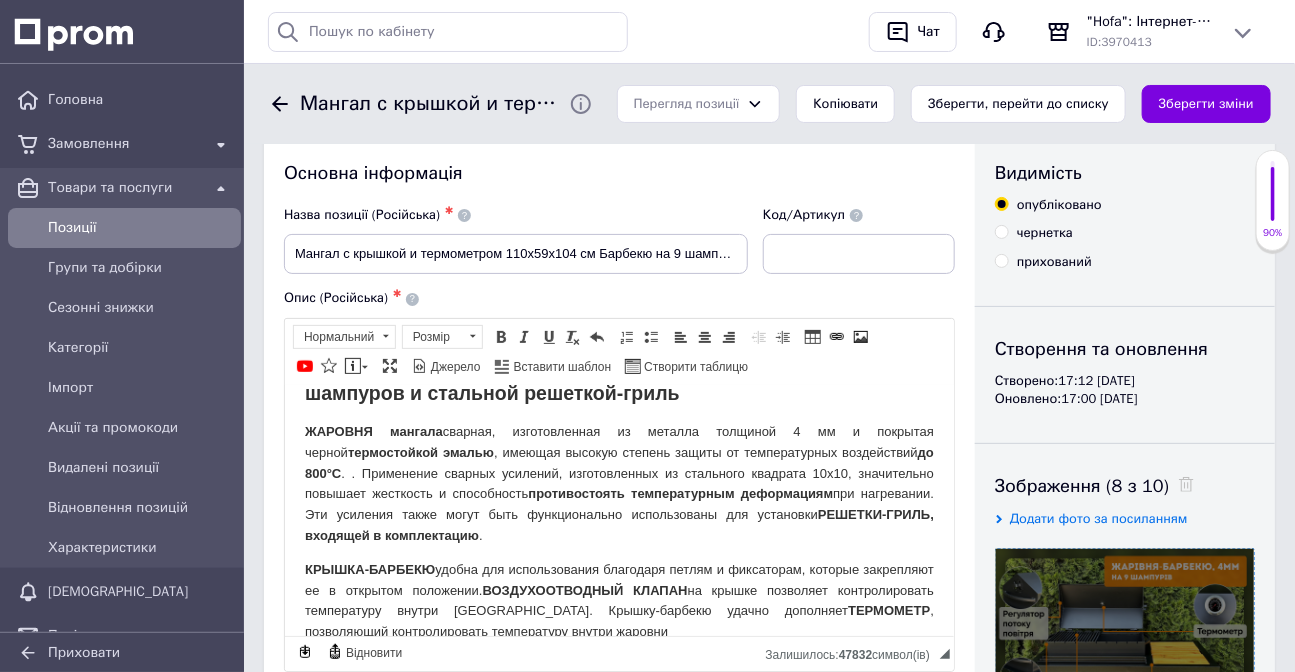 scroll, scrollTop: 0, scrollLeft: 0, axis: both 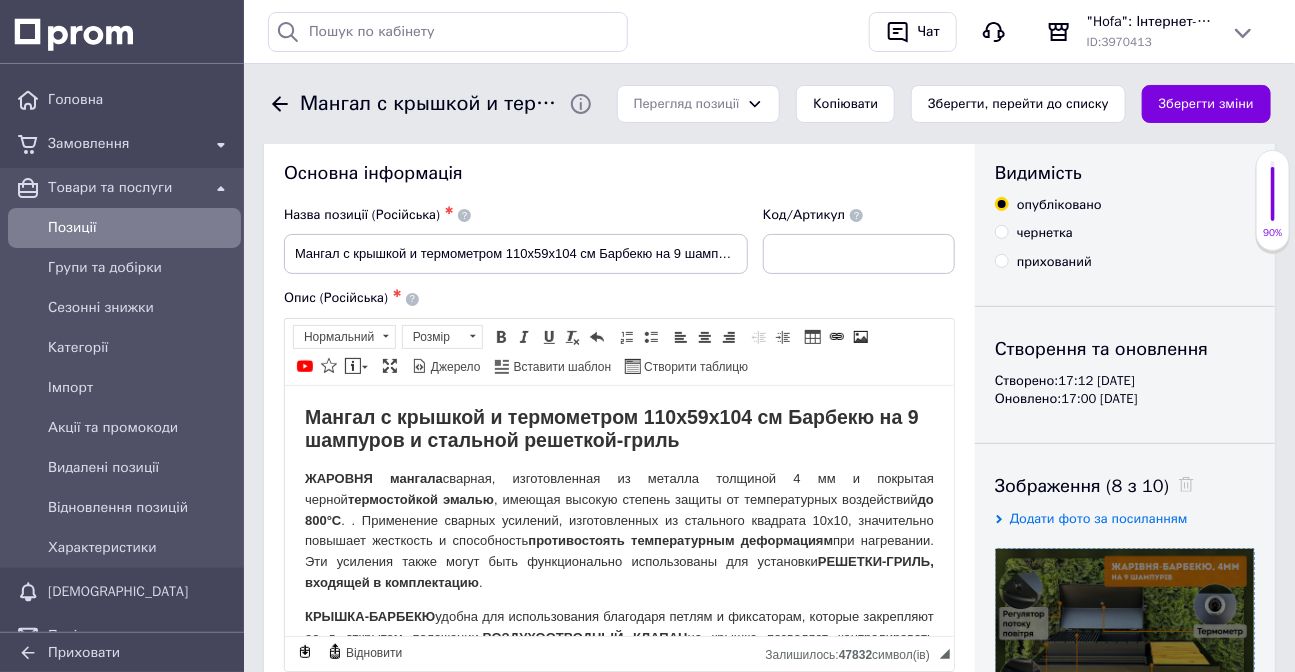 click on "ЖАРОВНЯ мангала" at bounding box center [373, 477] 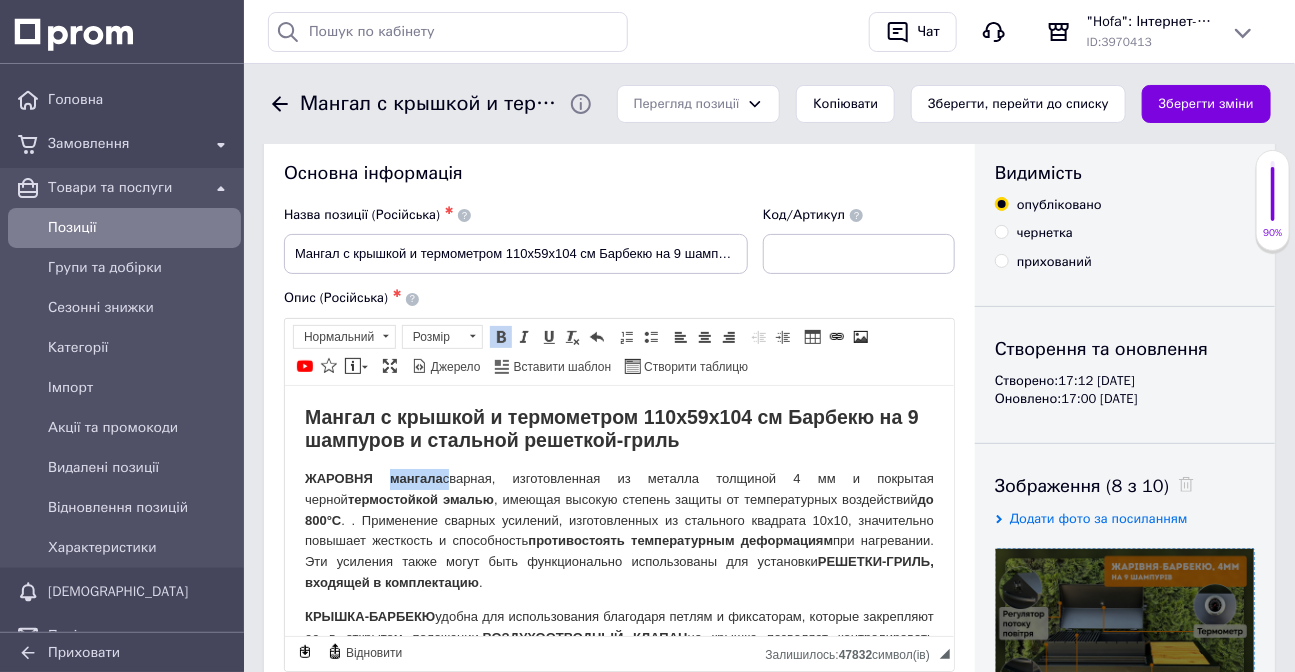 click on "ЖАРОВНЯ мангала" at bounding box center (373, 477) 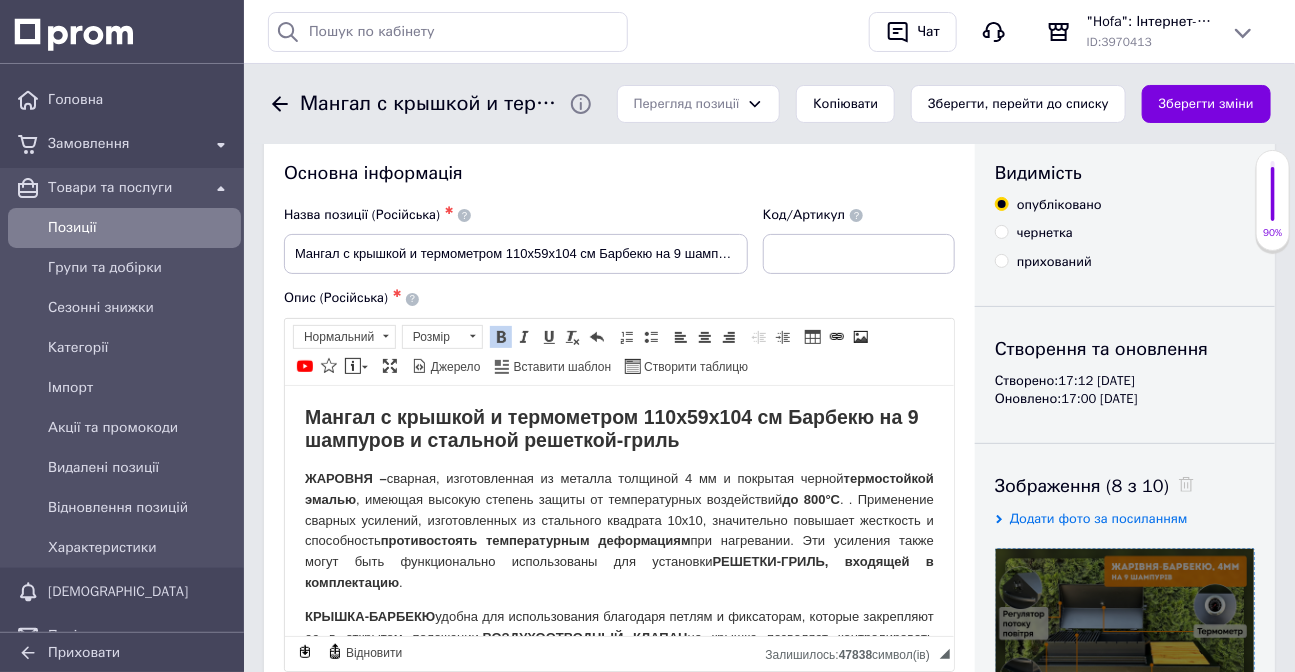click on "ЖАРОВНЯ –  сварная, изготовленная из металла толщиной 4 мм и покрытая черной  термостойкой эмалью , имеющая высокую степень защиты от температурных воздействий  до 800°С . . Применение сварных усилений, изготовленных из стального квадрата 10х10, значительно повышает жесткость и способность  противостоять температурным деформациям  при нагревании. Эти усиления также могут быть функционально использованы для установки  РЕШЕТКИ-ГРИЛЬ, входящей в комплектацию ." at bounding box center (618, 530) 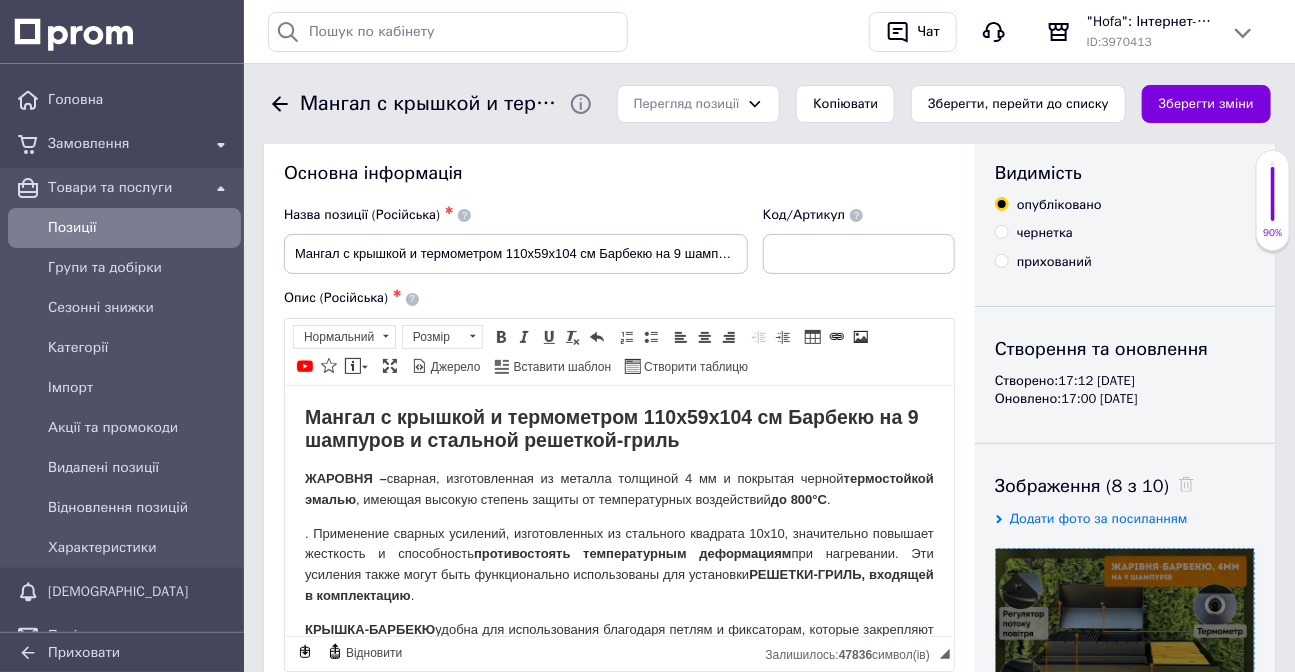 click on "Мангал с крышкой и термометром 110х59х104 см Барбекю на 9 шампуров и стальной решеткой-гриль  ЖАРОВНЯ –  сварная, изготовленная из металла толщиной 4 мм и покрытая черной  термостойкой эмалью , имеющая высокую степень защиты от температурных воздействий  до 800°С .  . Применение сварных усилений, изготовленных из стального квадрата 10х10, значительно повышает жесткость и способность  противостоять температурным деформациям  при нагревании. Эти усиления также могут быть функционально использованы для установки  РЕШЕТКИ-ГРИЛЬ, входящей в комплектацию ." at bounding box center [618, 777] 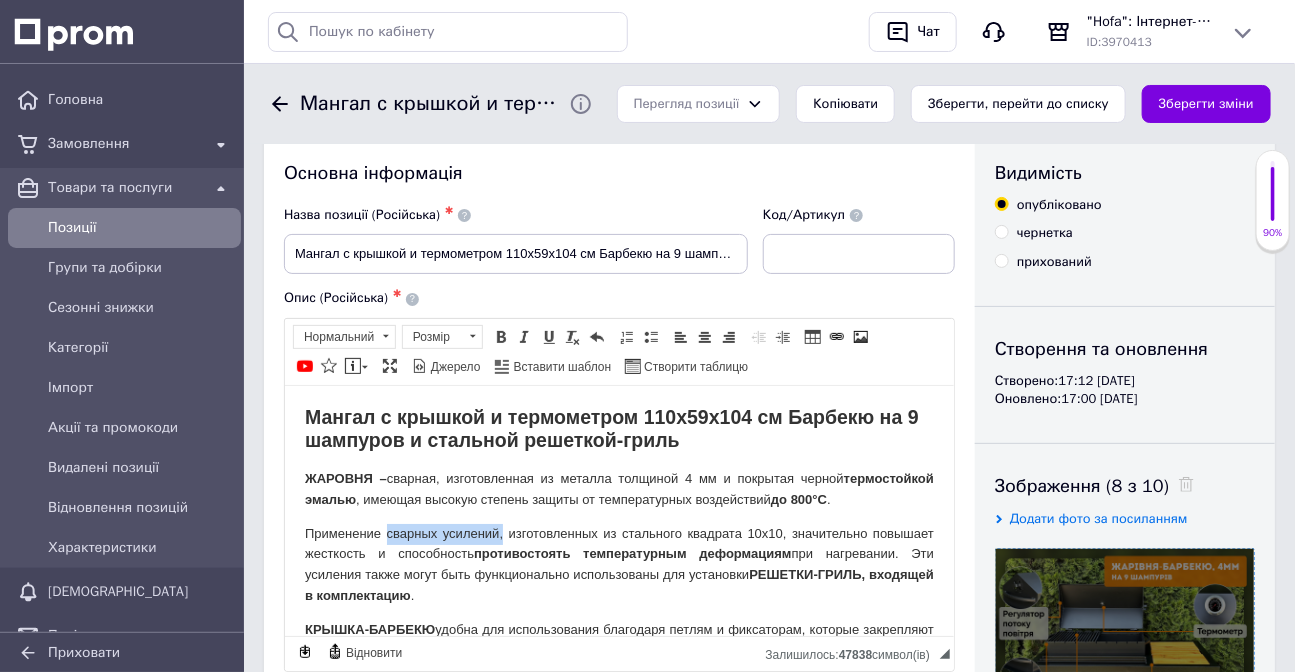 drag, startPoint x: 498, startPoint y: 533, endPoint x: 387, endPoint y: 526, distance: 111.220505 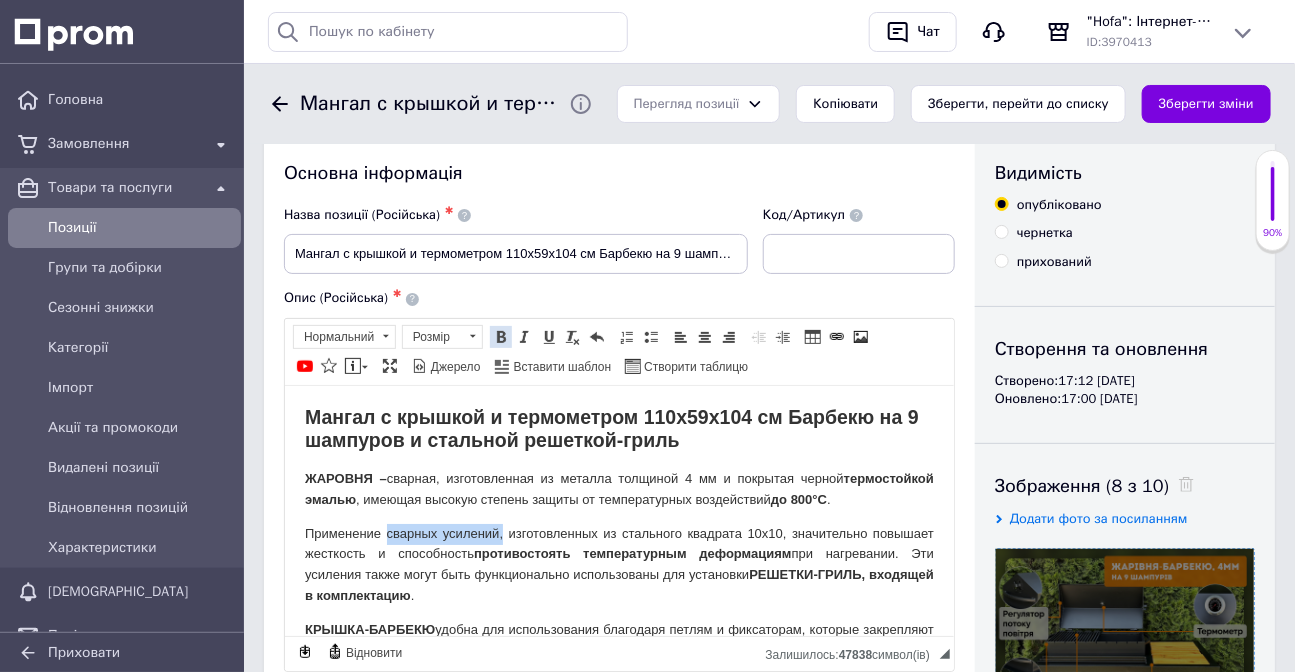 click at bounding box center (501, 337) 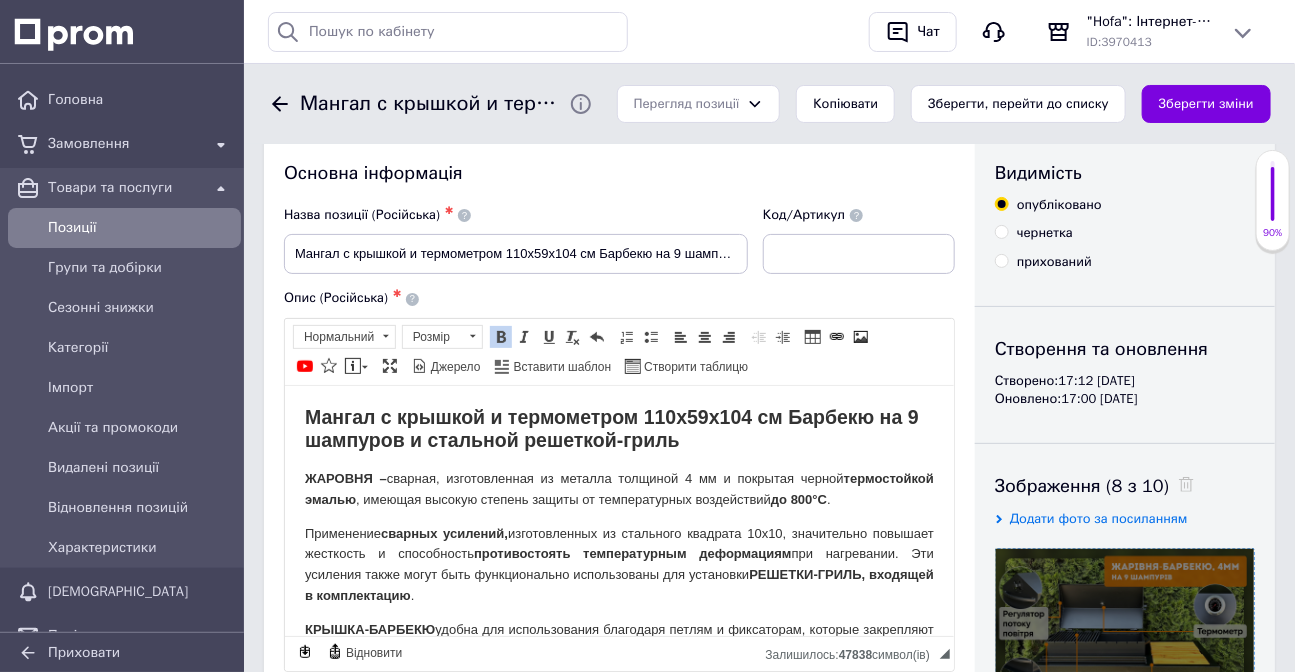click on "Применение  сварных усилений,  изготовленных из стального квадрата 10х10, значительно повышает жесткость и способность  противостоять температурным деформациям  при нагревании. Эти усиления также могут быть функционально использованы для установки  РЕШЕТКИ-ГРИЛЬ, входящей в комплектацию ." at bounding box center [618, 564] 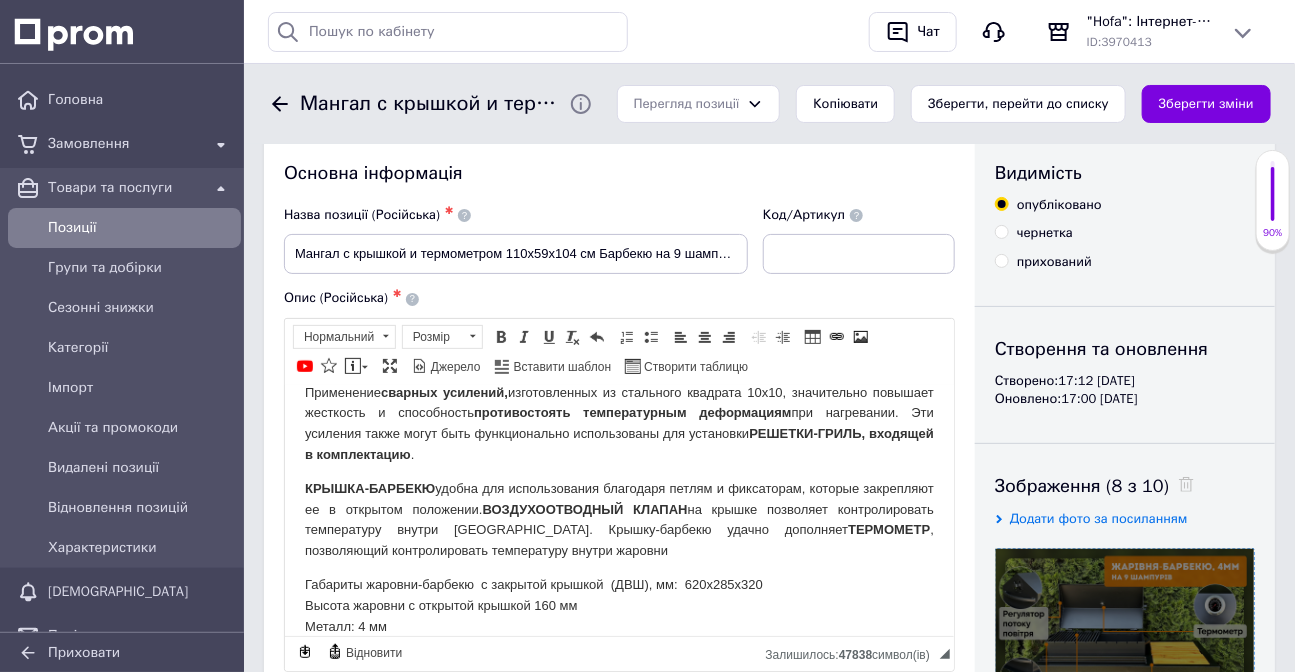 scroll, scrollTop: 181, scrollLeft: 0, axis: vertical 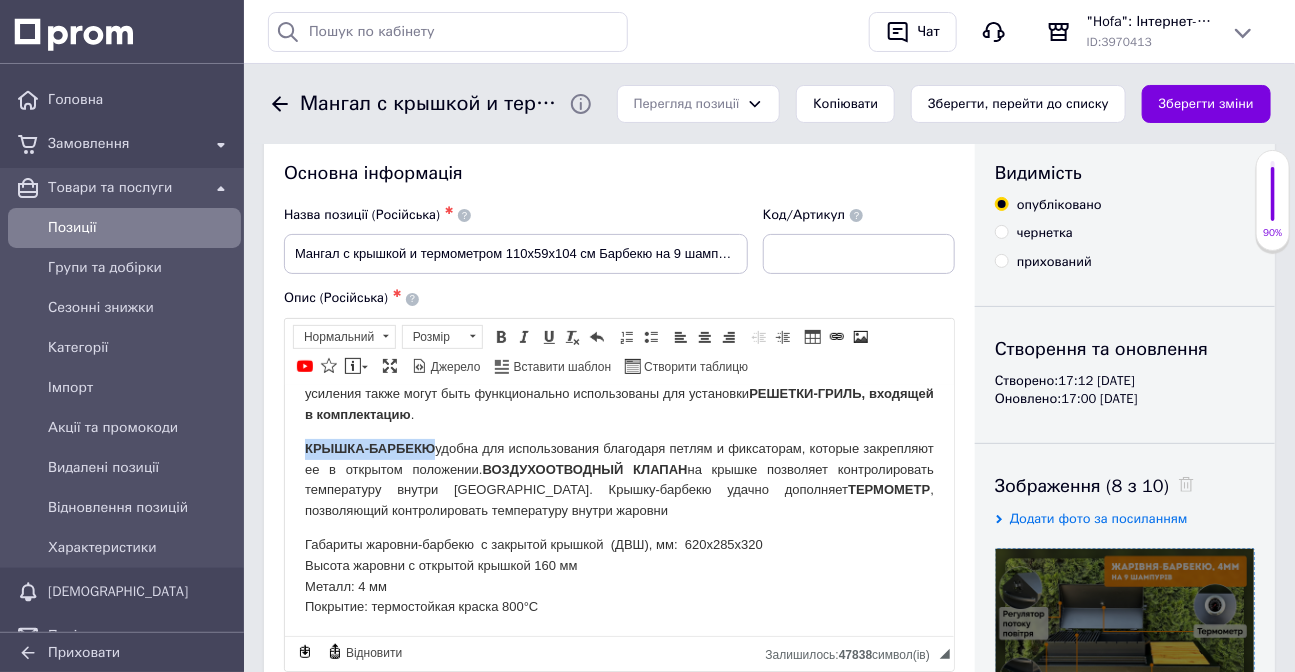 drag, startPoint x: 435, startPoint y: 443, endPoint x: 296, endPoint y: 448, distance: 139.0899 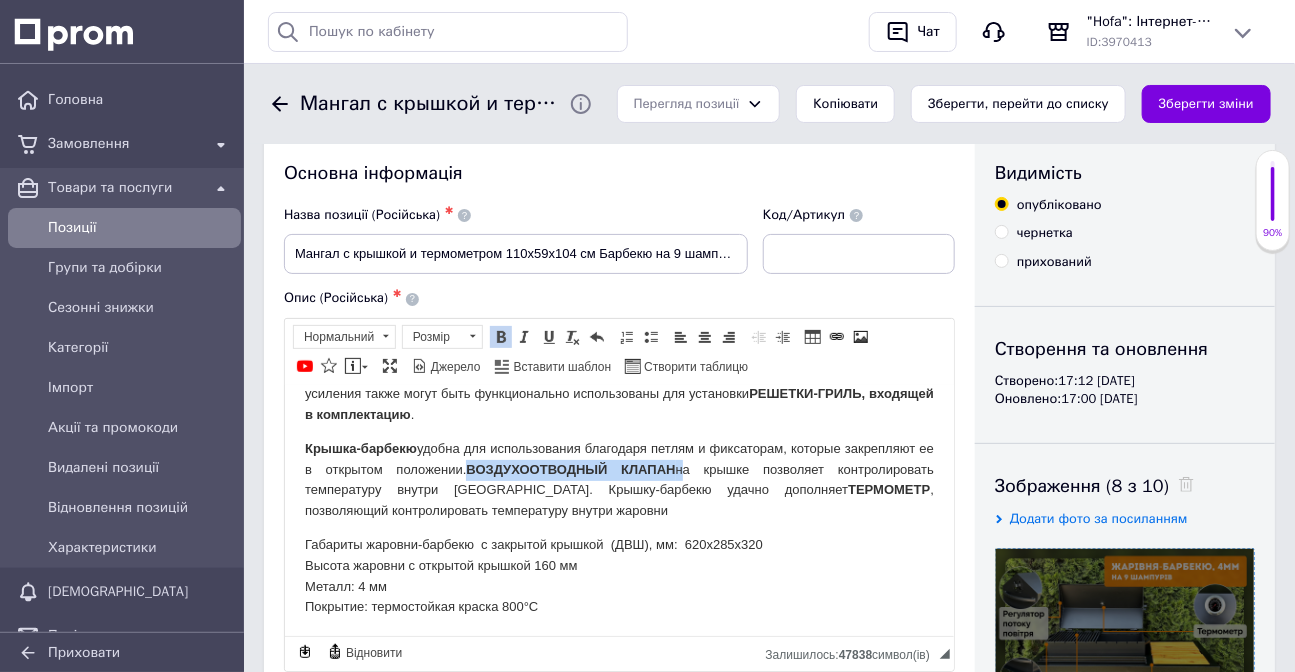 drag, startPoint x: 681, startPoint y: 466, endPoint x: 478, endPoint y: 466, distance: 203 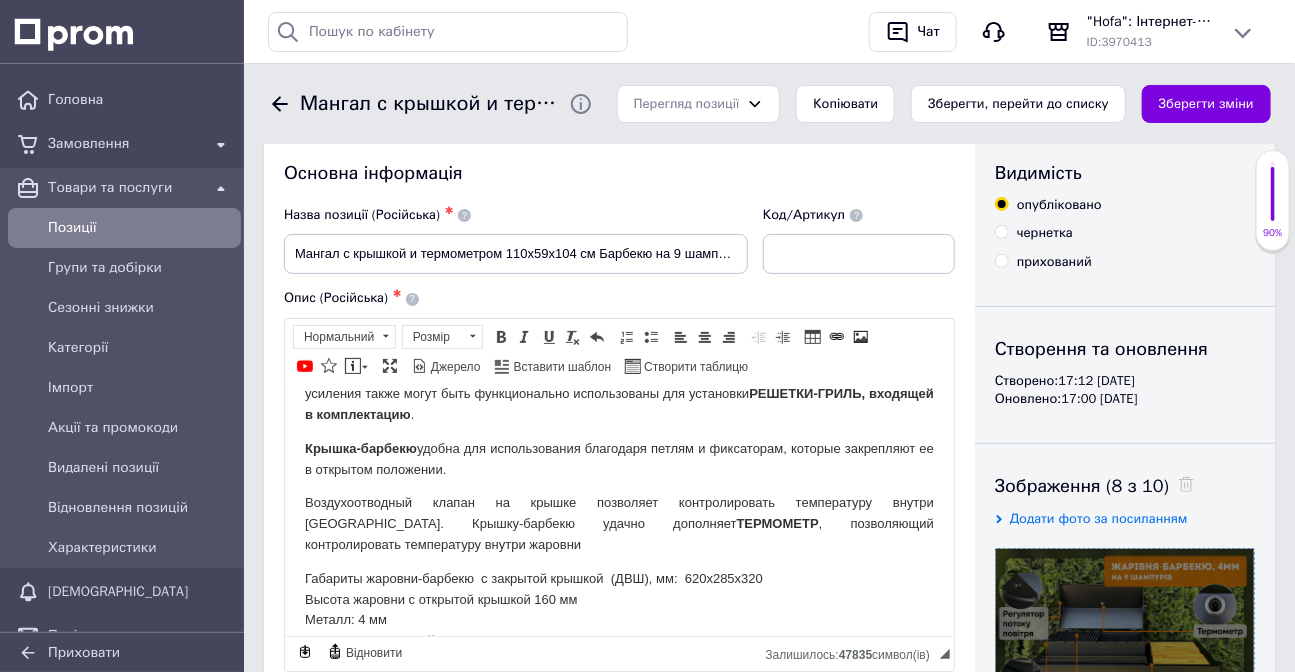 click on "ТЕРМОМЕТР" at bounding box center (777, 522) 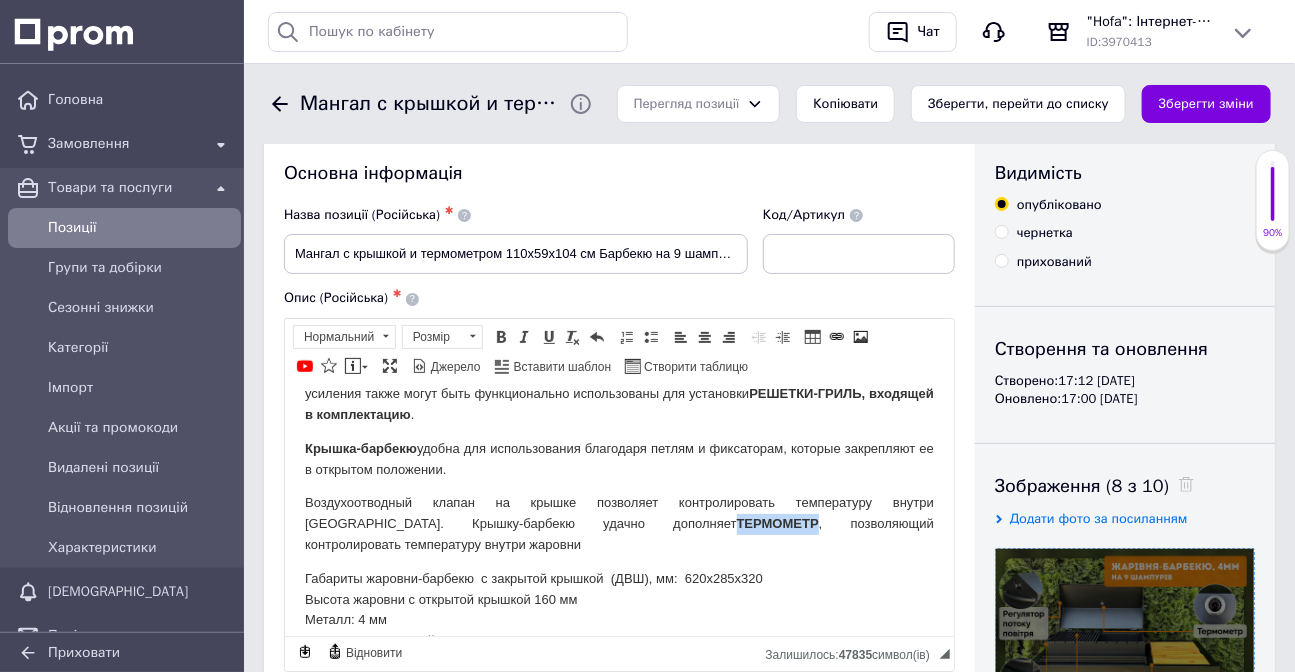 click on "ТЕРМОМЕТР" at bounding box center [777, 522] 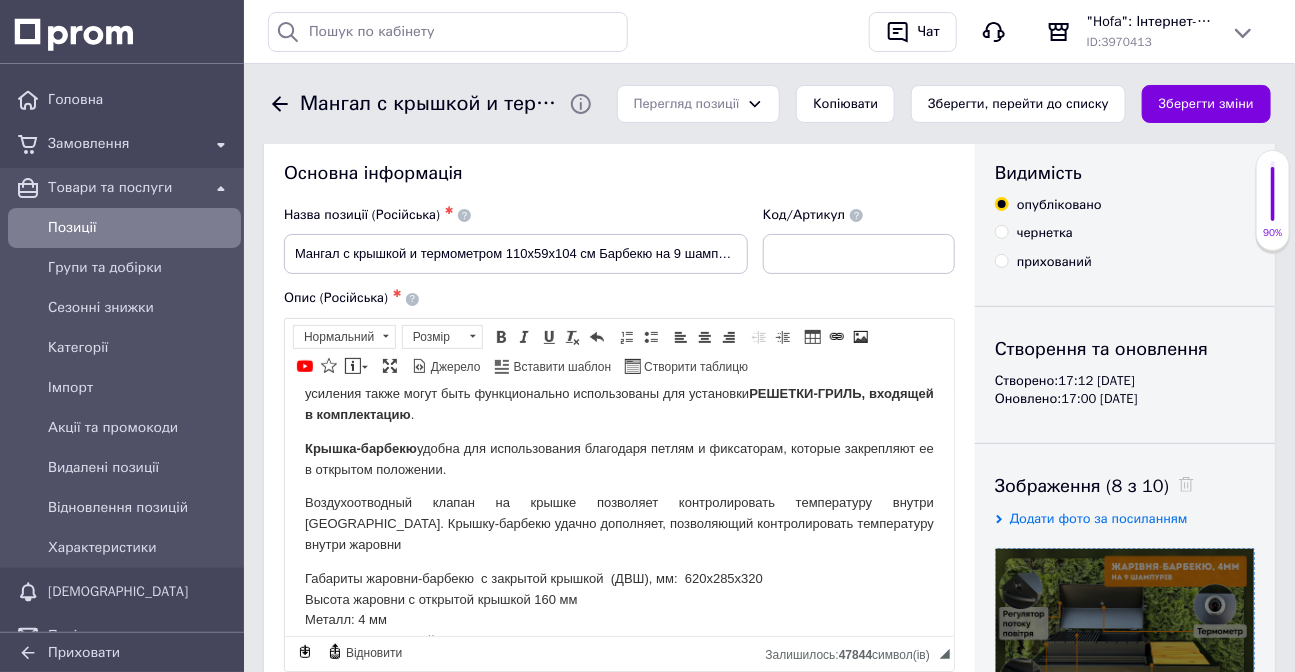 click on "Воздухоотводный клапан на крышке позволяет контролировать температуру внутри [GEOGRAPHIC_DATA]. Крышку-барбекю удачно дополняет  , позволяющий контролировать температуру внутри жаровни" at bounding box center (618, 523) 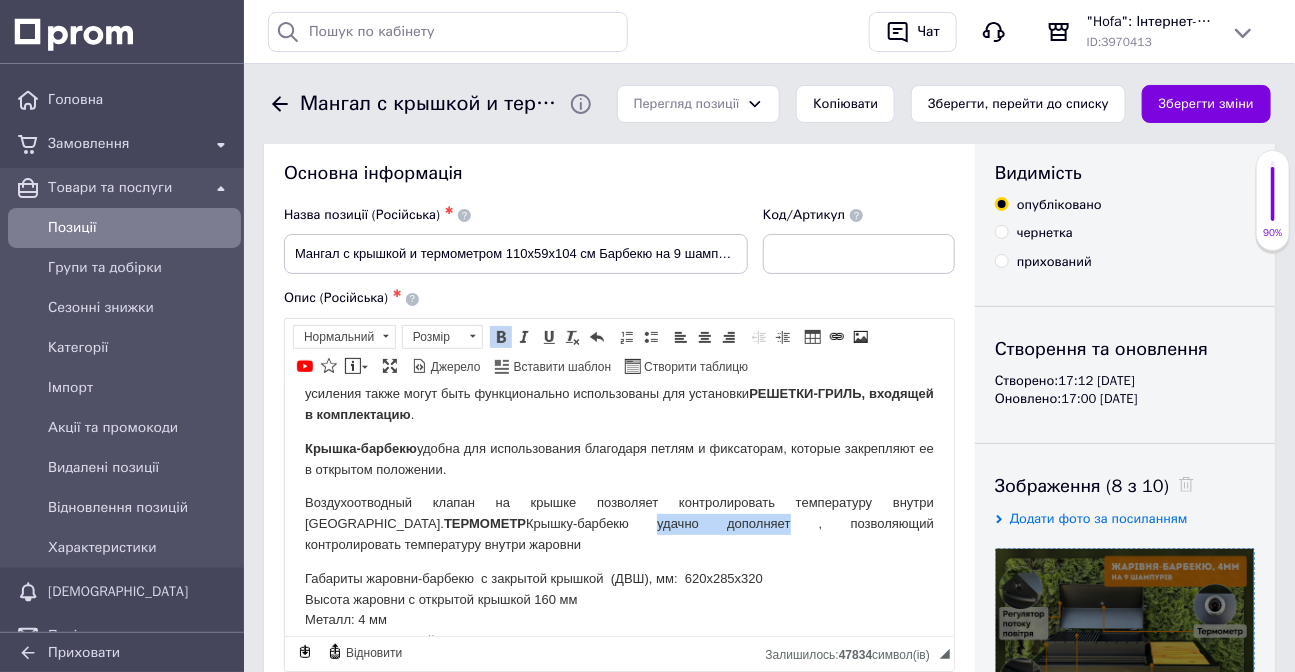drag, startPoint x: 506, startPoint y: 517, endPoint x: 623, endPoint y: 525, distance: 117.273186 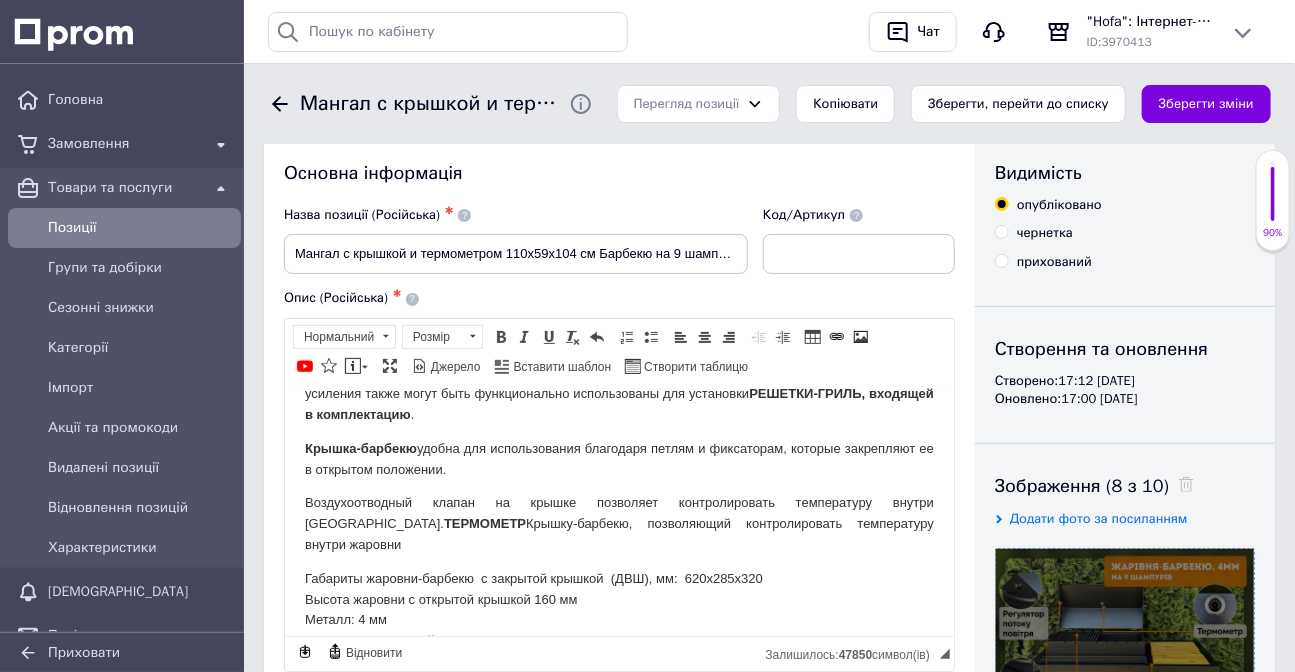 drag, startPoint x: 389, startPoint y: 523, endPoint x: 420, endPoint y: 569, distance: 55.470715 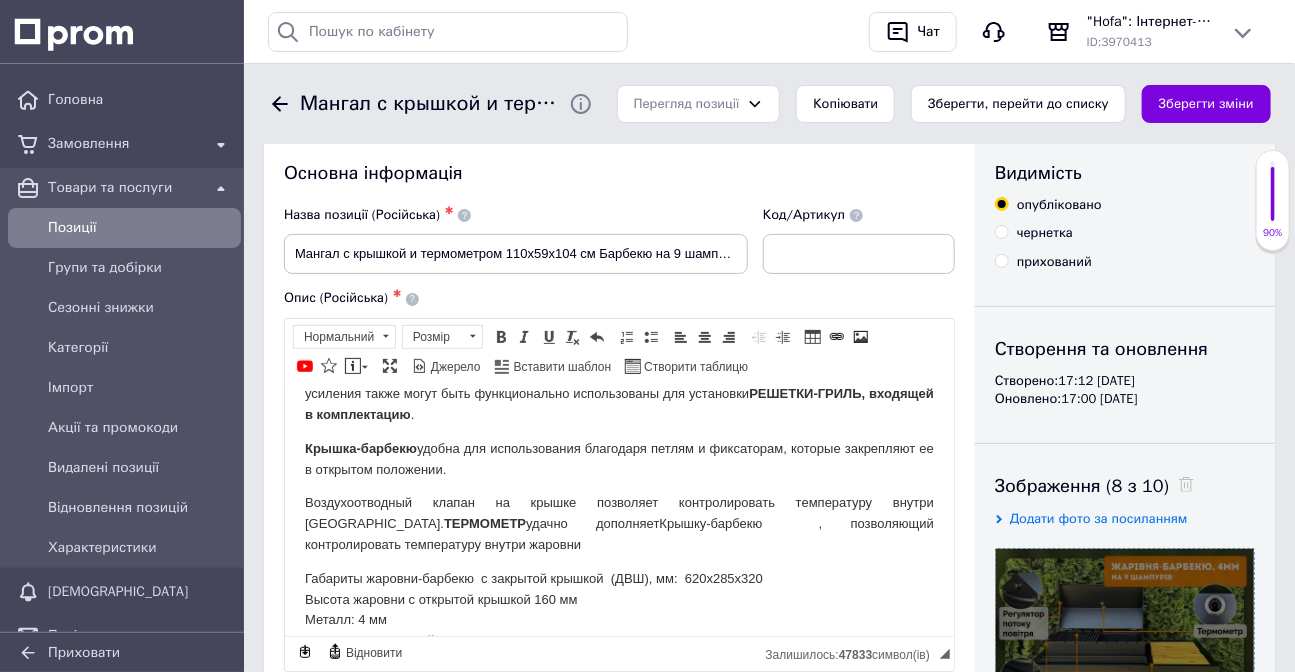 click on "Воздухоотводный клапан на крышке позволяет контролировать температуру внутри [GEOGRAPHIC_DATA].  ТЕРМОМЕТР  удачно дополняет  Крышку-барбекю  , позволяющий контролировать температуру внутри жаровни" at bounding box center [618, 523] 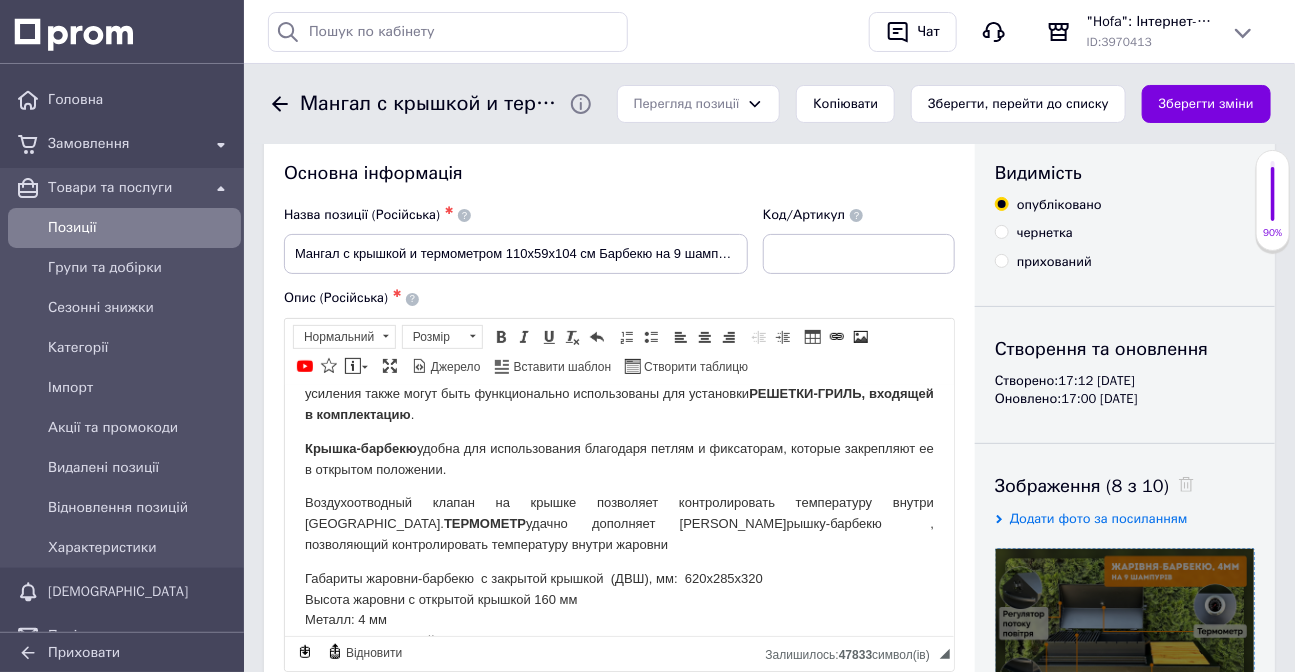 click on "Воздухоотводный клапан на крышке позволяет контролировать температуру внутри [GEOGRAPHIC_DATA].  ТЕРМОМЕТР  удачно дополняет к рышку-барбекю  , позволяющий контролировать температуру внутри жаровни" at bounding box center [618, 523] 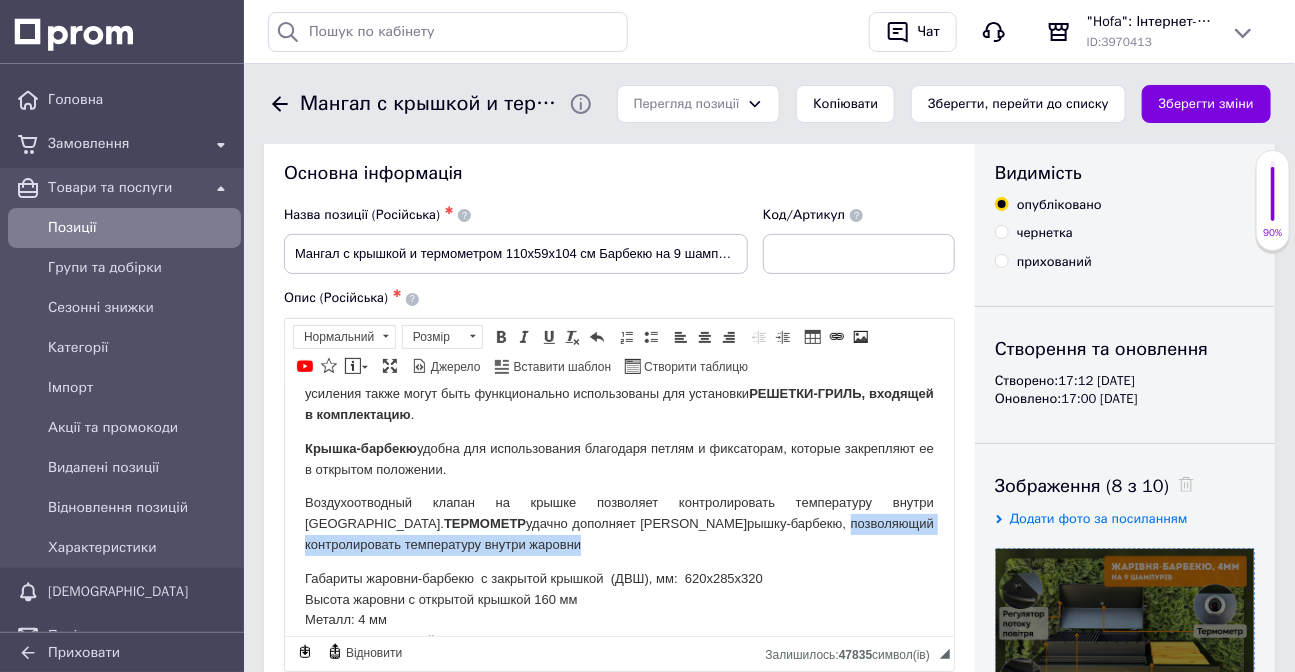 drag, startPoint x: 610, startPoint y: 525, endPoint x: 663, endPoint y: 544, distance: 56.302753 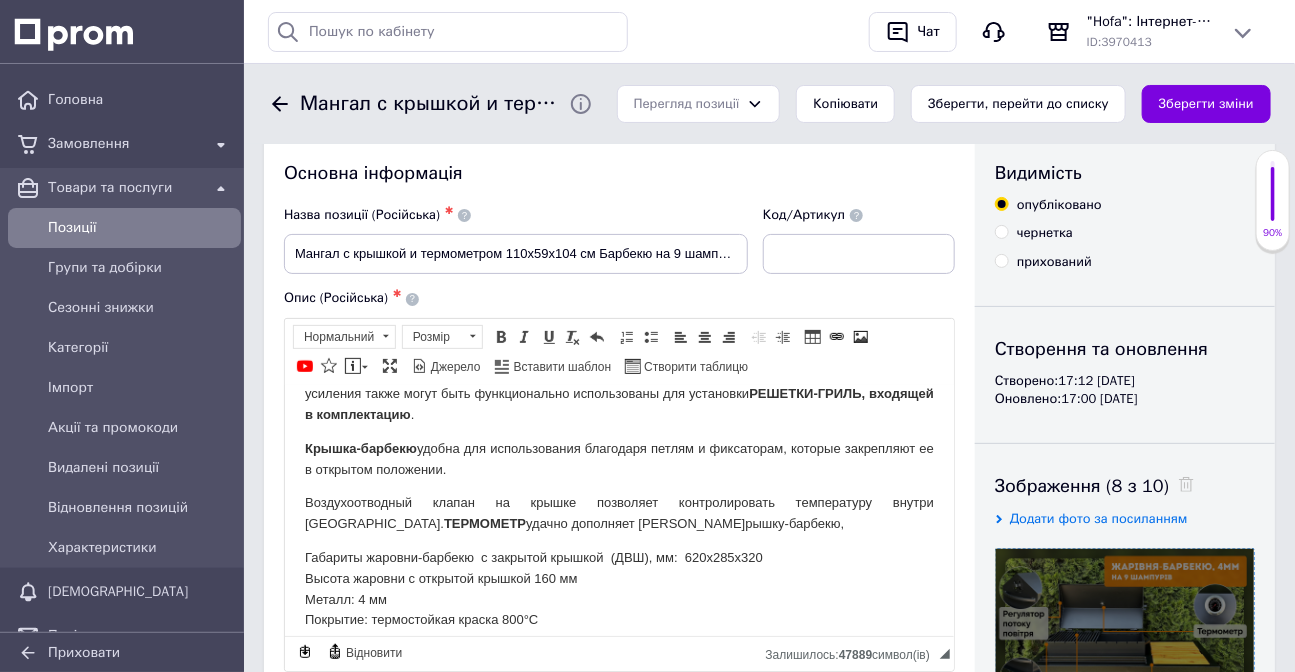 click on "ТЕРМОМЕТР" at bounding box center (484, 522) 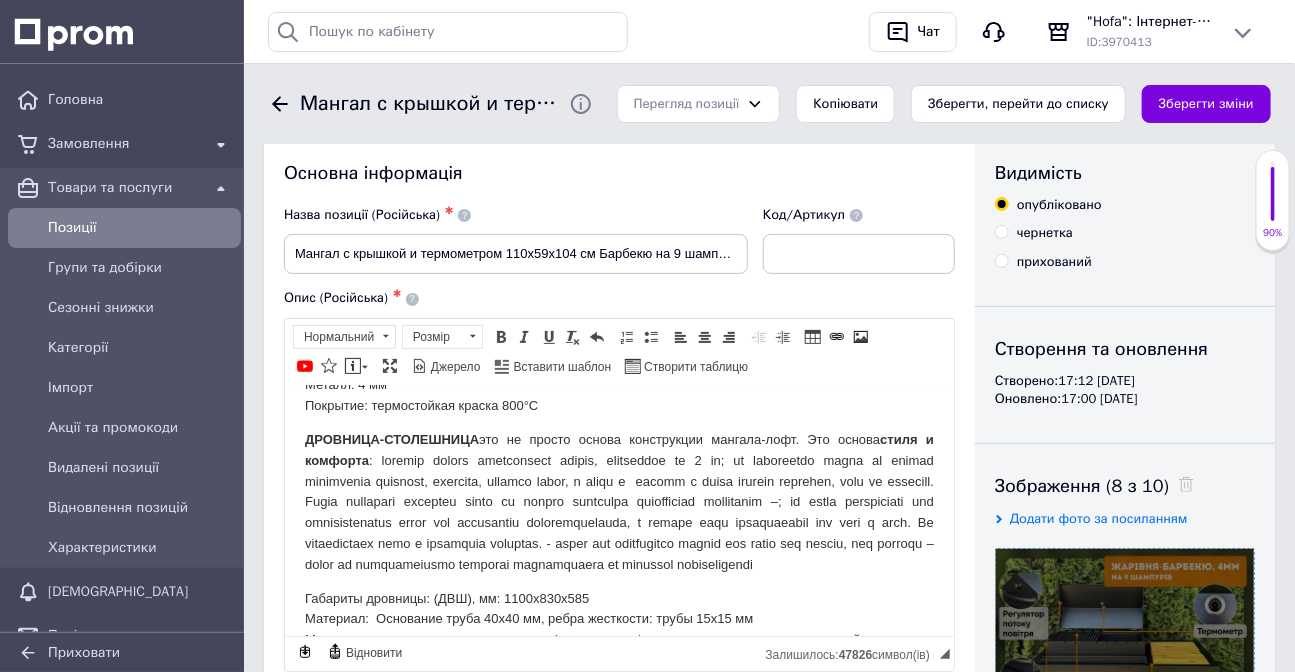 scroll, scrollTop: 454, scrollLeft: 0, axis: vertical 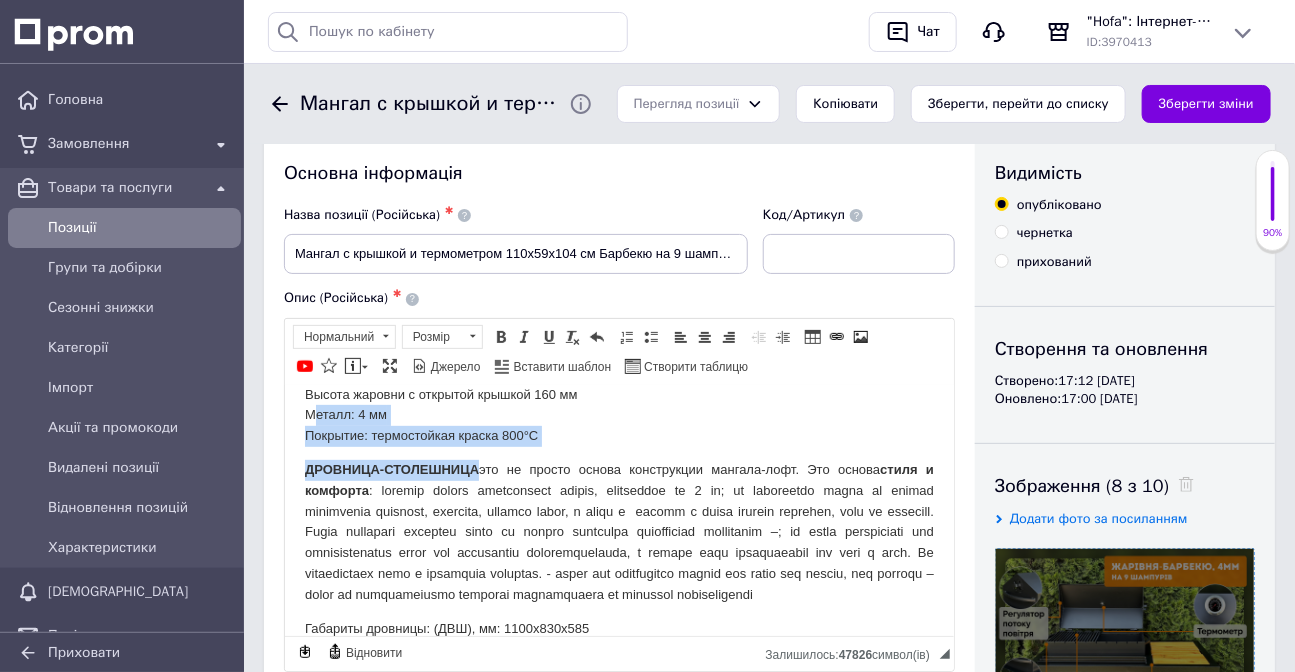 drag, startPoint x: 463, startPoint y: 396, endPoint x: 328, endPoint y: 426, distance: 138.29317 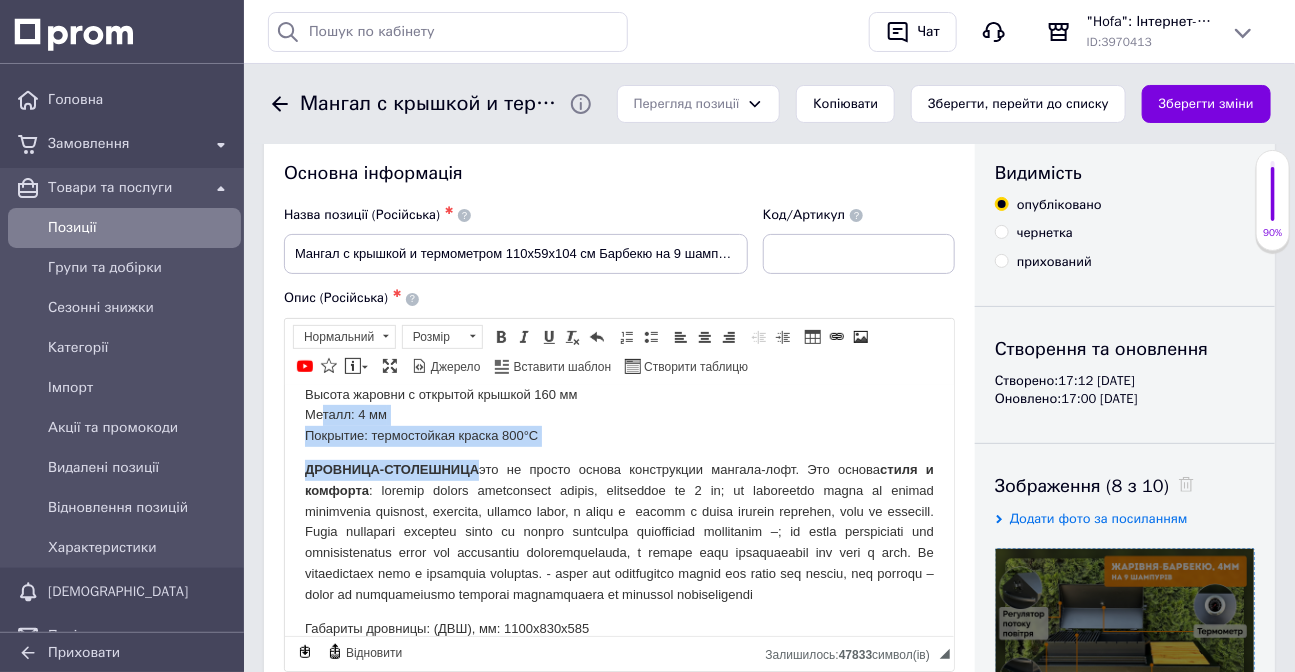 click on "Мангал с крышкой и термометром 110х59х104 см Барбекю на 9 шампуров и стальной решеткой-гриль  ЖАРОВНЯ –  сварная, изготовленная из металла толщиной 4 мм и покрытая черной  термостойкой эмалью , имеющая высокую степень защиты от температурных воздействий  до 800°С . Применение  сварных усилений,  изготовленных из стального квадрата 10х10, значительно повышает жесткость и способность  противостоять температурным деформациям  при нагревании. Эти усиления также могут быть функционально использованы для установки  РЕШЕТКИ-ГРИЛЬ, входящей в комплектацию . ," at bounding box center (618, 408) 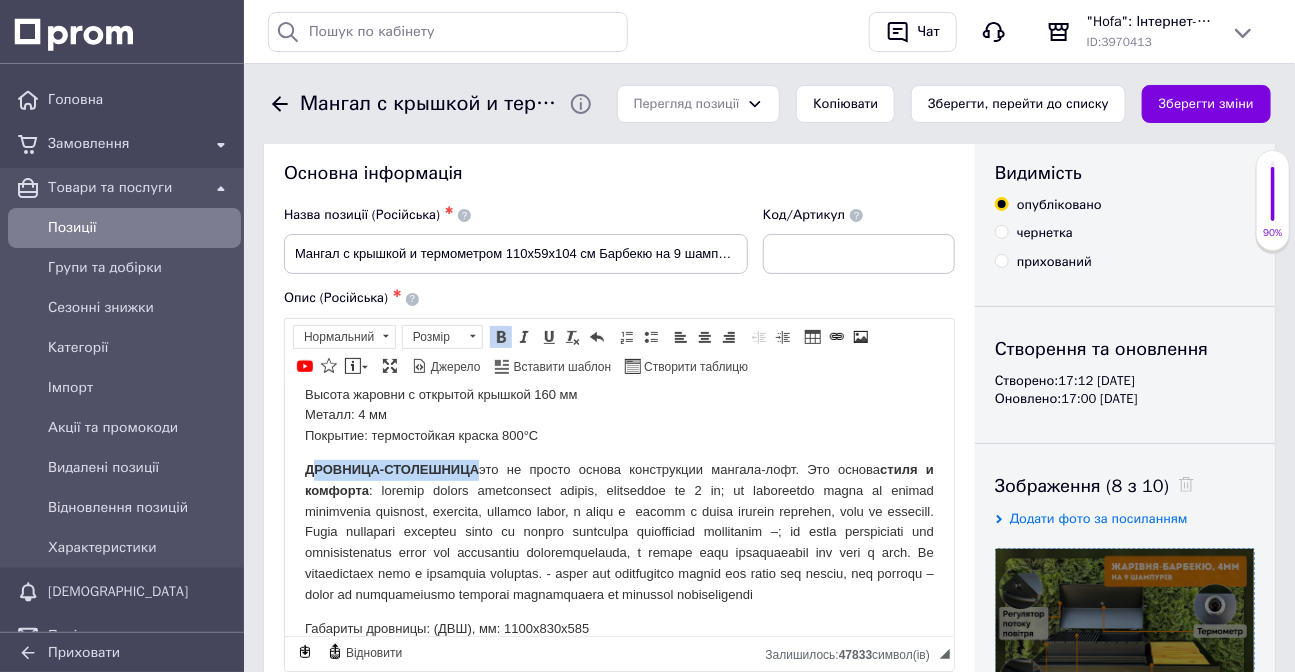 drag, startPoint x: 313, startPoint y: 468, endPoint x: 479, endPoint y: 473, distance: 166.07529 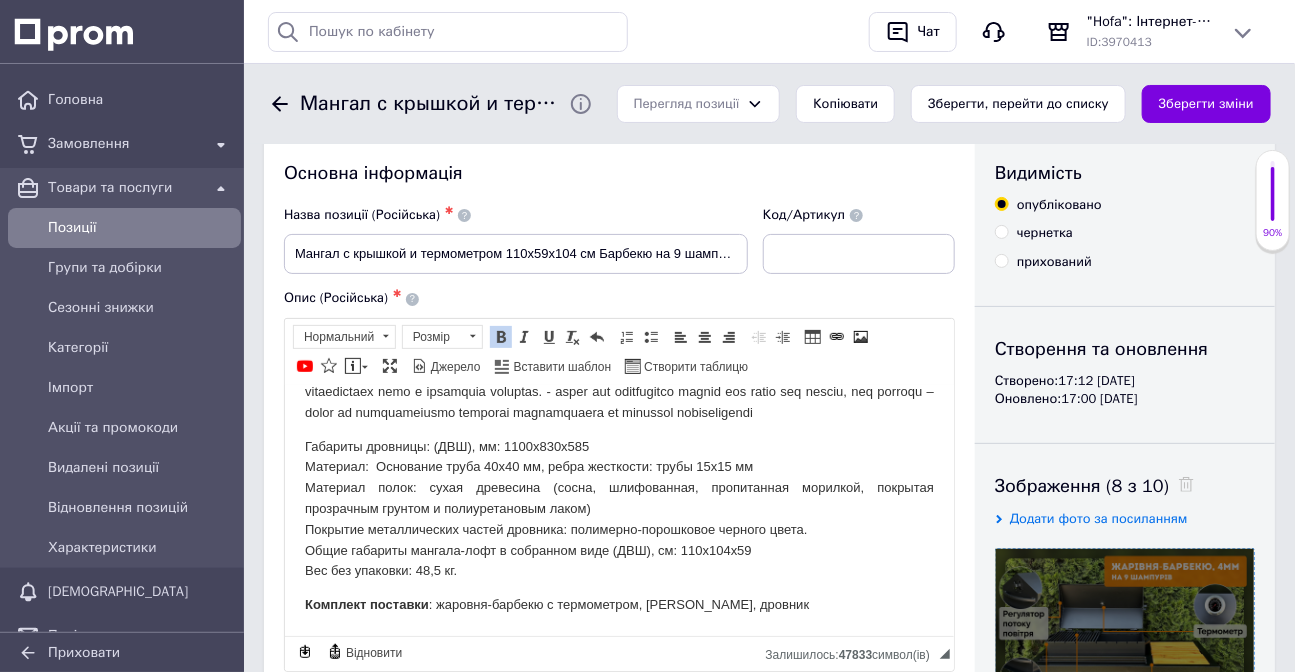 scroll, scrollTop: 588, scrollLeft: 0, axis: vertical 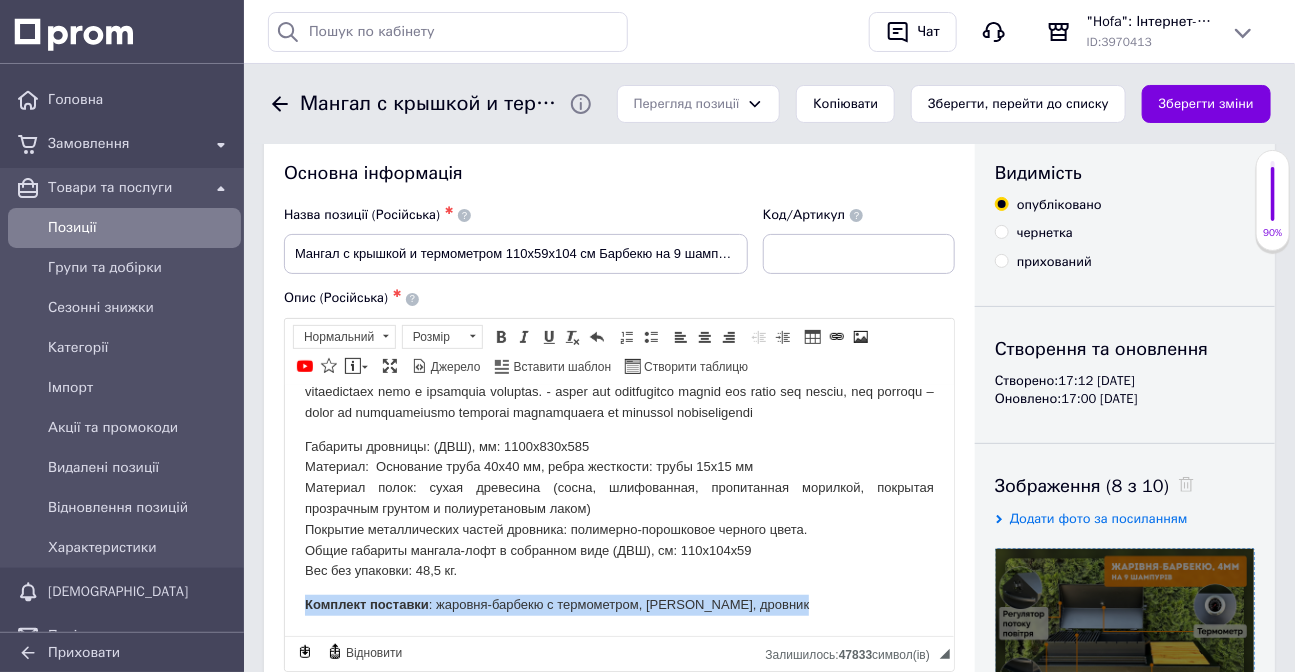 drag, startPoint x: 808, startPoint y: 607, endPoint x: 318, endPoint y: 622, distance: 490.22955 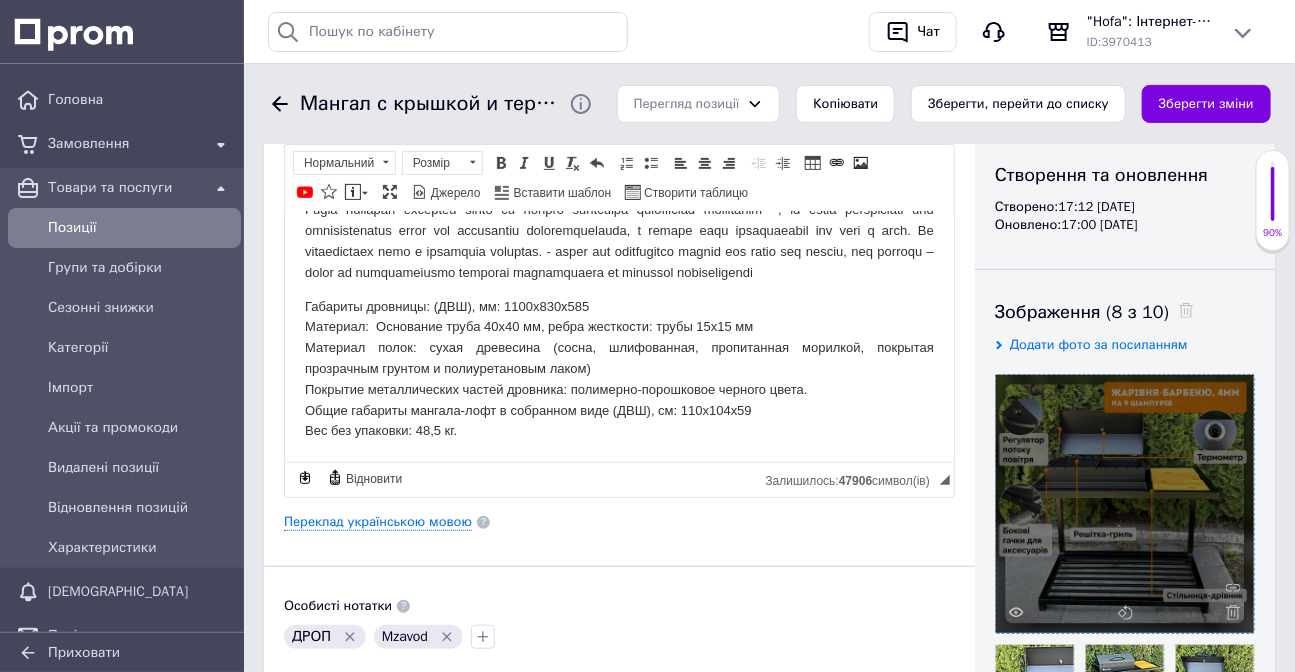 scroll, scrollTop: 215, scrollLeft: 0, axis: vertical 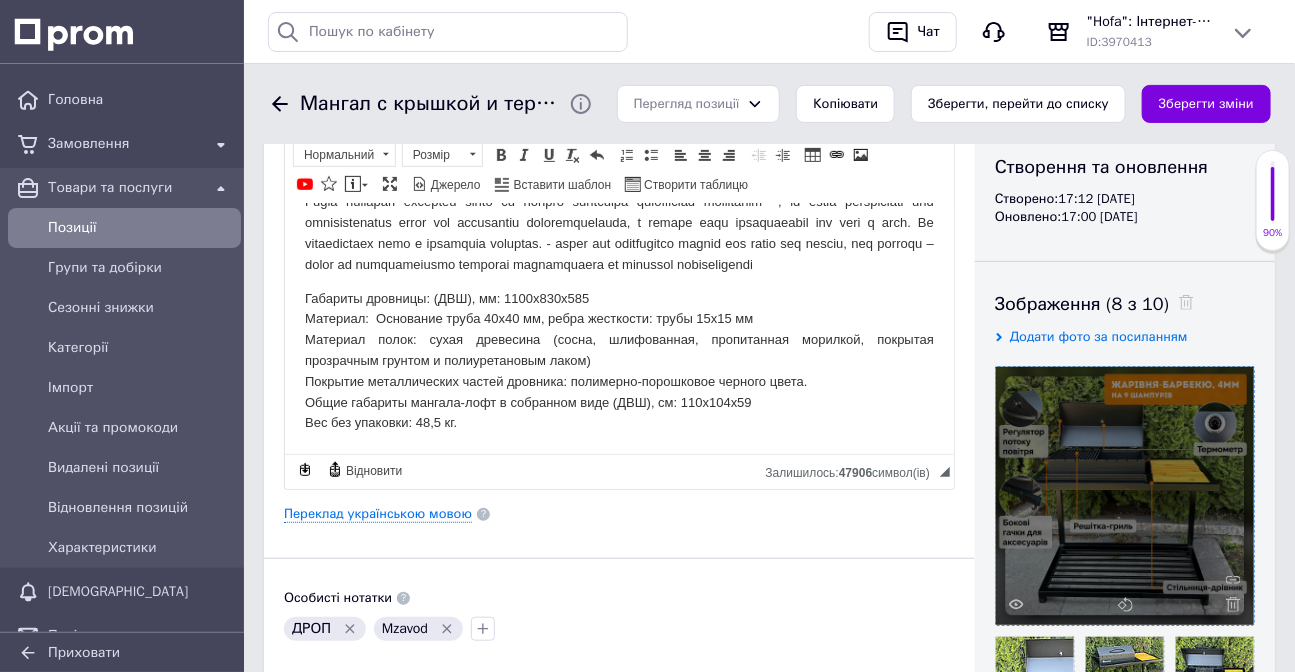 click on "Мангал с крышкой и термометром 110х59х104 см Барбекю на 9 шампуров и стальной решеткой-гриль  ЖАРОВНЯ –  сварная, изготовленная из металла толщиной 4 мм и покрытая черной  термостойкой эмалью , имеющая высокую степень защиты от температурных воздействий  до 800°С . Применение  сварных усилений,  изготовленных из стального квадрата 10х10, значительно повышает жесткость и способность  противостоять температурным деформациям  при нагревании. Эти усиления также могут быть функционально использованы для установки  РЕШЕТКИ-ГРИЛЬ, входящей в комплектацию . ," at bounding box center [618, 61] 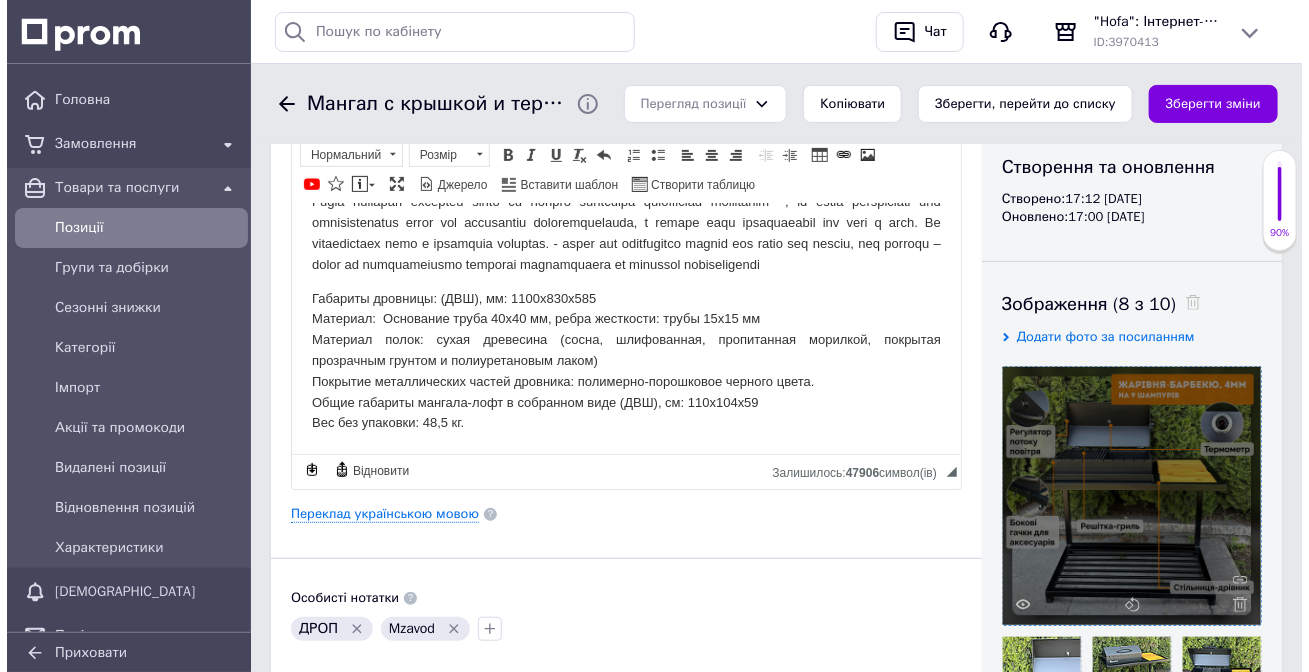 scroll, scrollTop: 565, scrollLeft: 0, axis: vertical 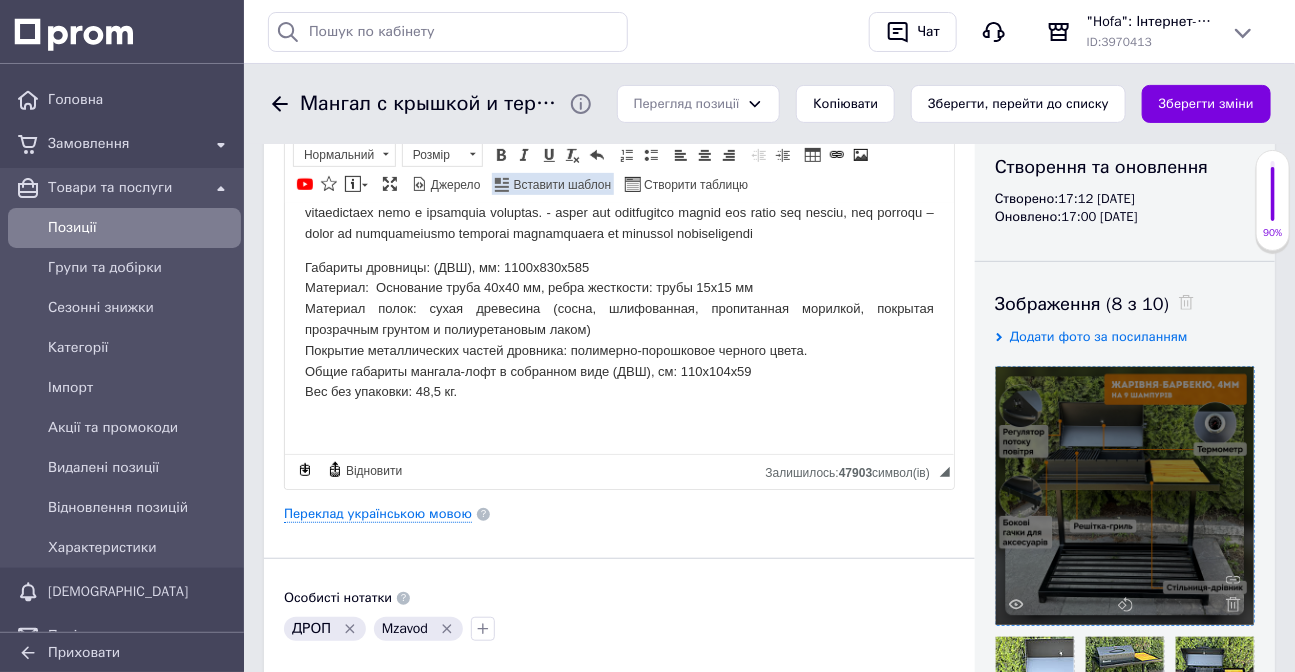 click on "Вставити шаблон" at bounding box center (561, 185) 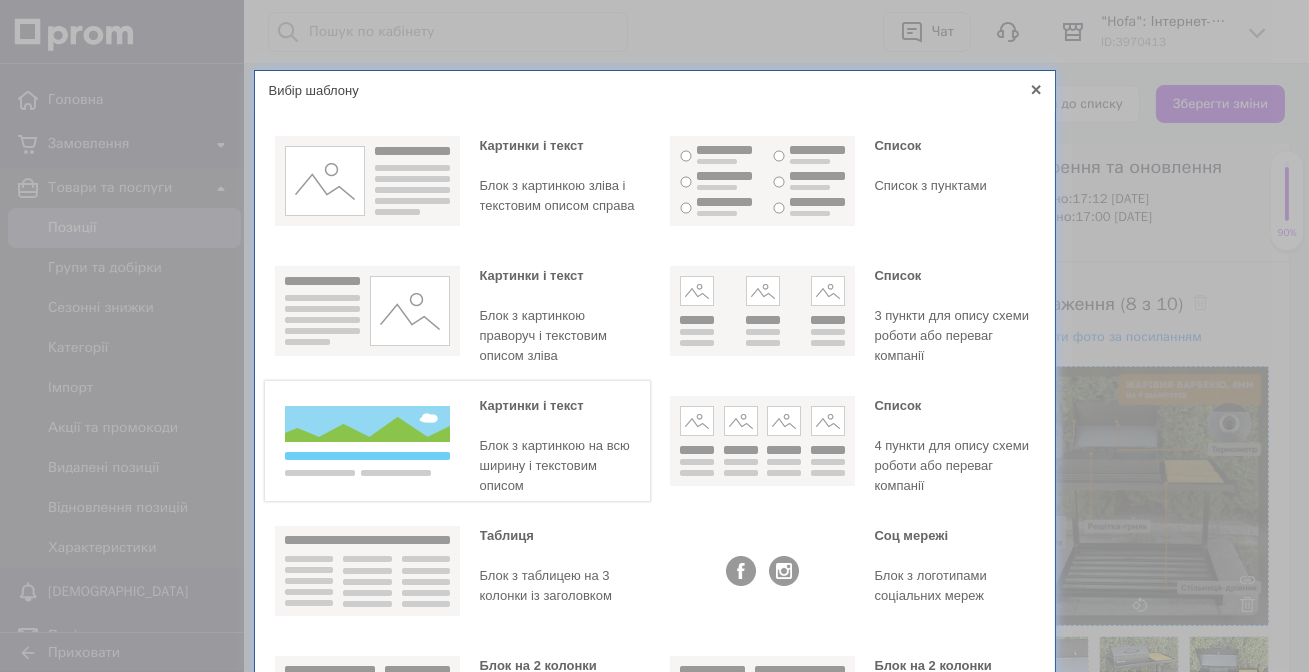 click on "[PERSON_NAME] і текст [PERSON_NAME] з картинкою на всю ширину і текстовим описом" at bounding box center [457, 441] 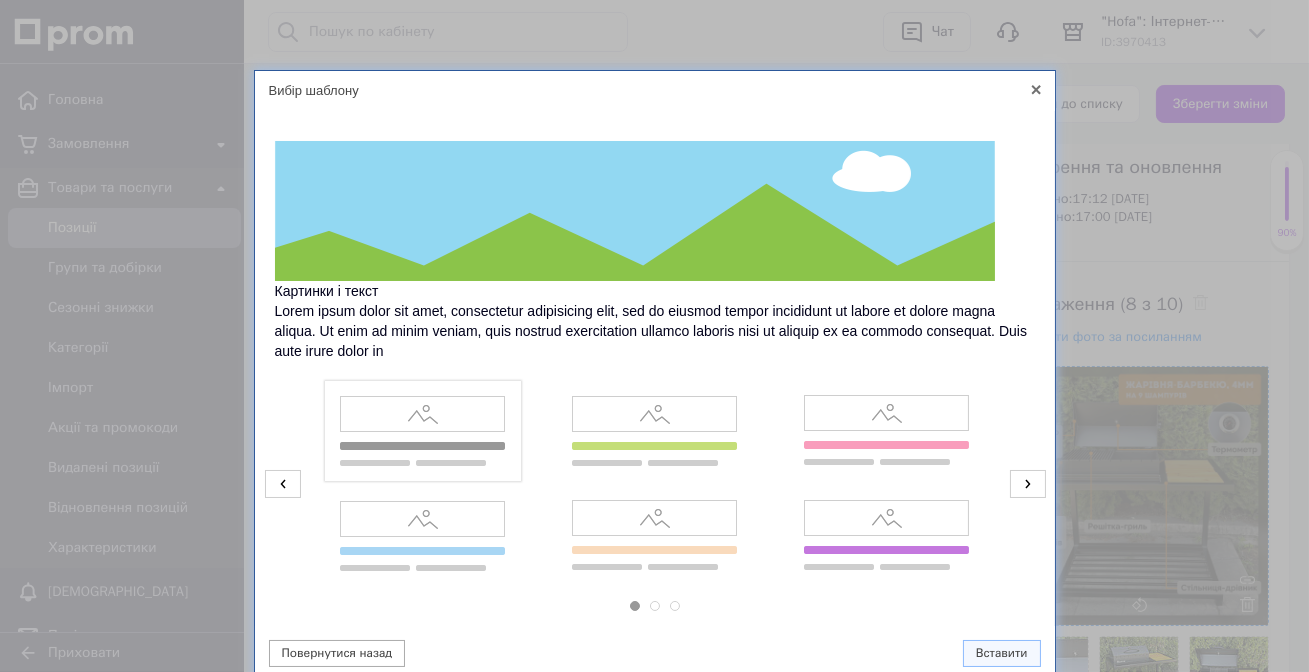 click at bounding box center (422, 431) 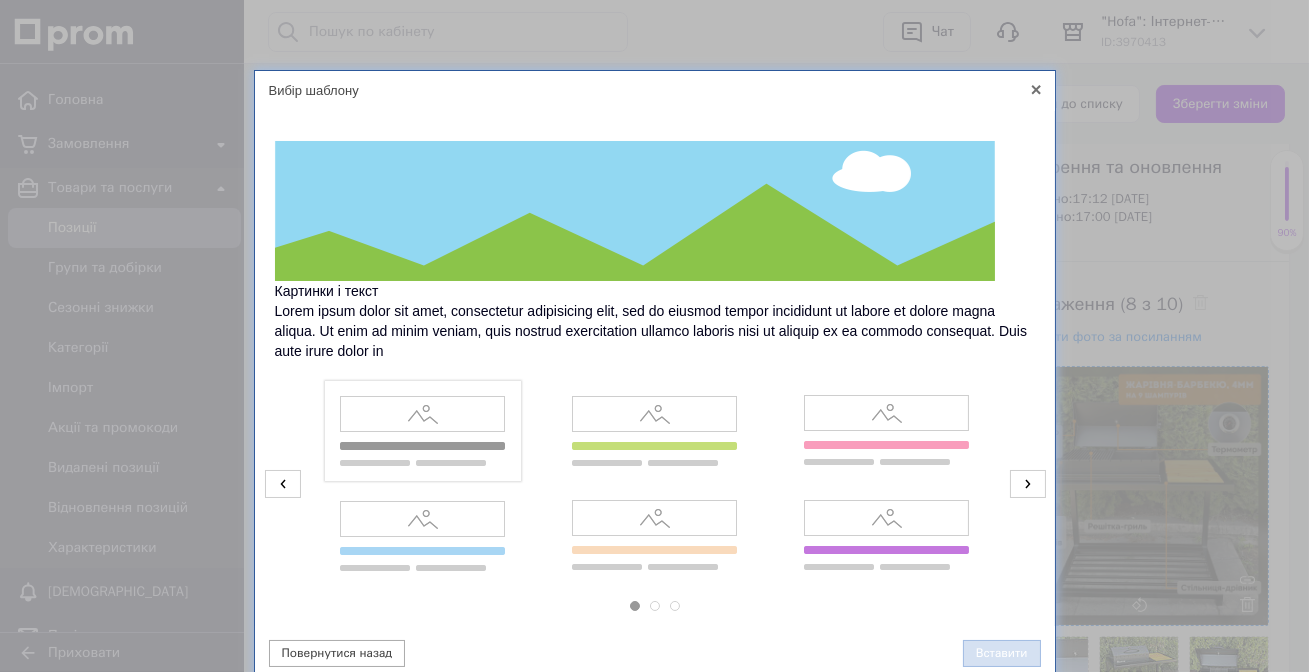 click on "Вставити" at bounding box center [1002, 653] 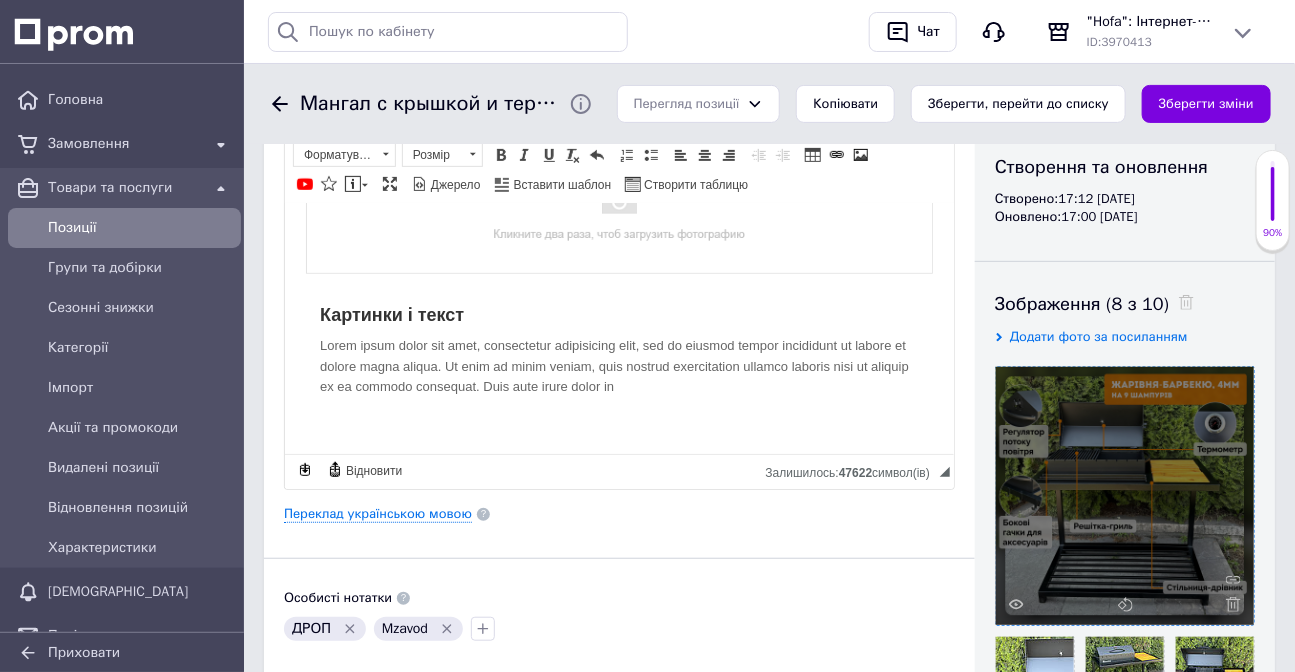 click on "Картинки і текст Lorem ipsum dolor sit amet, consectetur adipisicing elit, sed do eiusmod tempor incididunt ut labore et dolore magna aliqua. Ut enim ad [PERSON_NAME] veniam, quis nostrud exercitation ullamco laboris nisi ut aliquip ex ea commodo consequat. Duis aute irure dolor in" at bounding box center [618, 350] 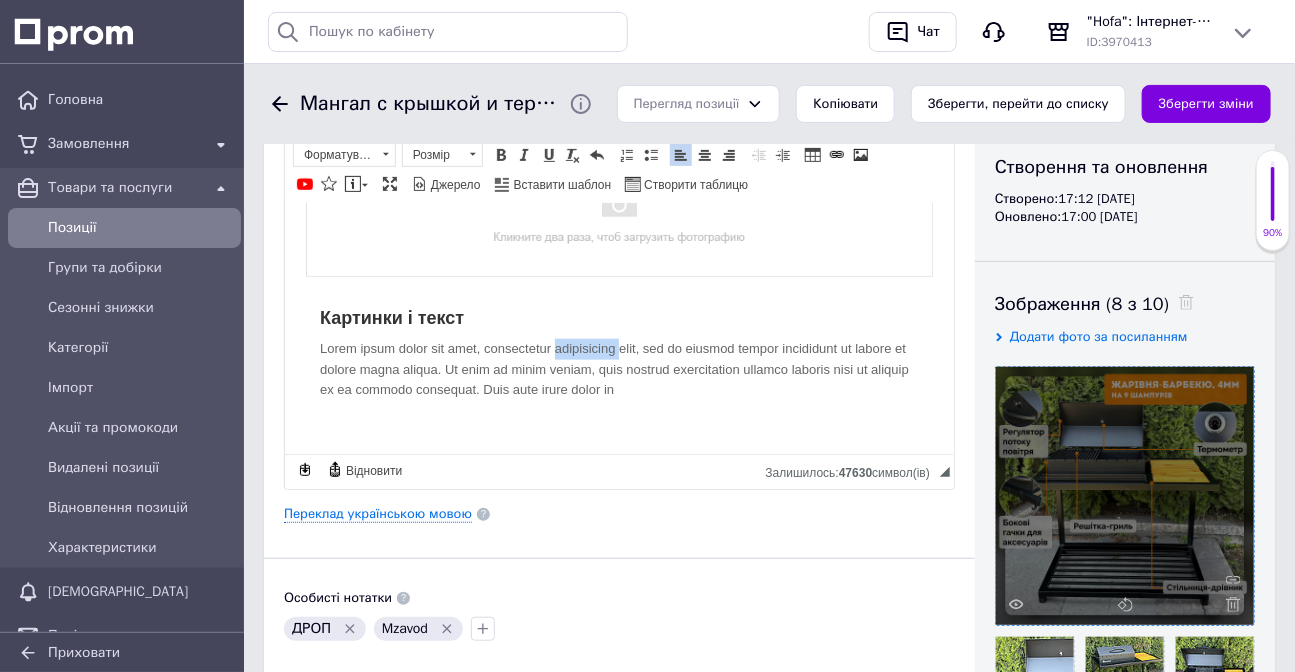 click on "Картинки і текст Lorem ipsum dolor sit amet, consectetur adipisicing elit, sed do eiusmod tempor incididunt ut labore et dolore magna aliqua. Ut enim ad [PERSON_NAME] veniam, quis nostrud exercitation ullamco laboris nisi ut aliquip ex ea commodo consequat. Duis aute irure dolor in" at bounding box center [618, 353] 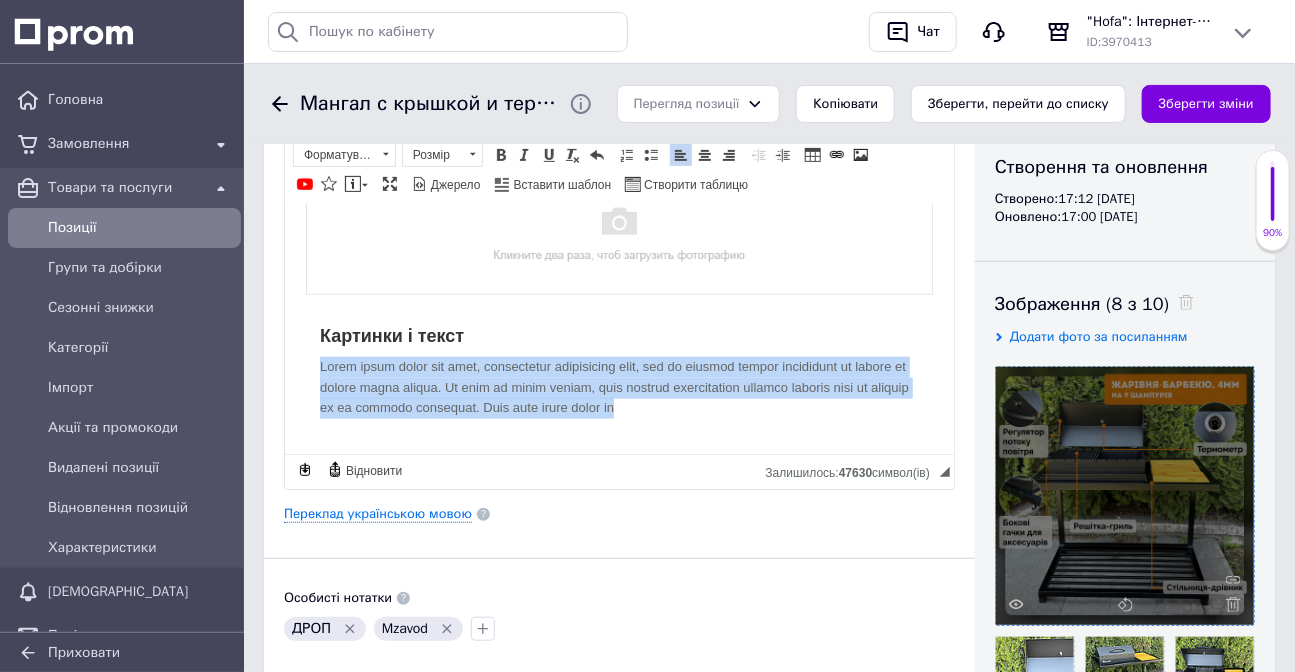 click on "Картинки і текст Lorem ipsum dolor sit amet, consectetur adipisicing elit, sed do eiusmod tempor incididunt ut labore et dolore magna aliqua. Ut enim ad [PERSON_NAME] veniam, quis nostrud exercitation ullamco laboris nisi ut aliquip ex ea commodo consequat. Duis aute irure dolor in" at bounding box center [618, 371] 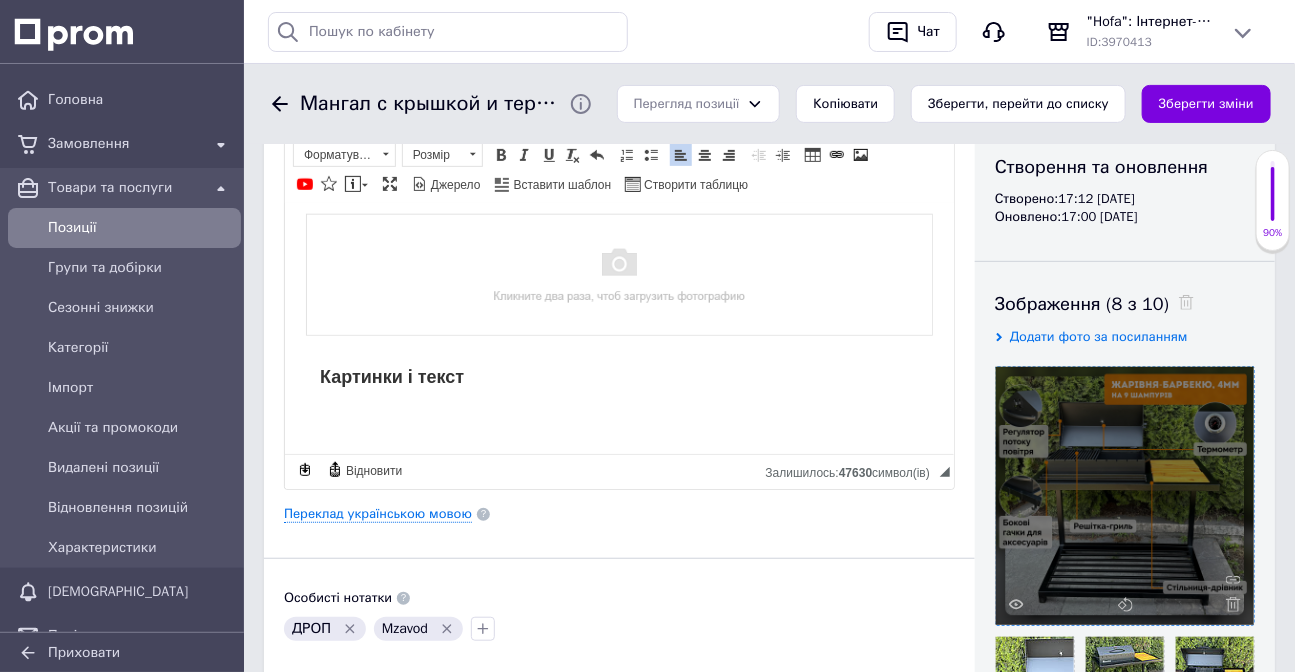 scroll, scrollTop: 785, scrollLeft: 0, axis: vertical 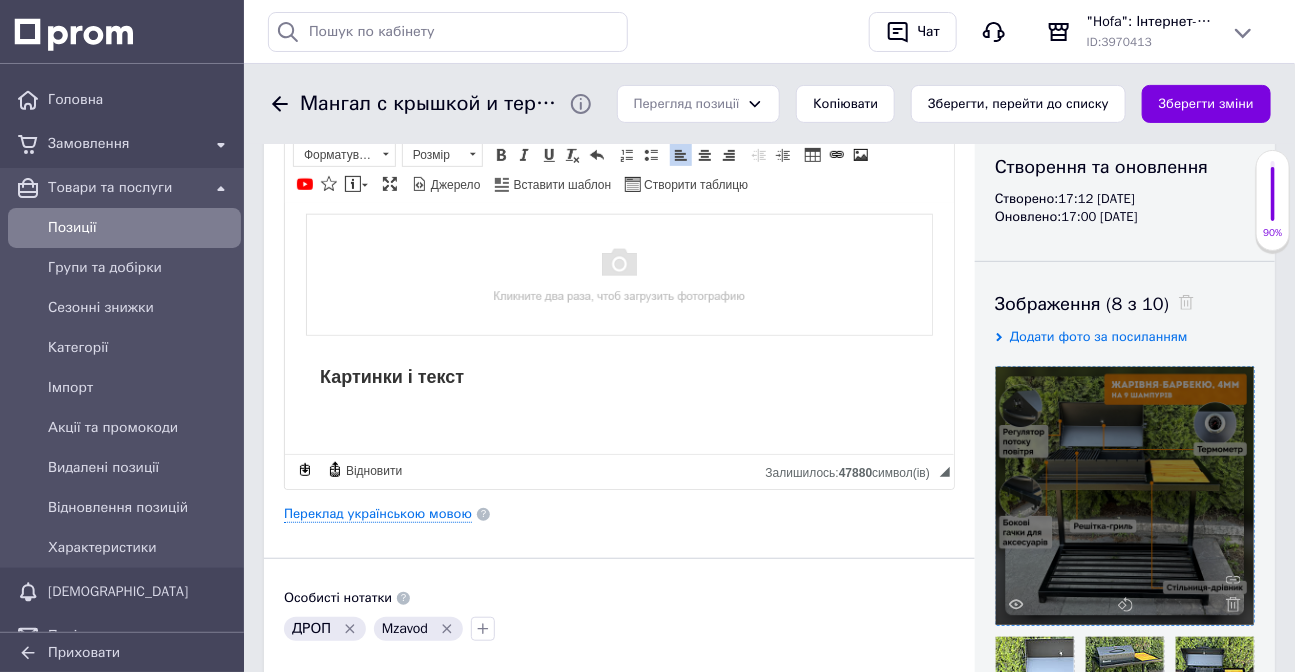 click on "Картинки і текст" at bounding box center (618, 376) 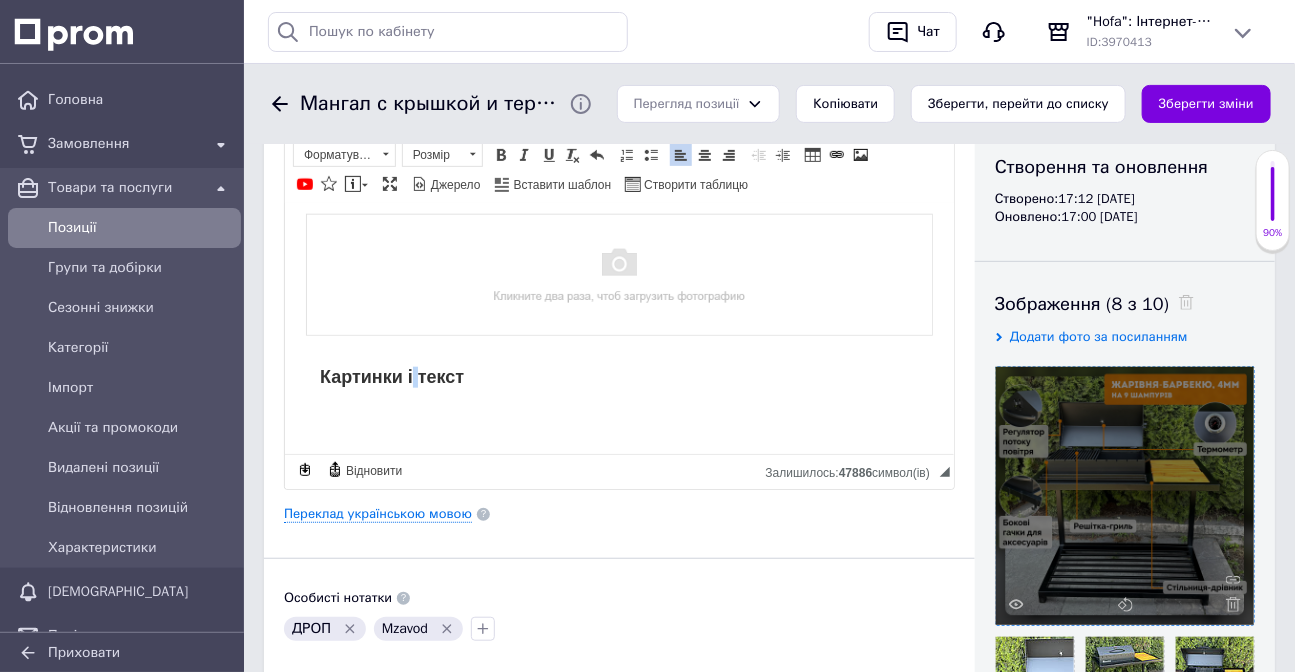 click on "Картинки і текст" at bounding box center (618, 376) 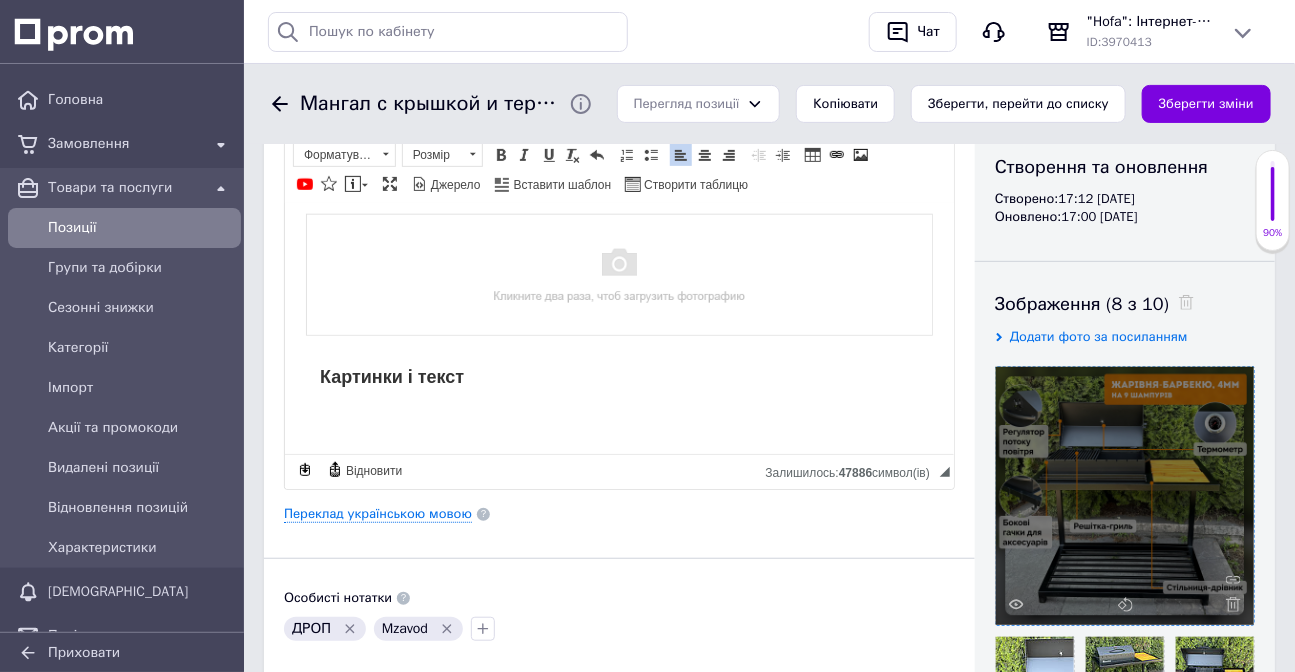 click on "Картинки і текст" at bounding box center (618, 376) 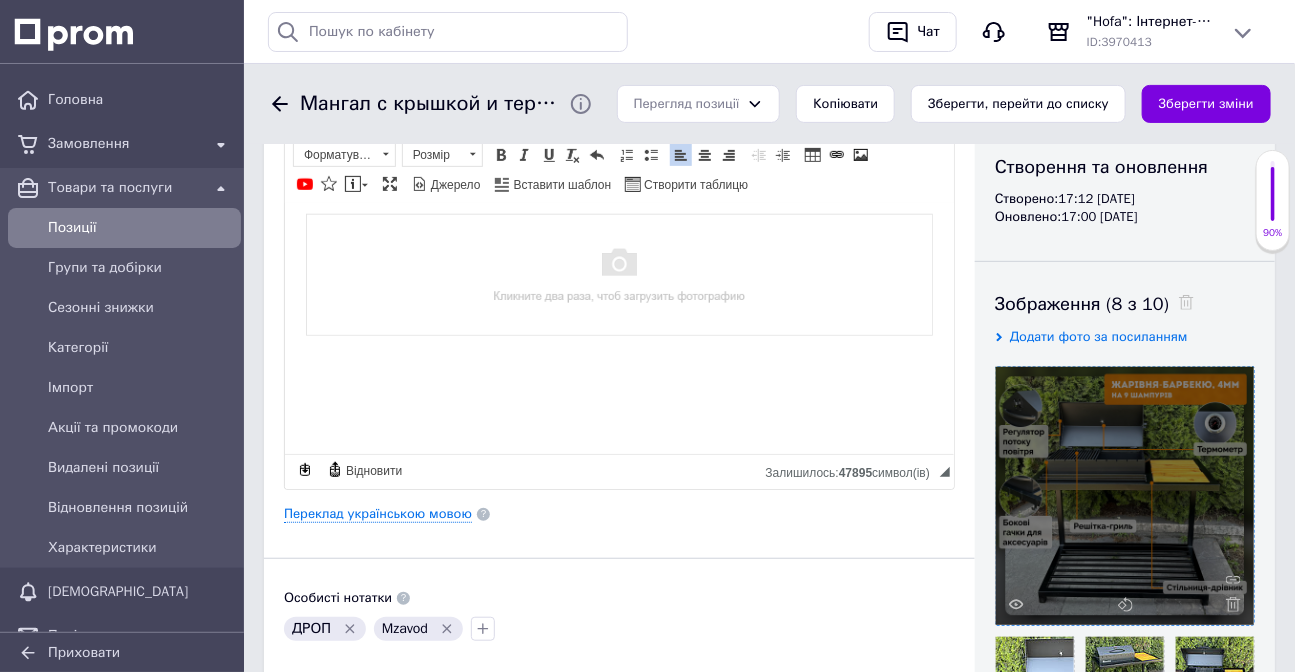 click at bounding box center (618, 274) 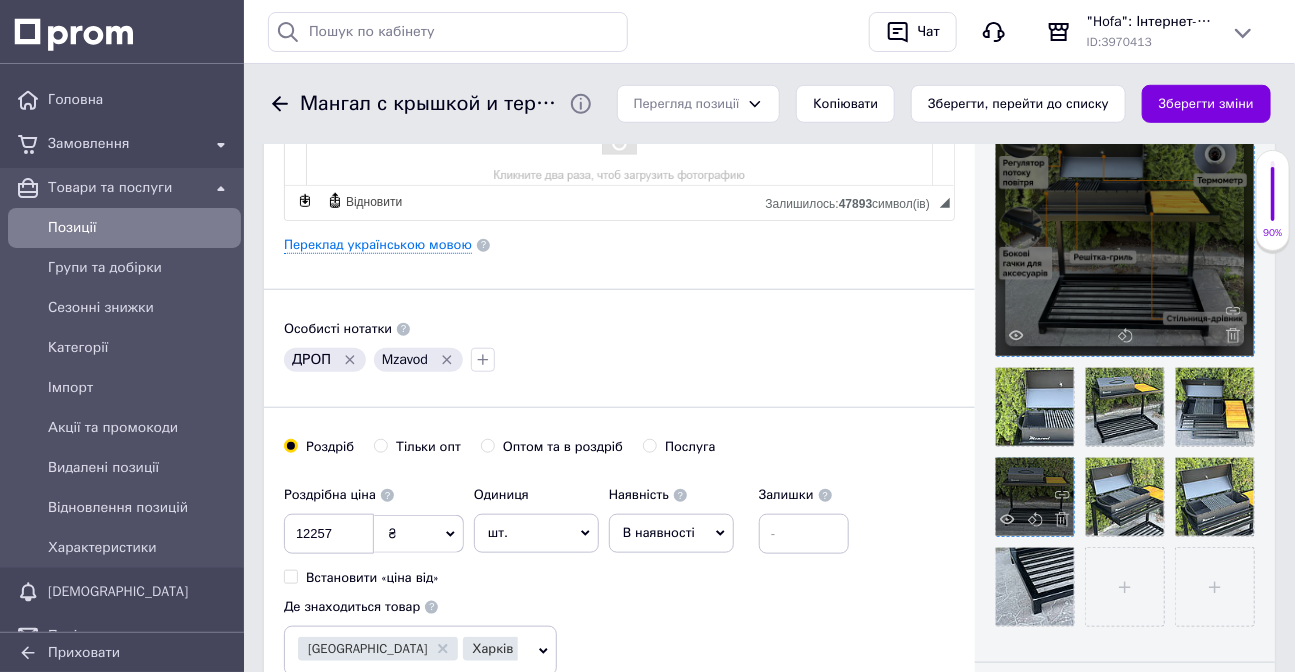 scroll, scrollTop: 488, scrollLeft: 0, axis: vertical 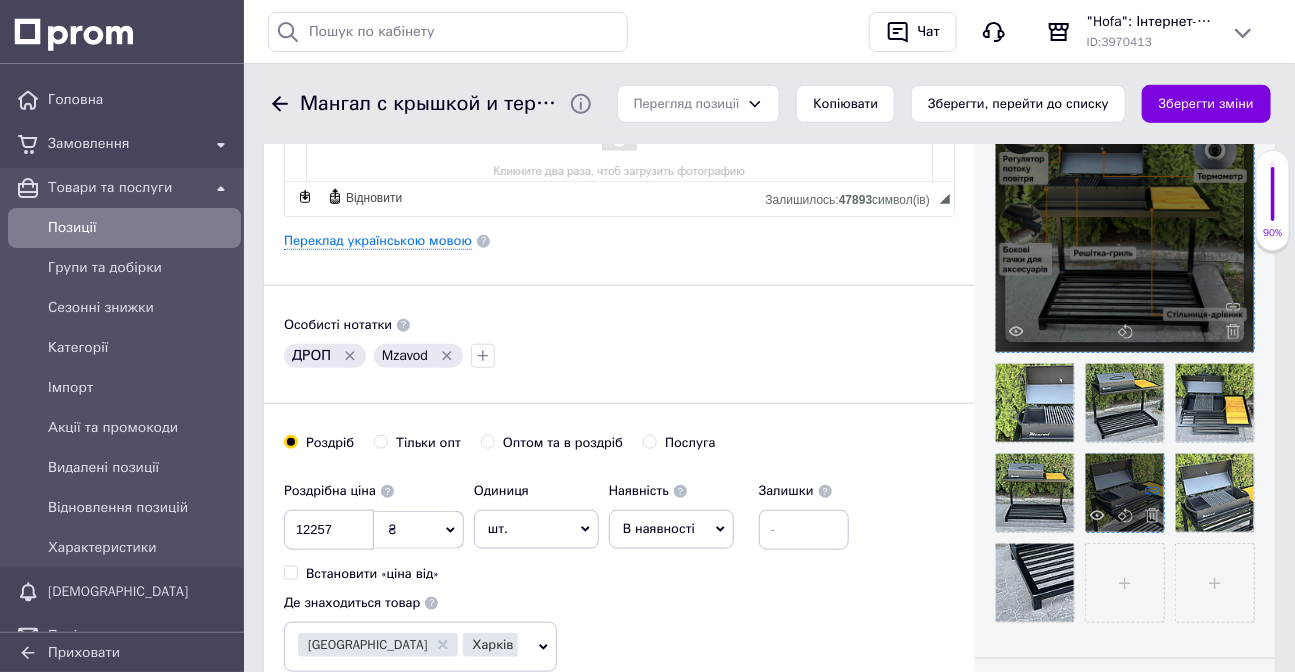 click 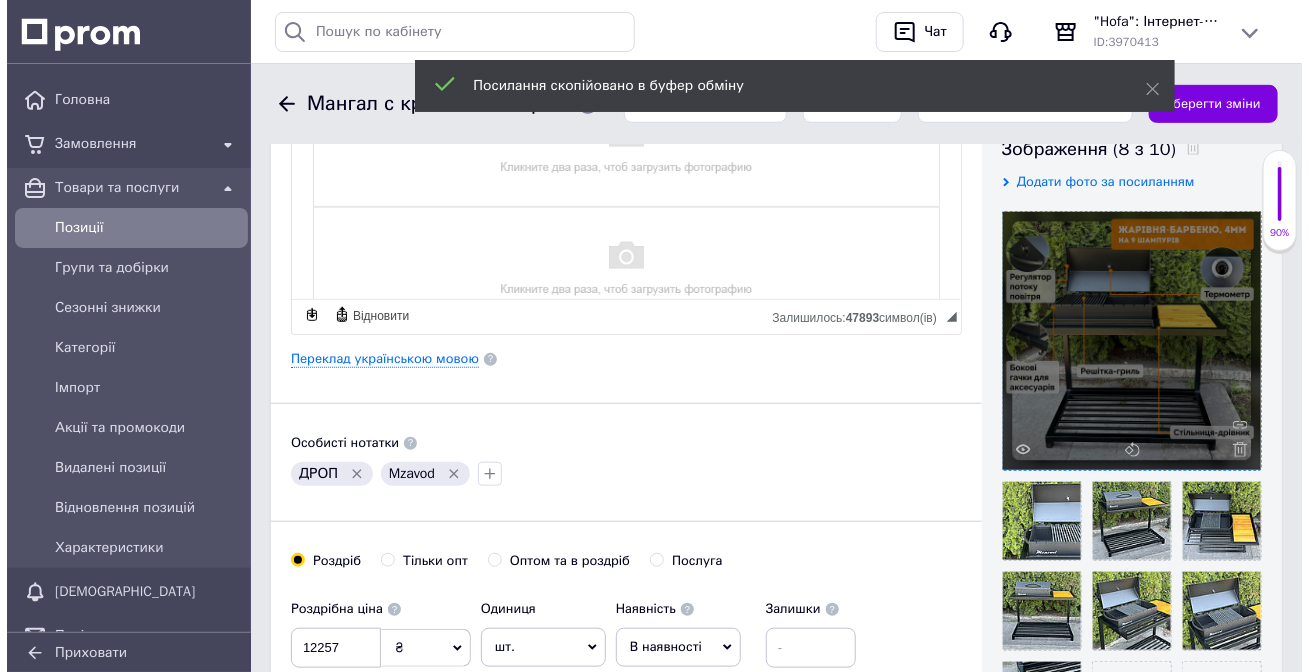 scroll, scrollTop: 215, scrollLeft: 0, axis: vertical 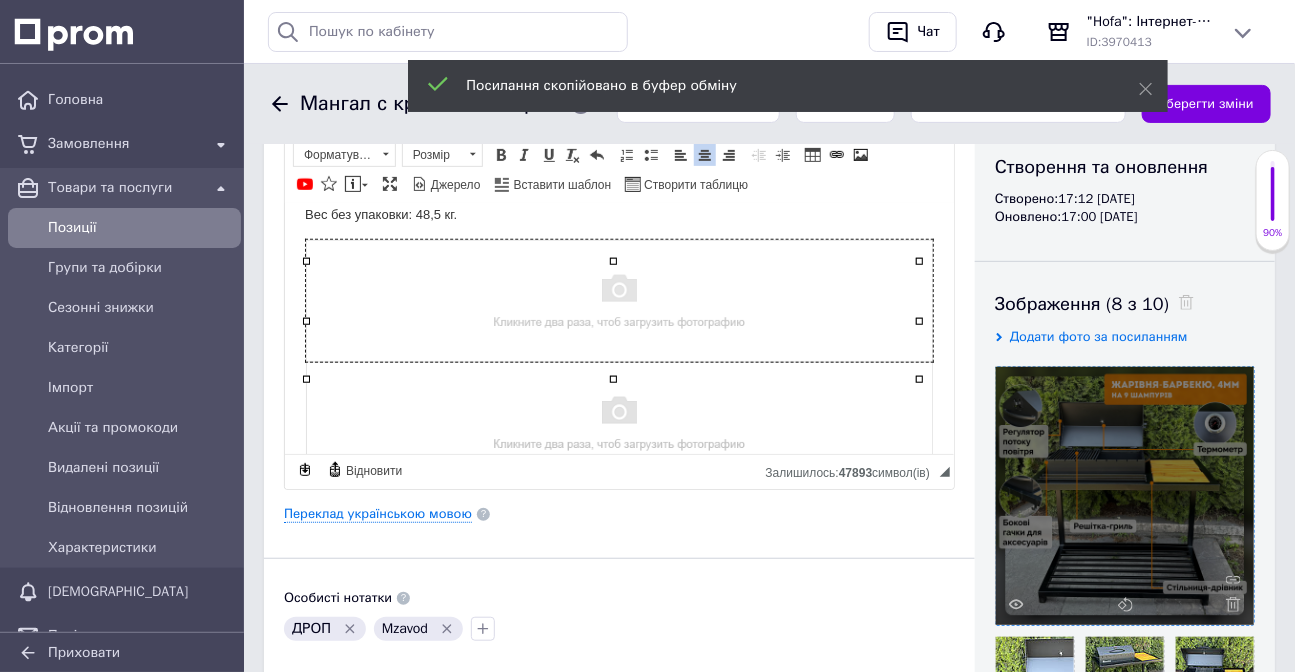 click at bounding box center (618, 300) 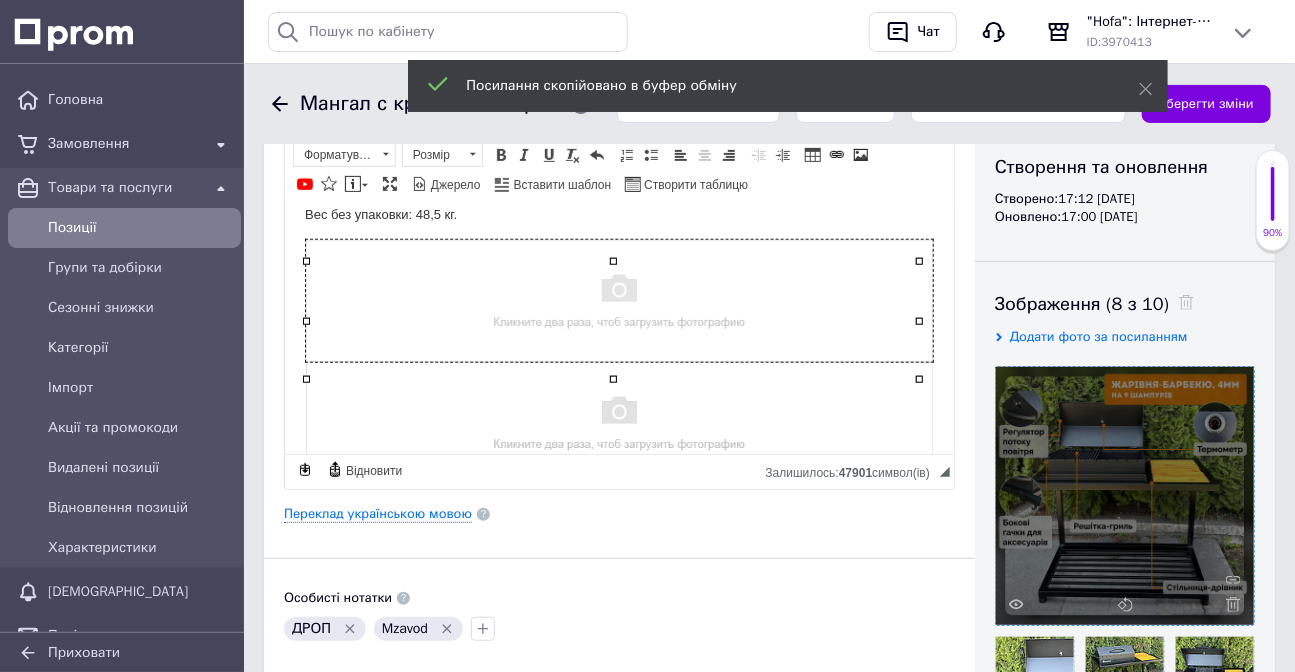 click at bounding box center (618, 300) 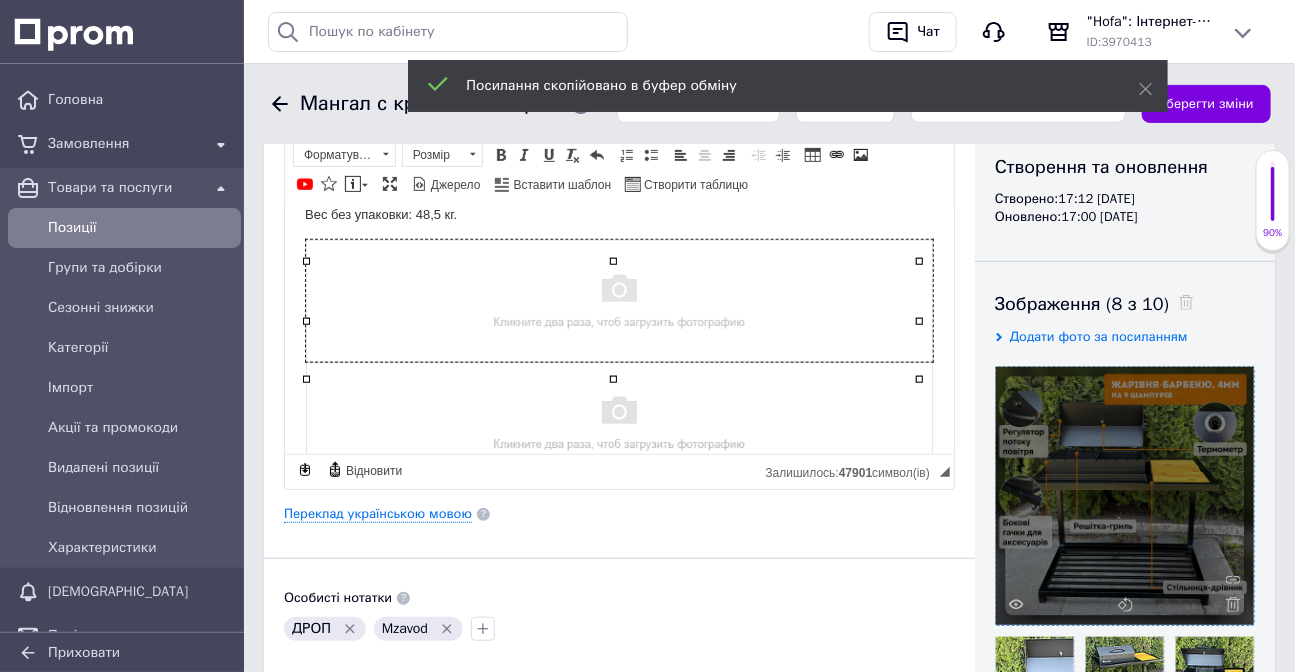select 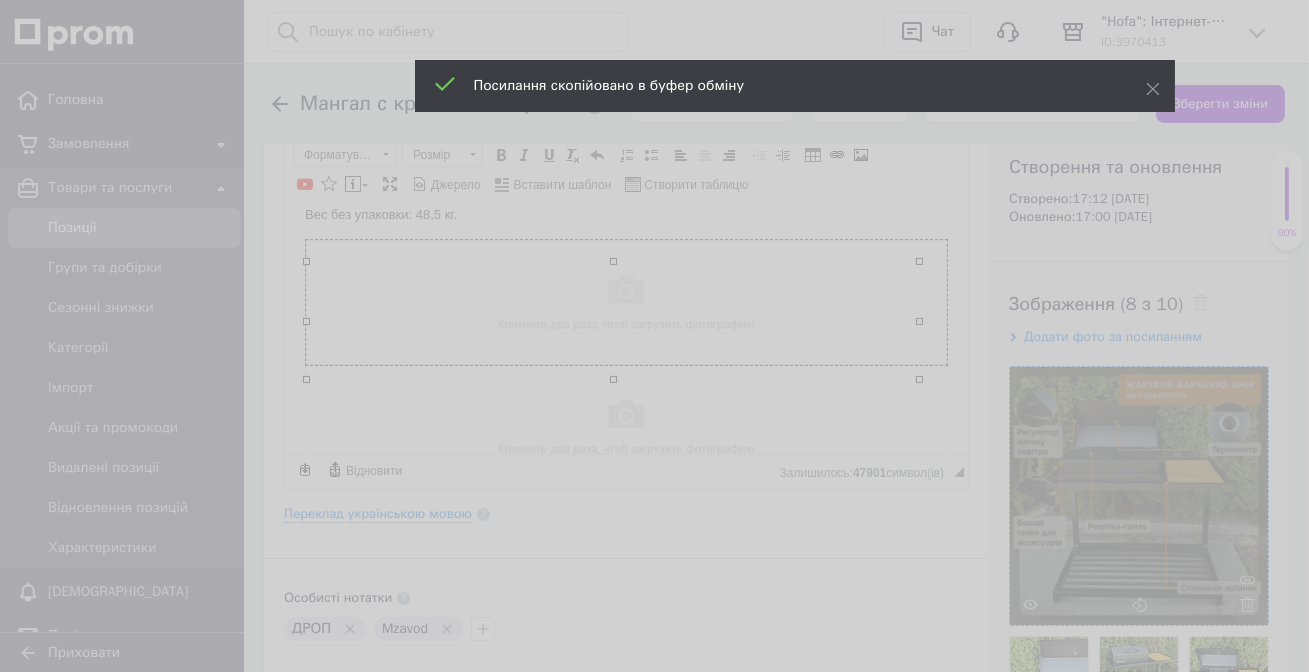 paste on "[DOMAIN_NAME][URL]" 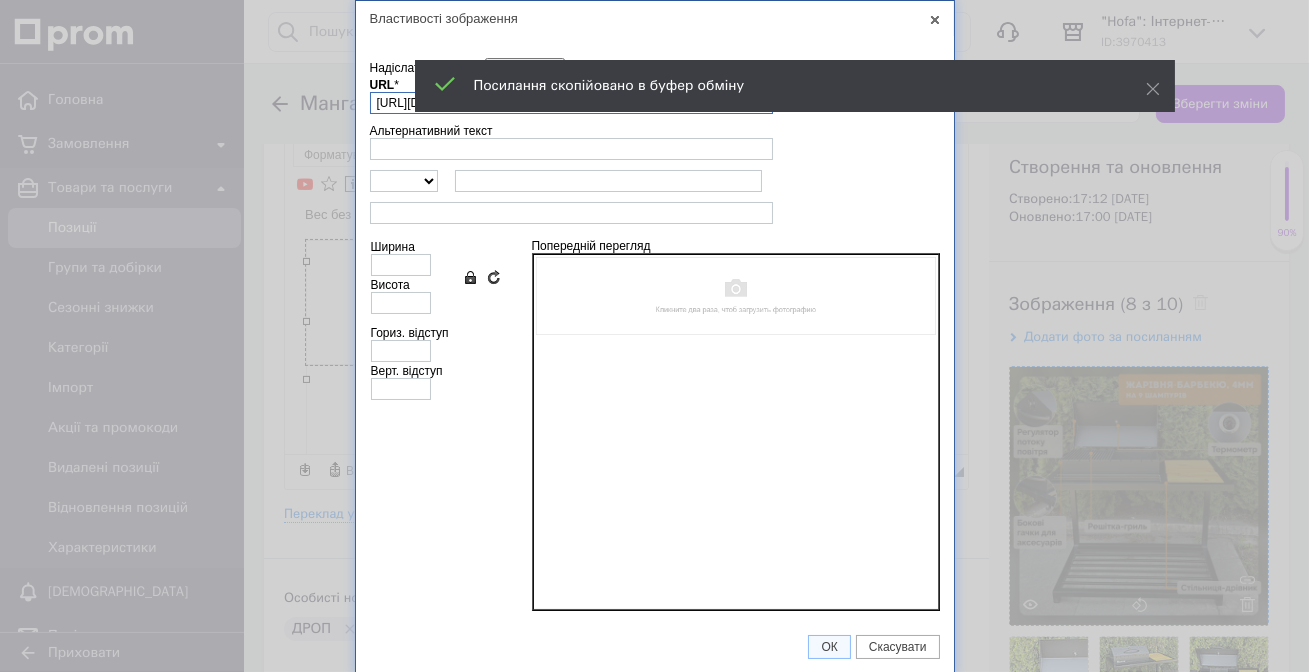 type on "[URL][DOMAIN_NAME]" 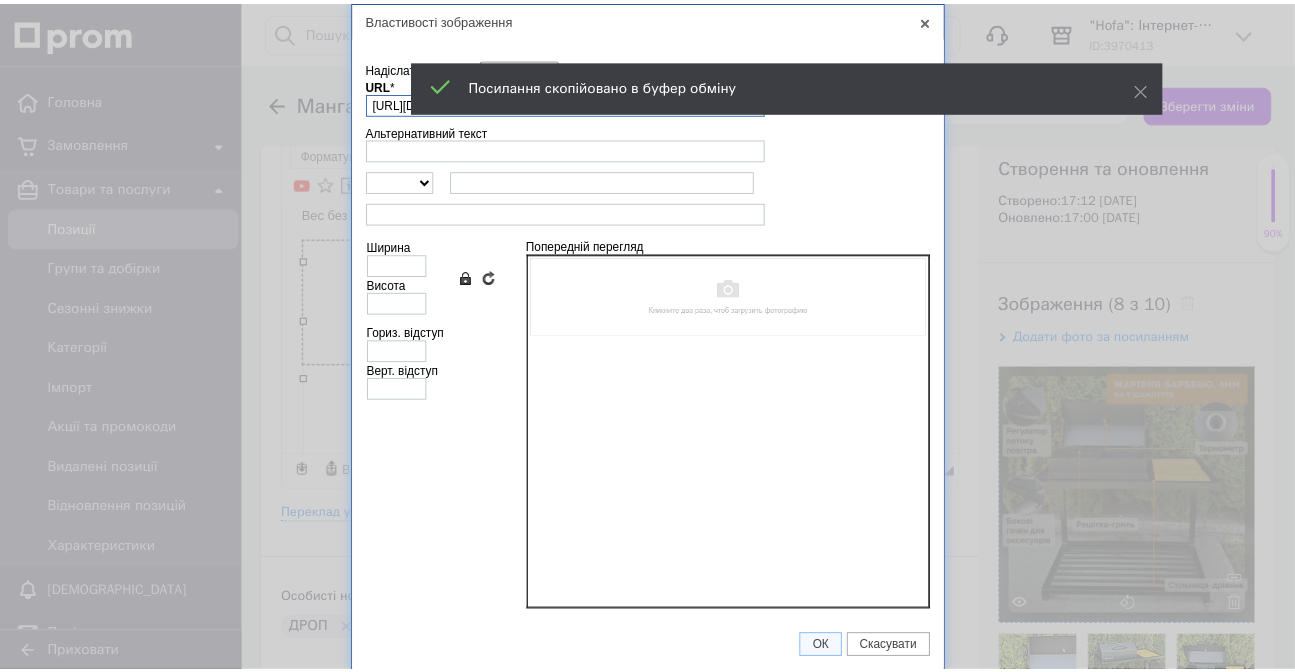 scroll, scrollTop: 0, scrollLeft: 10, axis: horizontal 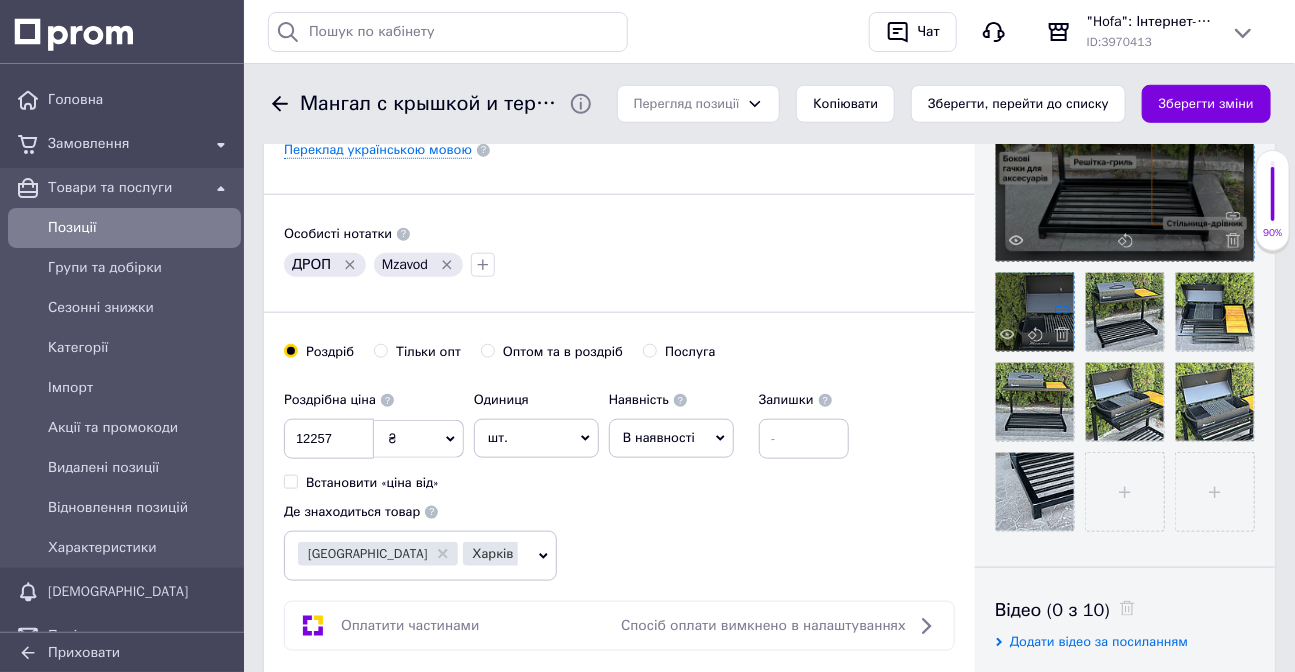 click 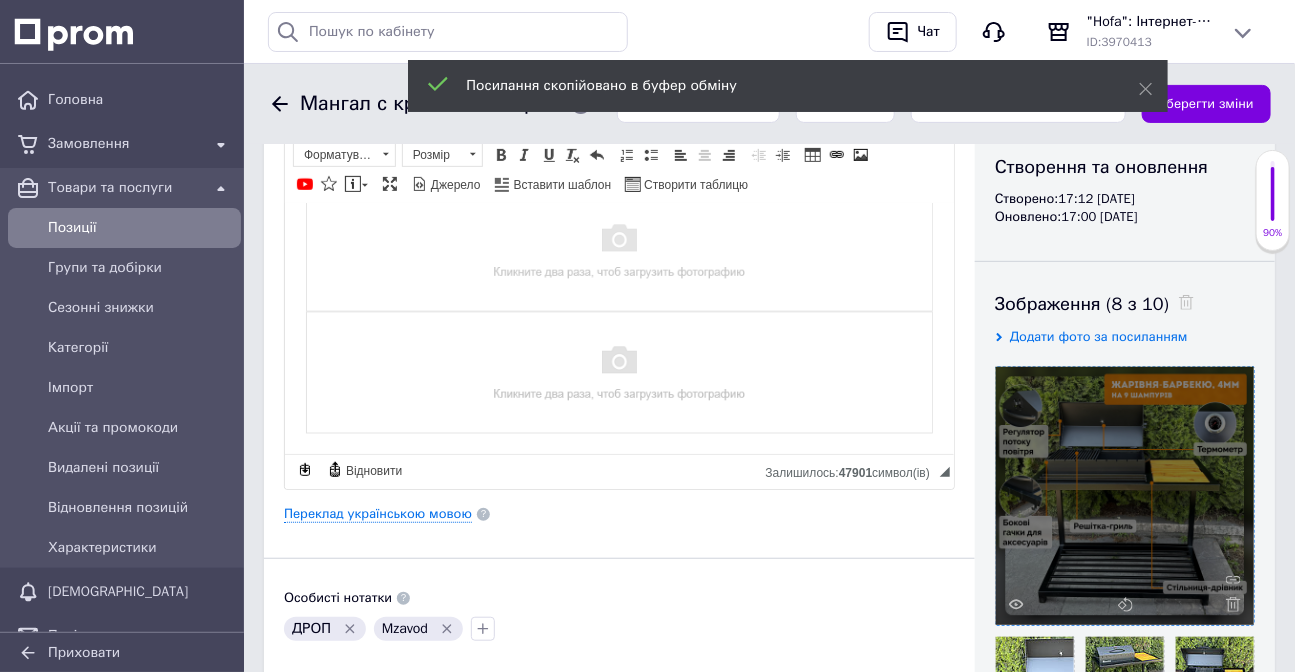 scroll, scrollTop: 1379, scrollLeft: 0, axis: vertical 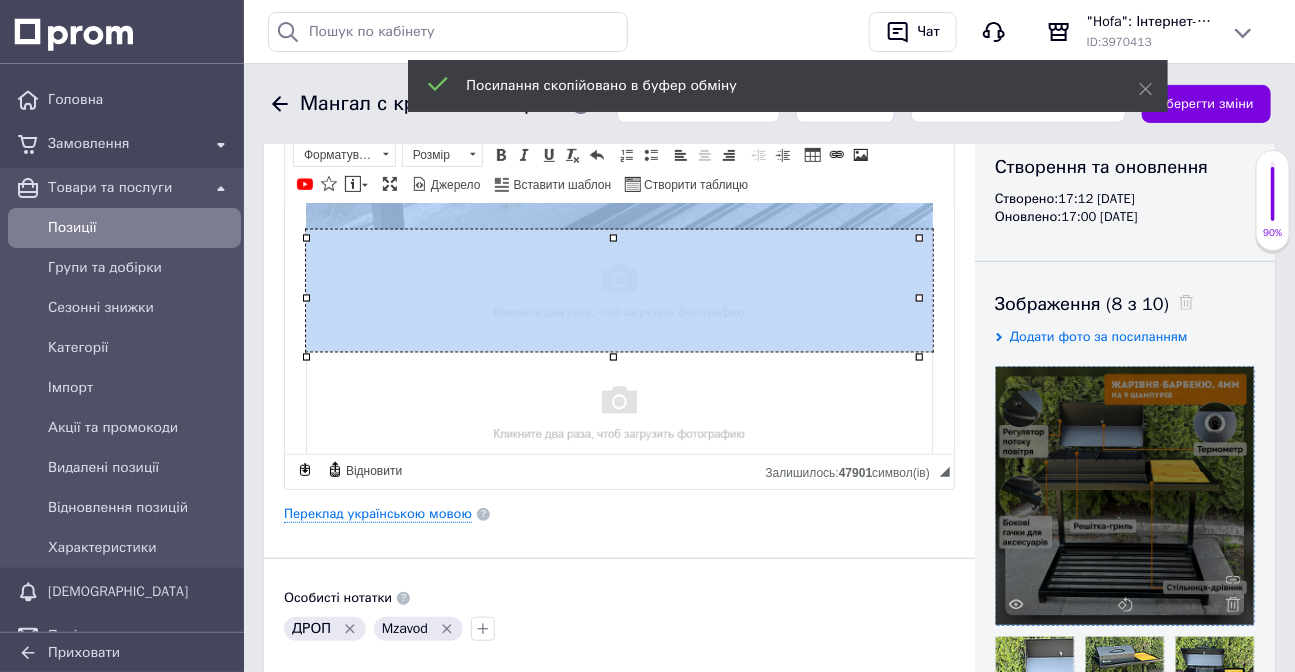 click at bounding box center [618, 290] 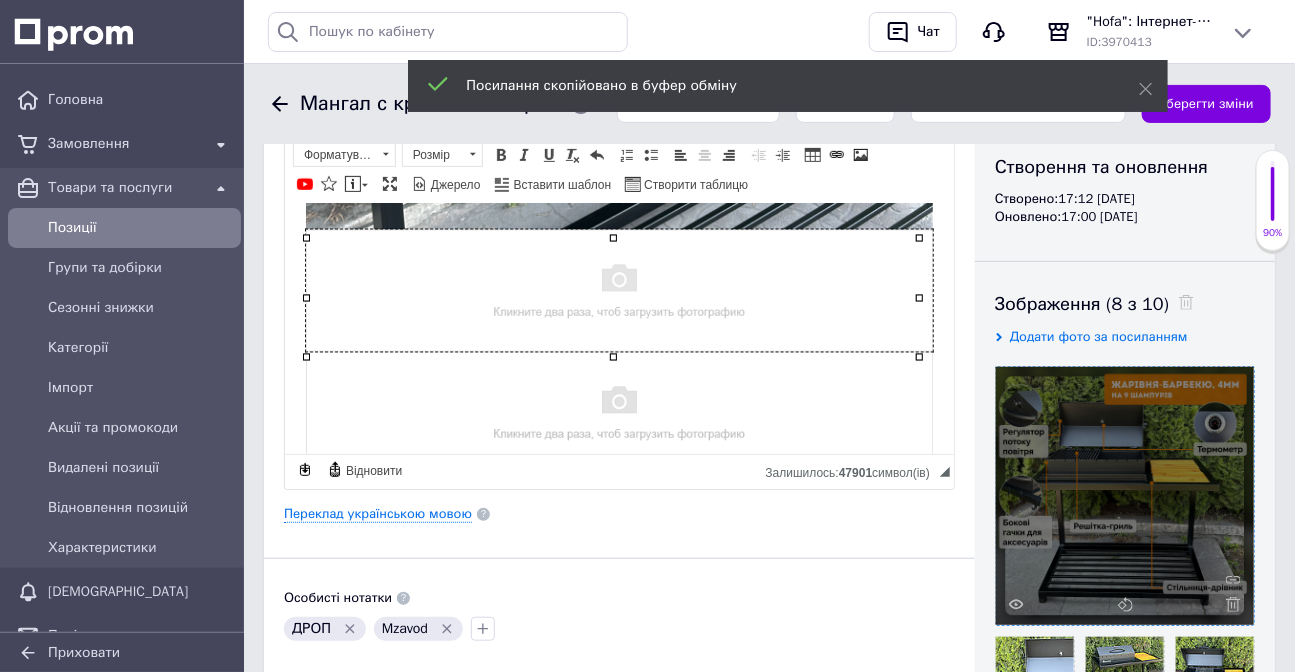 scroll, scrollTop: 0, scrollLeft: 0, axis: both 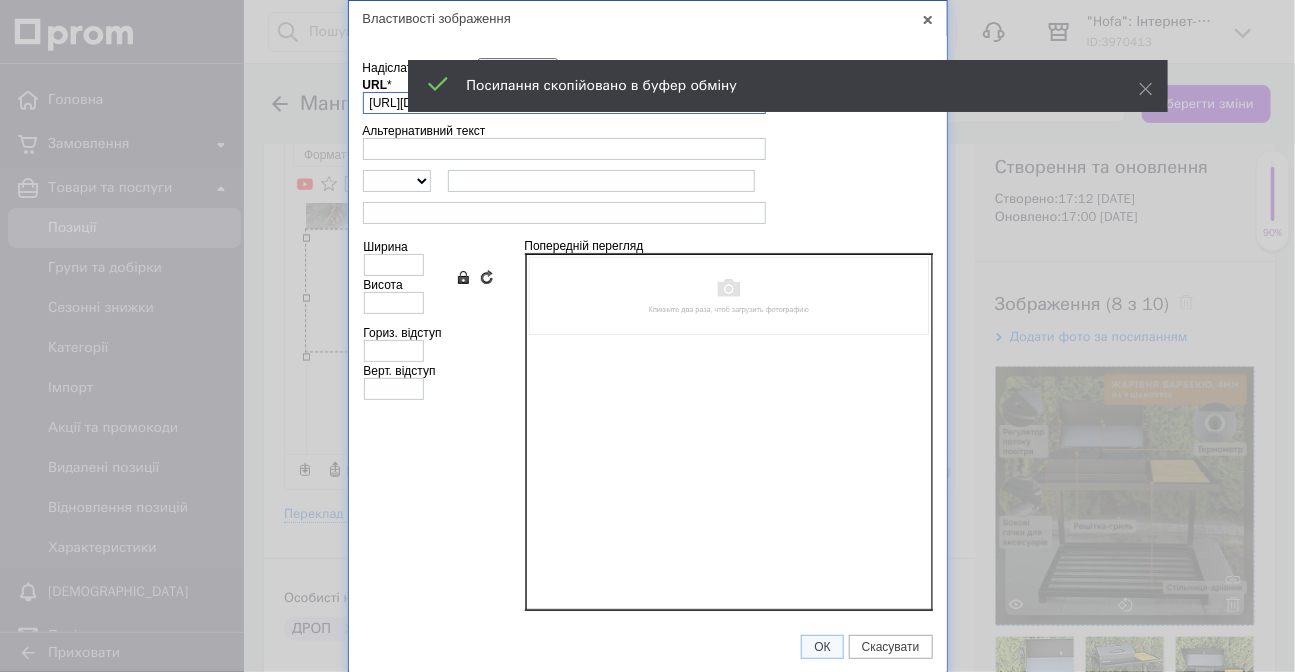 paste on "[DOMAIN_NAME][URL]" 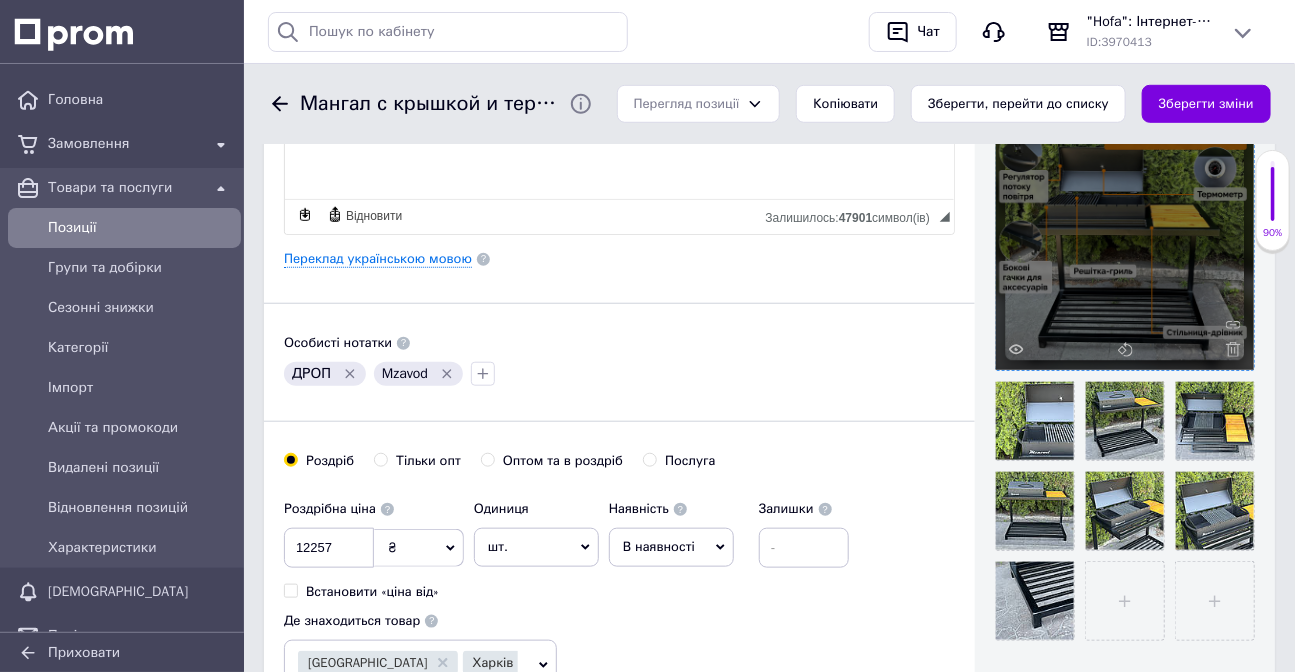 scroll, scrollTop: 488, scrollLeft: 0, axis: vertical 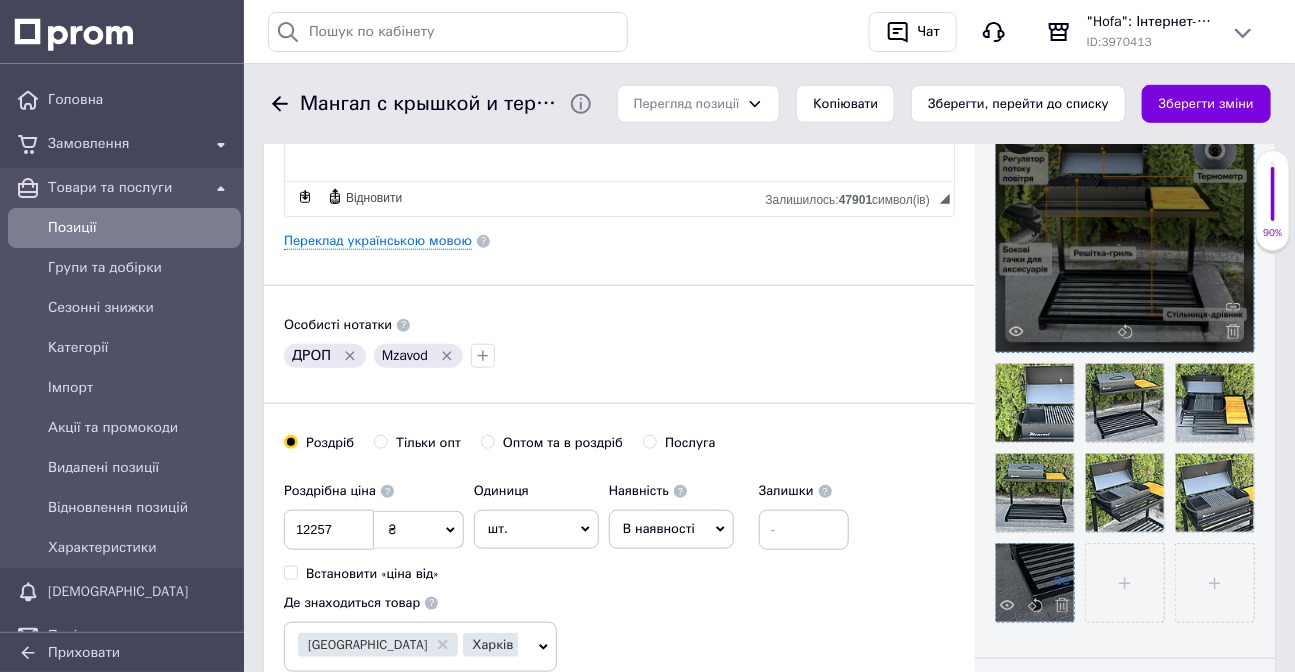 click 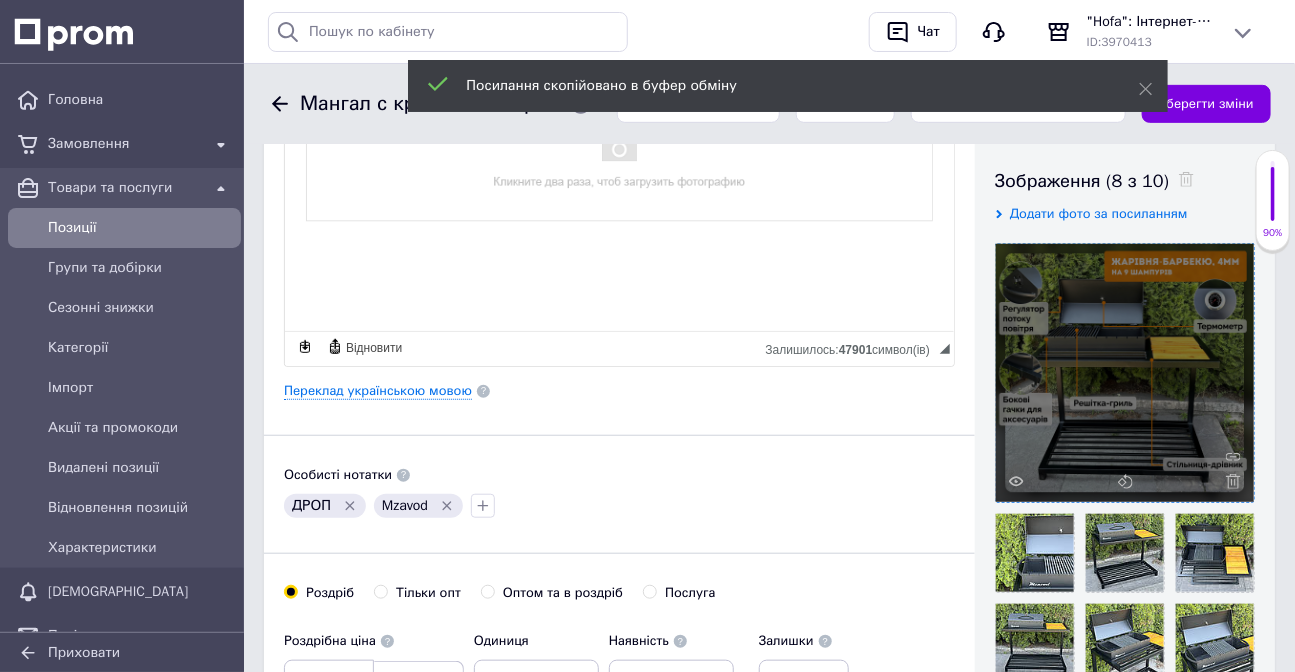 scroll, scrollTop: 306, scrollLeft: 0, axis: vertical 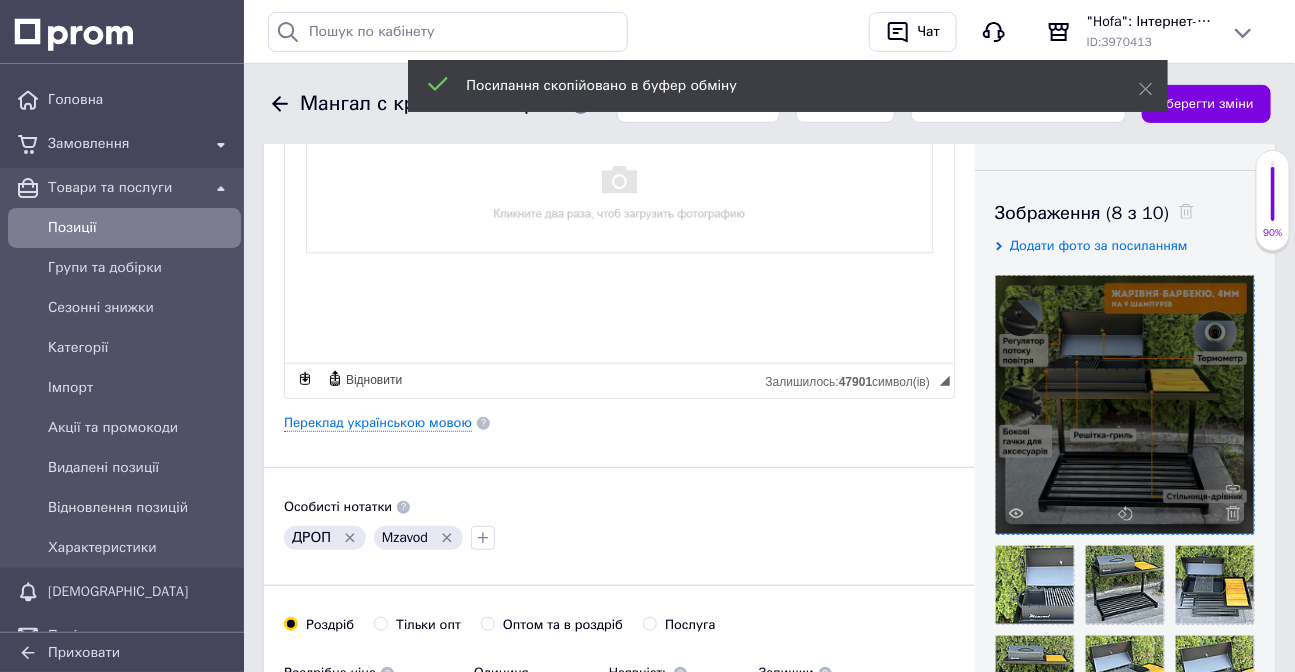 click 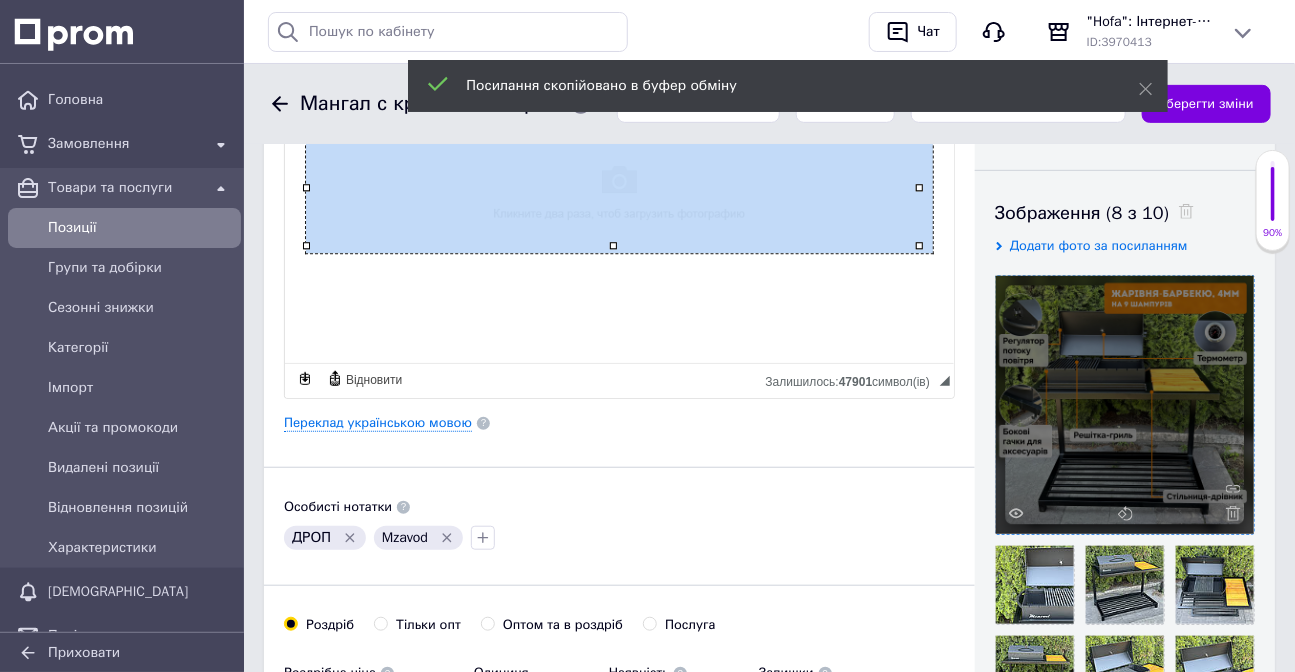 click 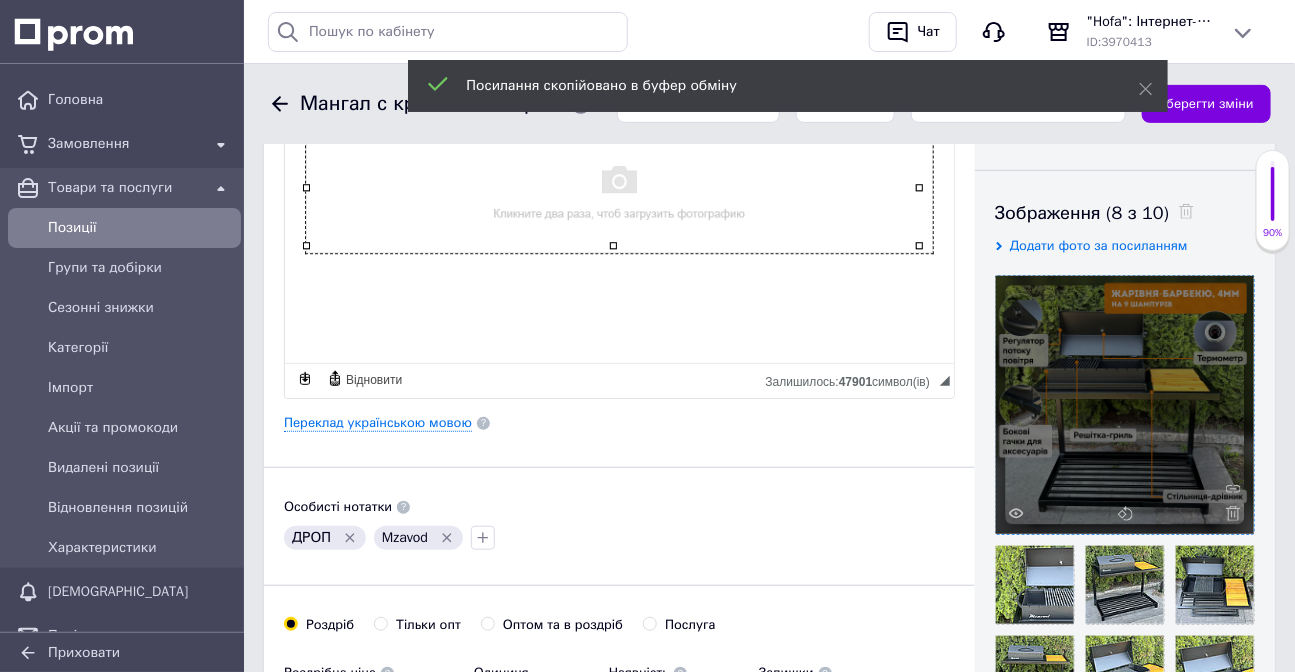 scroll, scrollTop: 2028, scrollLeft: 0, axis: vertical 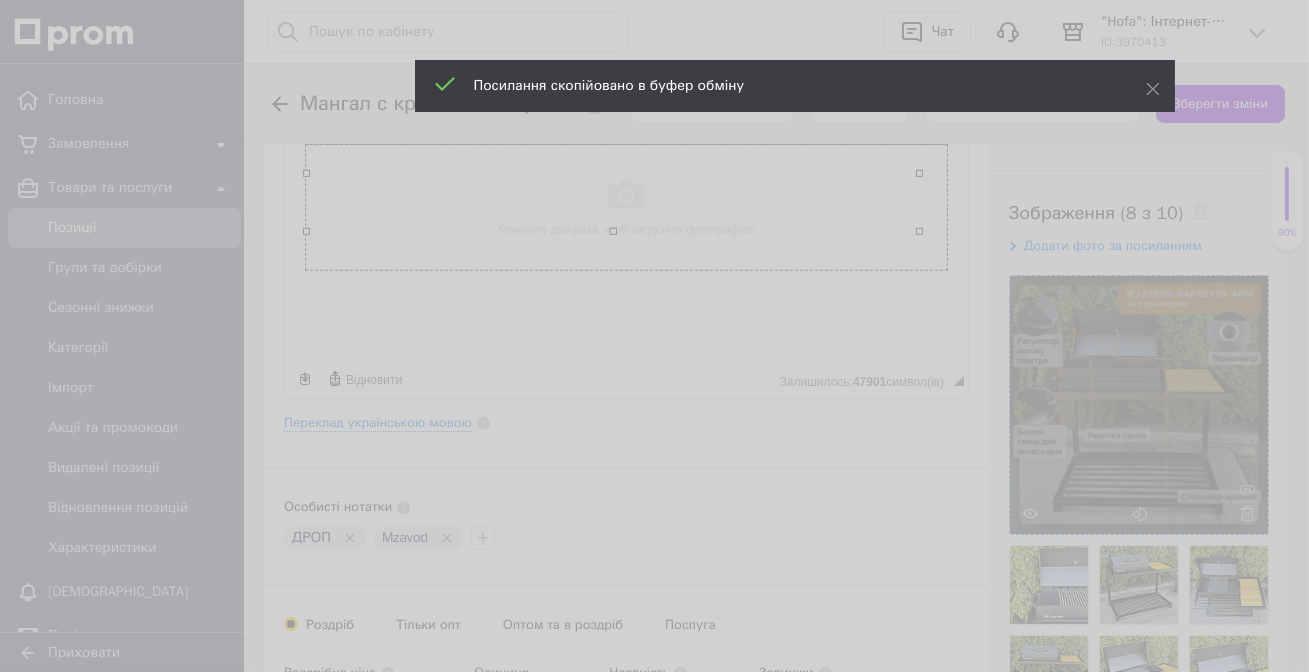 paste on "[DOMAIN_NAME][URL]" 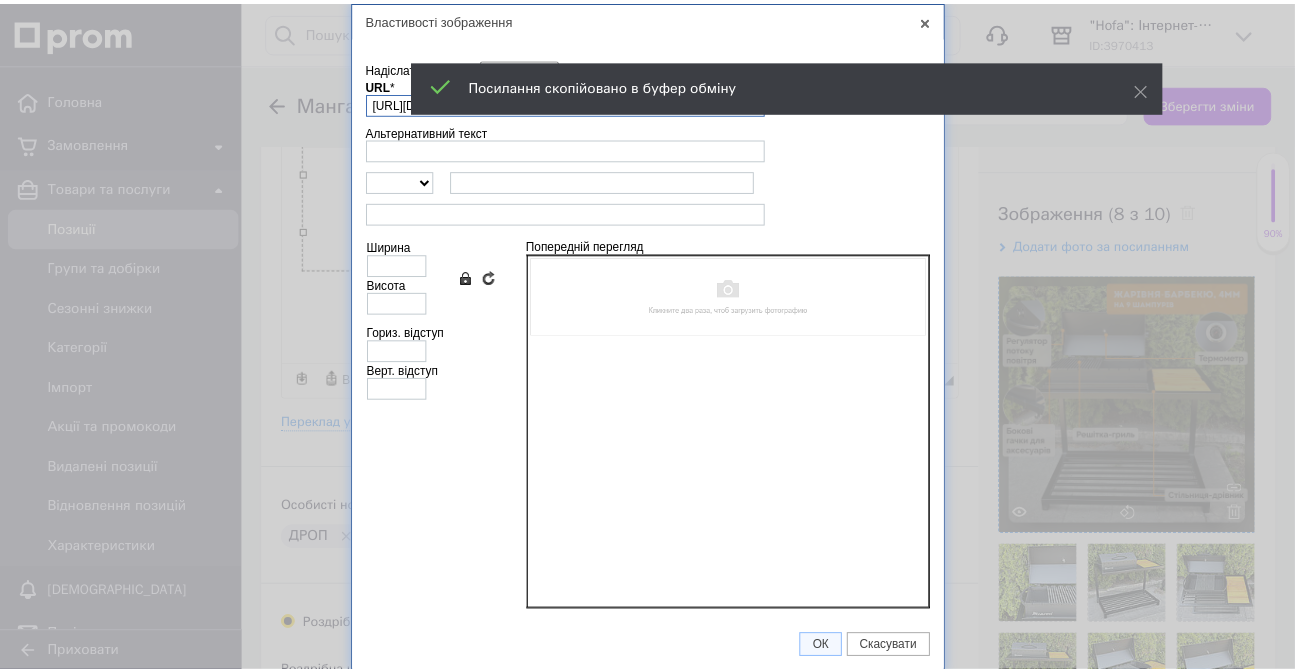 scroll, scrollTop: 0, scrollLeft: 10, axis: horizontal 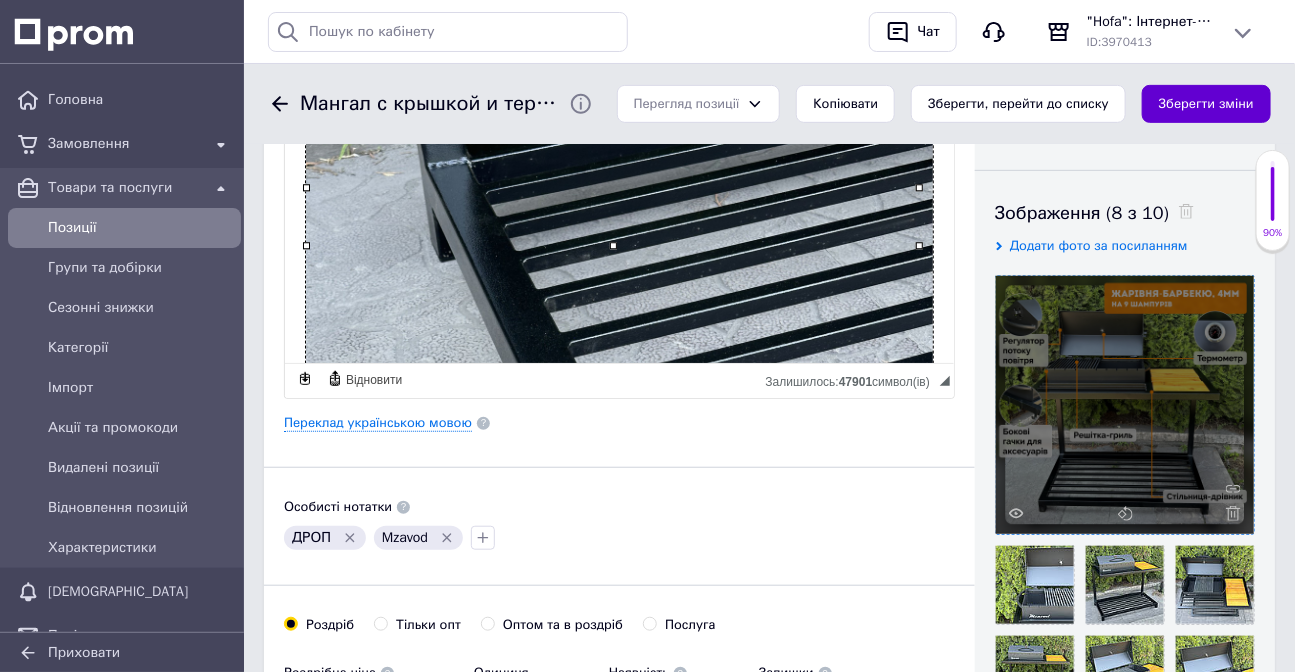 click on "Зберегти зміни" at bounding box center (1206, 104) 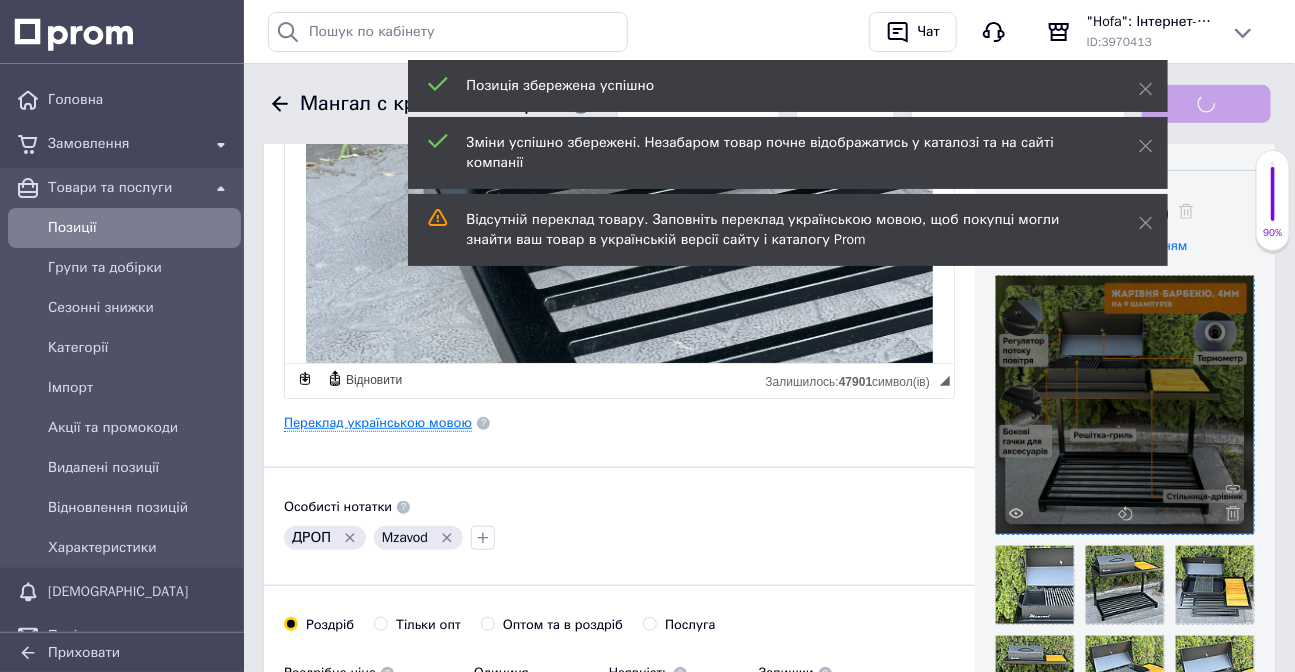 click on "Переклад українською мовою" at bounding box center (378, 423) 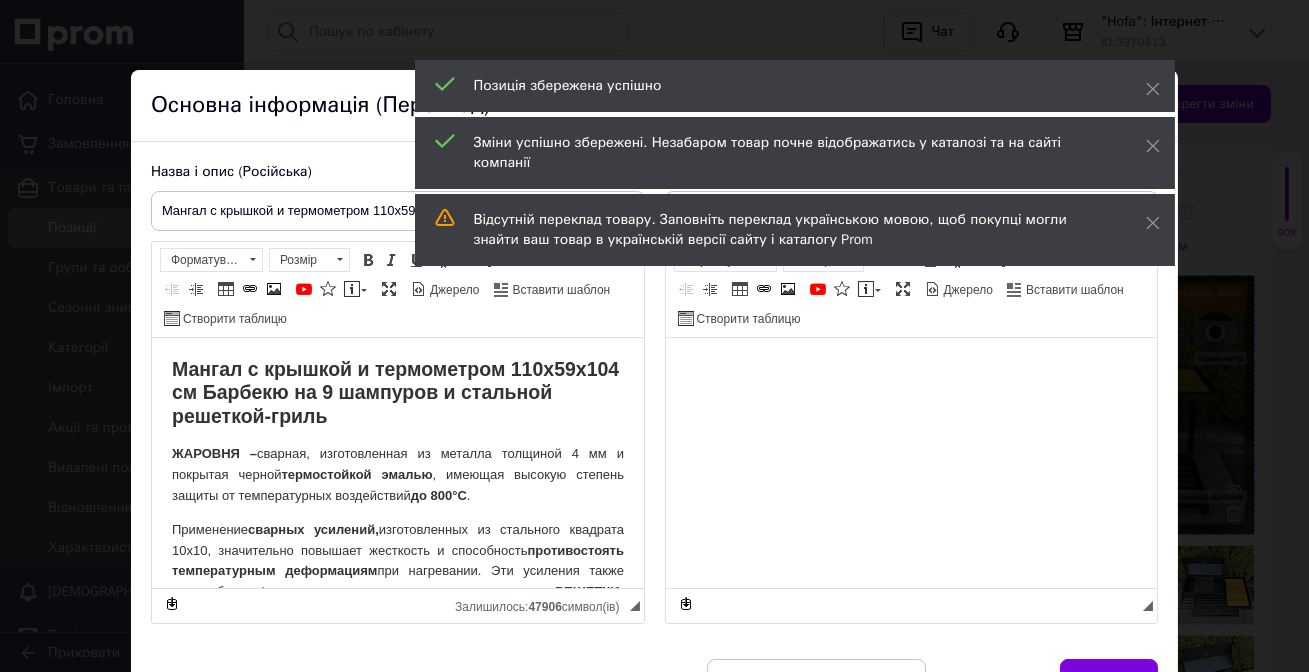 scroll, scrollTop: 0, scrollLeft: 0, axis: both 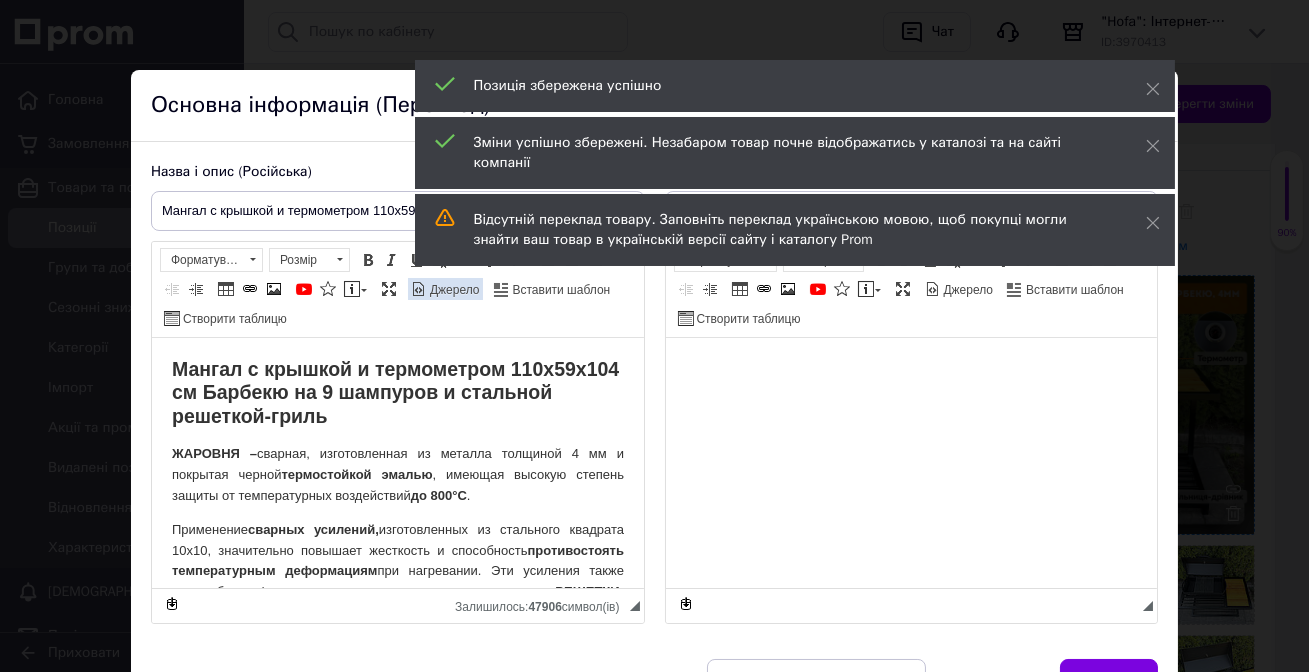 click on "Джерело" at bounding box center [453, 290] 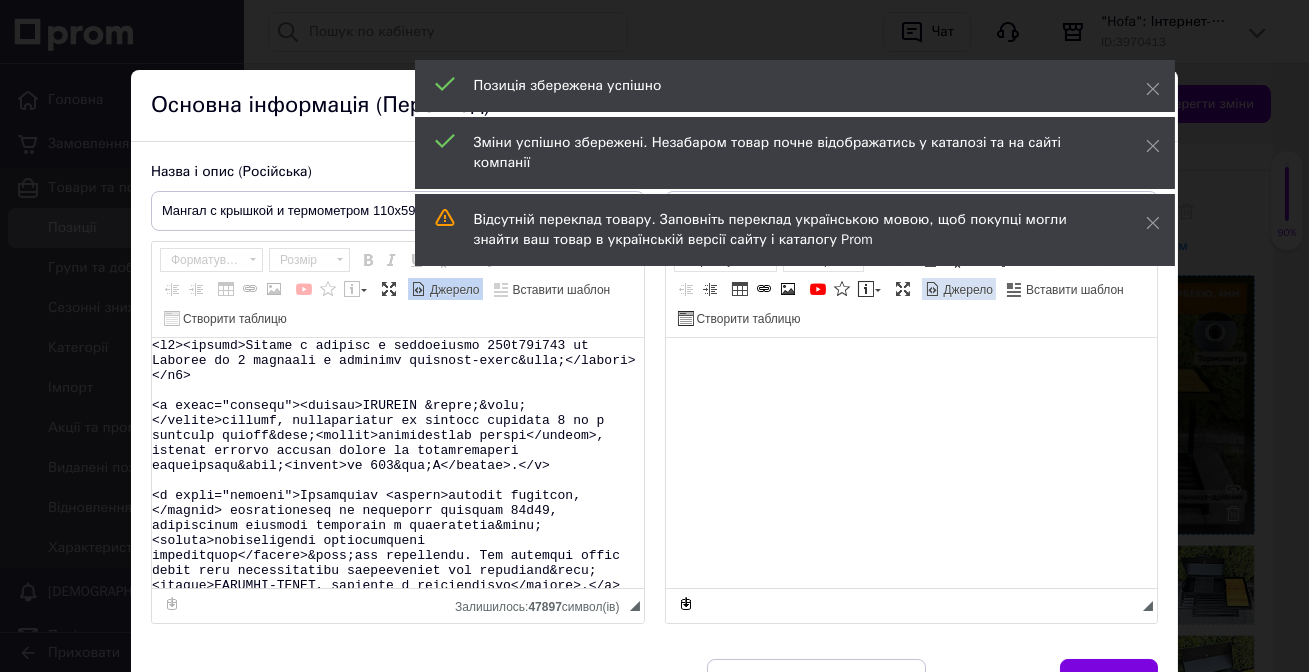 click on "Джерело" at bounding box center (967, 290) 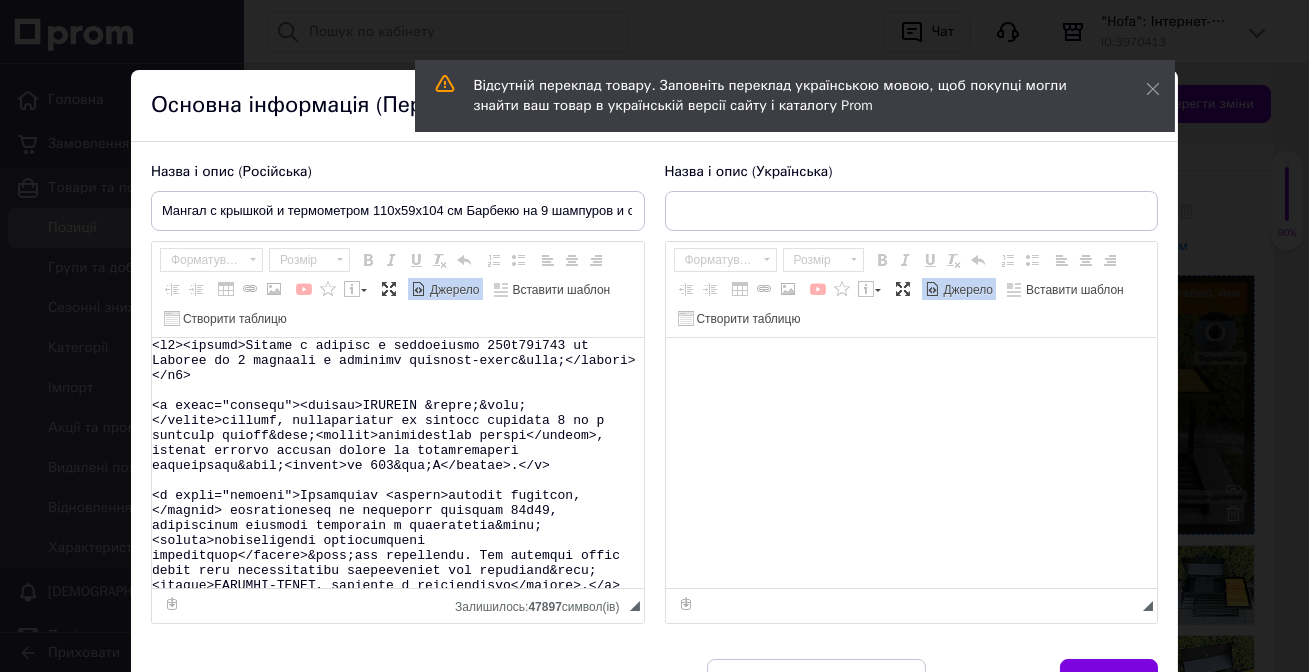 click at bounding box center [398, 463] 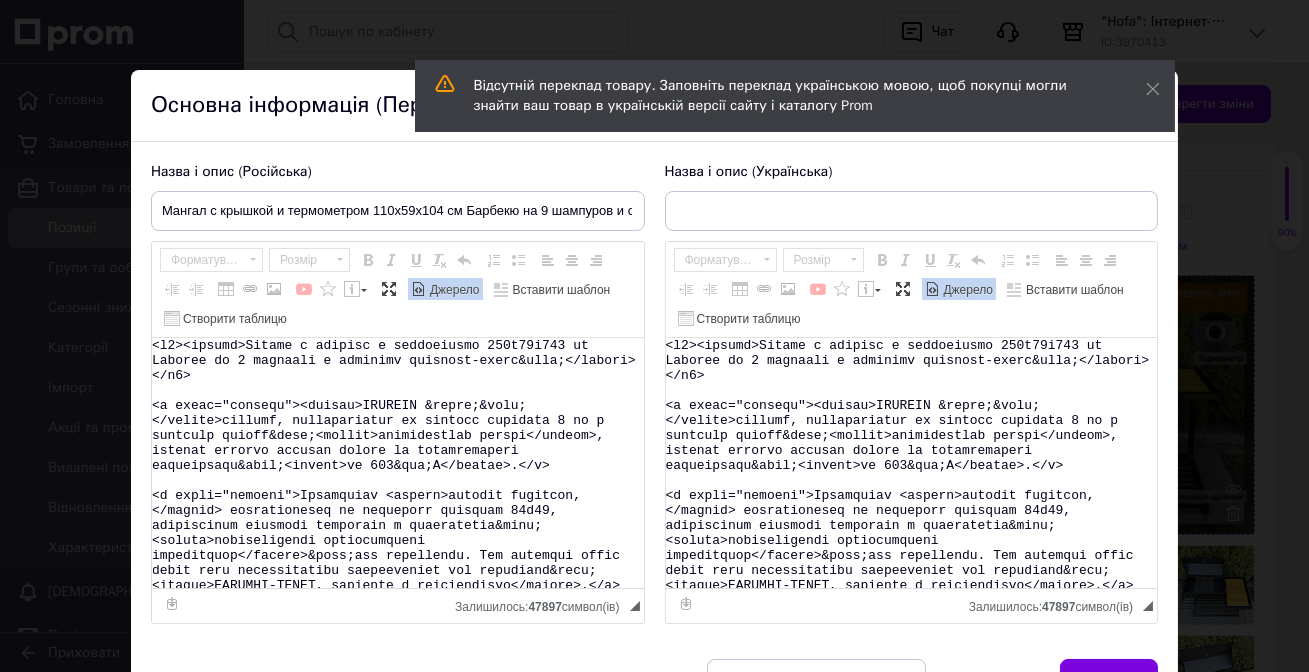 scroll, scrollTop: 957, scrollLeft: 0, axis: vertical 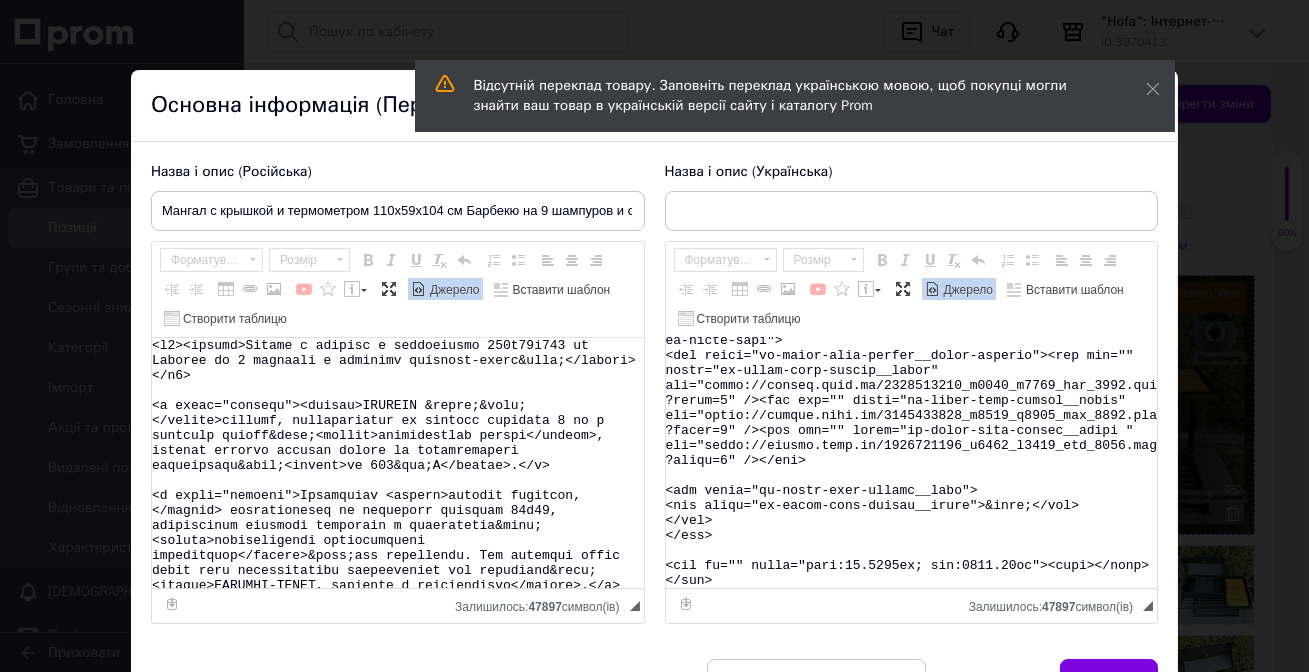 click on "Джерело" at bounding box center (967, 290) 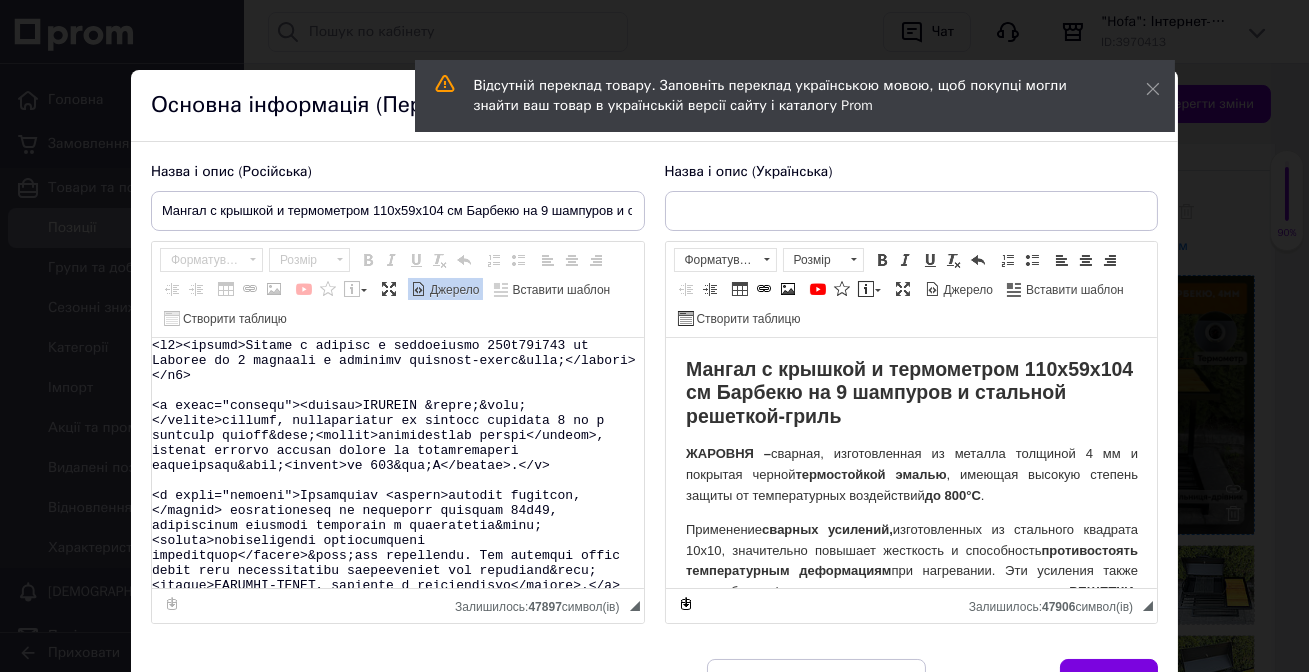 scroll, scrollTop: 0, scrollLeft: 0, axis: both 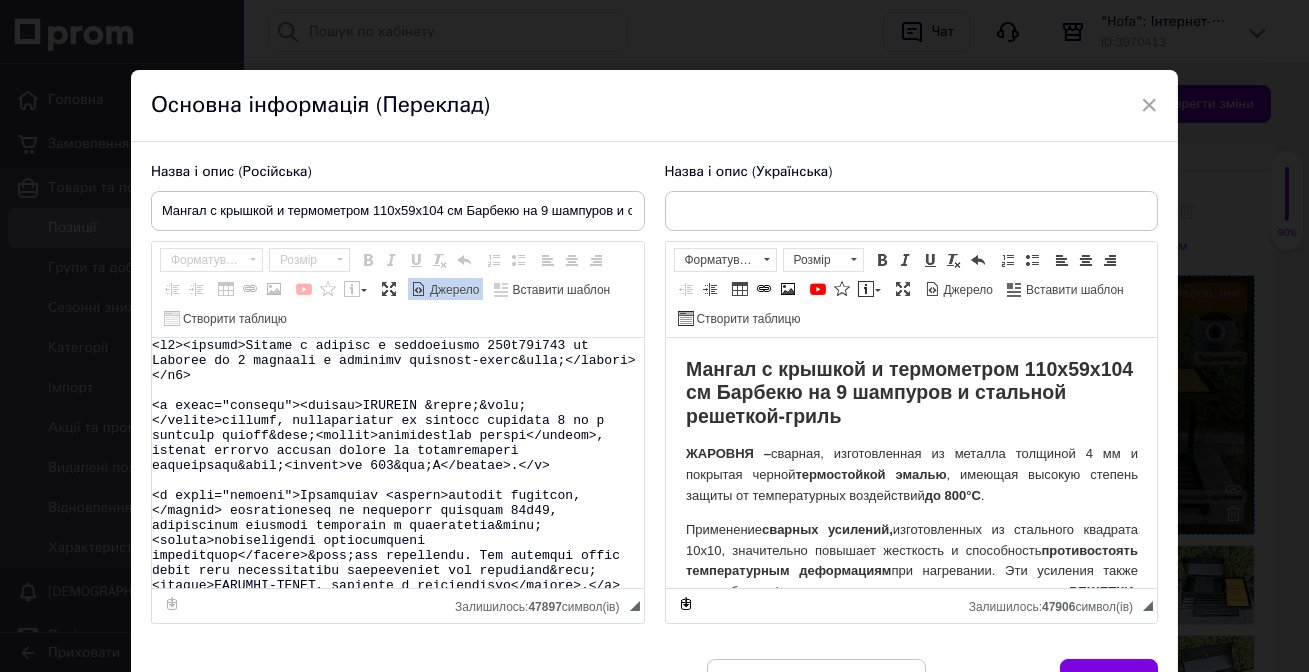 click on "Джерело" at bounding box center [453, 290] 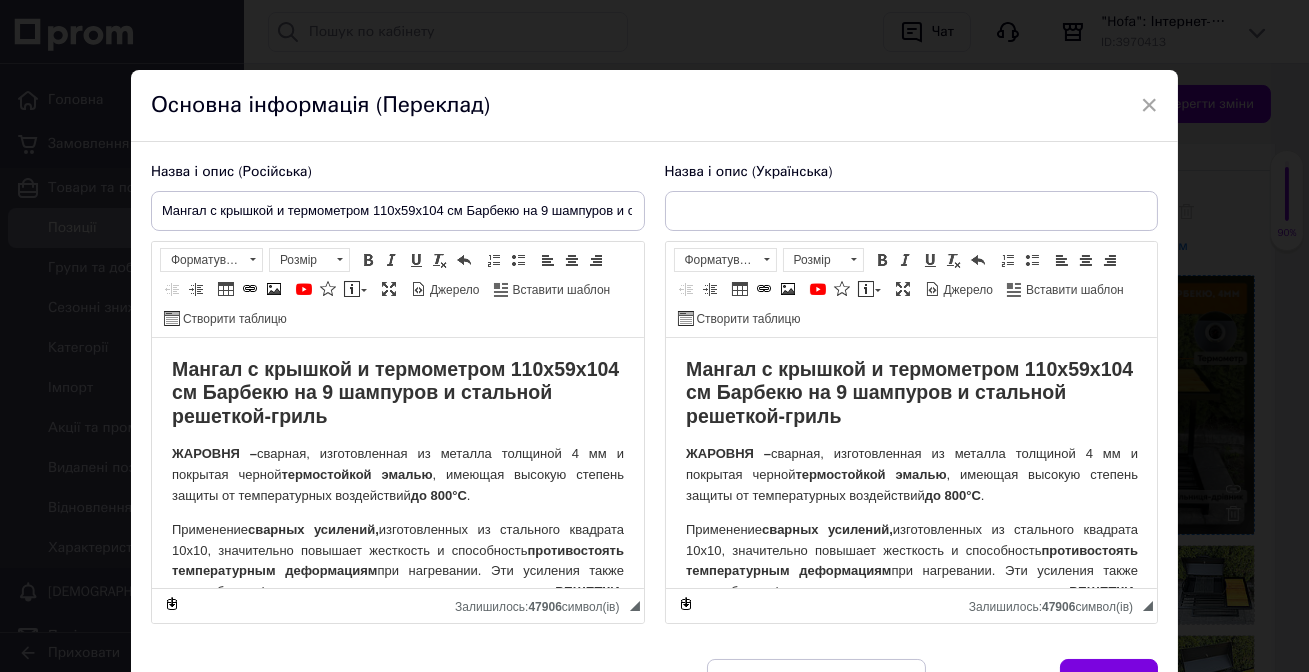 scroll, scrollTop: 0, scrollLeft: 0, axis: both 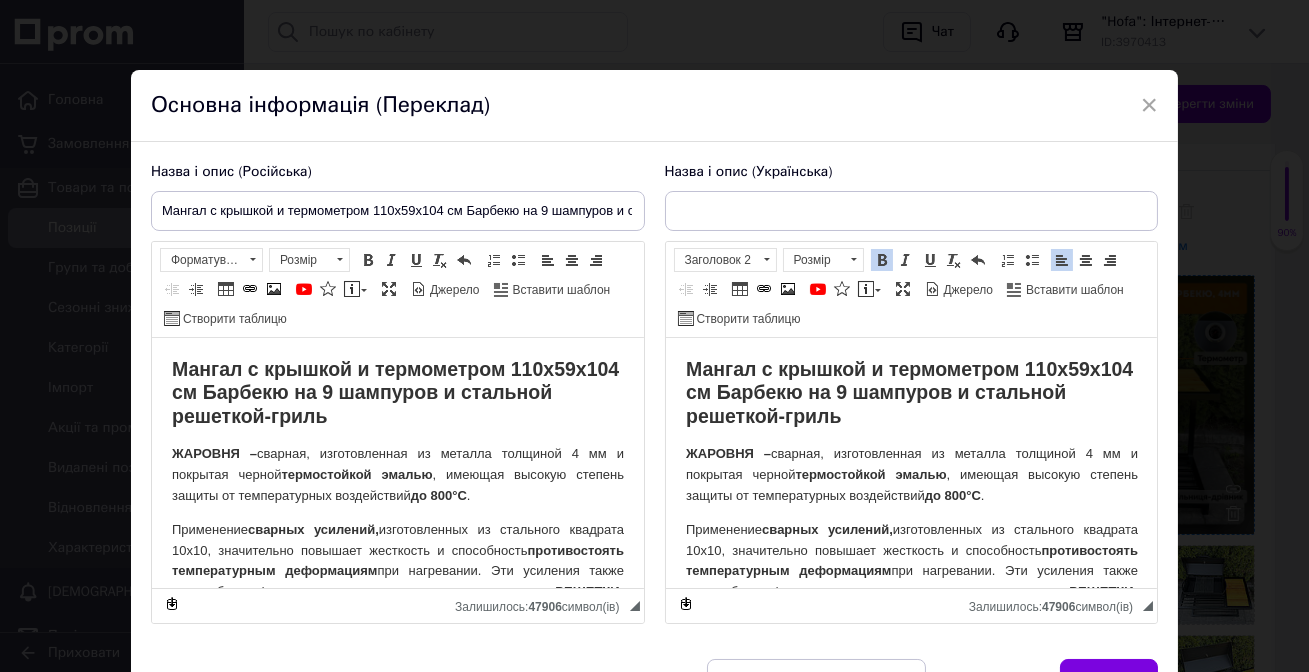 click on "Мангал с крышкой и термометром 110х59х104 см Барбекю на 9 шампуров и стальной решеткой-гриль" at bounding box center (908, 392) 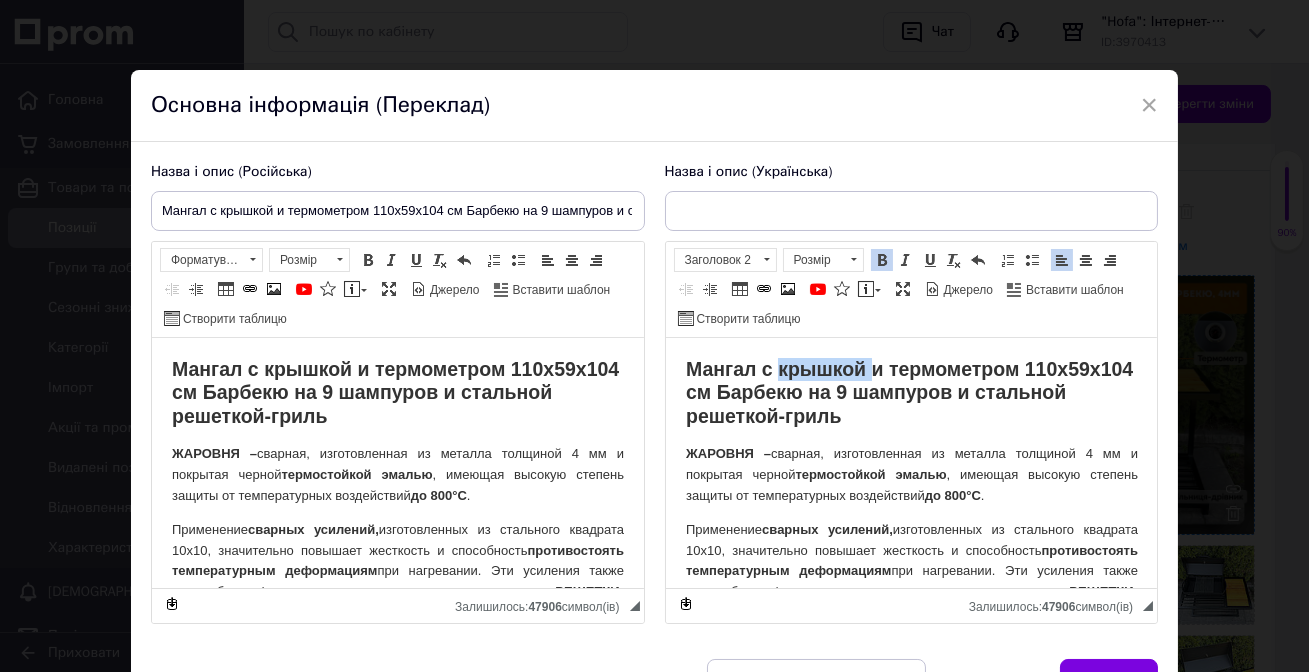 click on "Мангал с крышкой и термометром 110х59х104 см Барбекю на 9 шампуров и стальной решеткой-гриль" at bounding box center [908, 392] 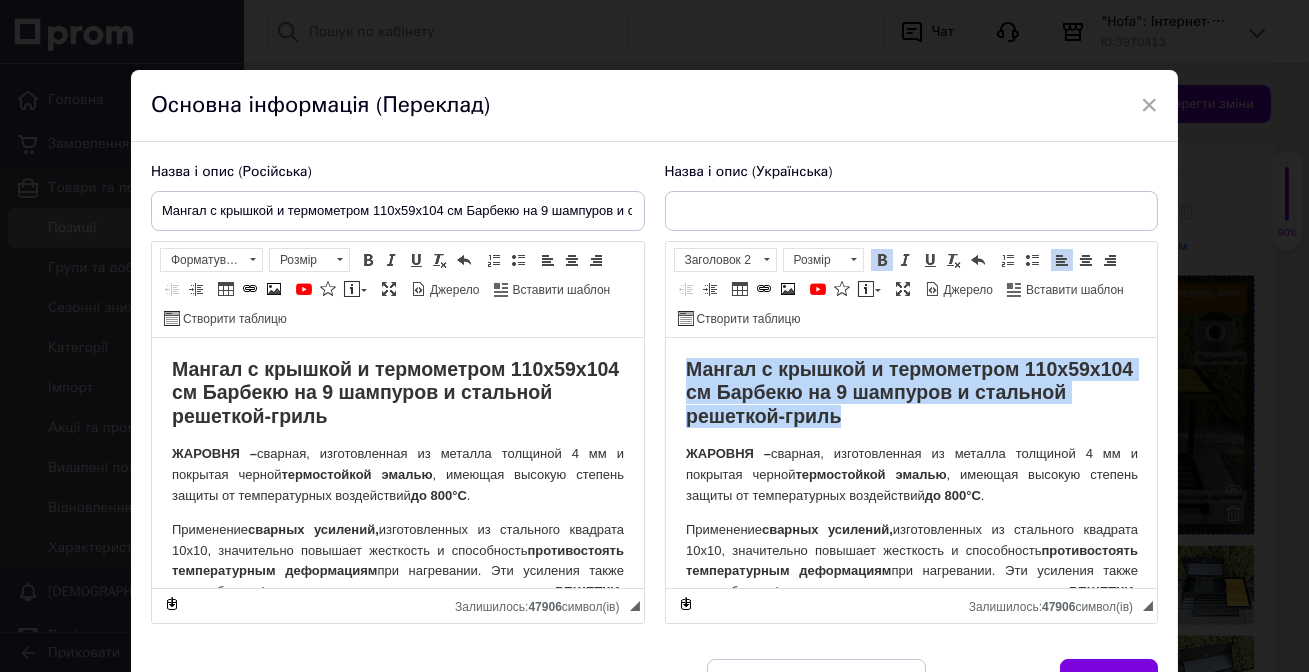 click on "Мангал с крышкой и термометром 110х59х104 см Барбекю на 9 шампуров и стальной решеткой-гриль" at bounding box center [908, 392] 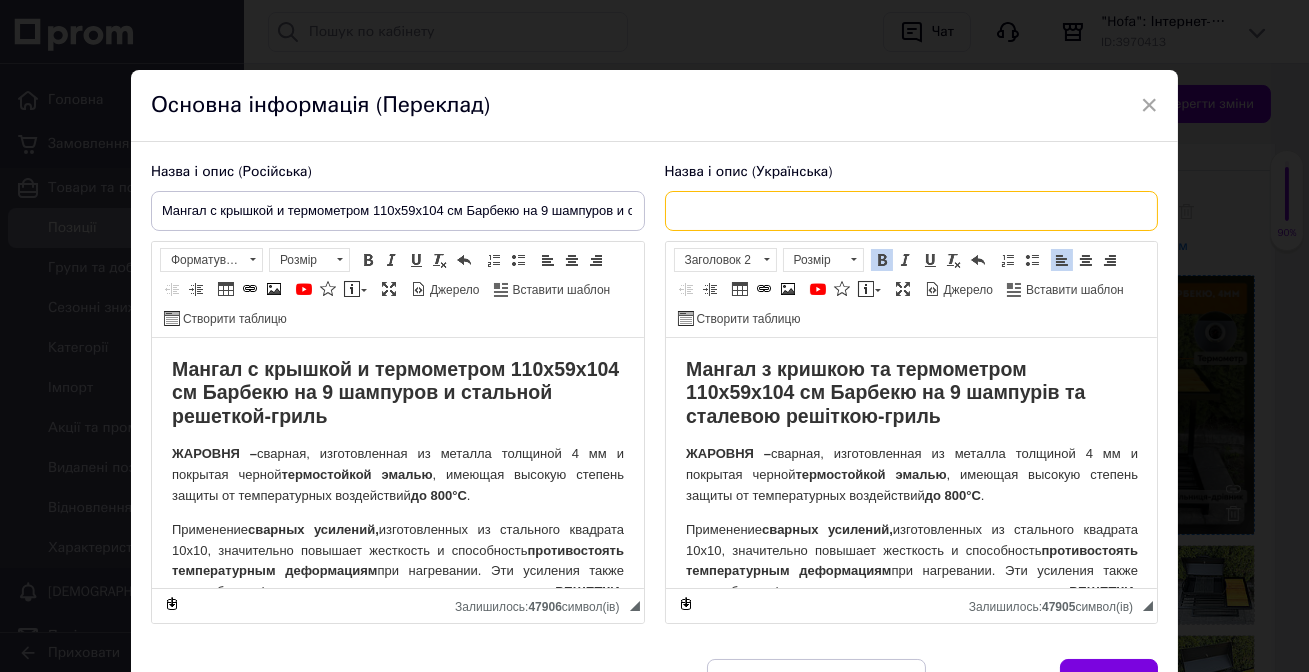 click at bounding box center (912, 211) 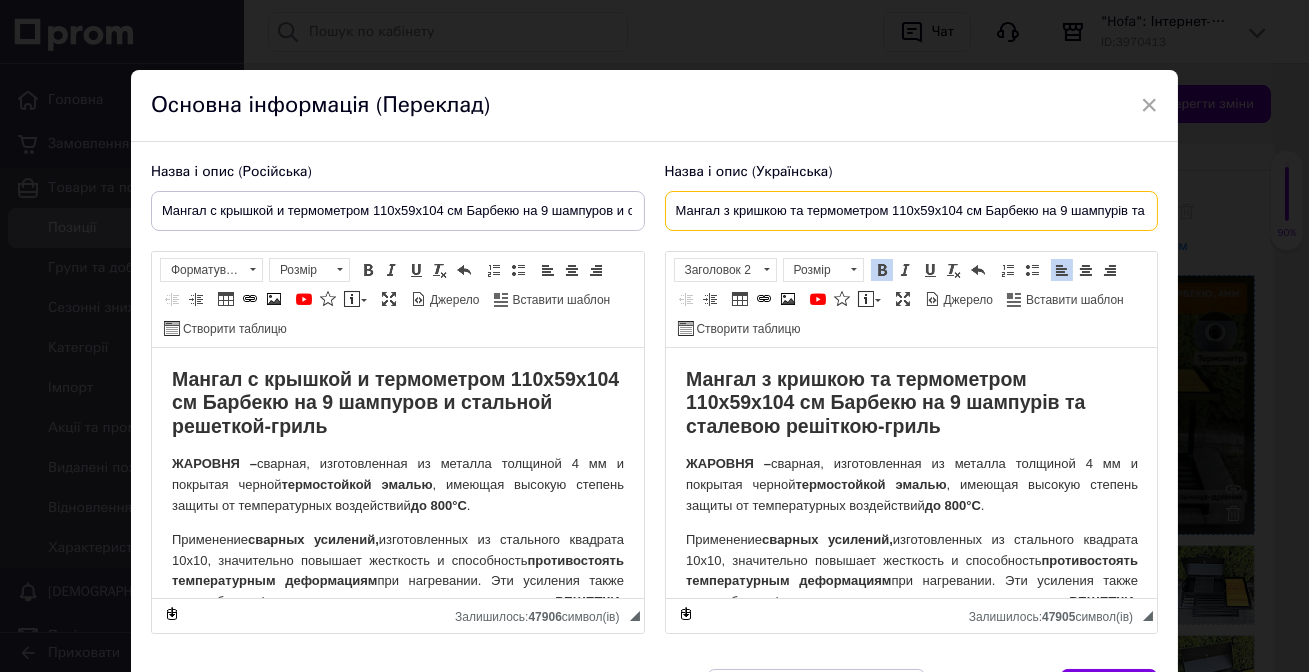 scroll, scrollTop: 0, scrollLeft: 160, axis: horizontal 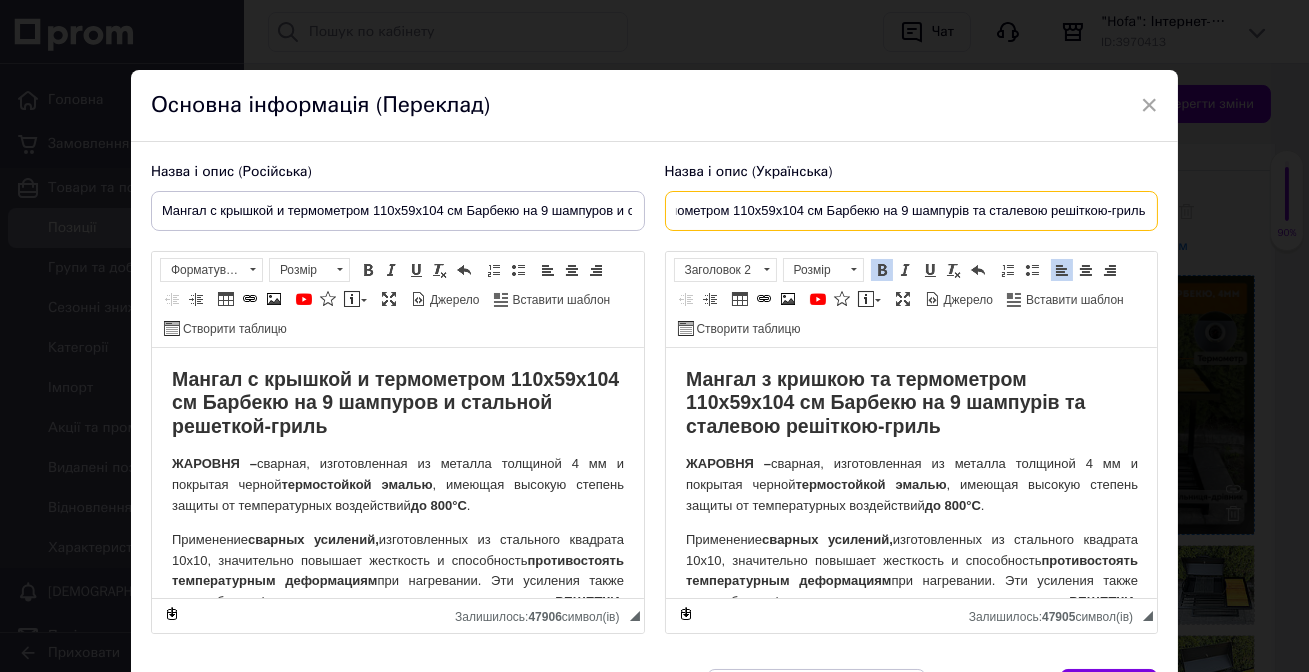 type on "Мангал з кришкою та термометром 110х59х104 см Барбекю на 9 шампурів та сталевою решіткою-гриль" 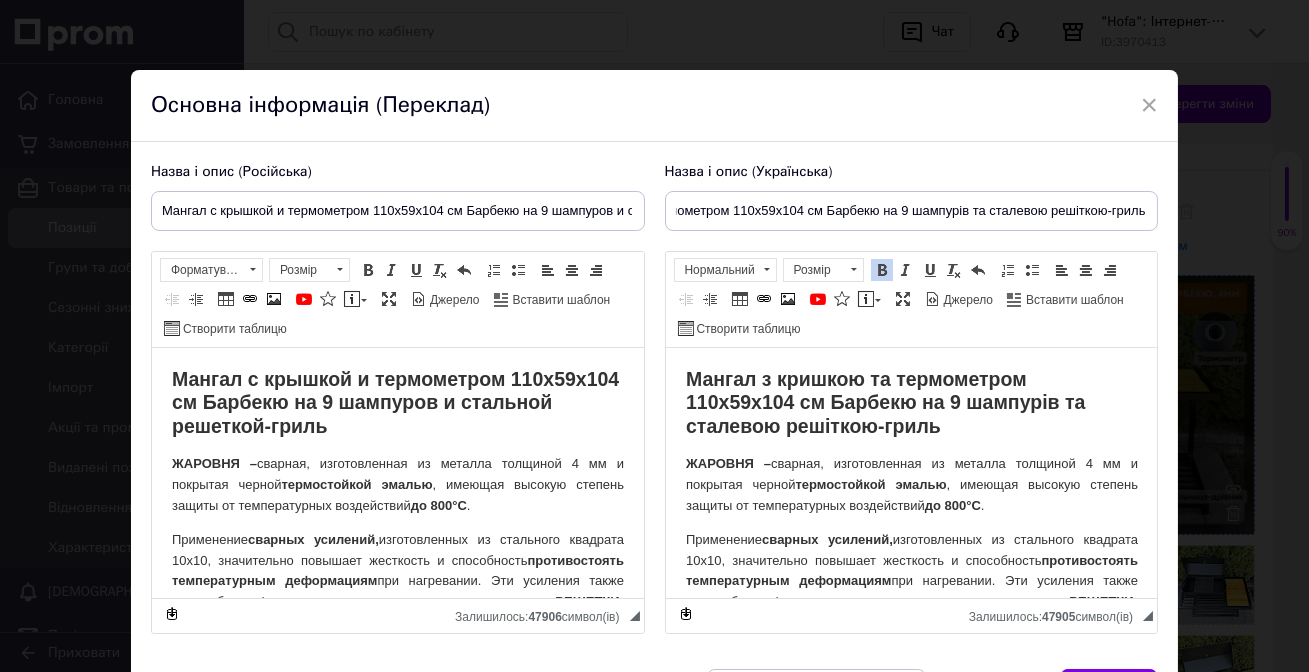 scroll, scrollTop: 0, scrollLeft: 0, axis: both 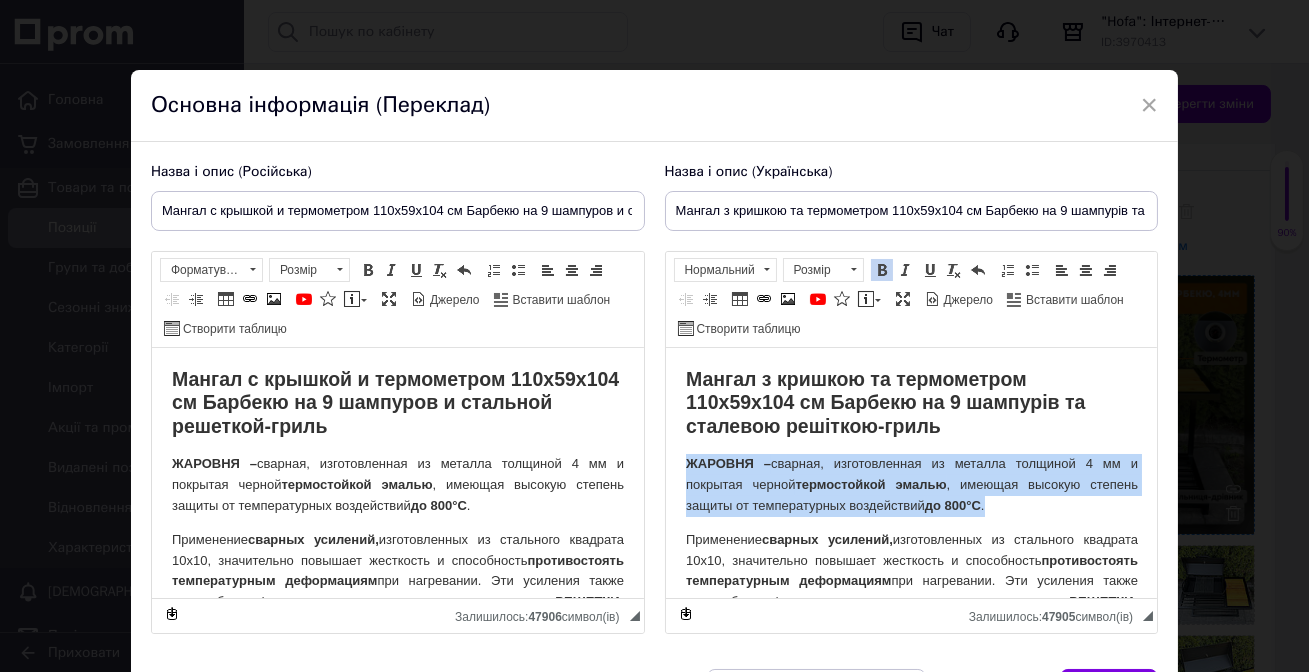 drag, startPoint x: 682, startPoint y: 466, endPoint x: 1033, endPoint y: 498, distance: 352.45566 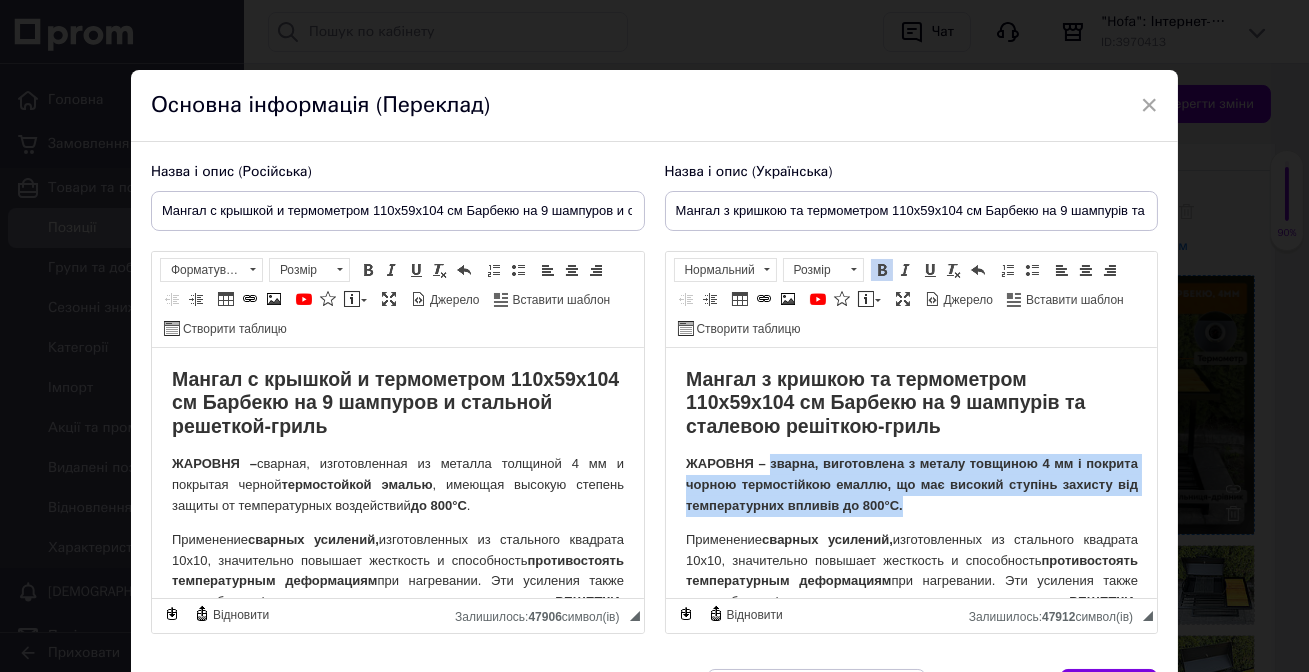 drag, startPoint x: 776, startPoint y: 456, endPoint x: 1032, endPoint y: 505, distance: 260.64728 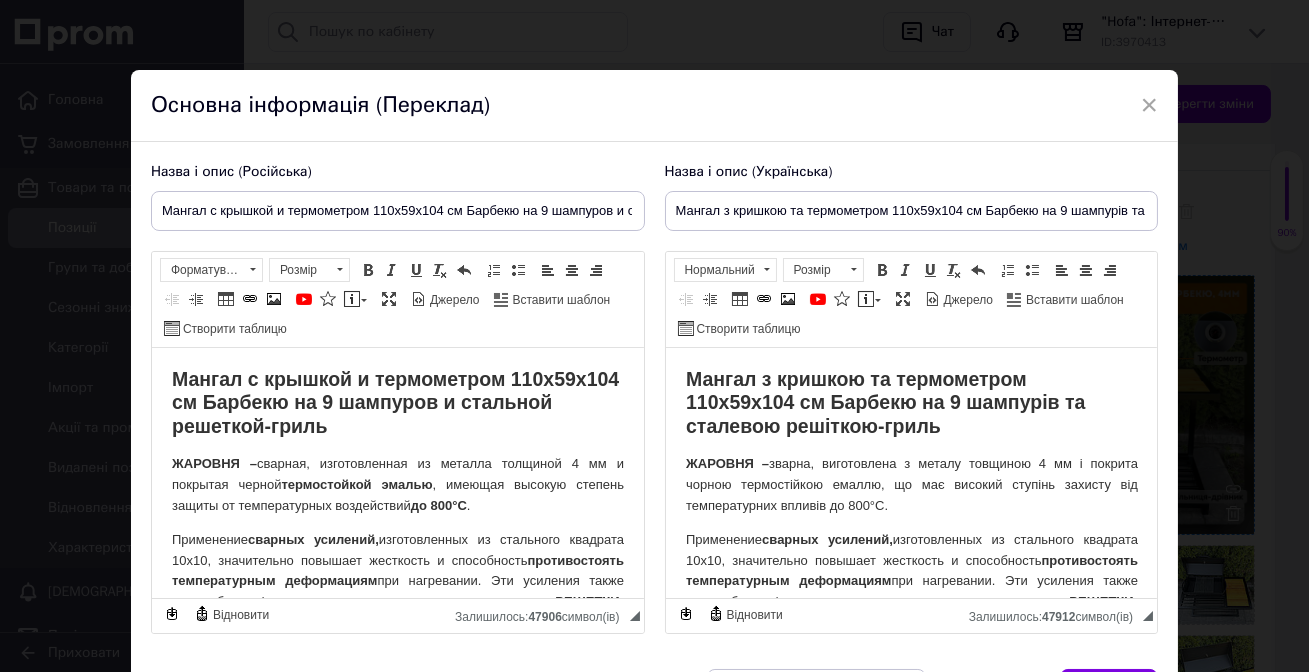 click on "ЖАРОВНЯ –  зварна, виготовлена ​​з металу товщиною 4 мм і покрита чорною термостійкою емаллю, що має високий ступінь захисту від температурних впливів до 800°С." at bounding box center [911, 485] 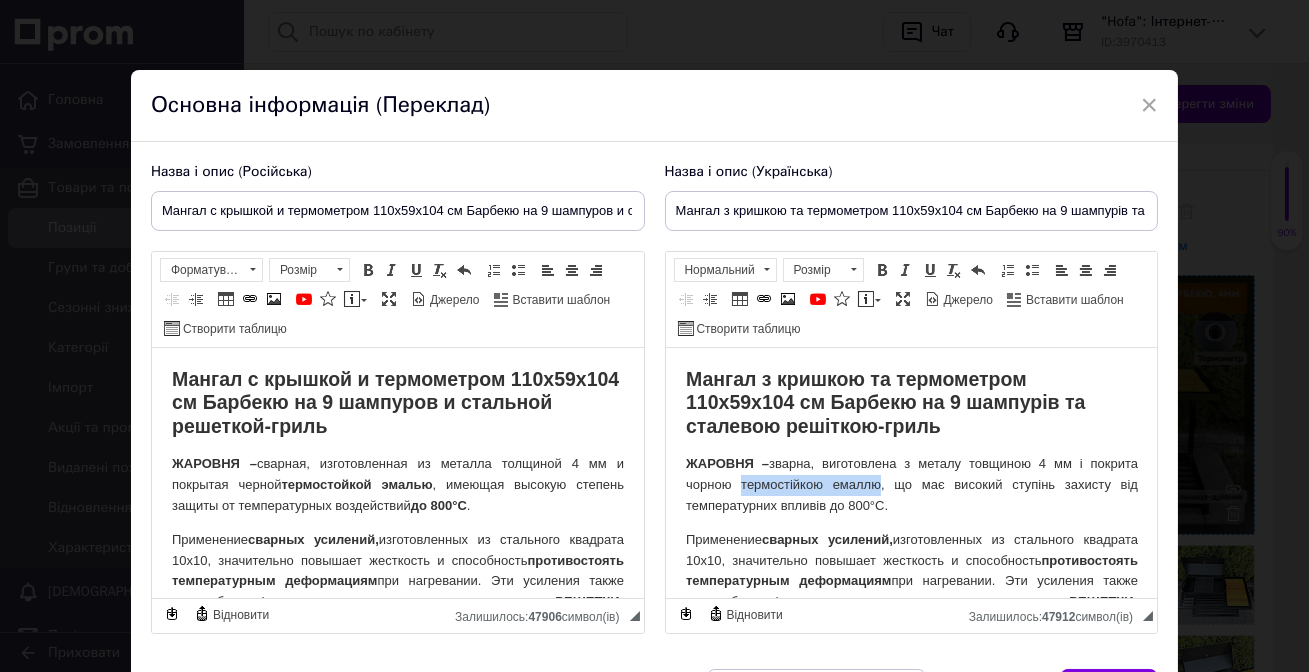 drag, startPoint x: 738, startPoint y: 485, endPoint x: 876, endPoint y: 482, distance: 138.03261 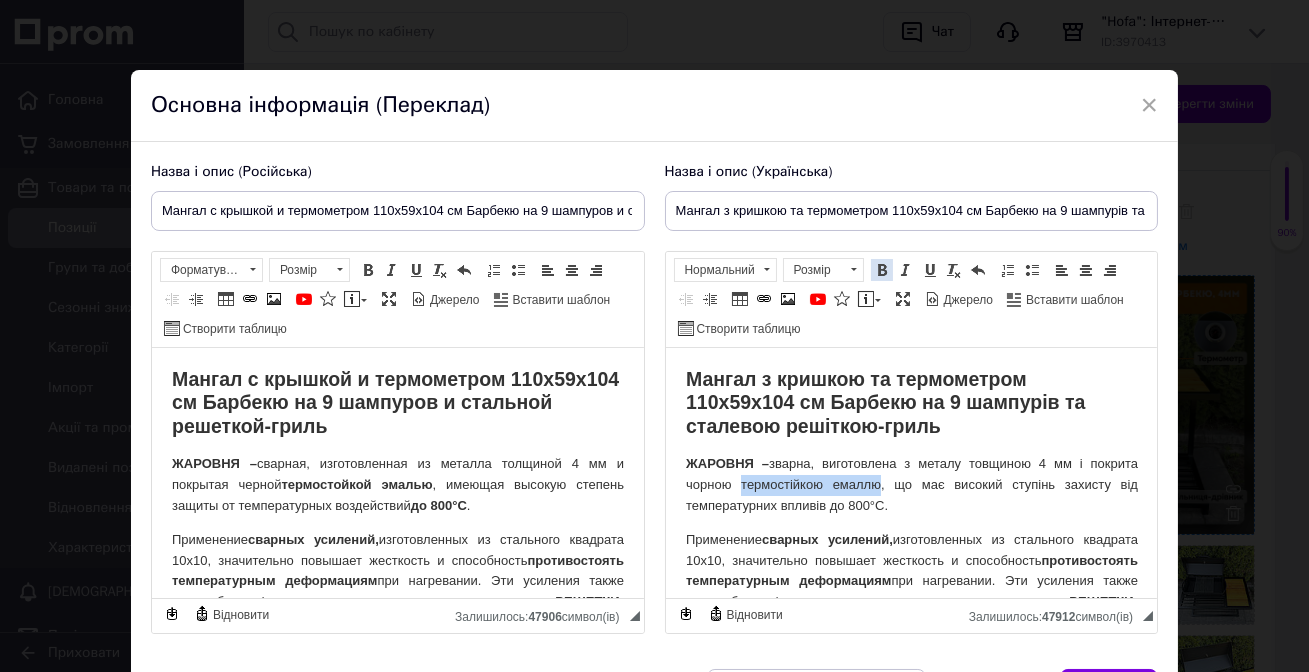 click at bounding box center (882, 270) 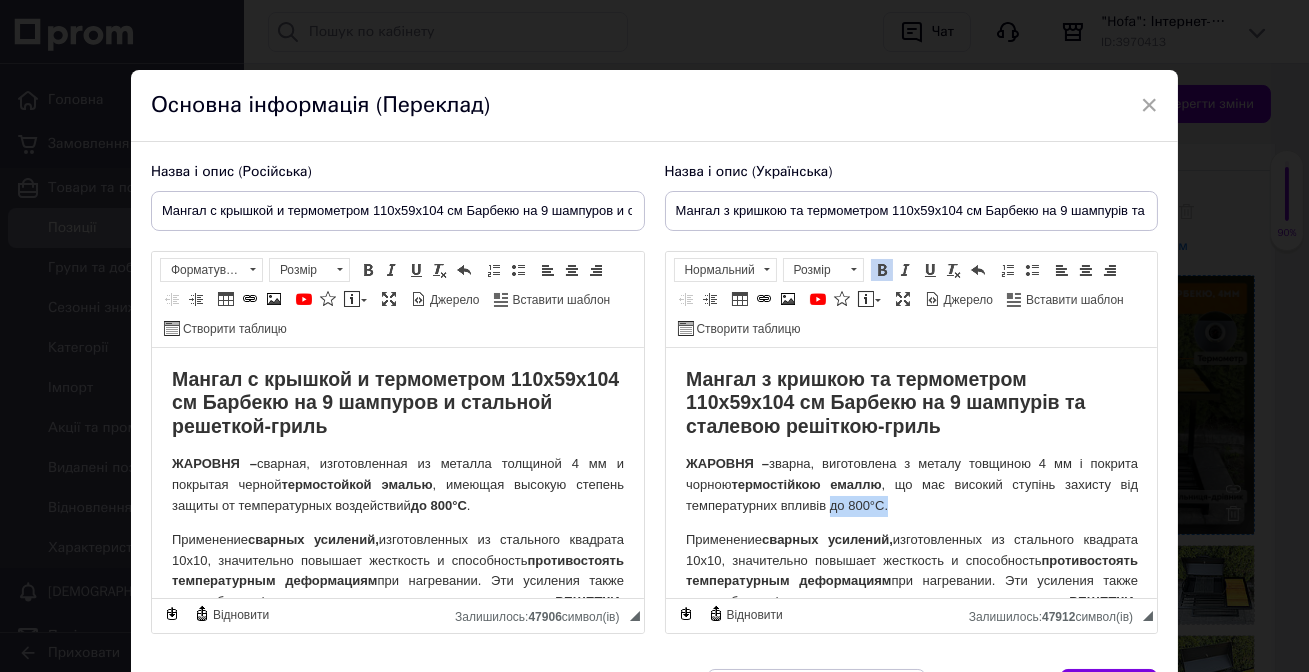drag, startPoint x: 827, startPoint y: 506, endPoint x: 910, endPoint y: 506, distance: 83 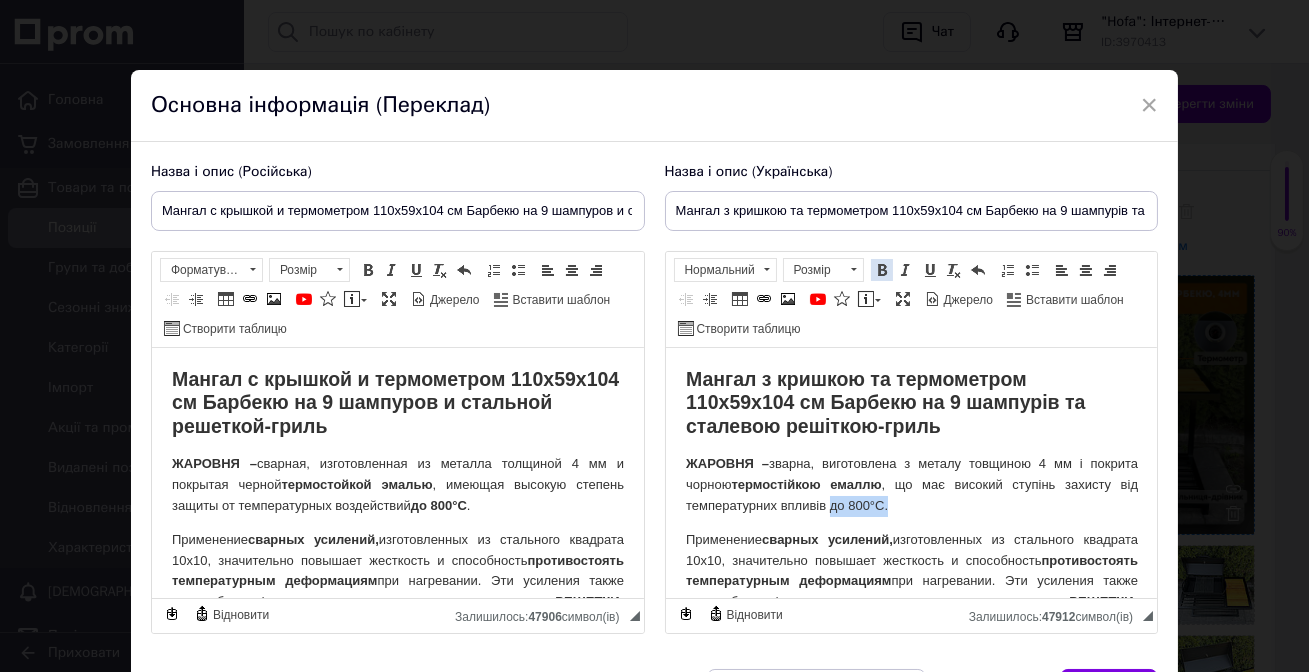 click at bounding box center [882, 270] 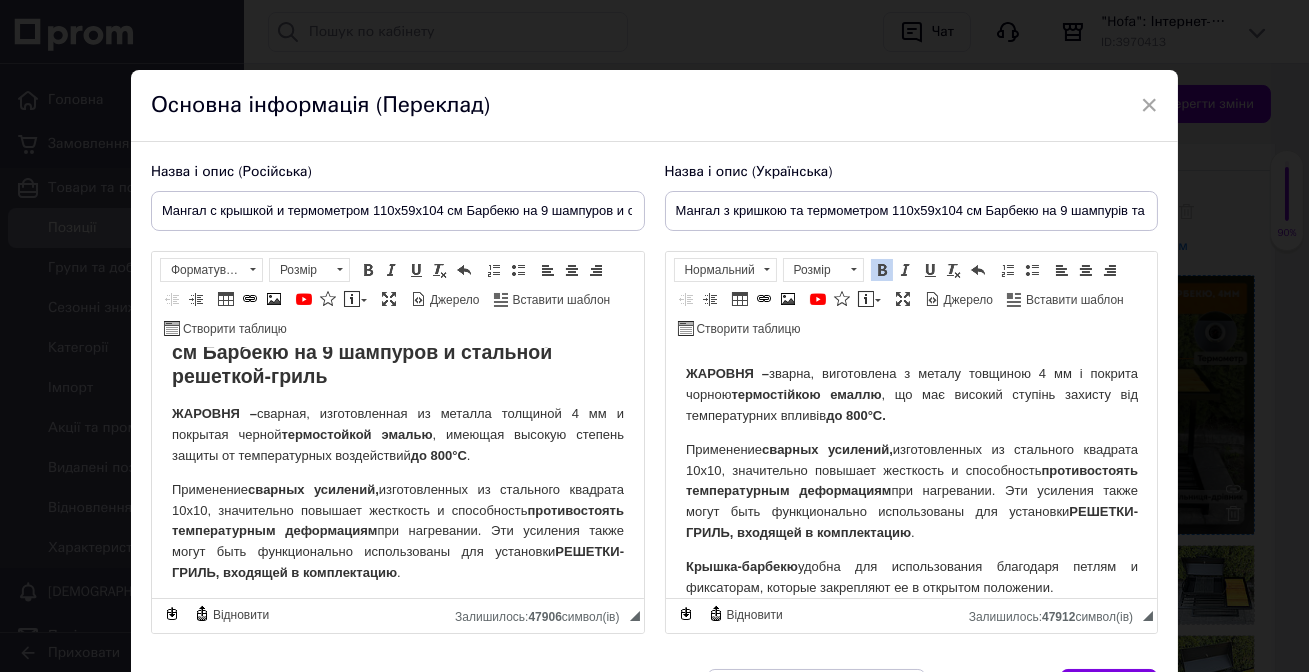 scroll, scrollTop: 90, scrollLeft: 0, axis: vertical 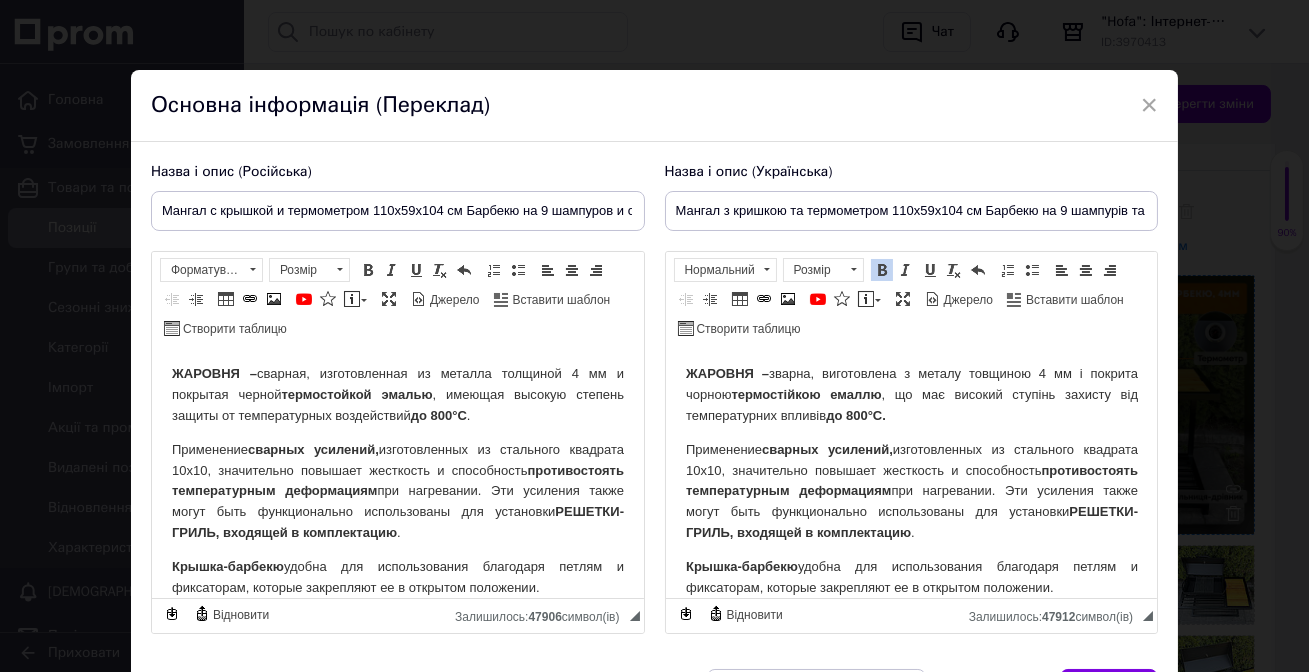 click on "Применение  сварных усилений,  изготовленных из стального квадрата 10х10, значительно повышает жесткость и способность  противостоять температурным деформациям  при нагревании. Эти усиления также могут быть функционально использованы для установки  РЕШЕТКИ-ГРИЛЬ, входящей в комплектацию ." at bounding box center [911, 492] 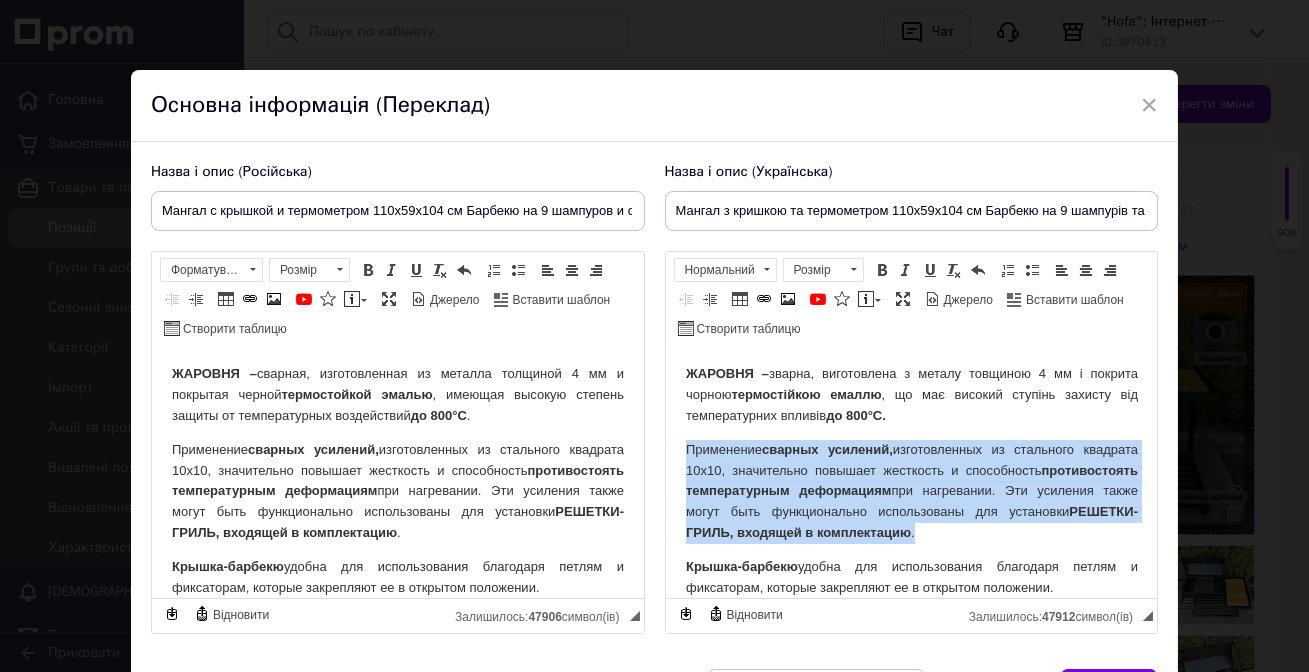 drag, startPoint x: 682, startPoint y: 448, endPoint x: 817, endPoint y: 558, distance: 174.14075 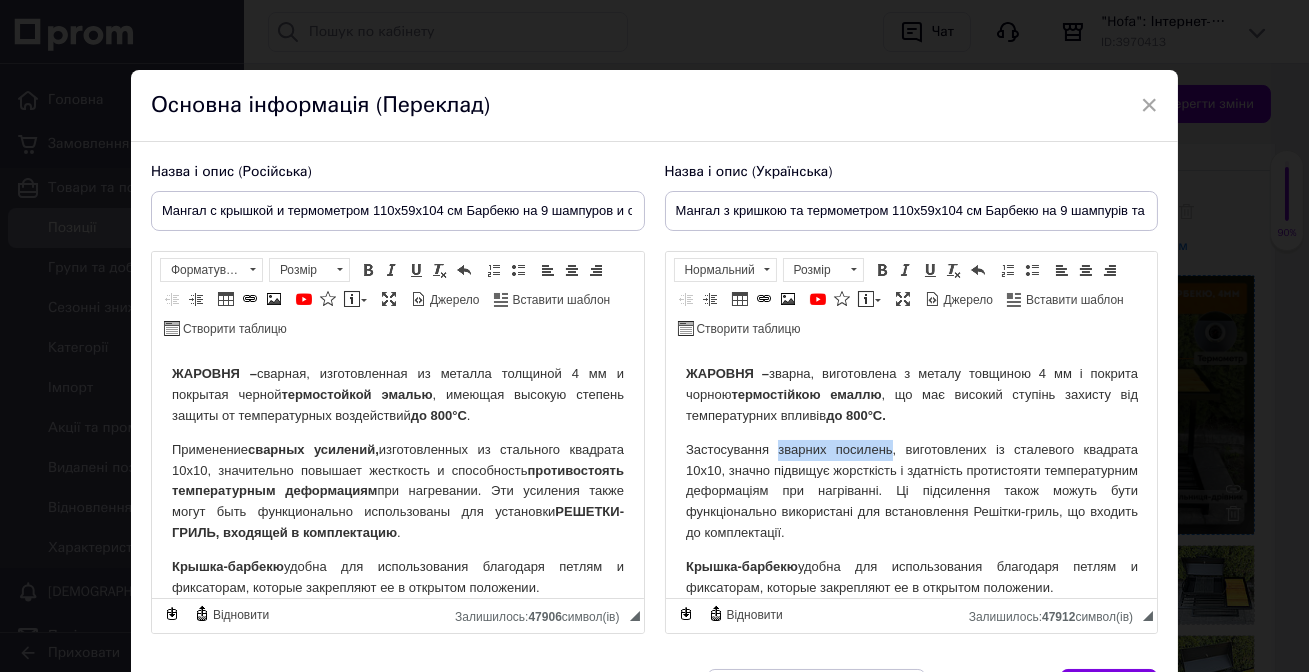 drag, startPoint x: 776, startPoint y: 448, endPoint x: 886, endPoint y: 446, distance: 110.01818 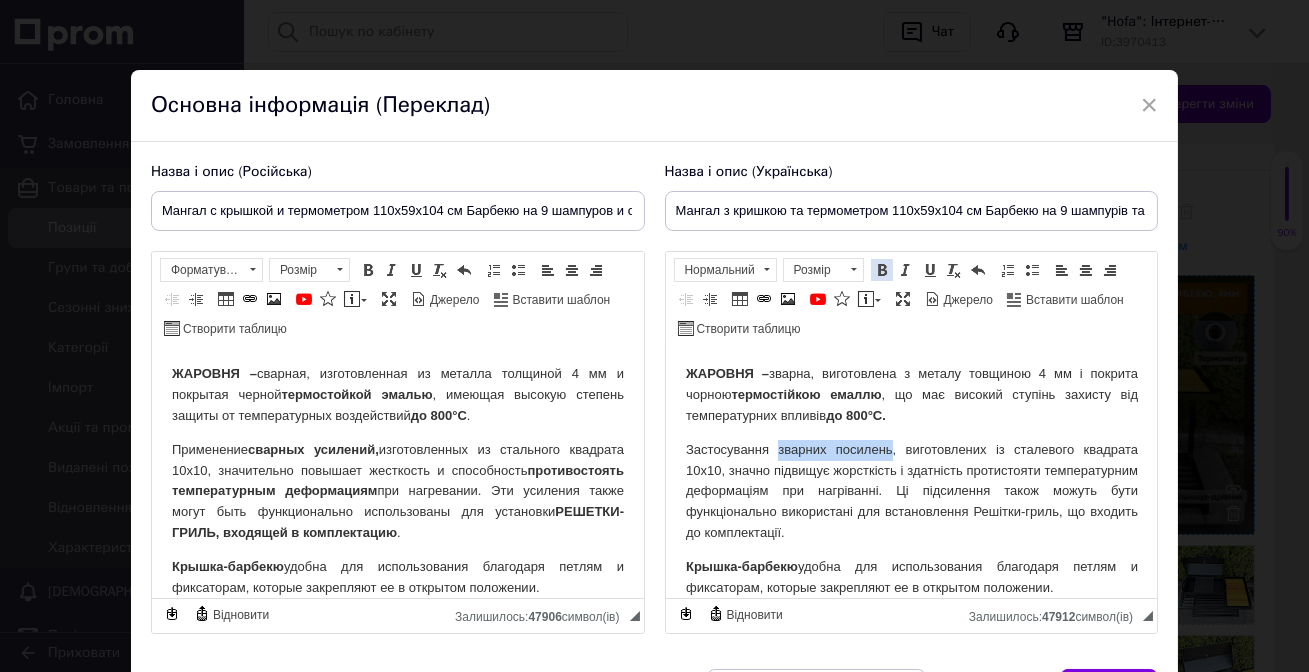 click at bounding box center (882, 270) 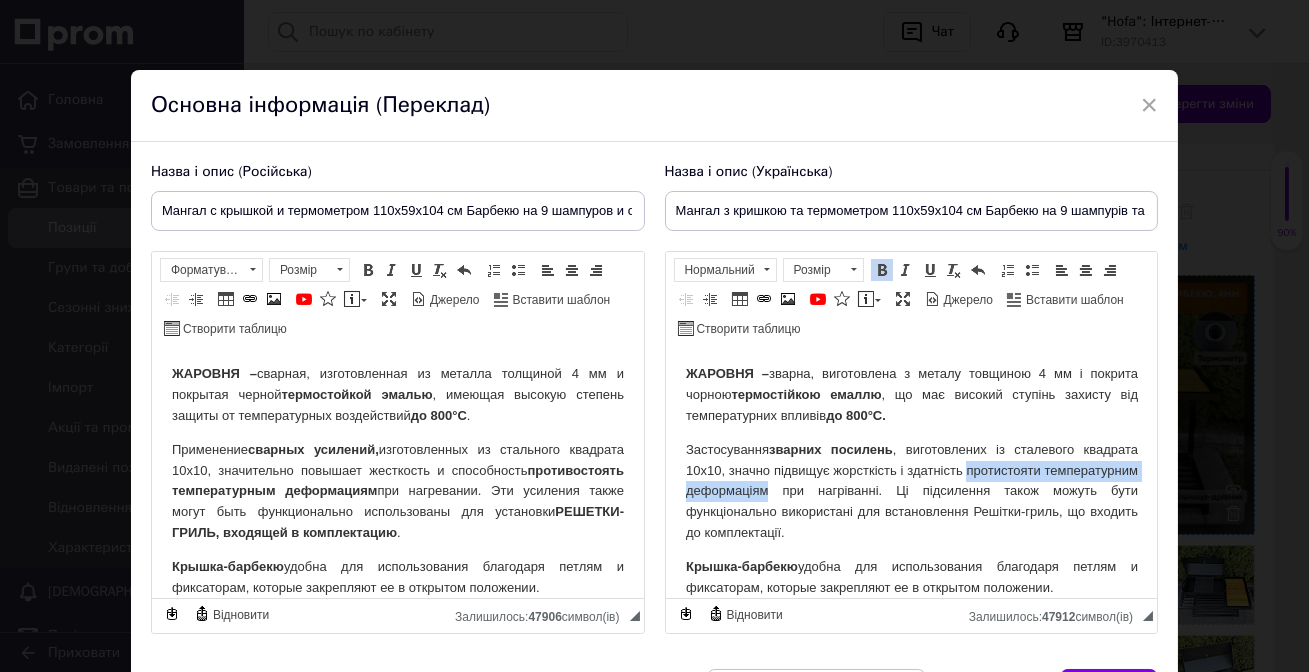 drag, startPoint x: 1046, startPoint y: 472, endPoint x: 874, endPoint y: 495, distance: 173.53098 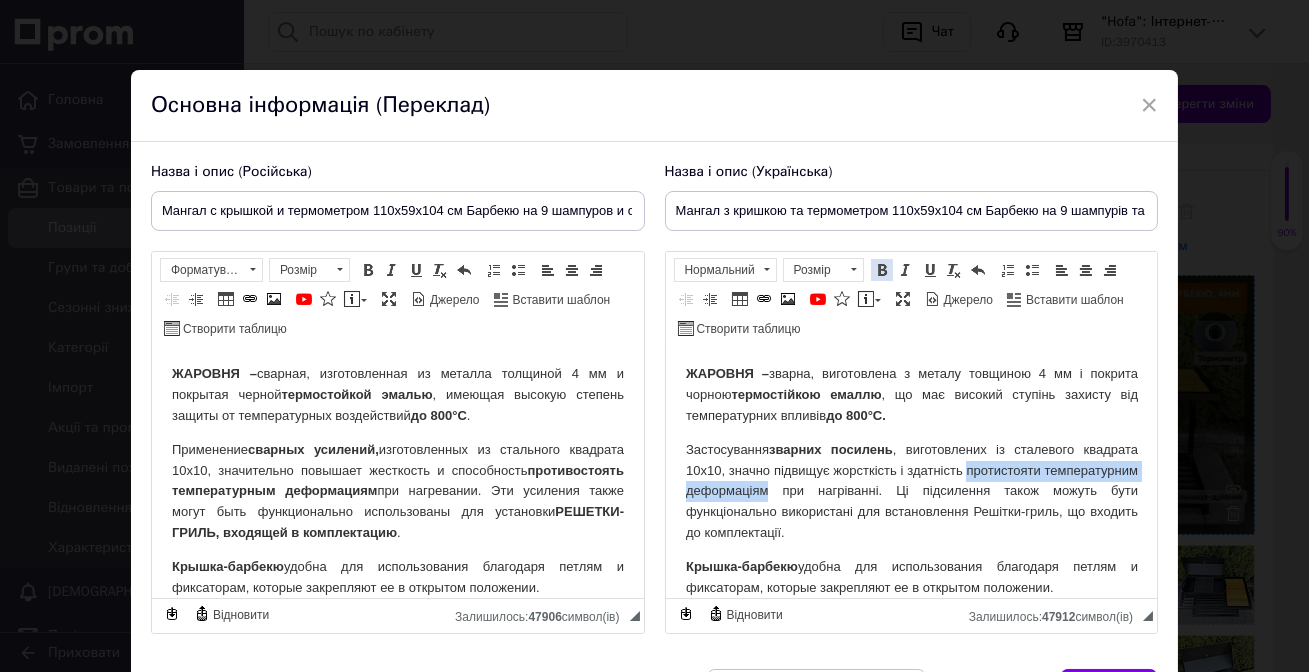click at bounding box center [882, 270] 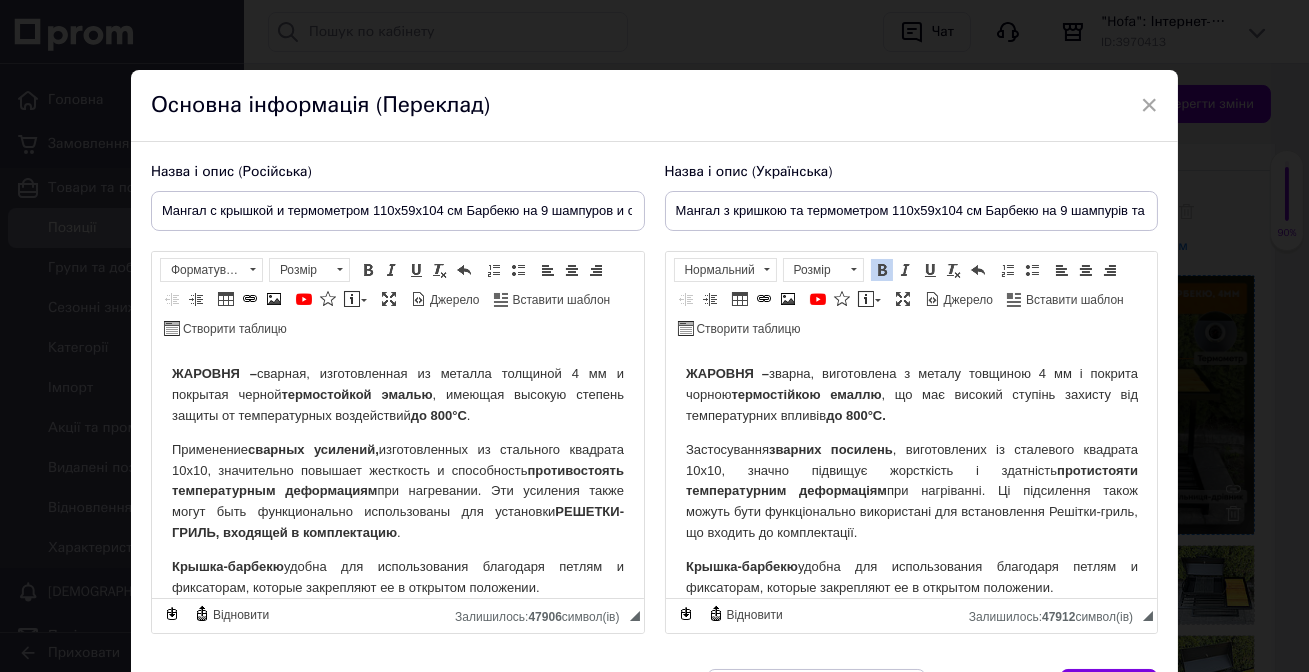 click on "Застосування  зварних посилень , виготовлених із сталевого квадрата 10х10, значно підвищує жорсткість і здатність  протистояти температурним деформаціям  при нагріванні. Ці підсилення також можуть бути функціонально використані для встановлення Решітки-гриль, що входить до комплектації." at bounding box center [911, 492] 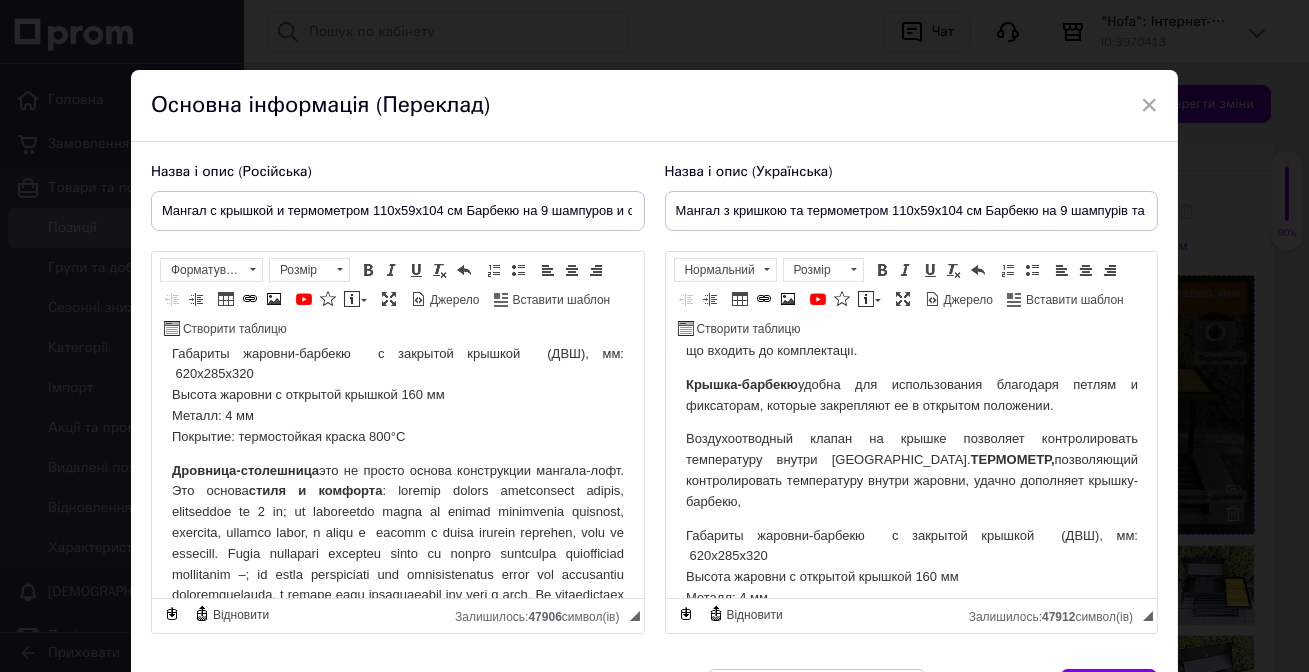 scroll, scrollTop: 181, scrollLeft: 0, axis: vertical 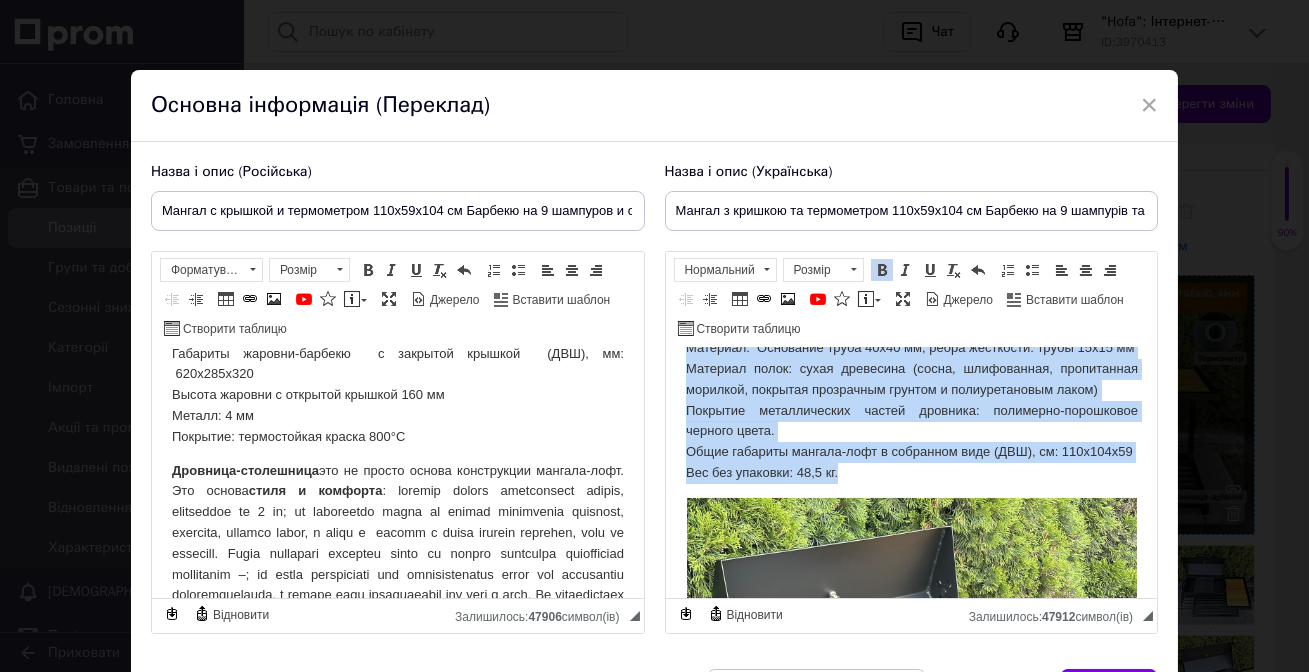 drag, startPoint x: 682, startPoint y: 474, endPoint x: 880, endPoint y: 528, distance: 205.23158 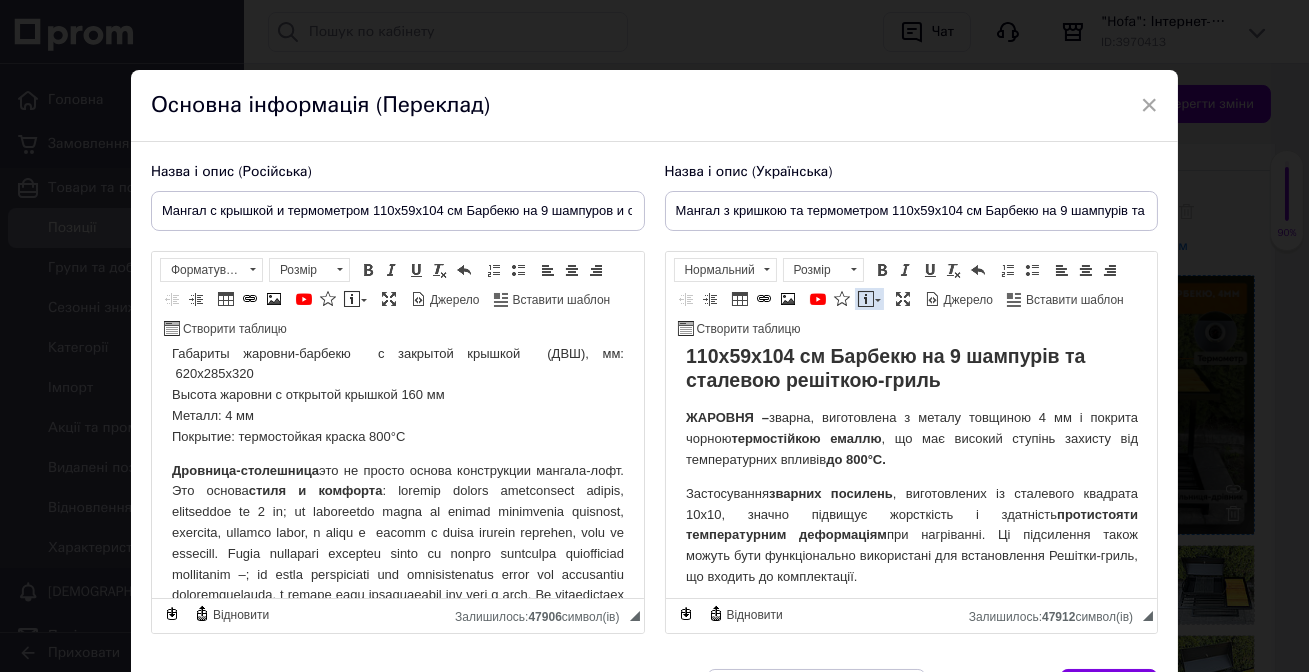 scroll, scrollTop: 0, scrollLeft: 0, axis: both 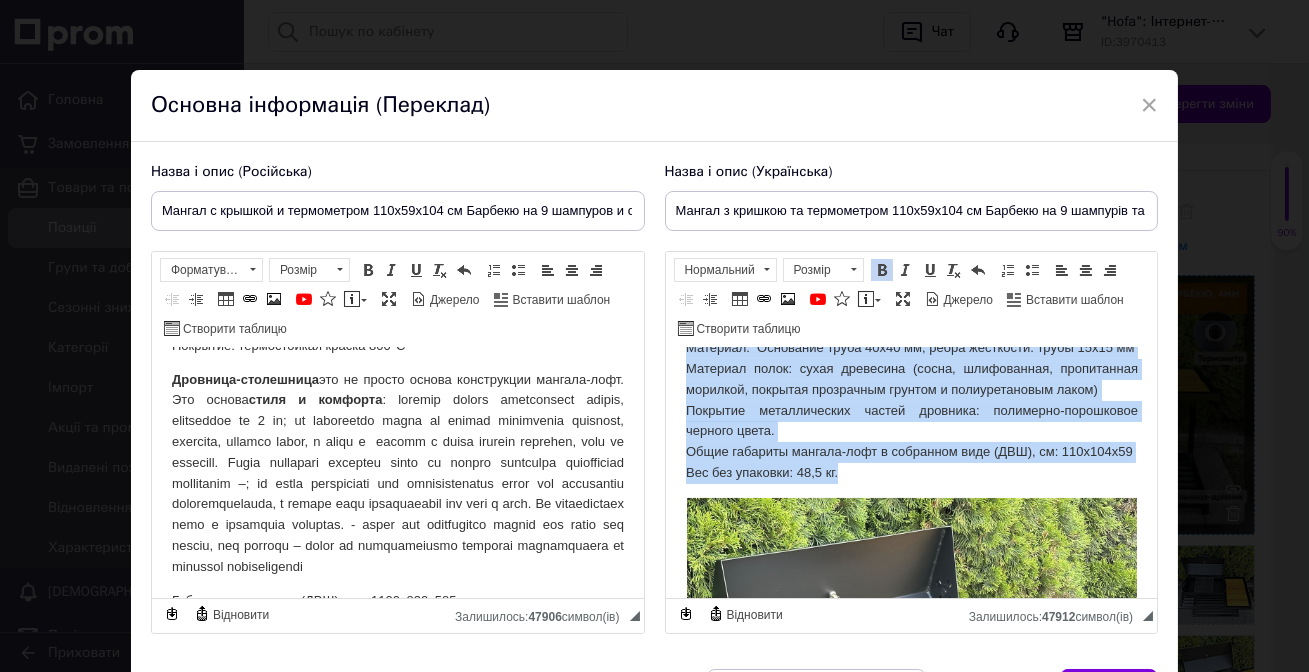 drag, startPoint x: 675, startPoint y: 478, endPoint x: 976, endPoint y: 527, distance: 304.96228 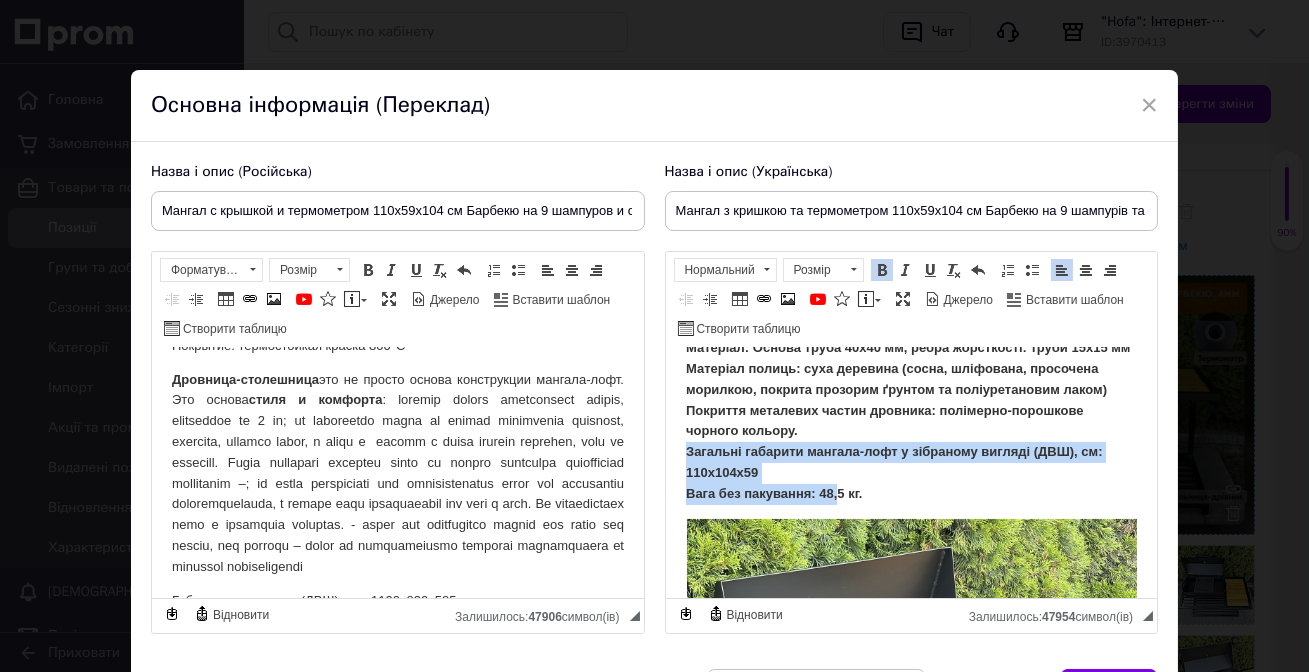 drag, startPoint x: 889, startPoint y: 526, endPoint x: 854, endPoint y: 535, distance: 36.138622 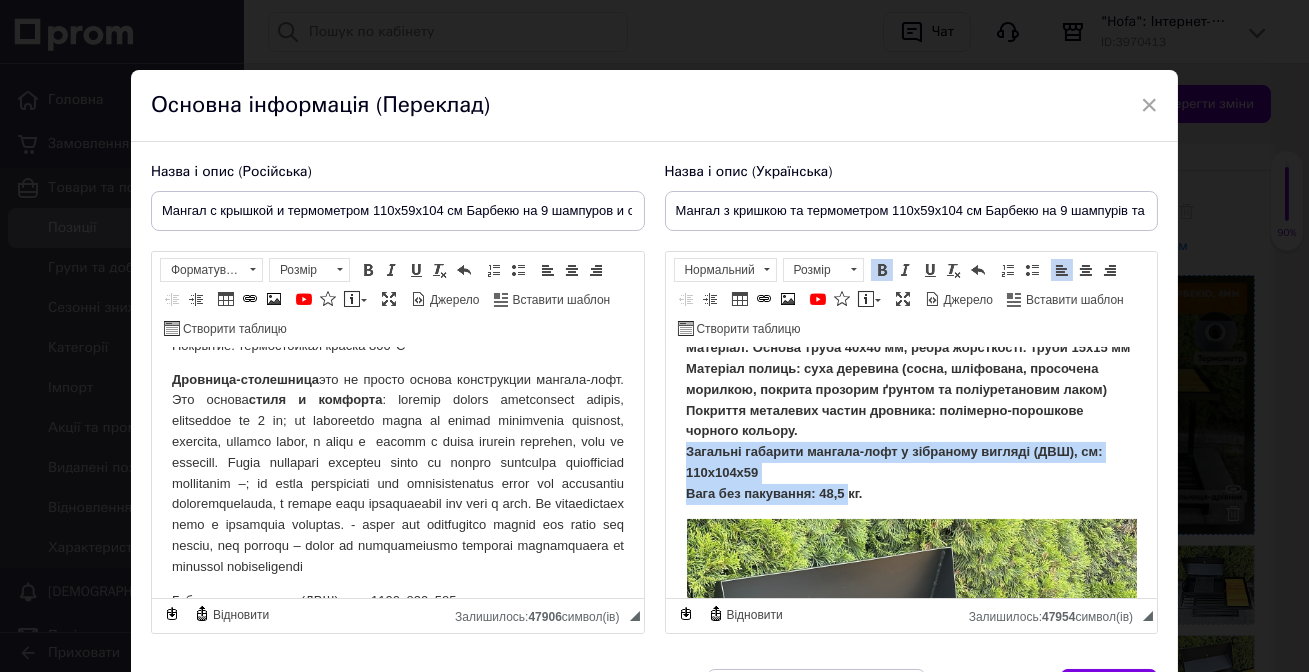 click on "Габарити дровниці: (ДВШ), мм: 1100х830х585 Матеріал: Основа труба 40х40 мм, ребра жорсткості: труби 15х15 мм Матеріал полиць: суха деревина (сосна, шліфована, просочена морилкою, покрита прозорим ґрунтом та поліуретановим лаком) Покриття металевих частин дровника: полімерно-порошкове чорного кольору. Загальні габарити мангала-лофт у зібраному вигляді (ДВШ), см: 110х104х59 Вага без пакування: 48,5 кг." at bounding box center (907, 410) 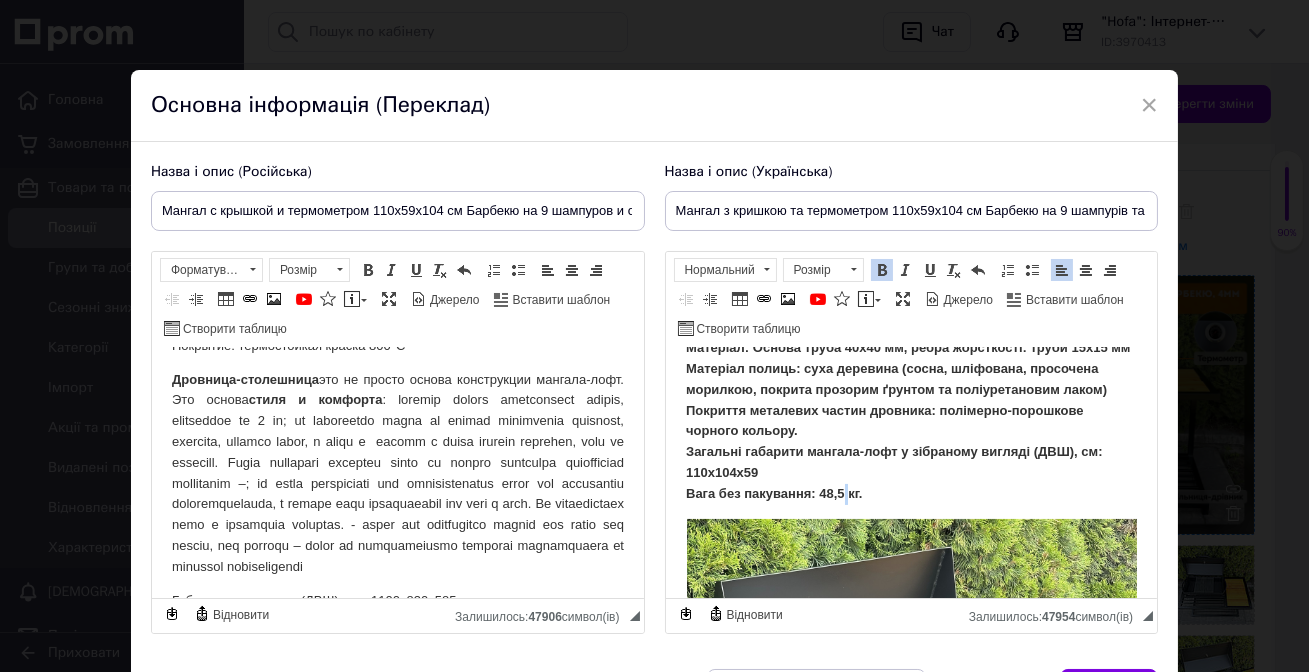 click on "Габарити дровниці: (ДВШ), мм: 1100х830х585 Матеріал: Основа труба 40х40 мм, ребра жорсткості: труби 15х15 мм Матеріал полиць: суха деревина (сосна, шліфована, просочена морилкою, покрита прозорим ґрунтом та поліуретановим лаком) Покриття металевих частин дровника: полімерно-порошкове чорного кольору. Загальні габарити мангала-лофт у зібраному вигляді (ДВШ), см: 110х104х59 Вага без пакування: 48,5 кг." at bounding box center (907, 410) 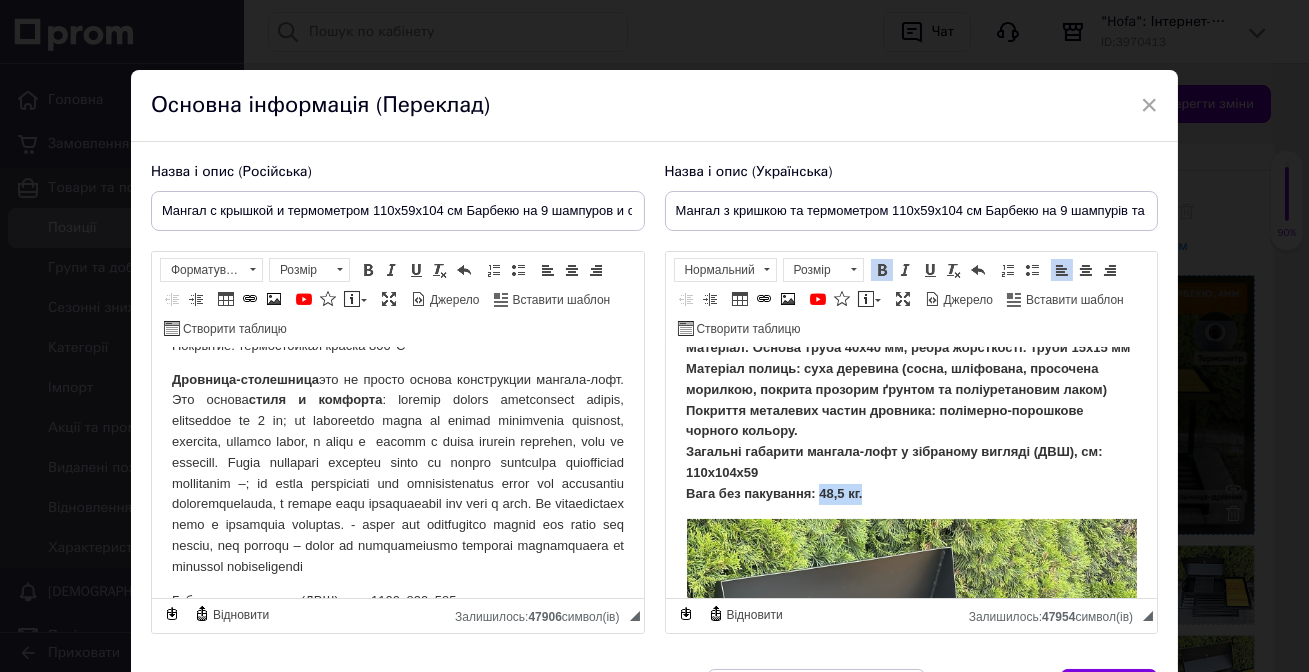 drag, startPoint x: 816, startPoint y: 532, endPoint x: 868, endPoint y: 533, distance: 52.009613 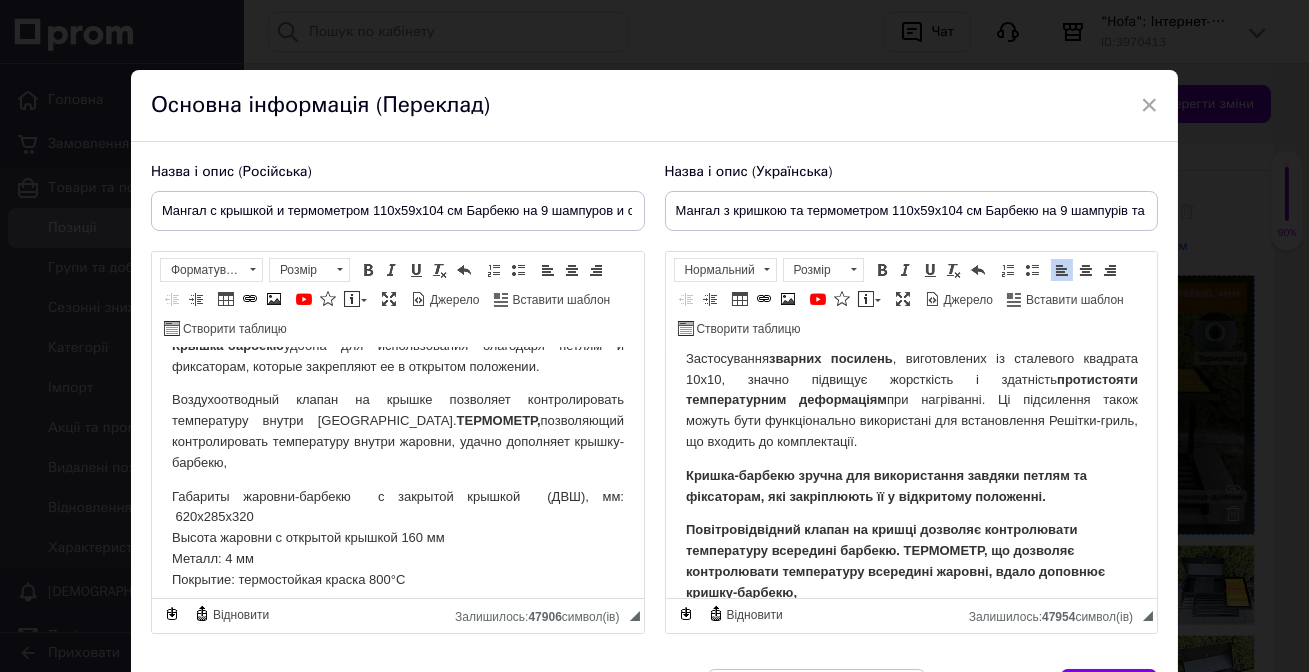 scroll, scrollTop: 272, scrollLeft: 0, axis: vertical 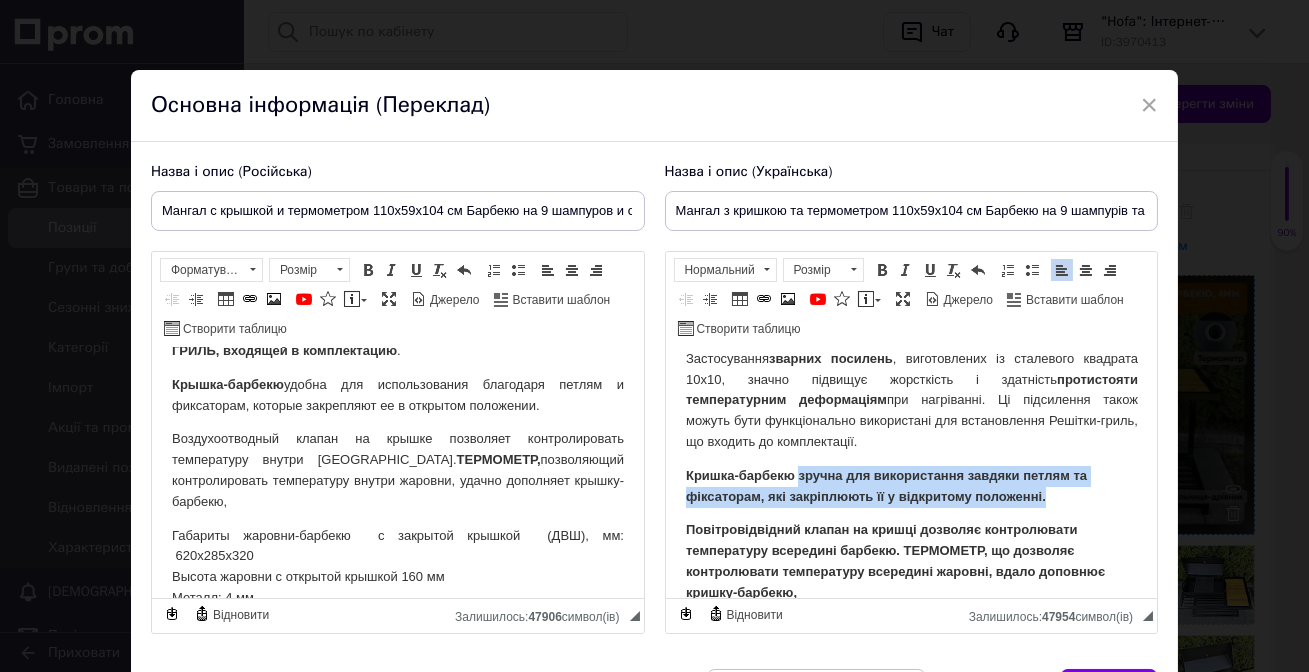 drag, startPoint x: 798, startPoint y: 474, endPoint x: 1091, endPoint y: 502, distance: 294.33484 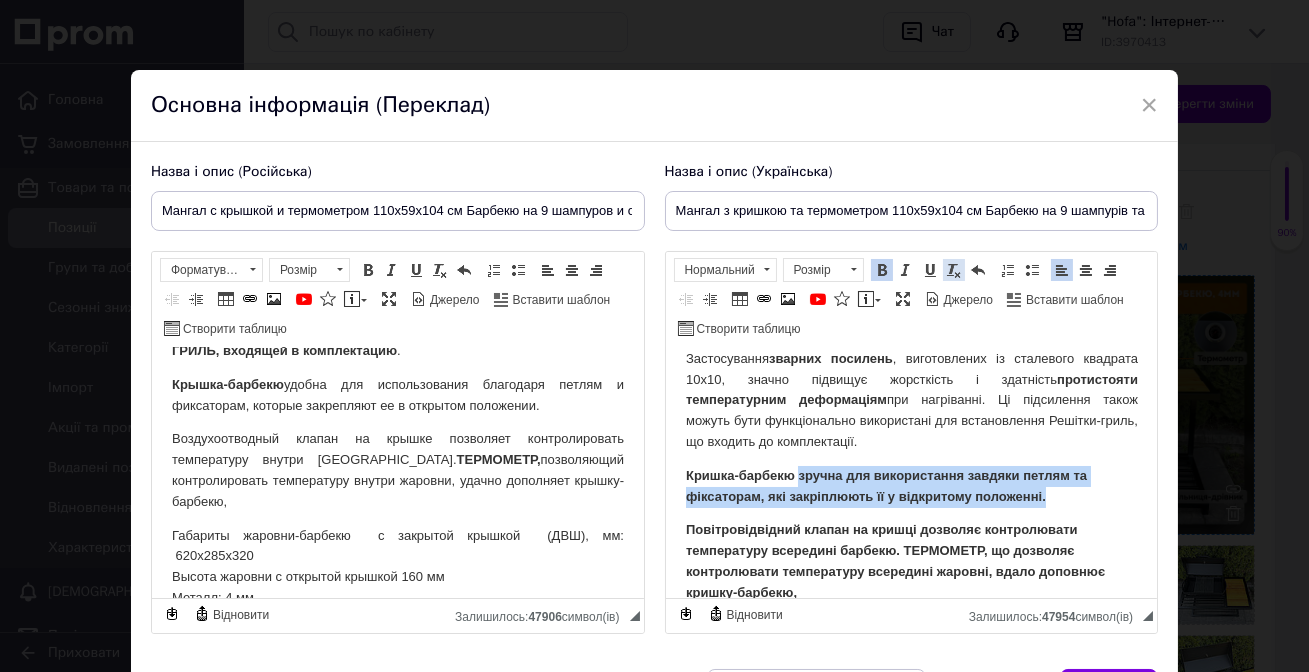 click at bounding box center [954, 270] 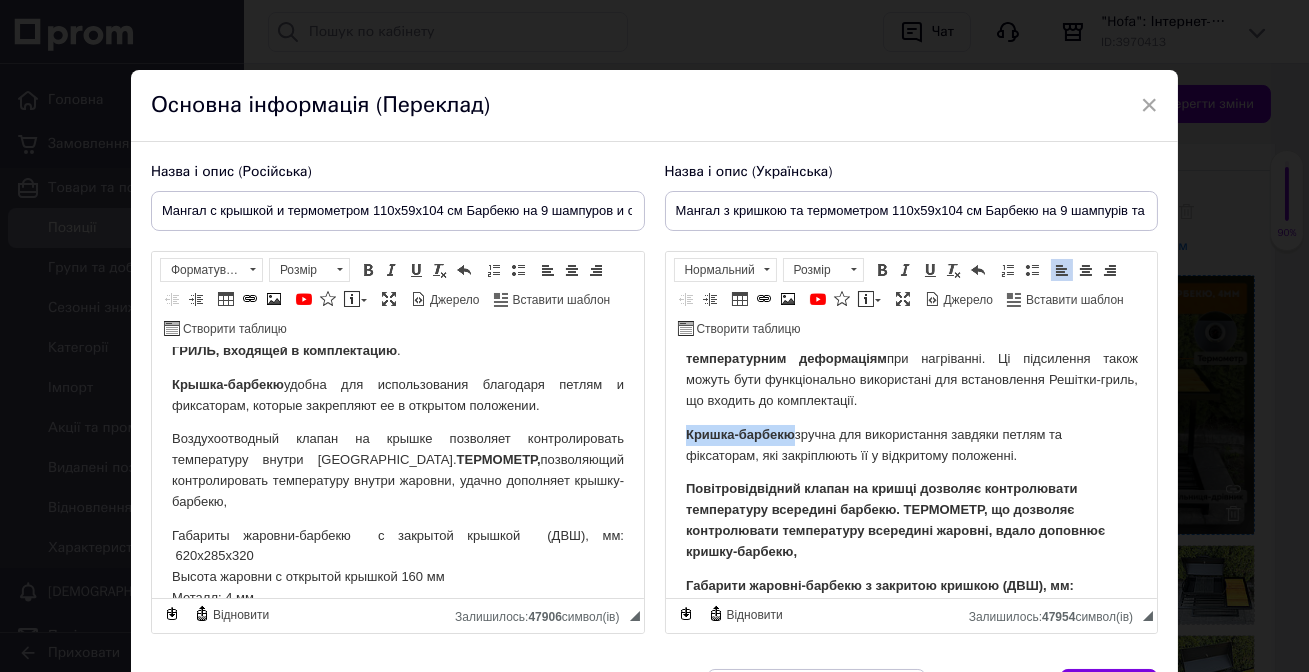 scroll, scrollTop: 272, scrollLeft: 0, axis: vertical 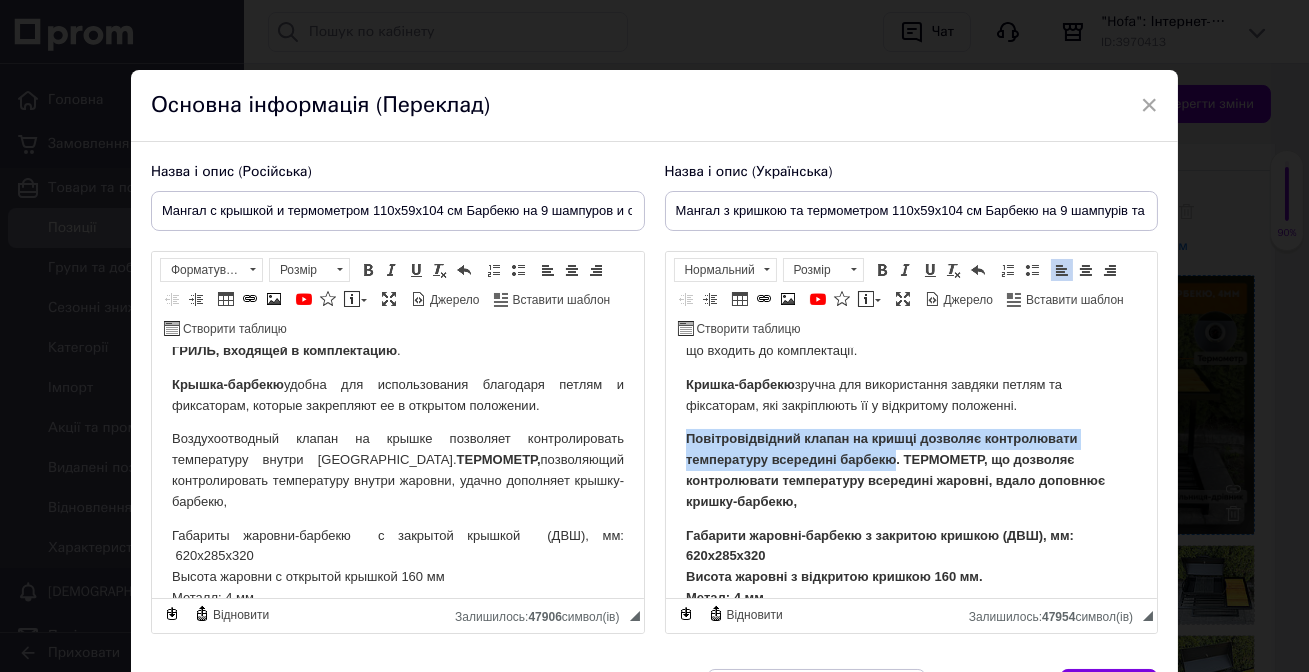 drag, startPoint x: 894, startPoint y: 463, endPoint x: 723, endPoint y: 389, distance: 186.32498 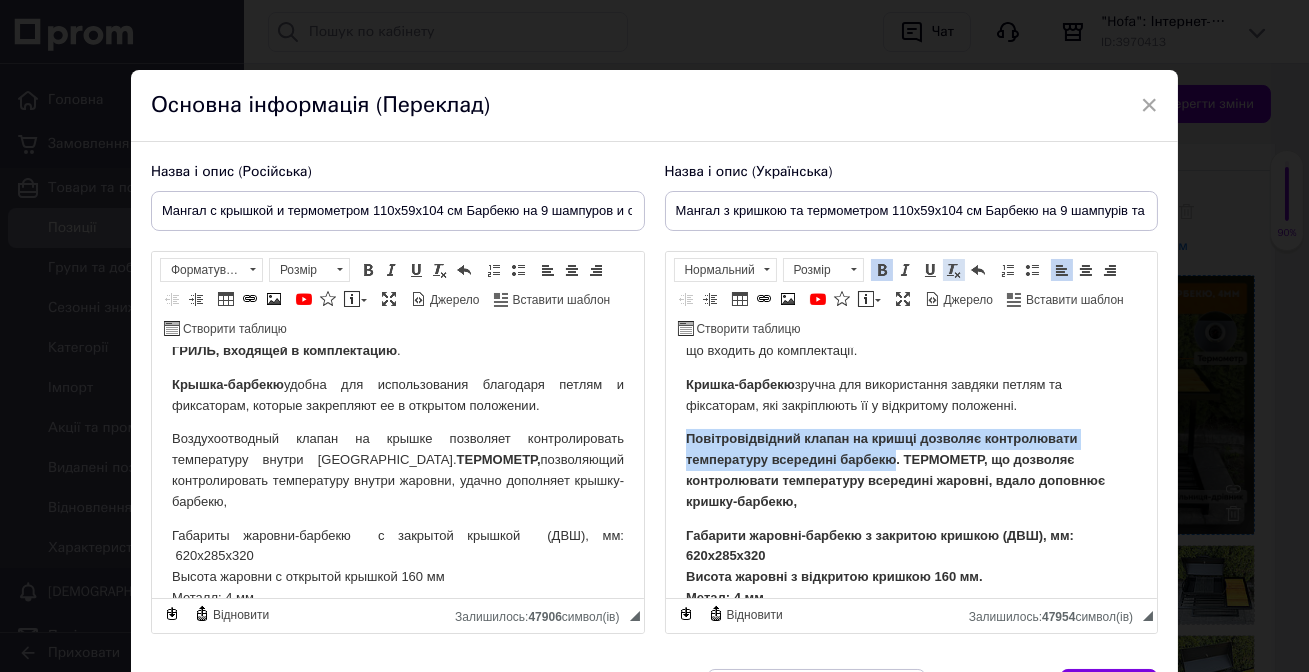click at bounding box center (954, 270) 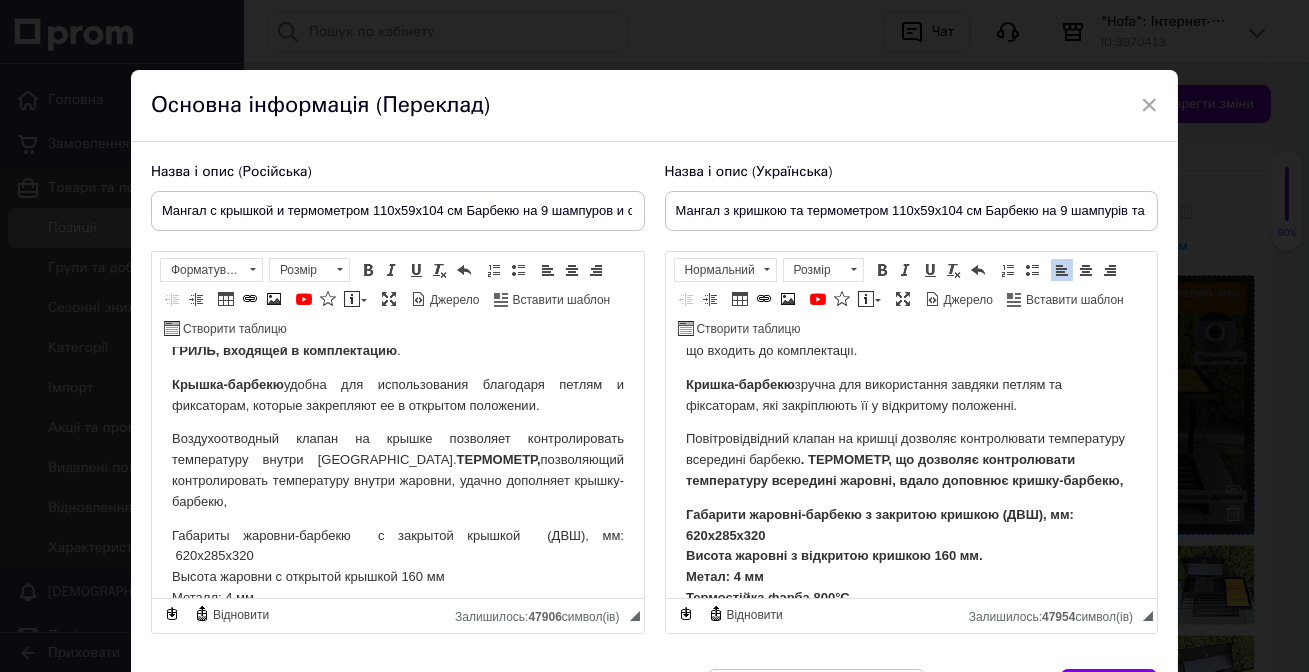 click on ". ТЕРМОМЕТР, що дозволяє контролювати температуру всередині жаровні, вдало доповнює кришку-барбекю," at bounding box center [903, 470] 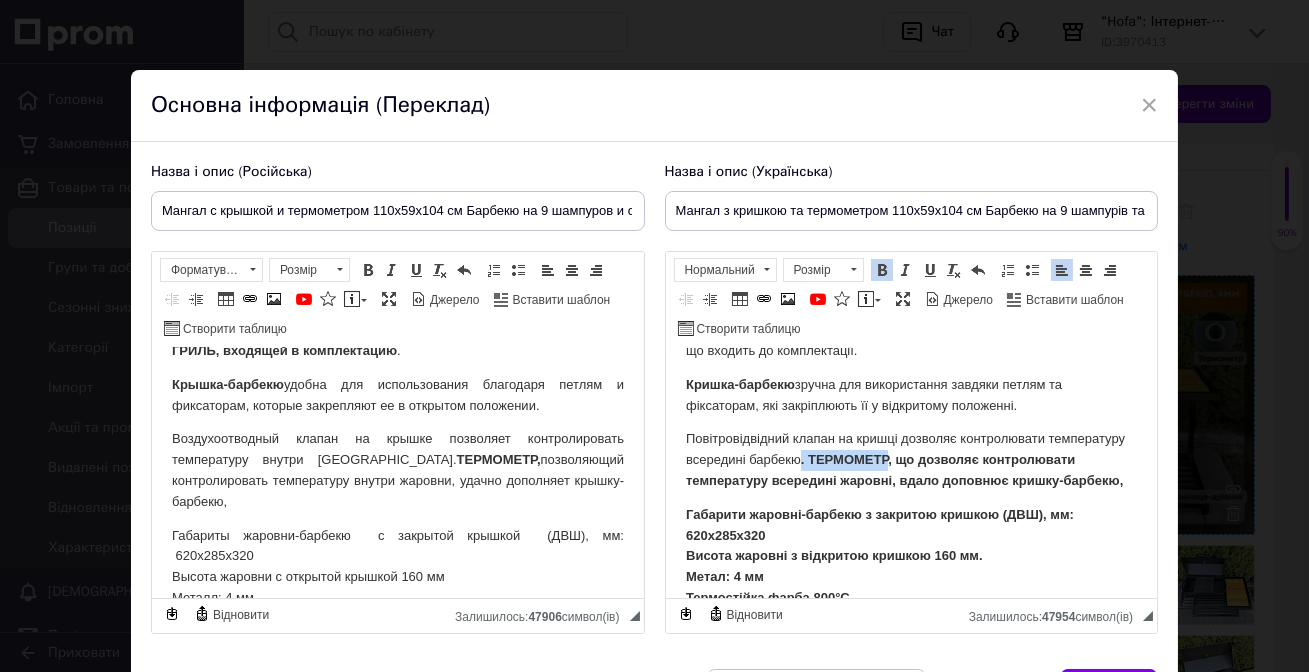 click on ". ТЕРМОМЕТР, що дозволяє контролювати температуру всередині жаровні, вдало доповнює кришку-барбекю," at bounding box center (903, 470) 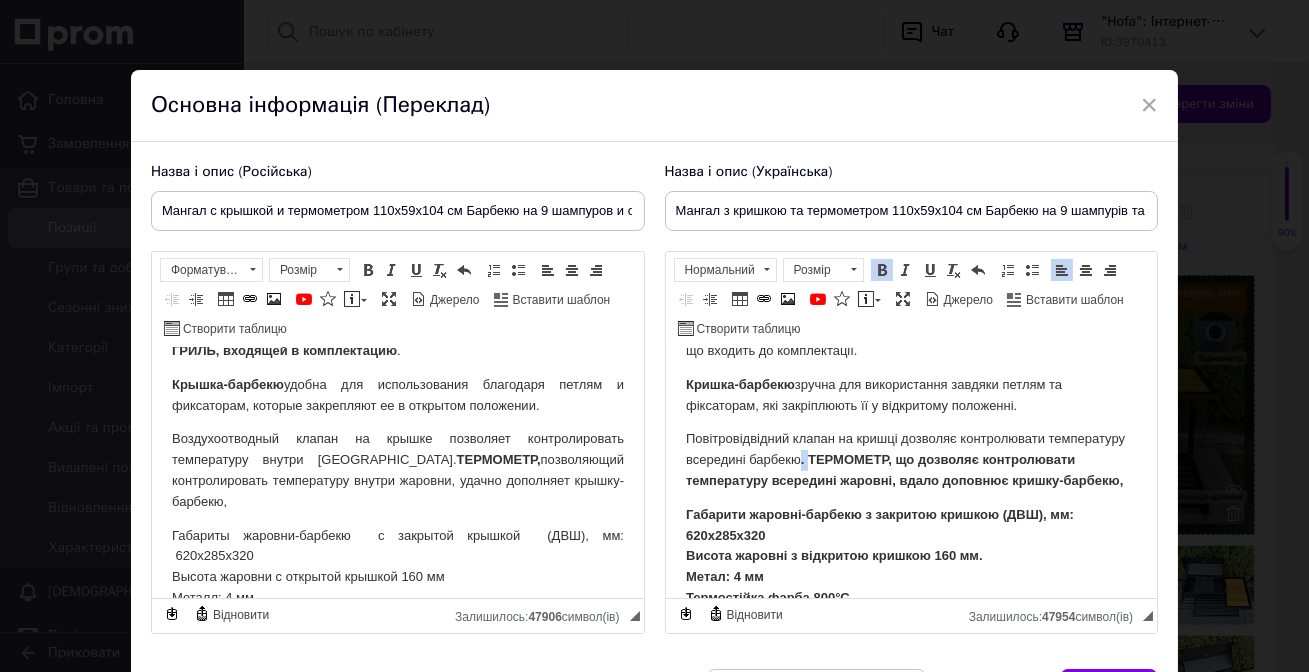 click on ". ТЕРМОМЕТР, що дозволяє контролювати температуру всередині жаровні, вдало доповнює кришку-барбекю," at bounding box center [903, 470] 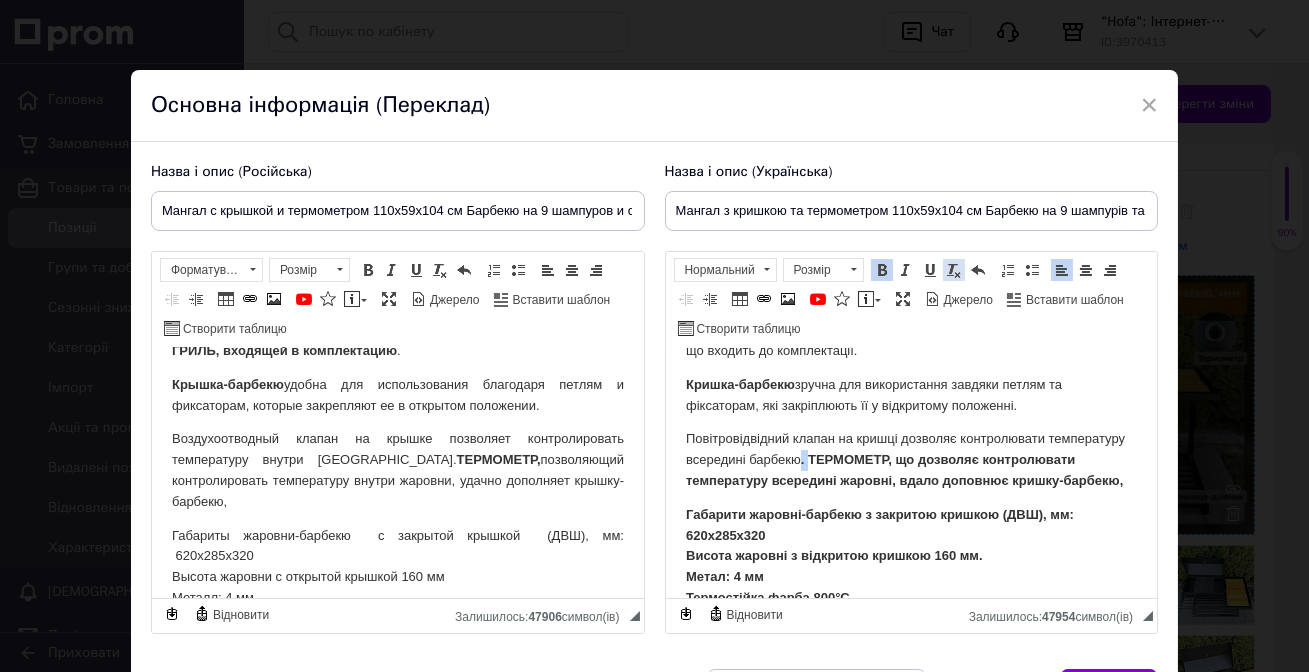 click at bounding box center [954, 270] 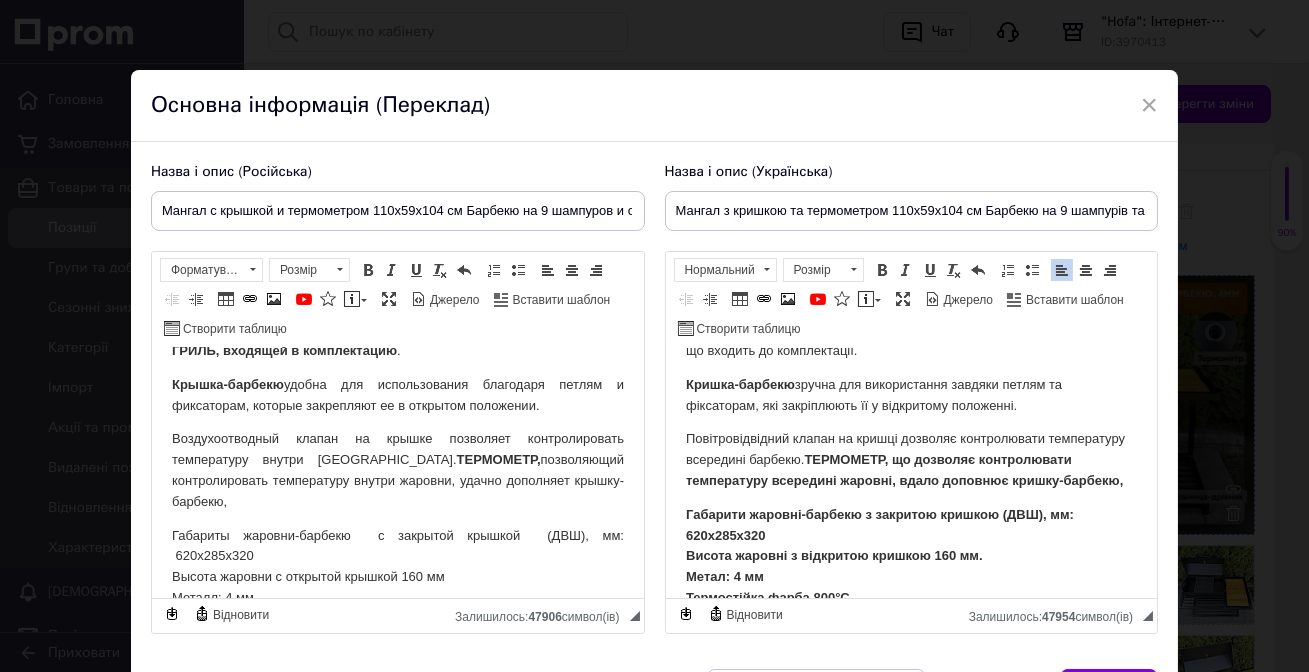 click on "ТЕРМОМЕТР, що дозволяє контролювати температуру всередині жаровні, вдало доповнює кришку-барбекю," at bounding box center (903, 470) 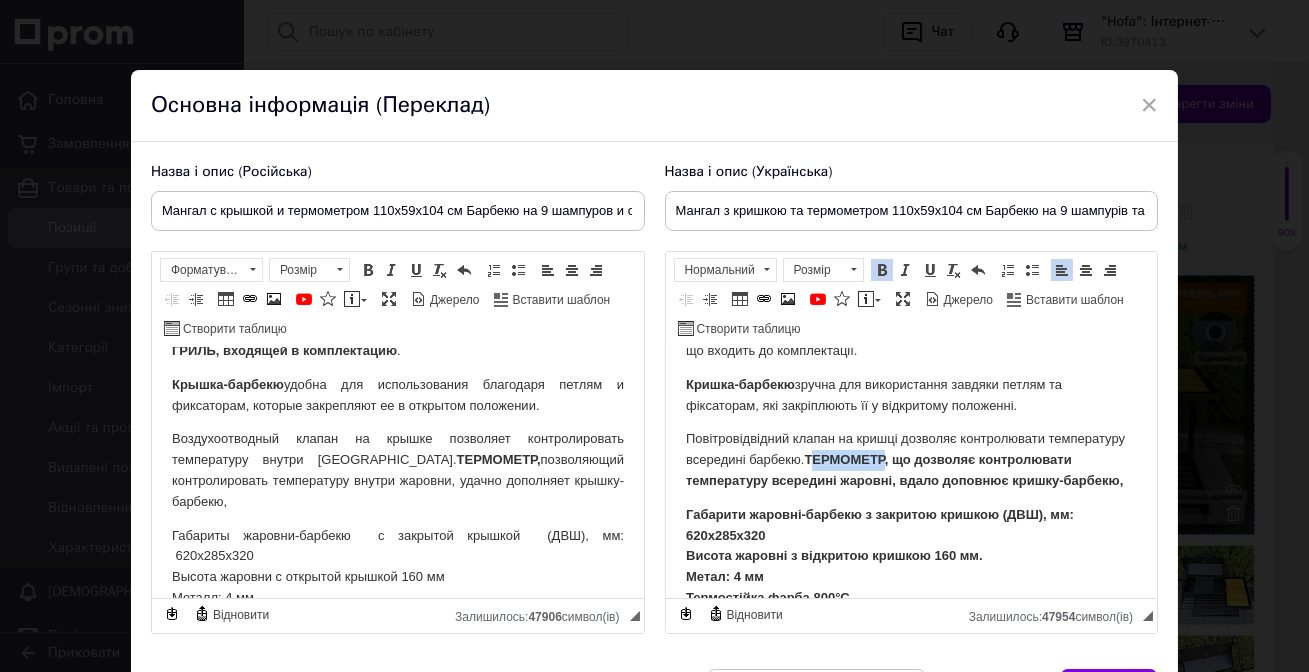 drag, startPoint x: 894, startPoint y: 461, endPoint x: 967, endPoint y: 461, distance: 73 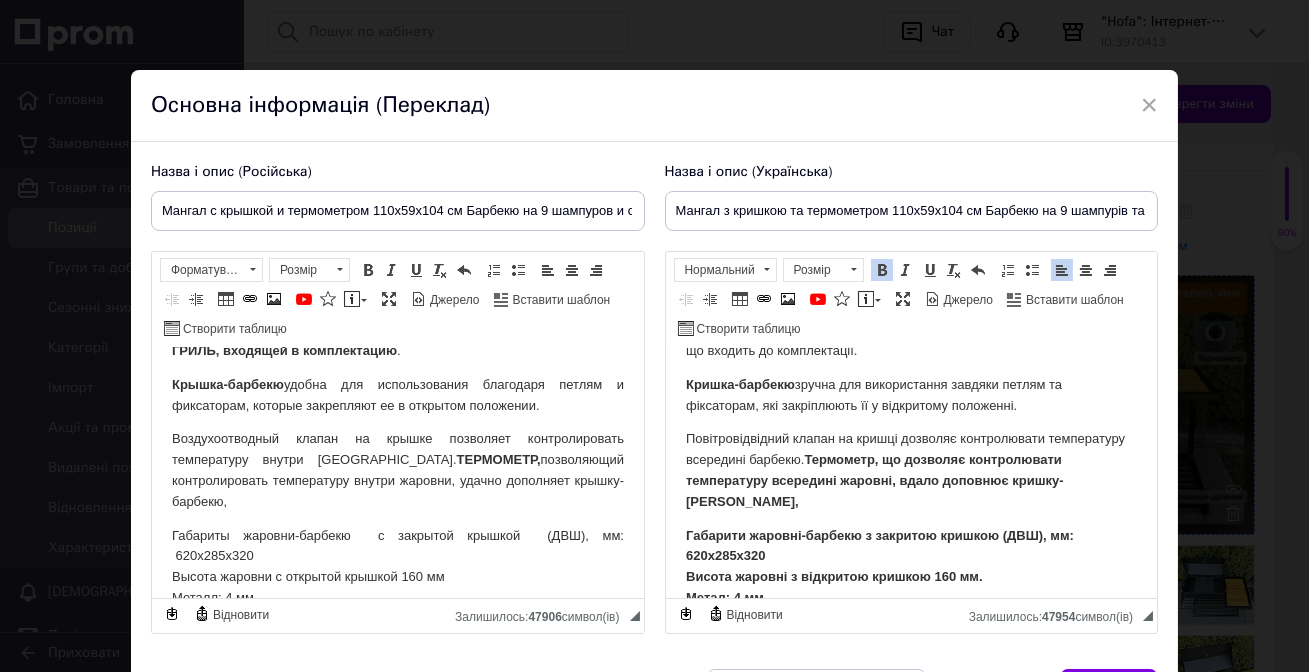 click on "Повітровідвідний клапан на кришці дозволяє контролювати температуру всередині барбекю .  Термометр, що дозволяє контролювати температуру всередині жаровні, вдало доповнює кришку-барбекю," at bounding box center [911, 470] 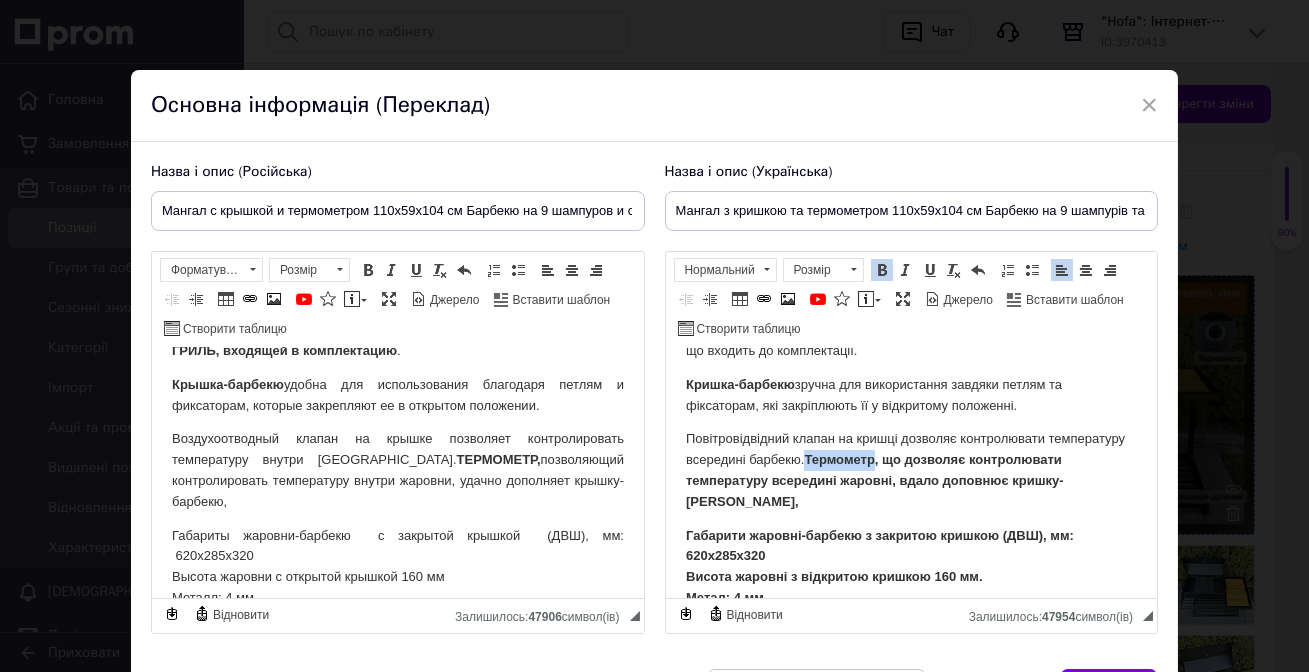 click on "Термометр, що дозволяє контролювати температуру всередині жаровні, вдало доповнює кришку-[PERSON_NAME]," at bounding box center (874, 480) 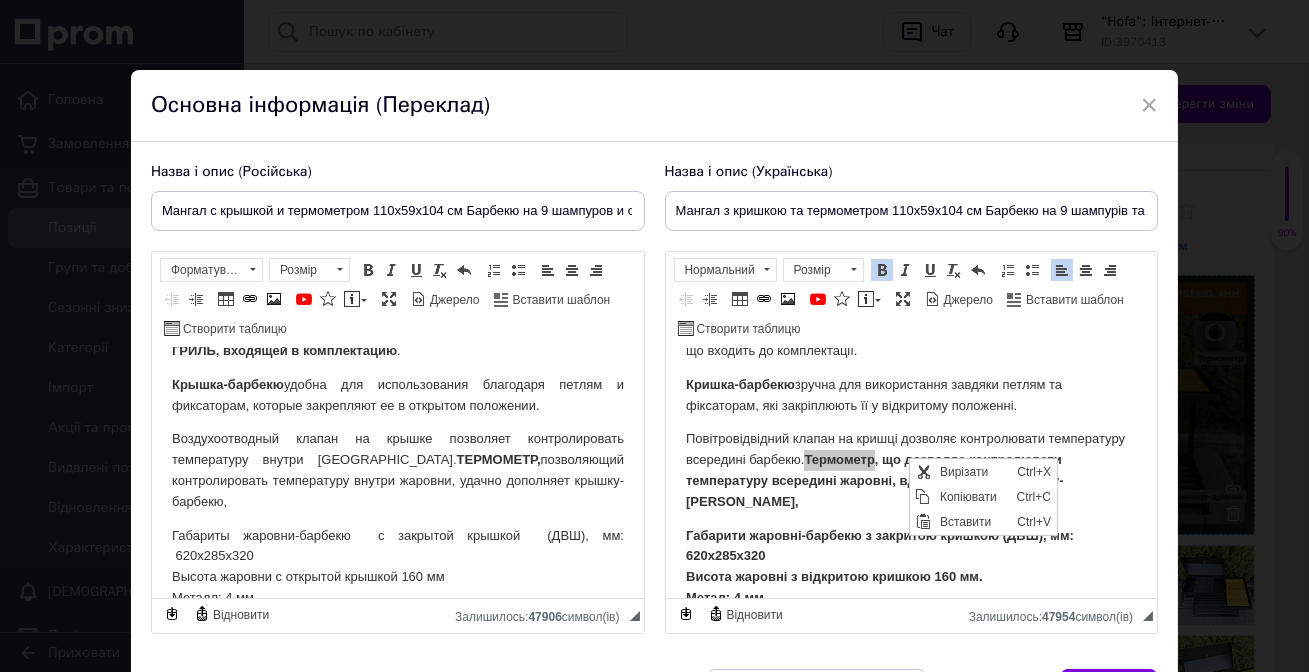 scroll, scrollTop: 0, scrollLeft: 0, axis: both 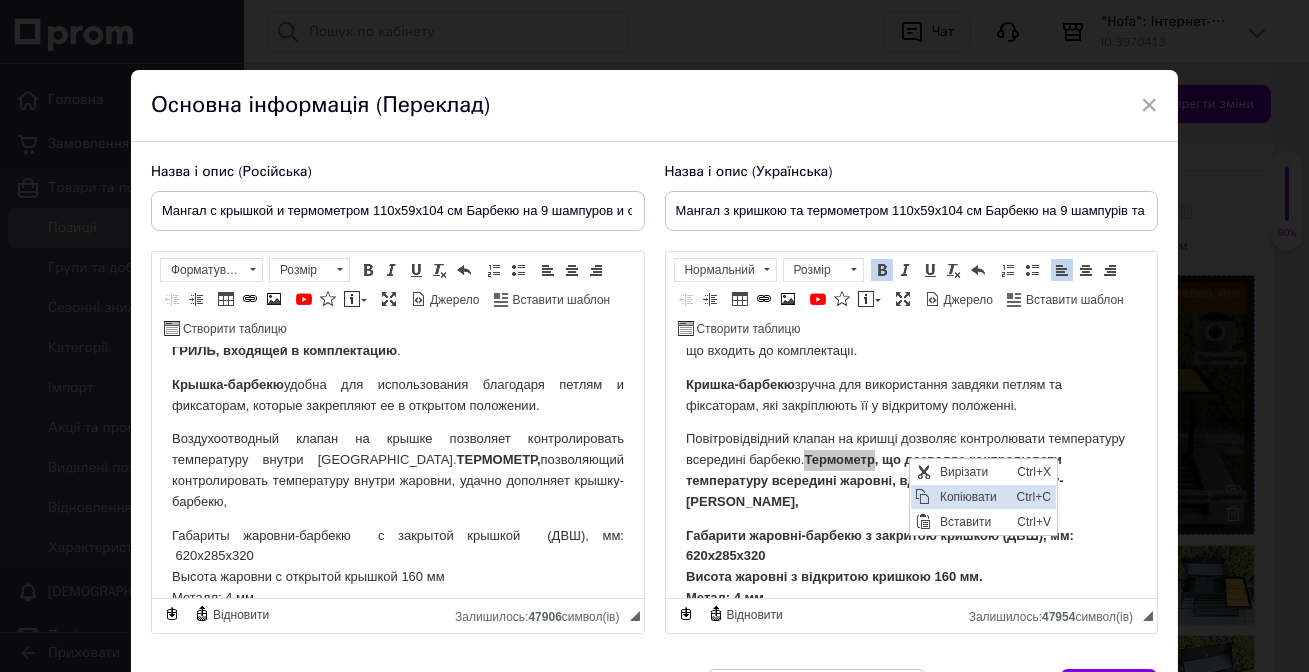 click on "Копіювати" at bounding box center (972, 496) 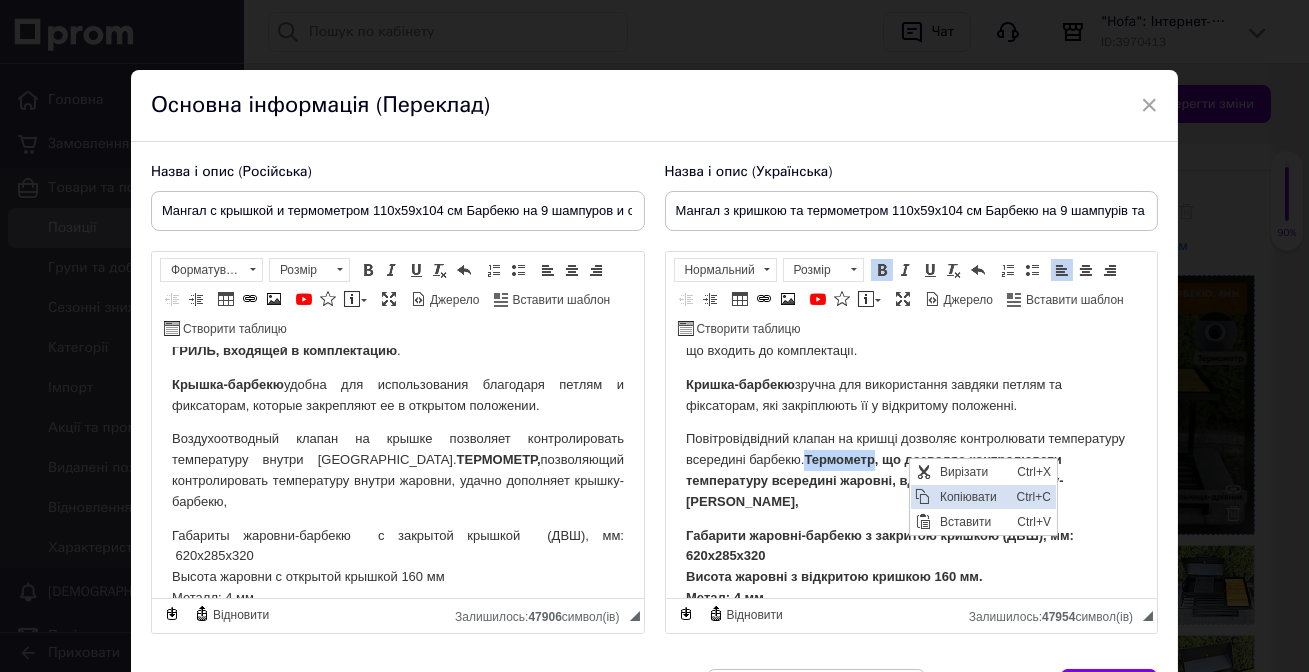 copy on "Термометр" 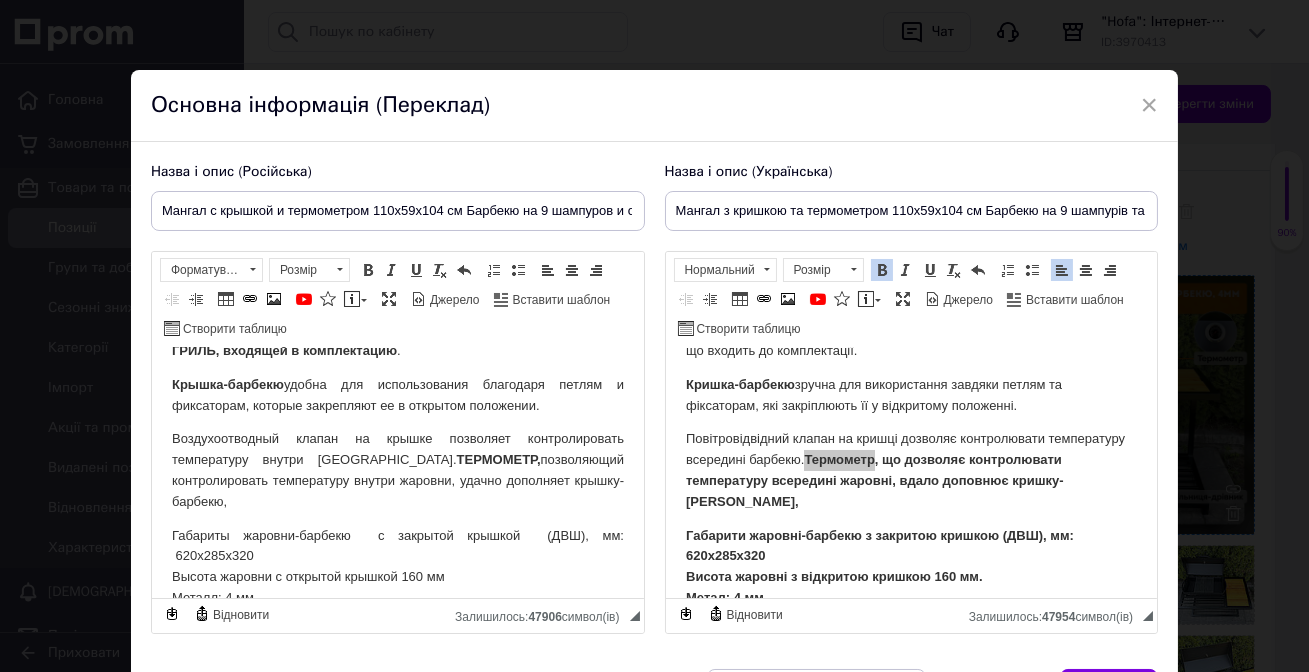 click on "ТЕРМОМЕТР," at bounding box center (498, 459) 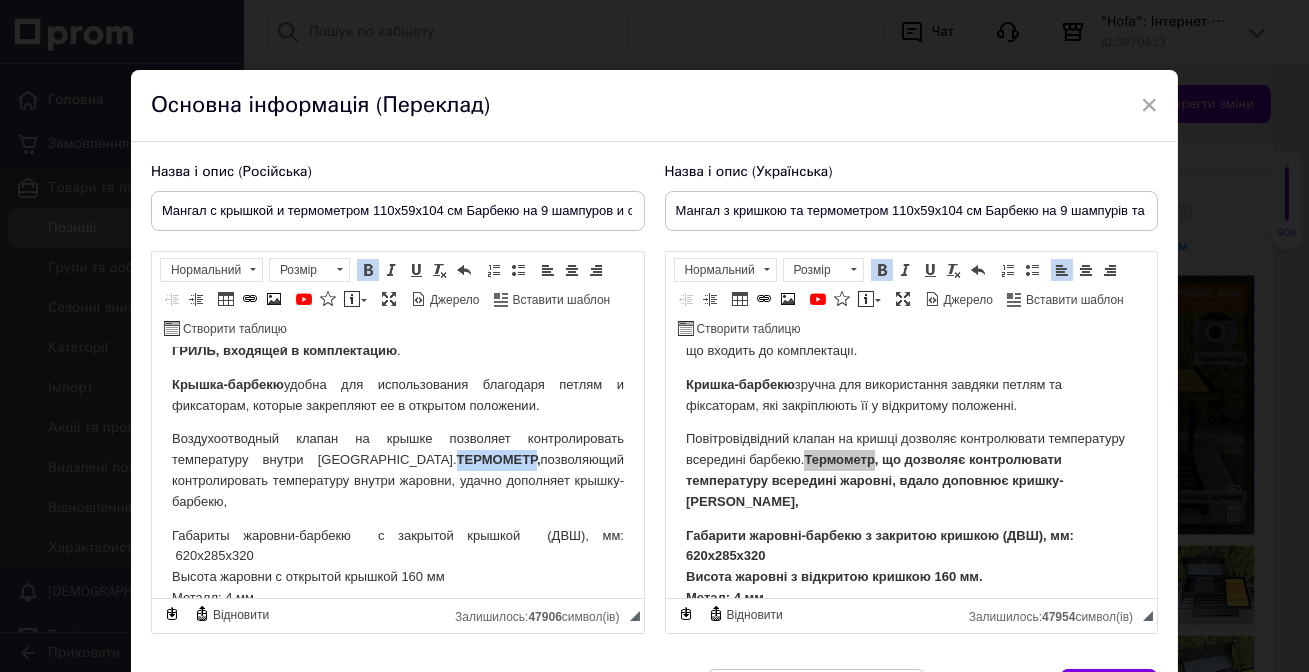 click on "ТЕРМОМЕТР," at bounding box center (498, 459) 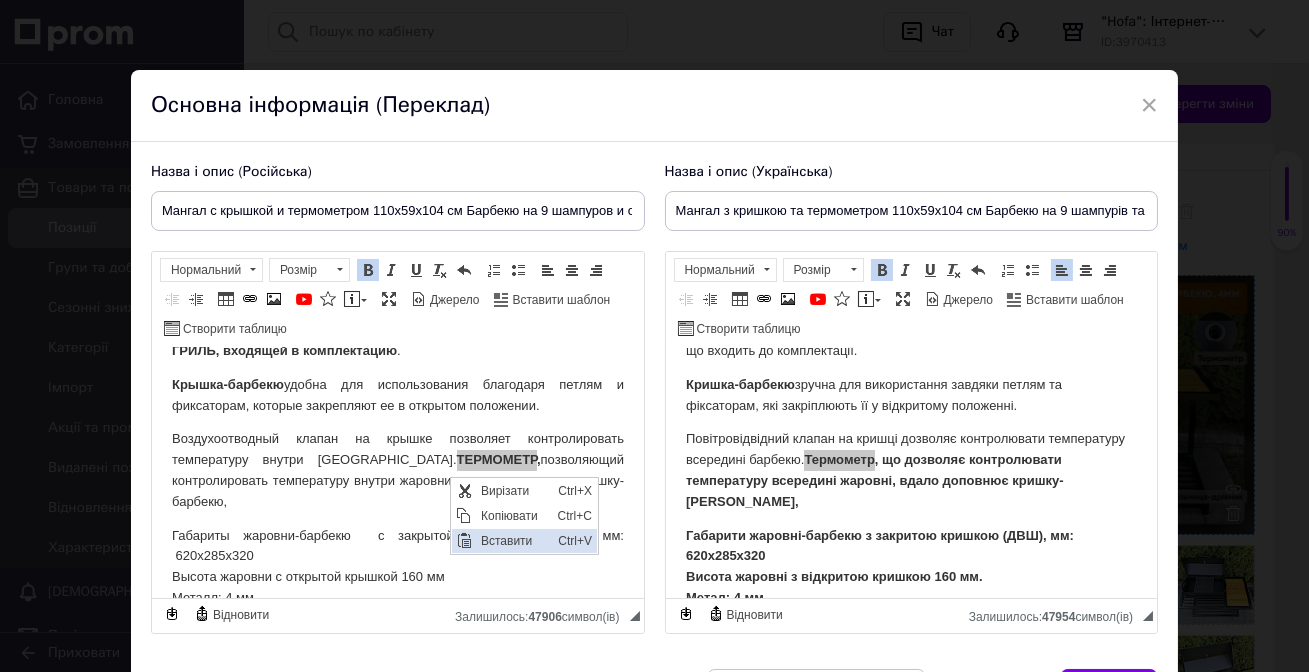 click on "Вставити" at bounding box center (514, 540) 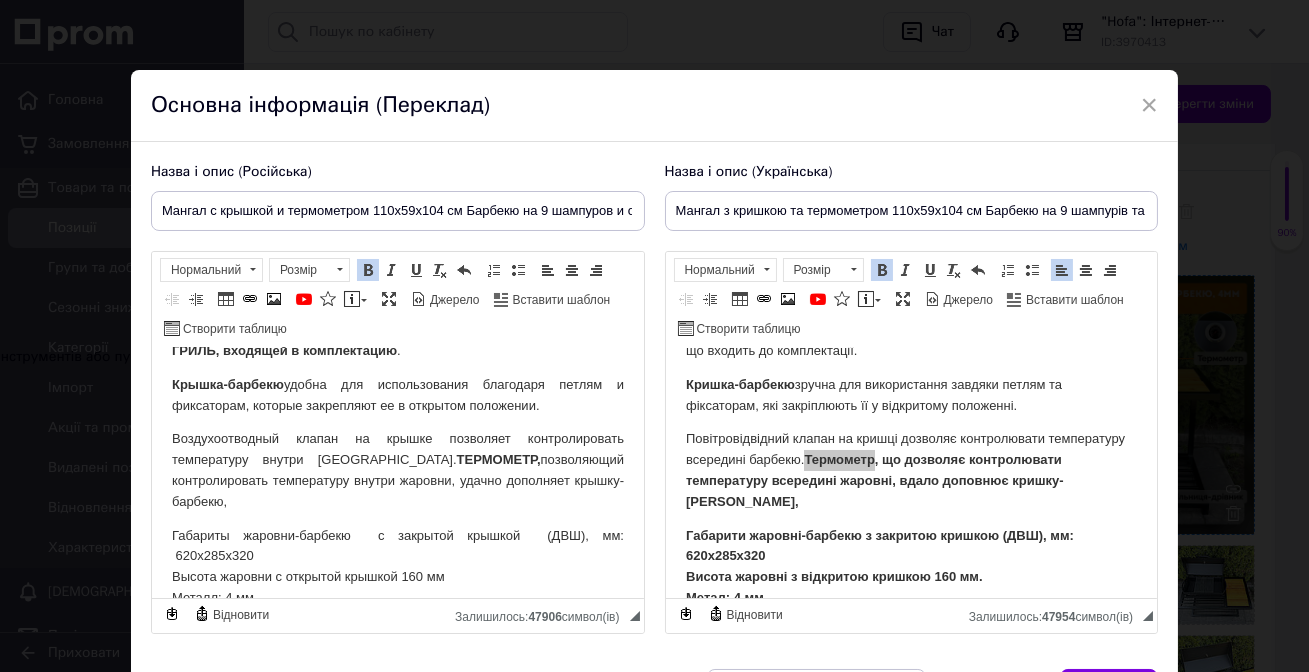 click on "ТЕРМОМЕТР," at bounding box center (498, 459) 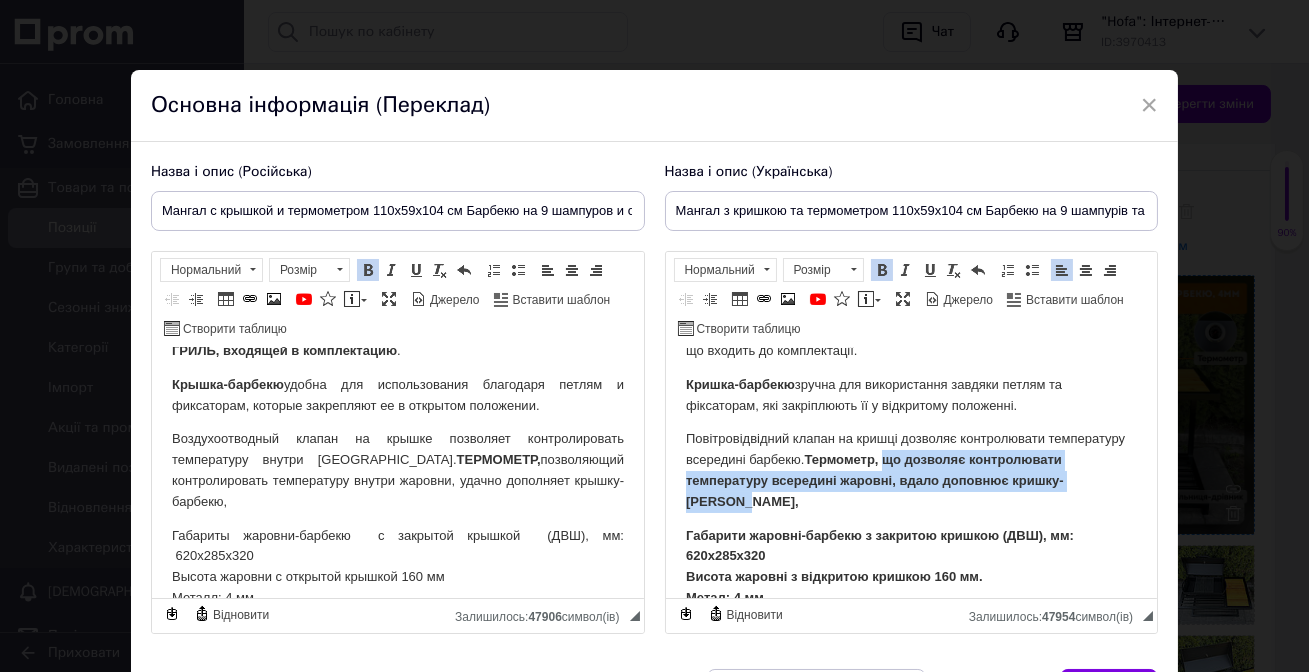 drag, startPoint x: 963, startPoint y: 463, endPoint x: 1126, endPoint y: 507, distance: 168.83424 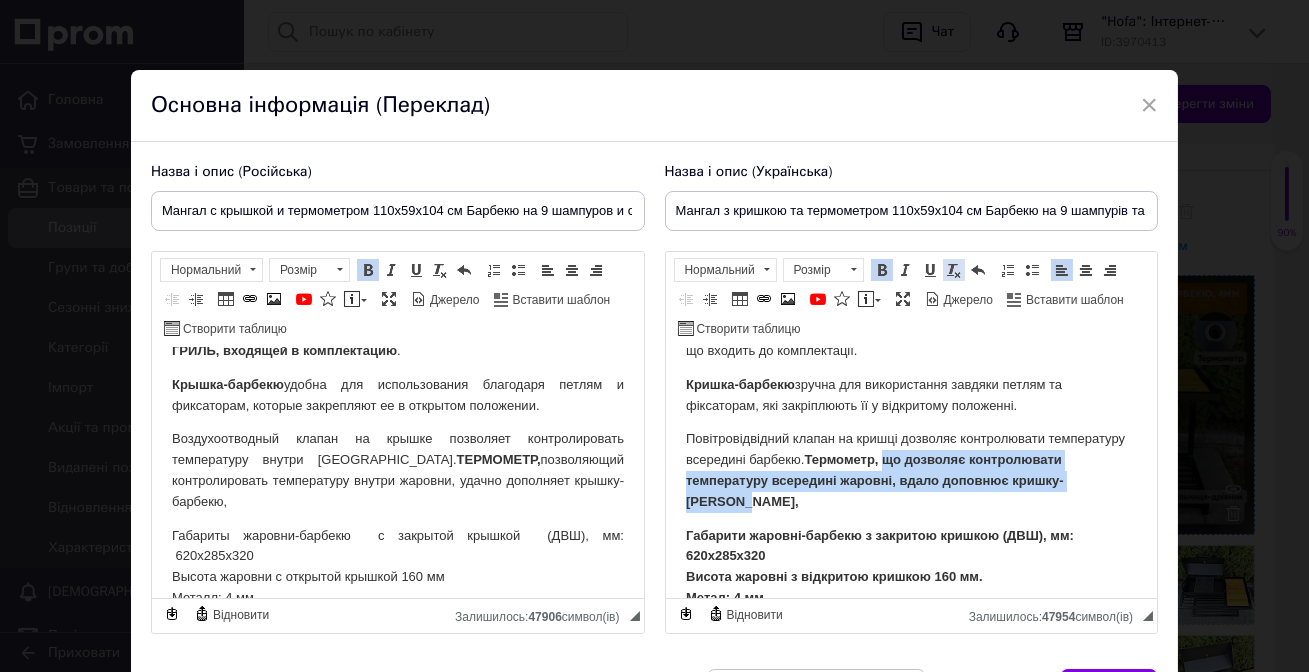 click at bounding box center [954, 270] 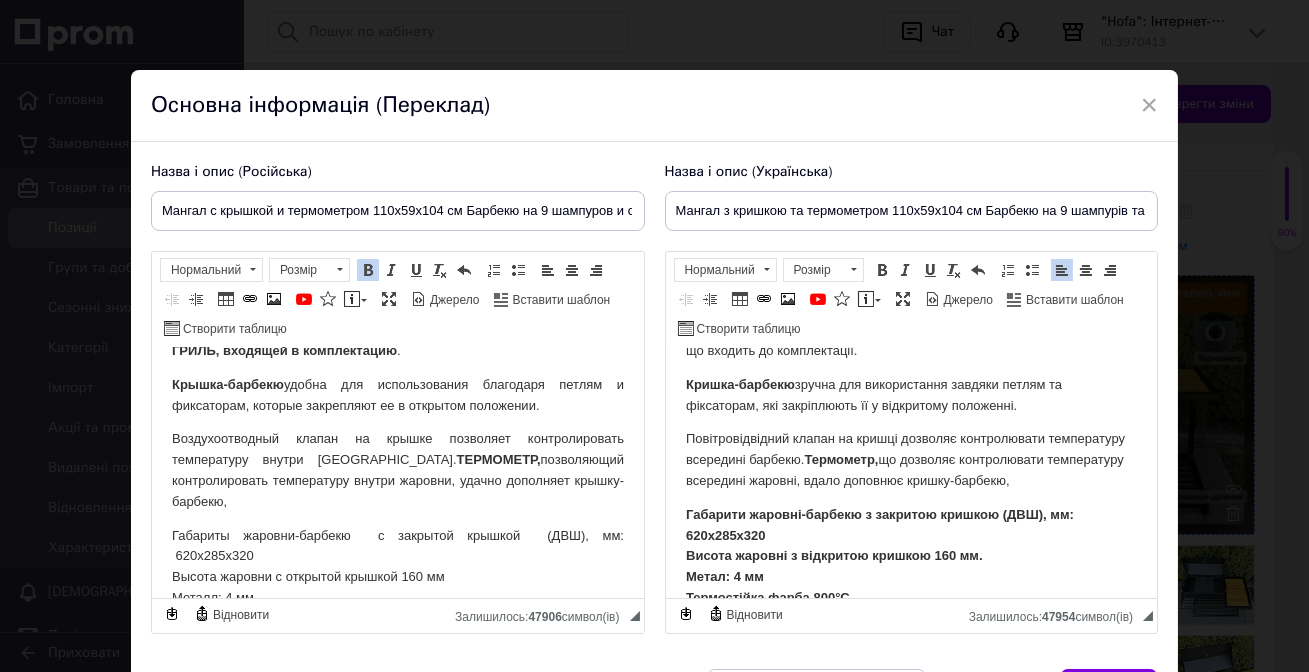 click on "Повітровідвідний клапан на кришці дозволяє контролювати температуру всередині барбекю .  Термометр,  що дозволяє контролювати температуру всередині жаровні, вдало доповнює кришку-барбекю," at bounding box center (911, 460) 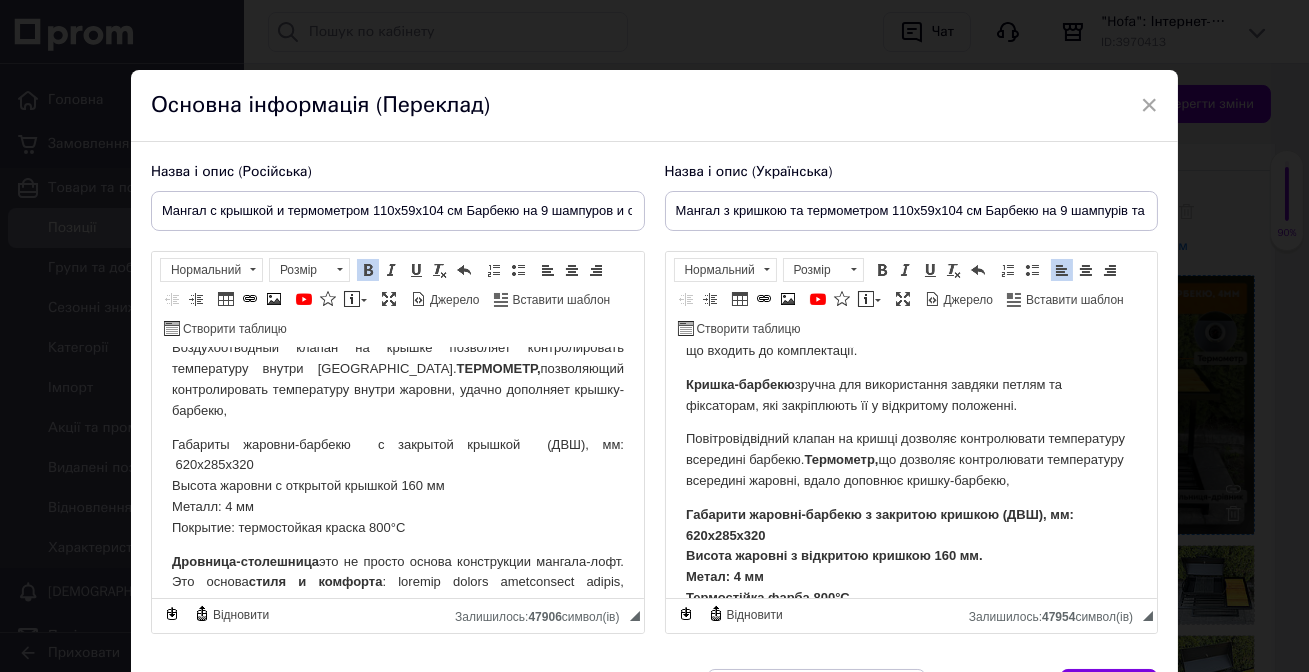 scroll, scrollTop: 363, scrollLeft: 0, axis: vertical 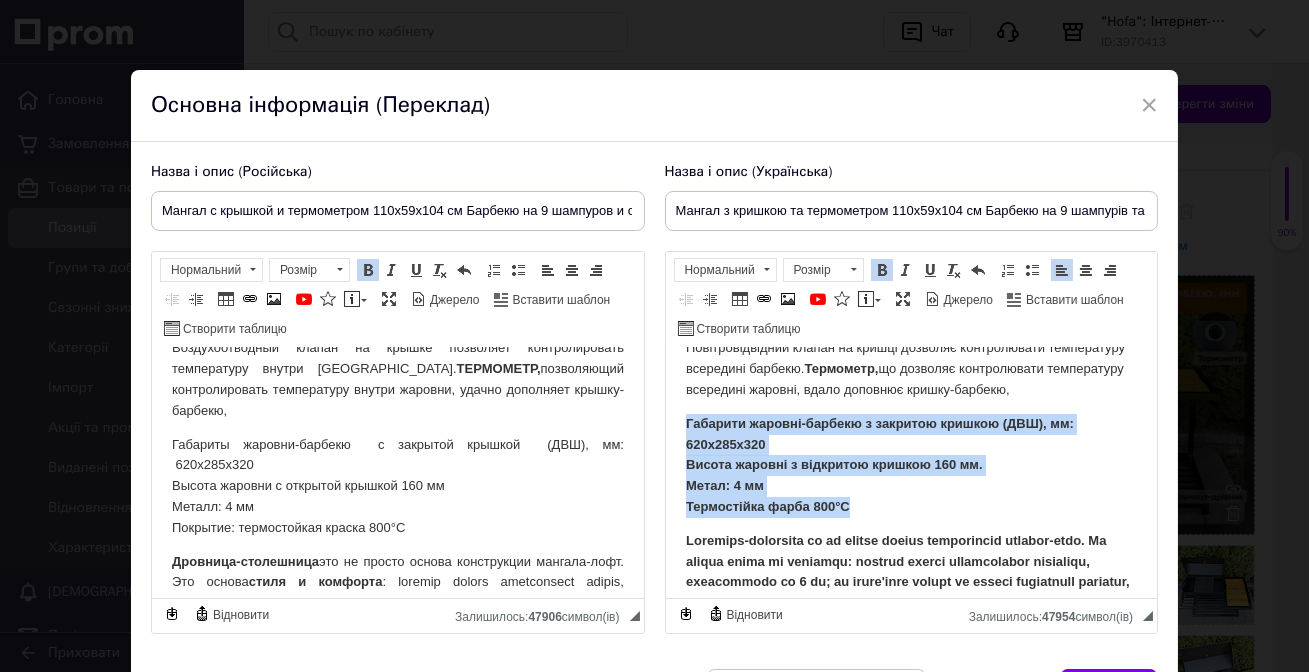 drag, startPoint x: 680, startPoint y: 445, endPoint x: 883, endPoint y: 527, distance: 218.93607 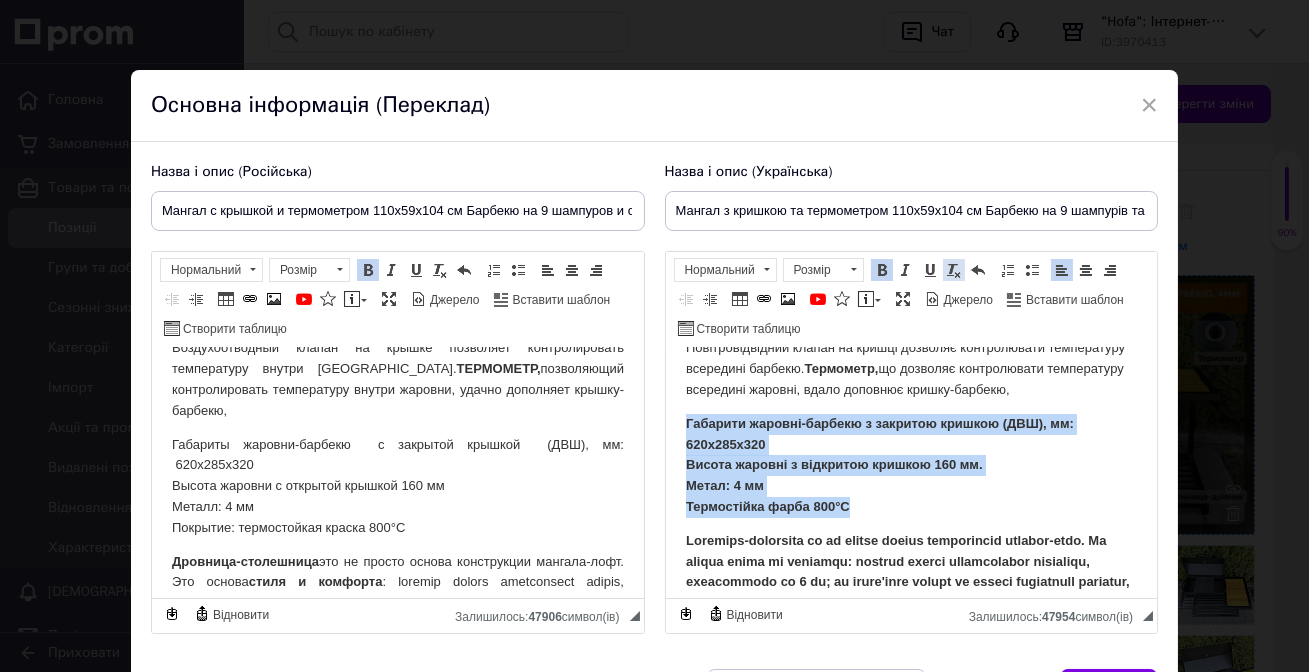 click at bounding box center (954, 270) 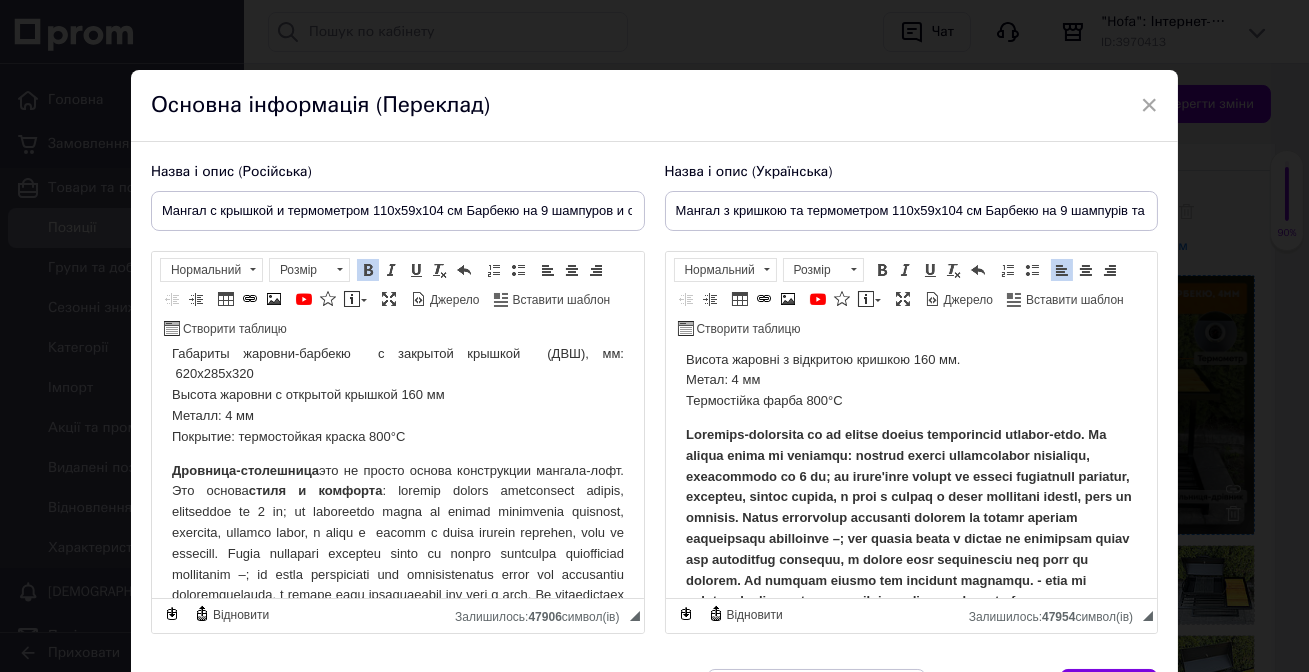 scroll, scrollTop: 454, scrollLeft: 0, axis: vertical 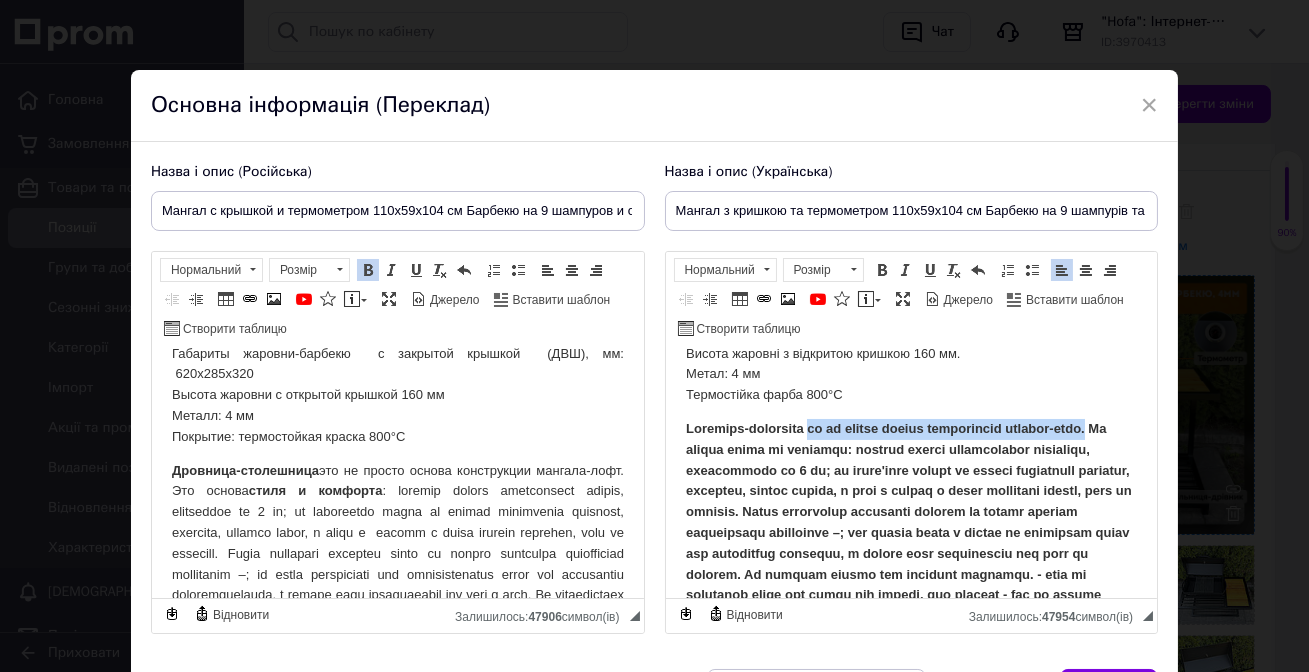 drag, startPoint x: 823, startPoint y: 466, endPoint x: 720, endPoint y: 492, distance: 106.23088 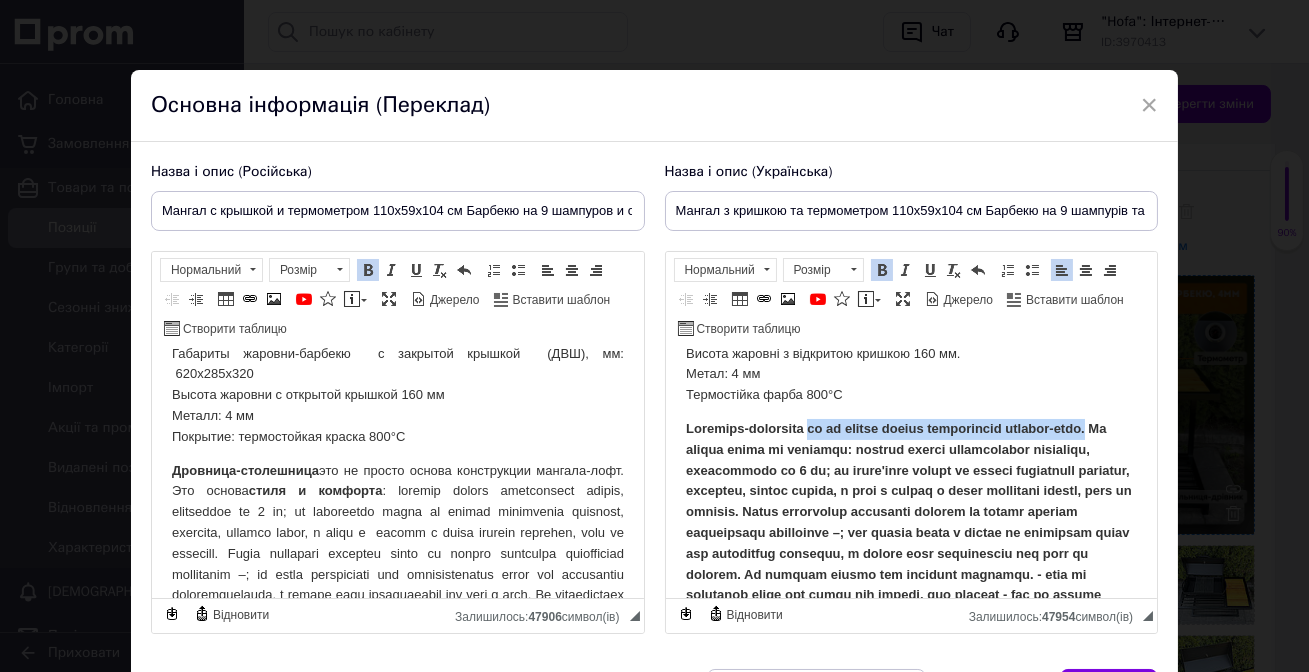 click at bounding box center (882, 270) 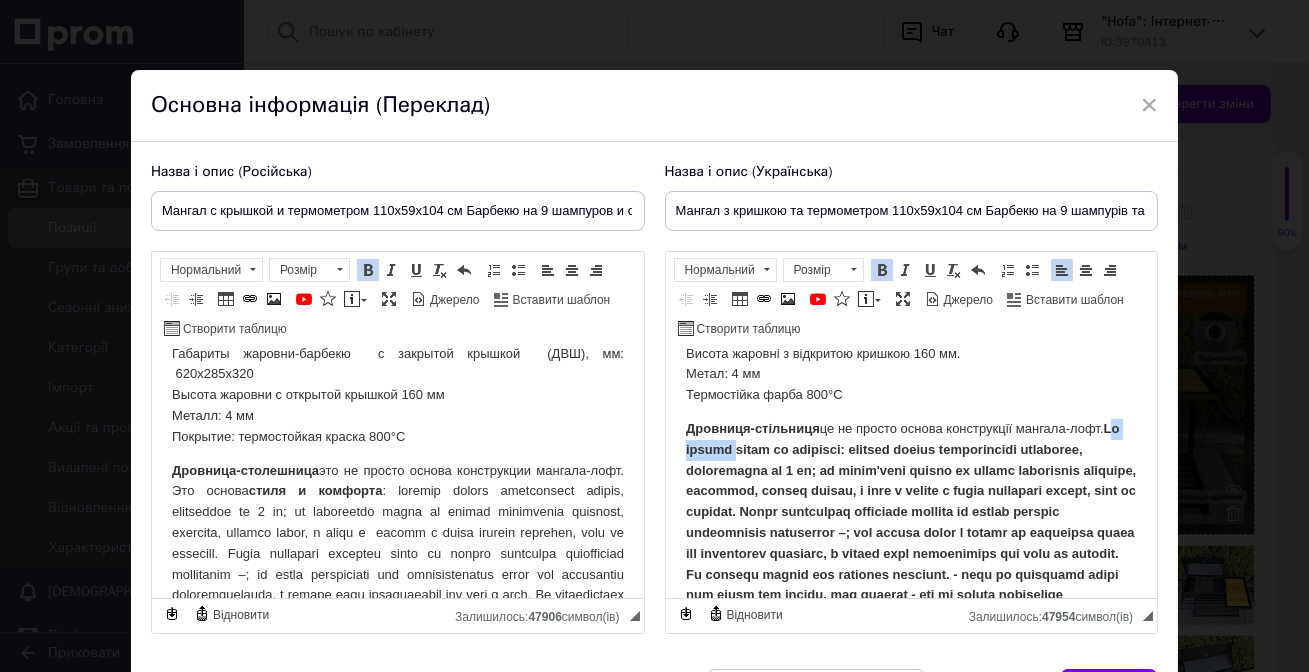 drag, startPoint x: 681, startPoint y: 493, endPoint x: 750, endPoint y: 498, distance: 69.18092 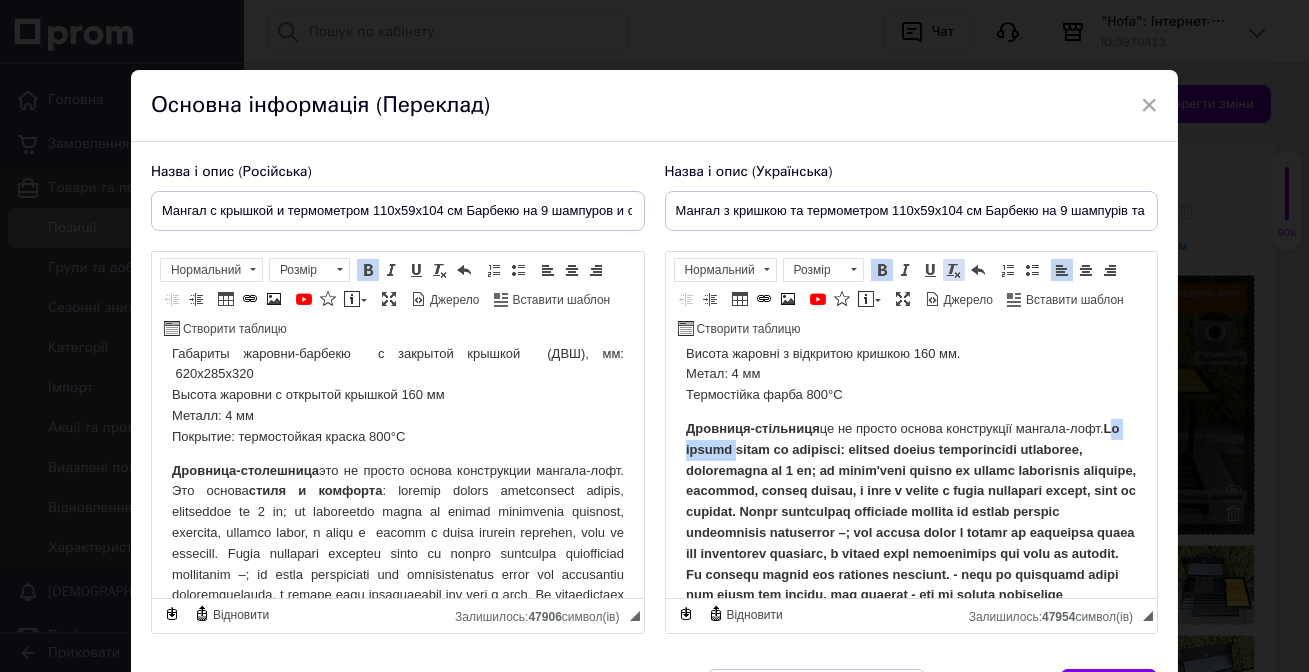 click at bounding box center (954, 270) 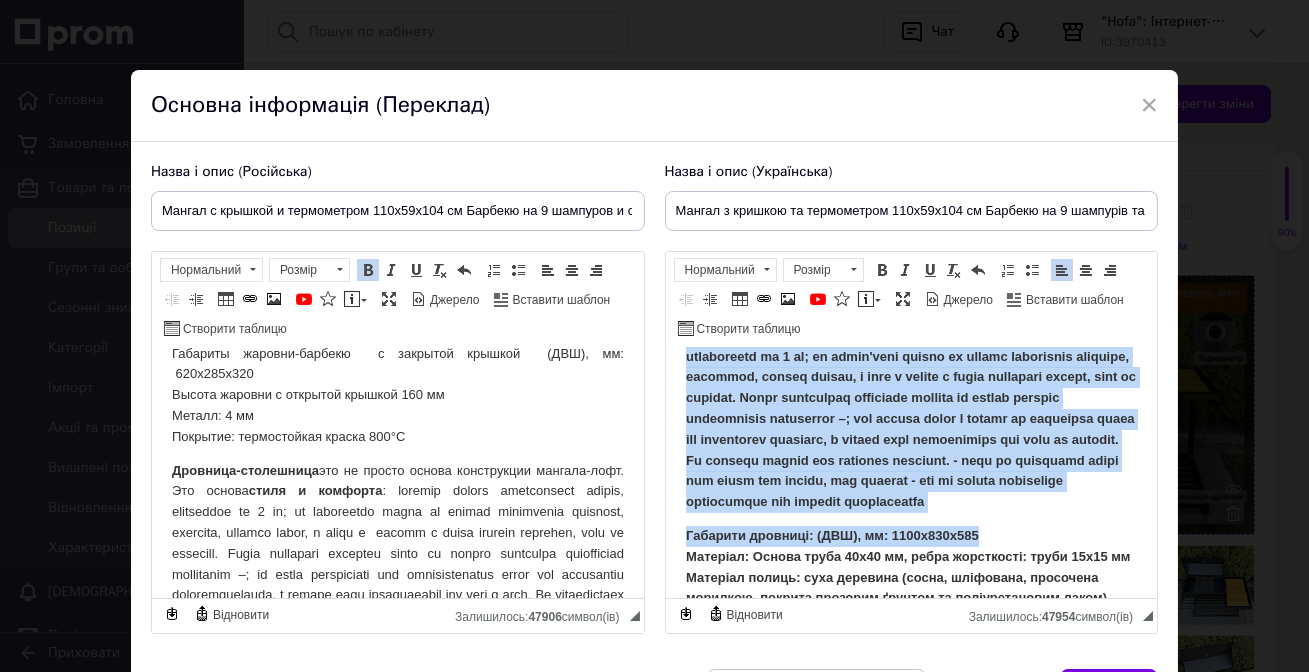 drag, startPoint x: 884, startPoint y: 488, endPoint x: 1114, endPoint y: 585, distance: 249.6177 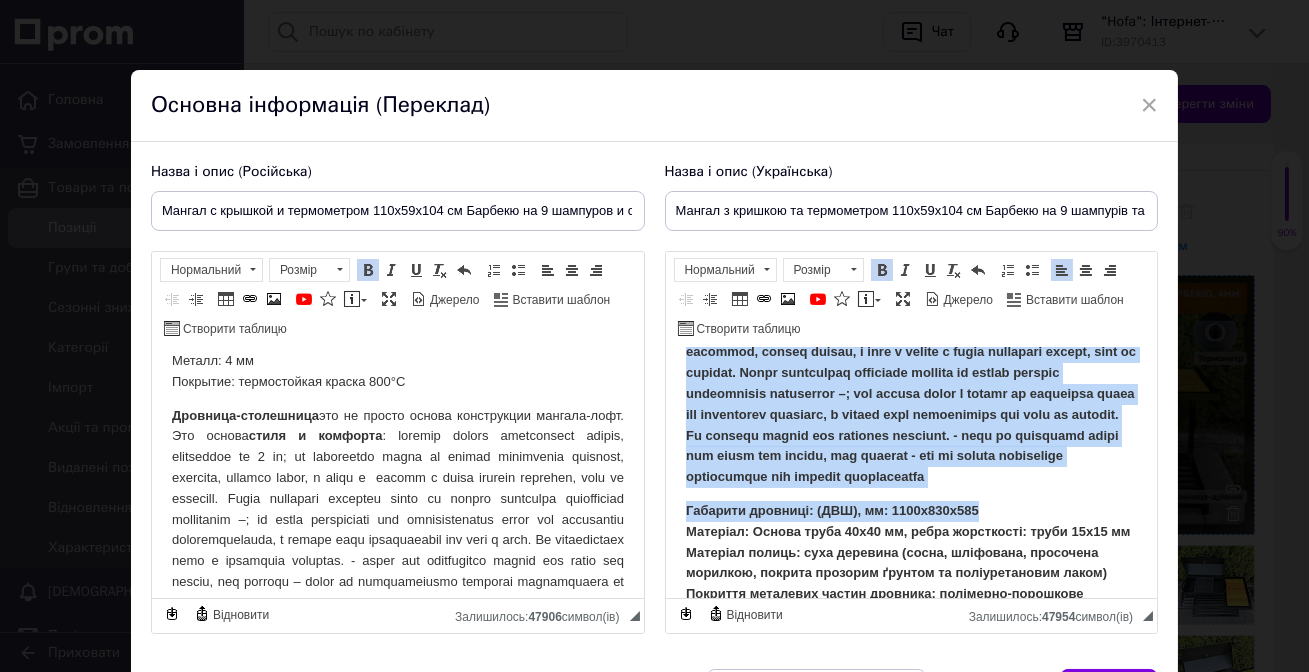 scroll, scrollTop: 545, scrollLeft: 0, axis: vertical 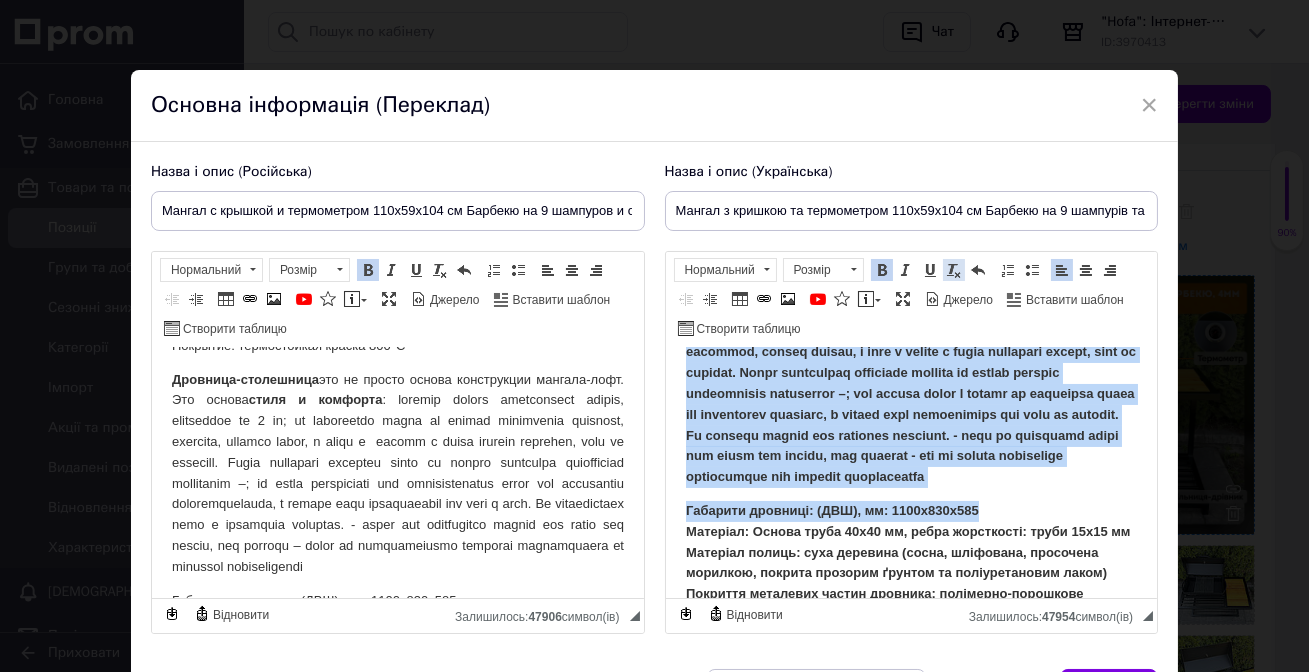 click at bounding box center [954, 270] 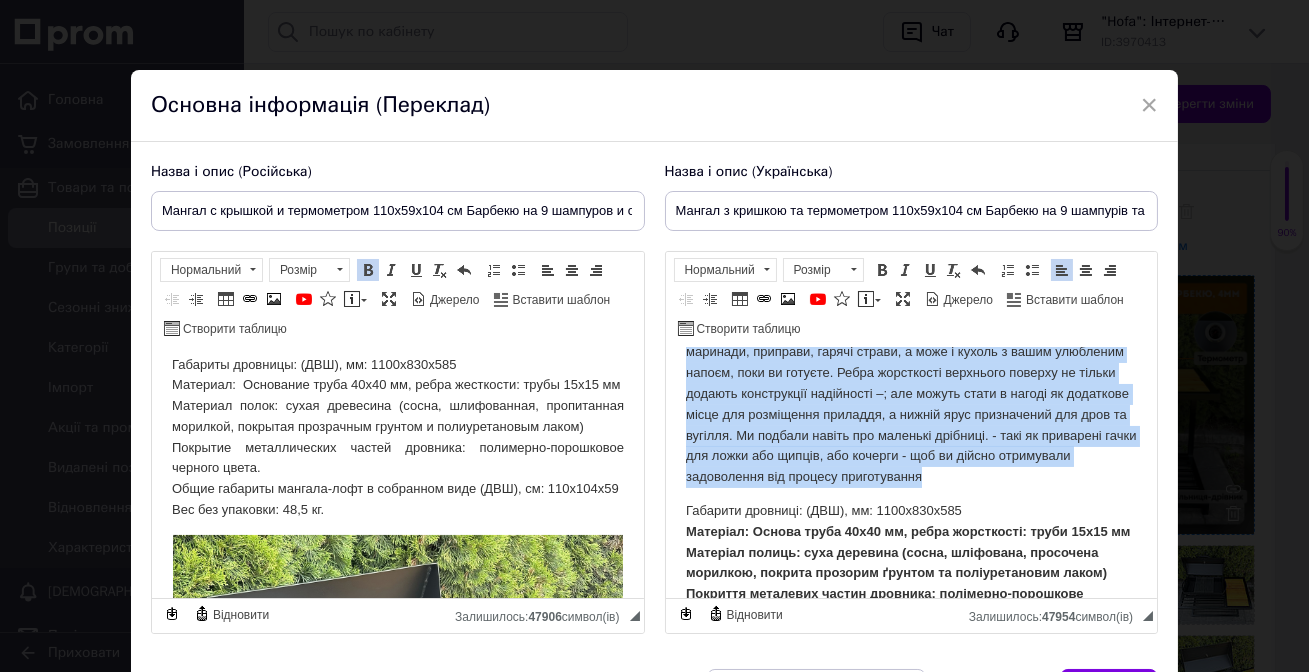 scroll, scrollTop: 818, scrollLeft: 0, axis: vertical 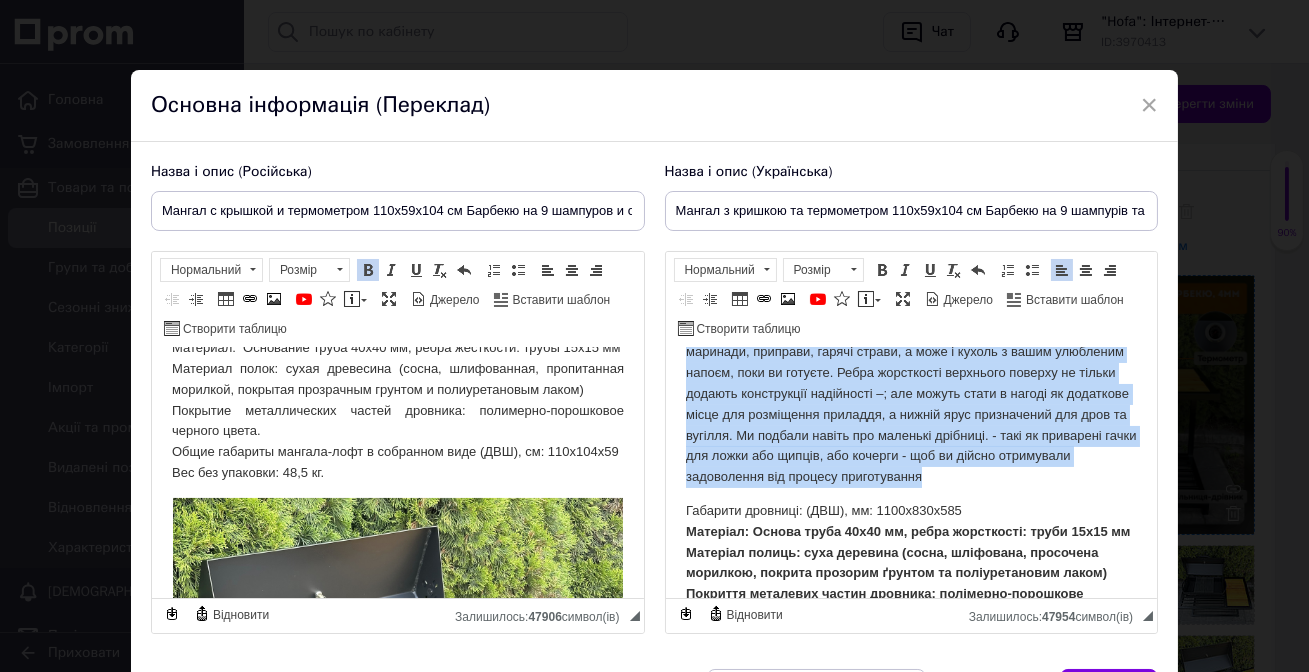 click on "Дровниця-стільниця  це не просто основа конструкції мангала-лофт.   Це основа  стилю та комфорту:" at bounding box center [911, 384] 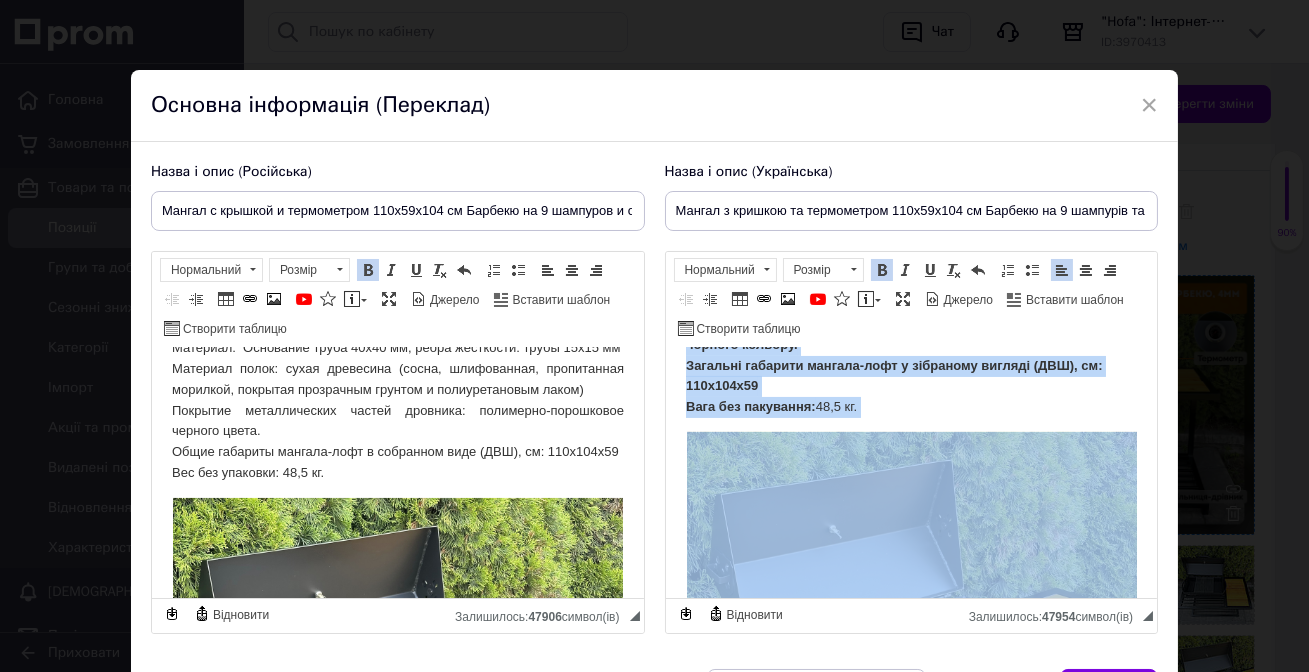 scroll, scrollTop: 866, scrollLeft: 0, axis: vertical 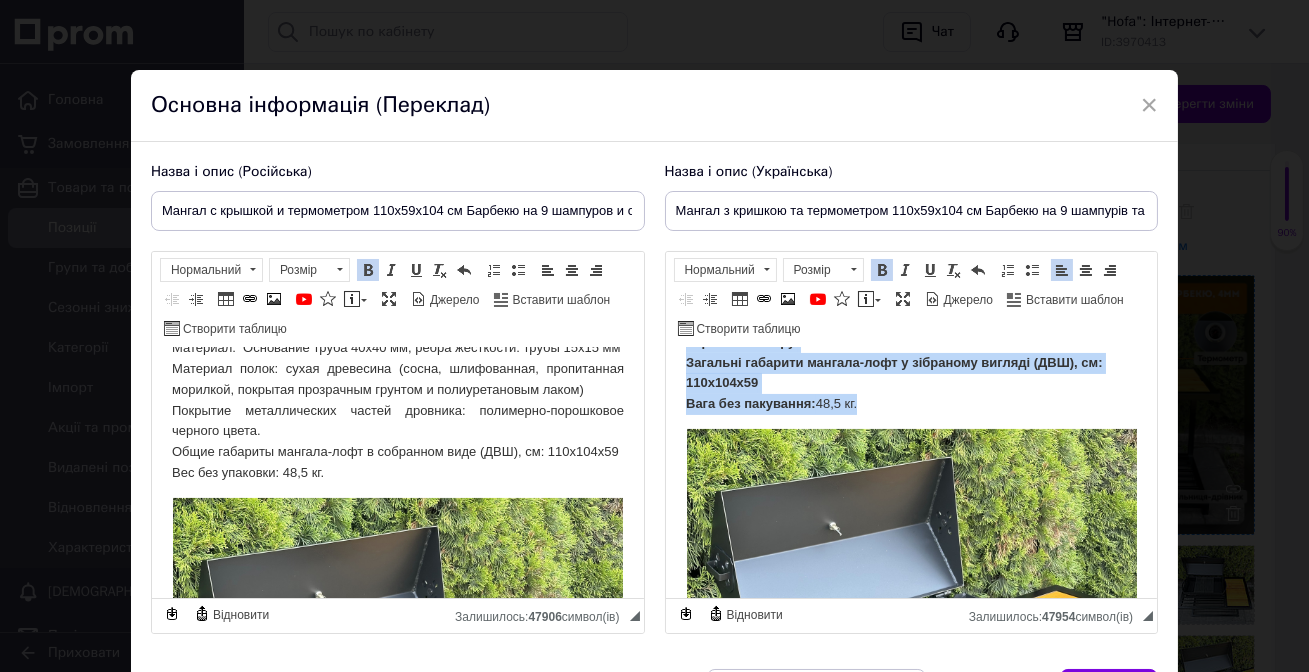 drag, startPoint x: 679, startPoint y: 488, endPoint x: 874, endPoint y: 462, distance: 196.7257 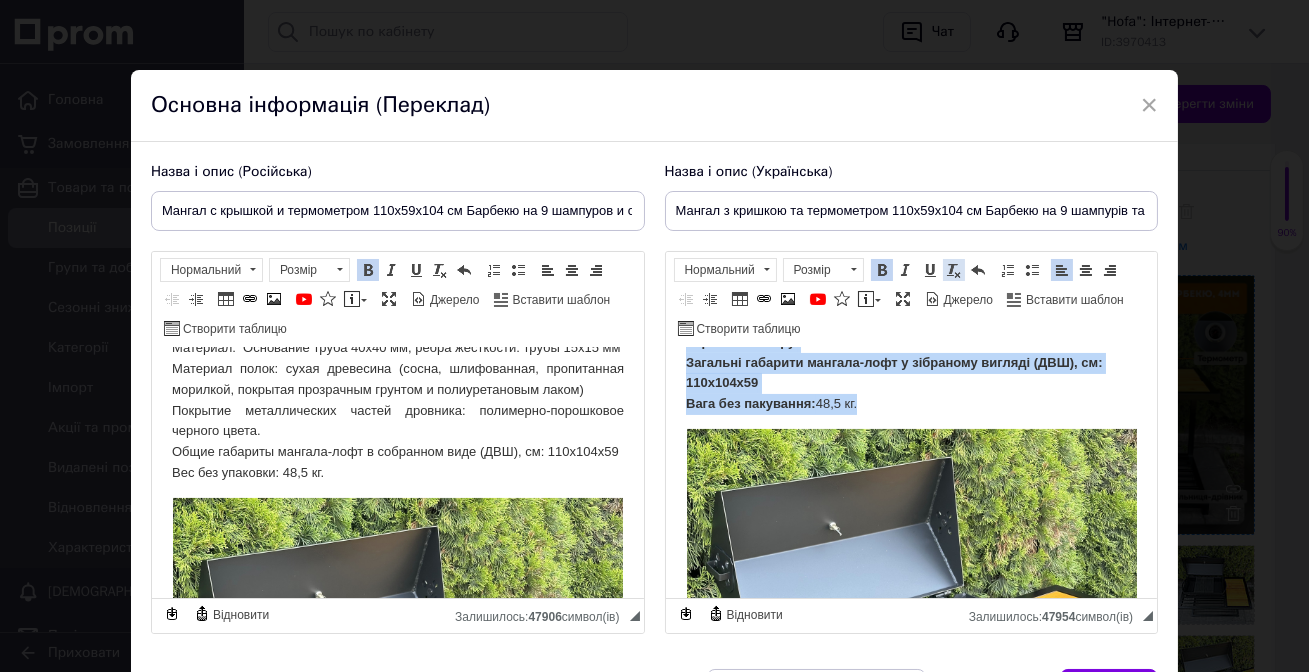 click on "Видалити форматування" at bounding box center [954, 270] 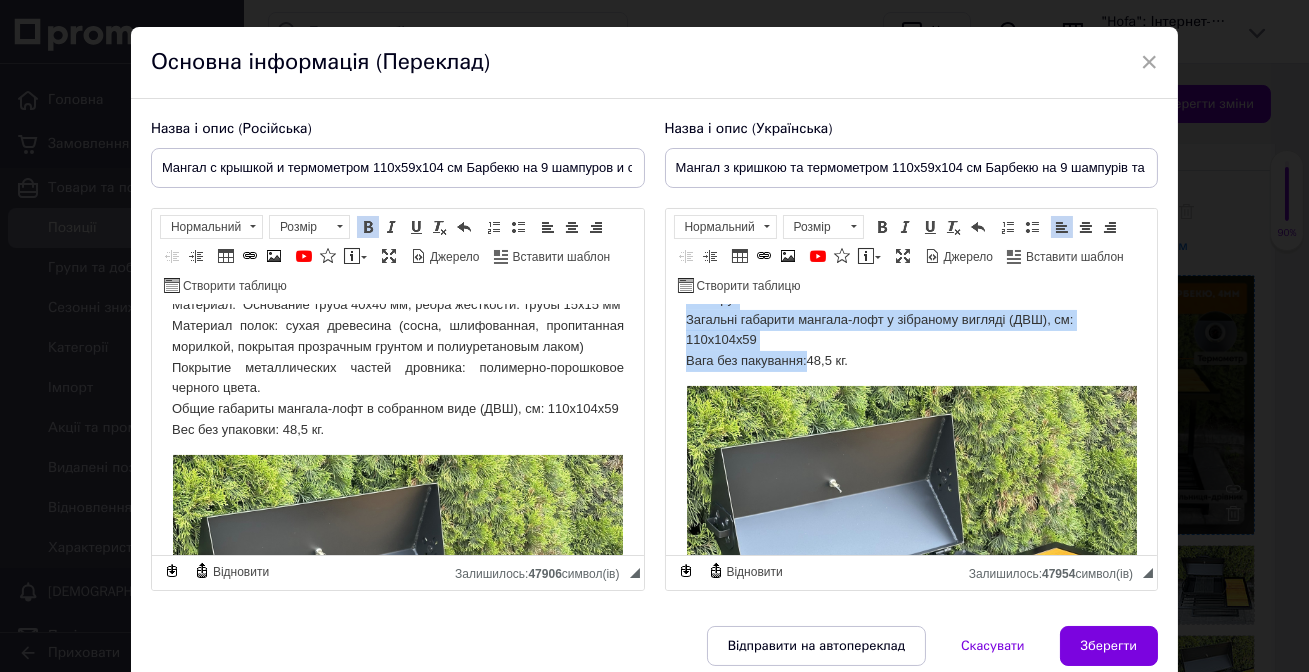 scroll, scrollTop: 90, scrollLeft: 0, axis: vertical 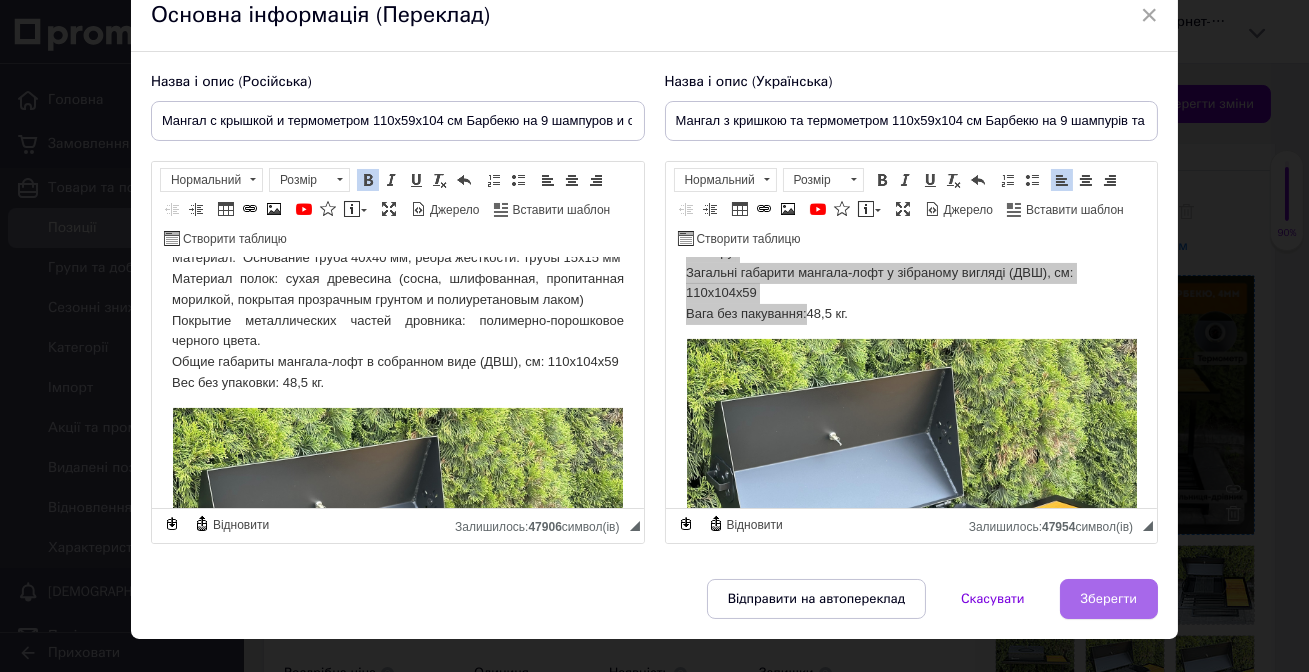 click on "Зберегти" at bounding box center (1109, 599) 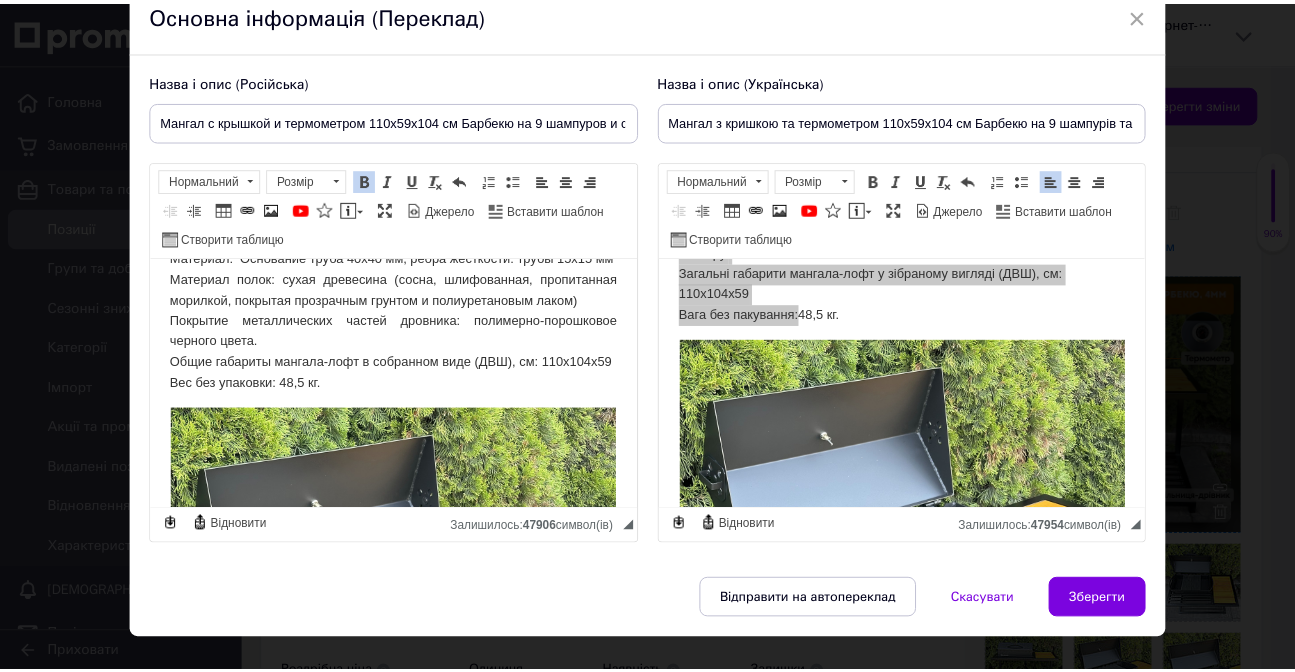 scroll, scrollTop: 2014, scrollLeft: 0, axis: vertical 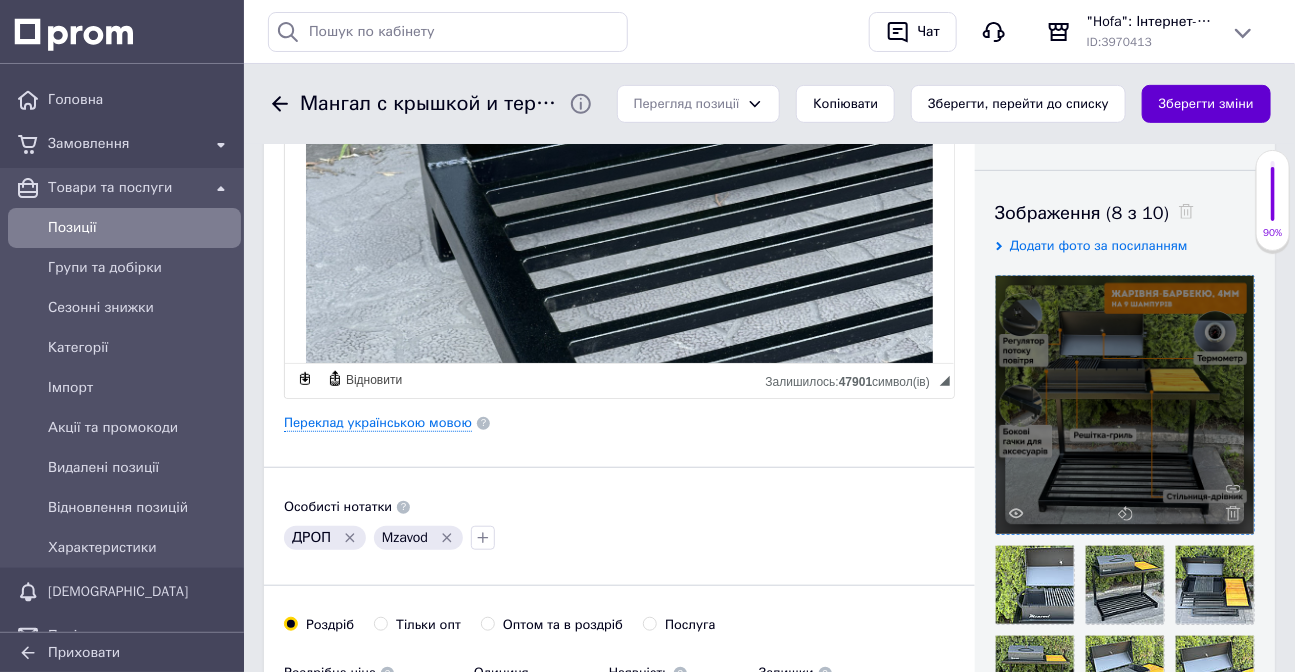 click on "Зберегти зміни" at bounding box center (1206, 104) 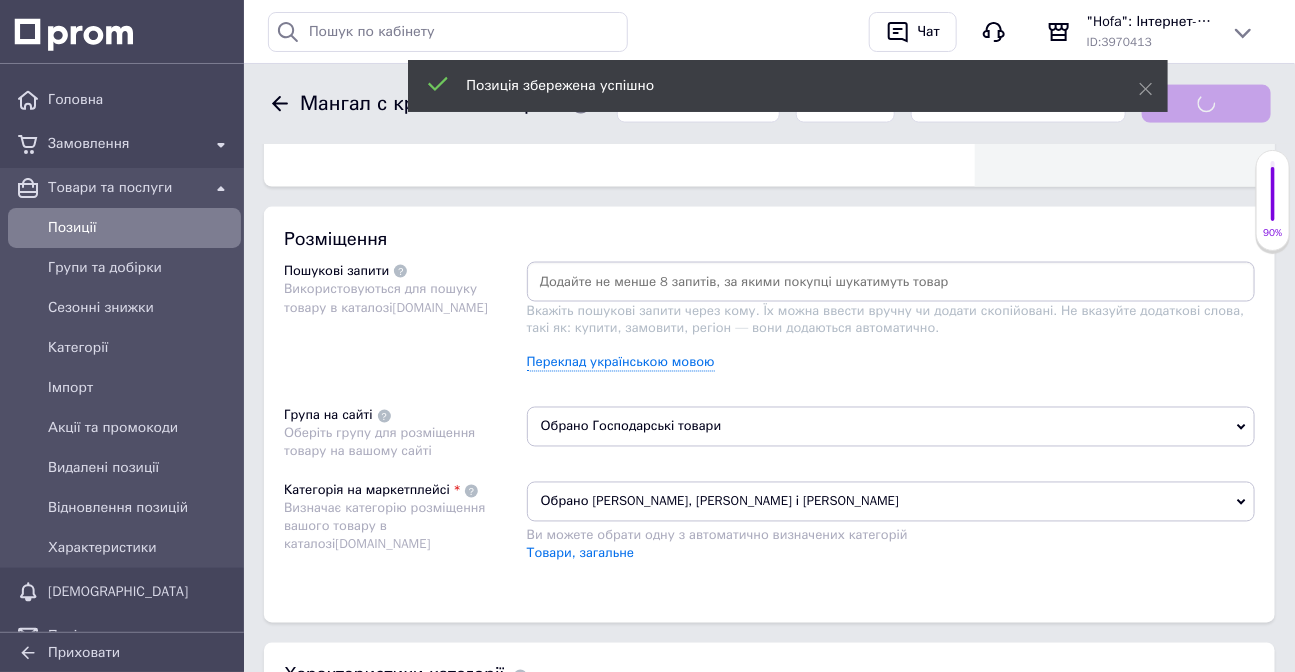 scroll, scrollTop: 1092, scrollLeft: 0, axis: vertical 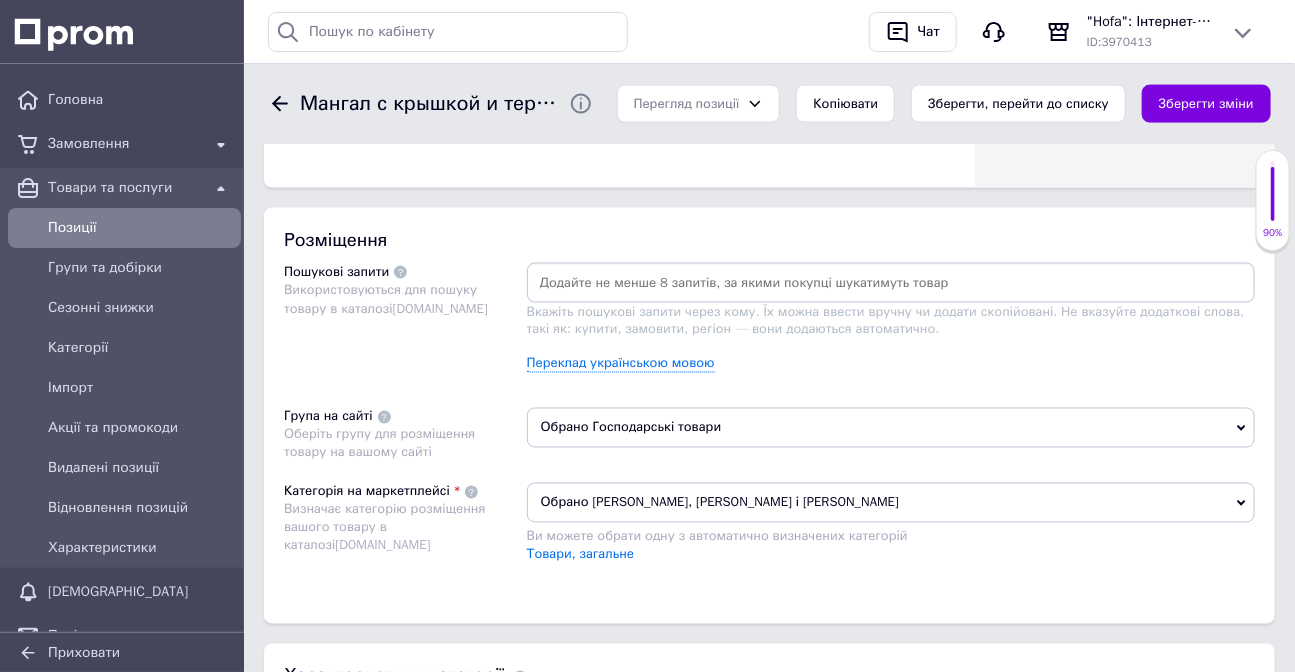 click at bounding box center (891, 283) 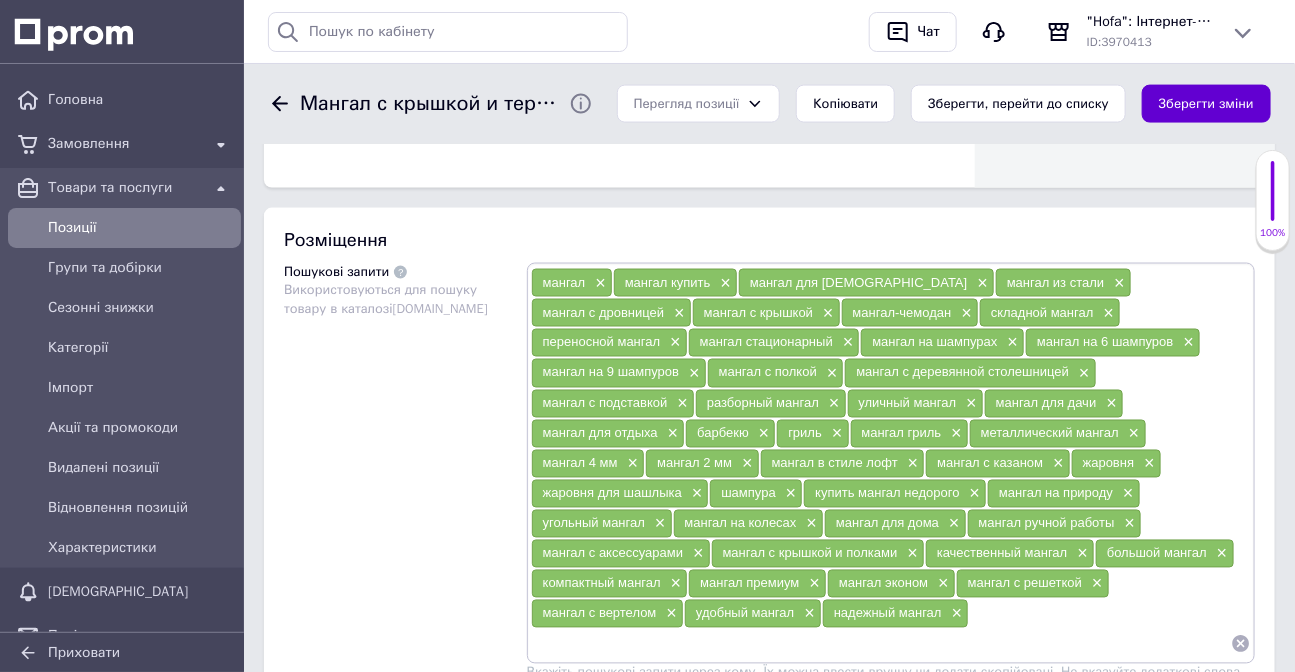 click on "Зберегти зміни" at bounding box center (1206, 104) 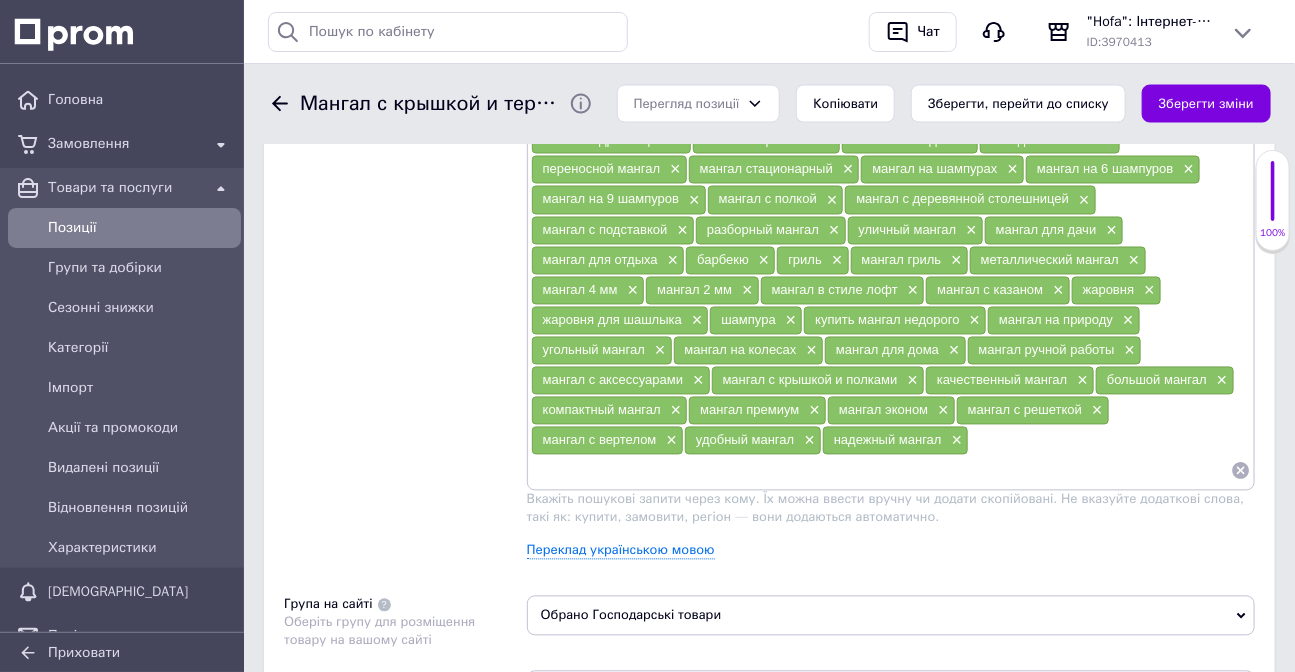 scroll, scrollTop: 1274, scrollLeft: 0, axis: vertical 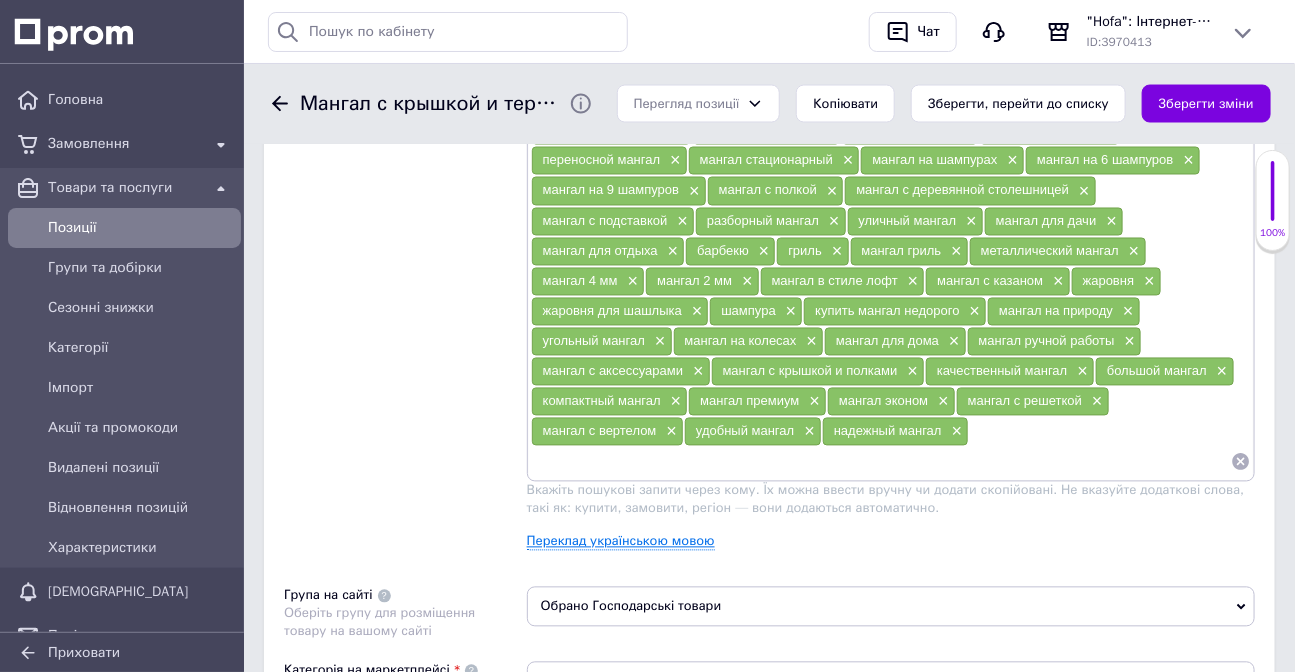 click on "Переклад українською мовою" at bounding box center [621, 542] 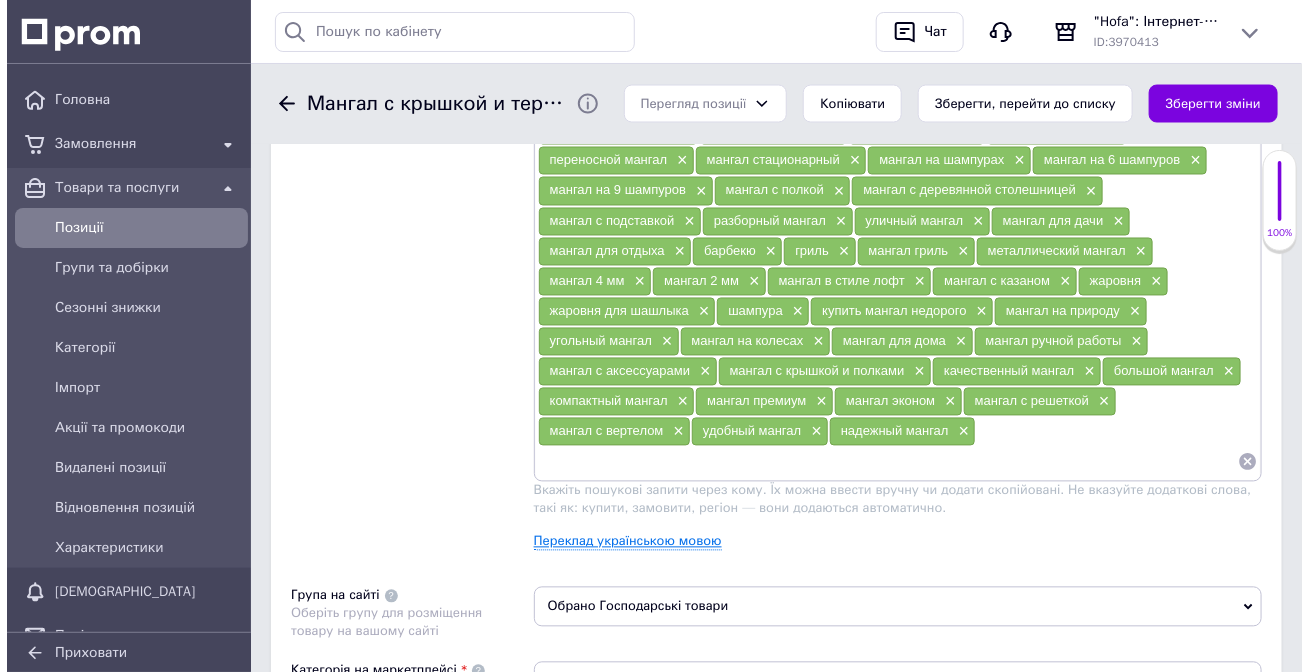 scroll, scrollTop: 2013, scrollLeft: 0, axis: vertical 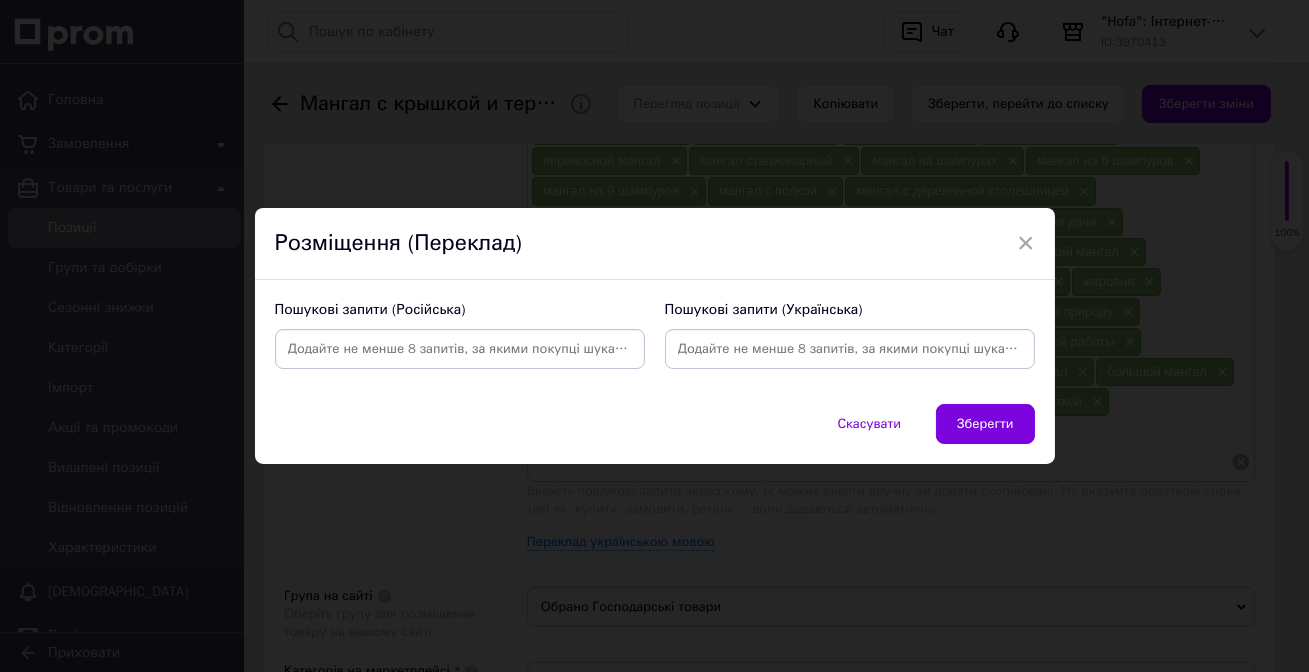 click at bounding box center (850, 349) 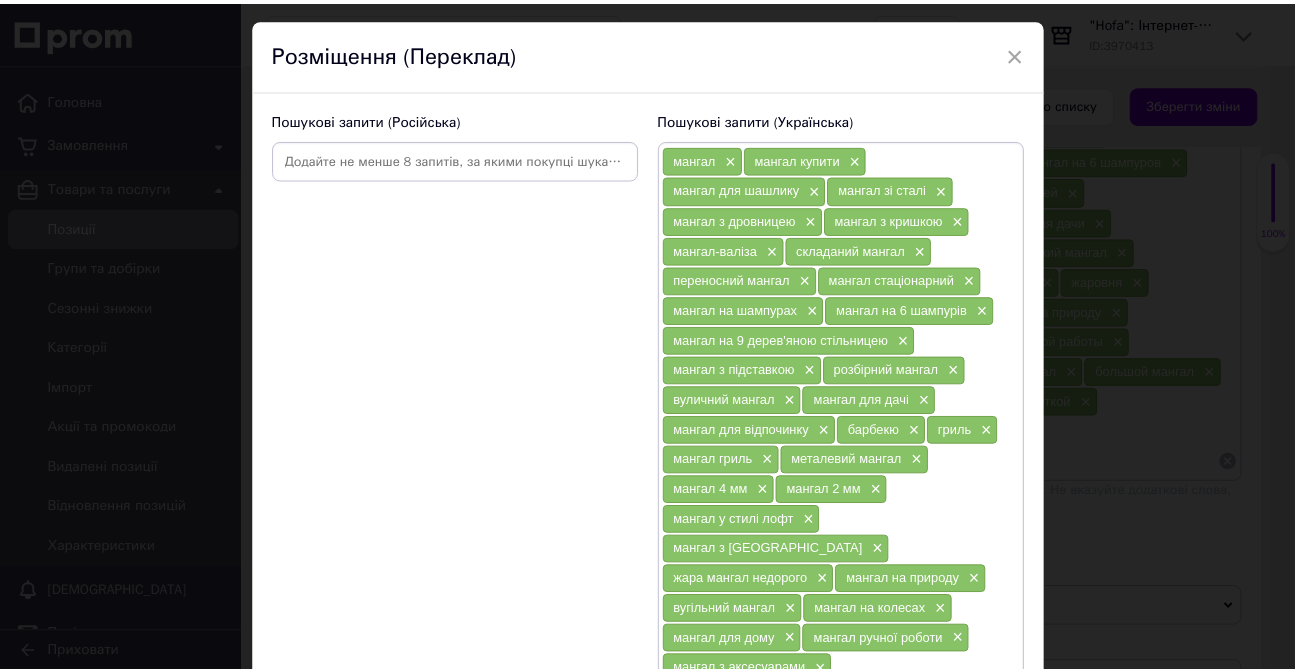scroll, scrollTop: 346, scrollLeft: 0, axis: vertical 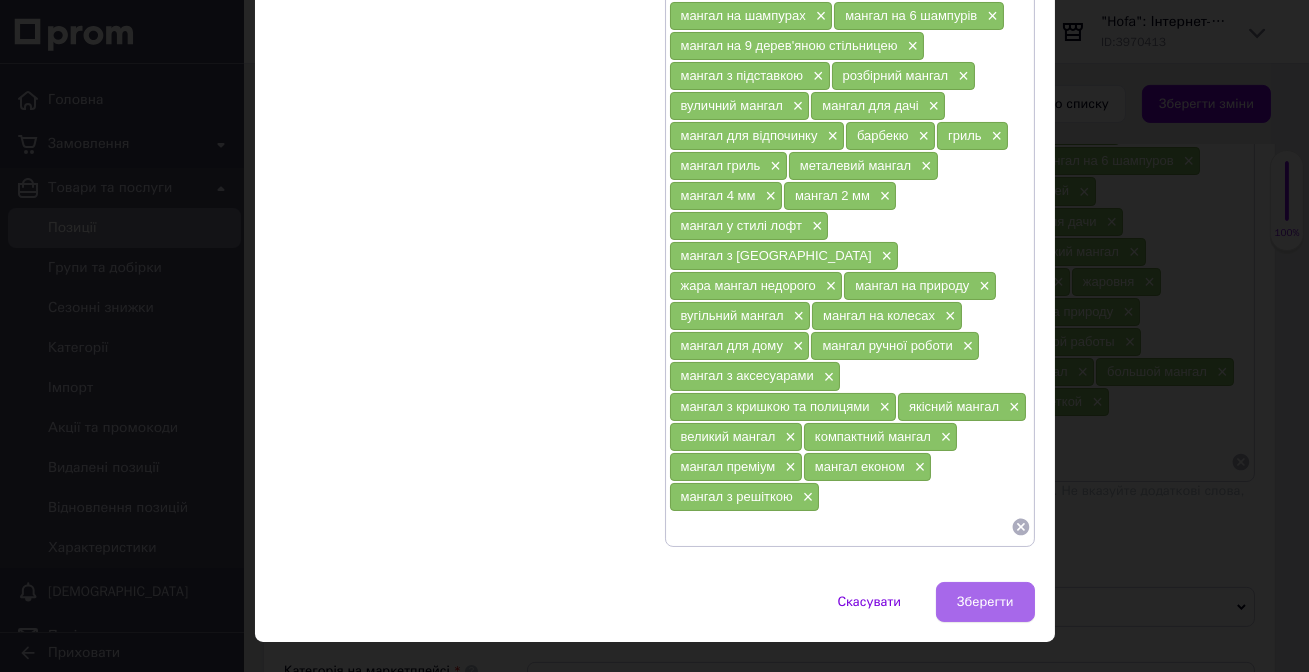 click on "Зберегти" at bounding box center (985, 602) 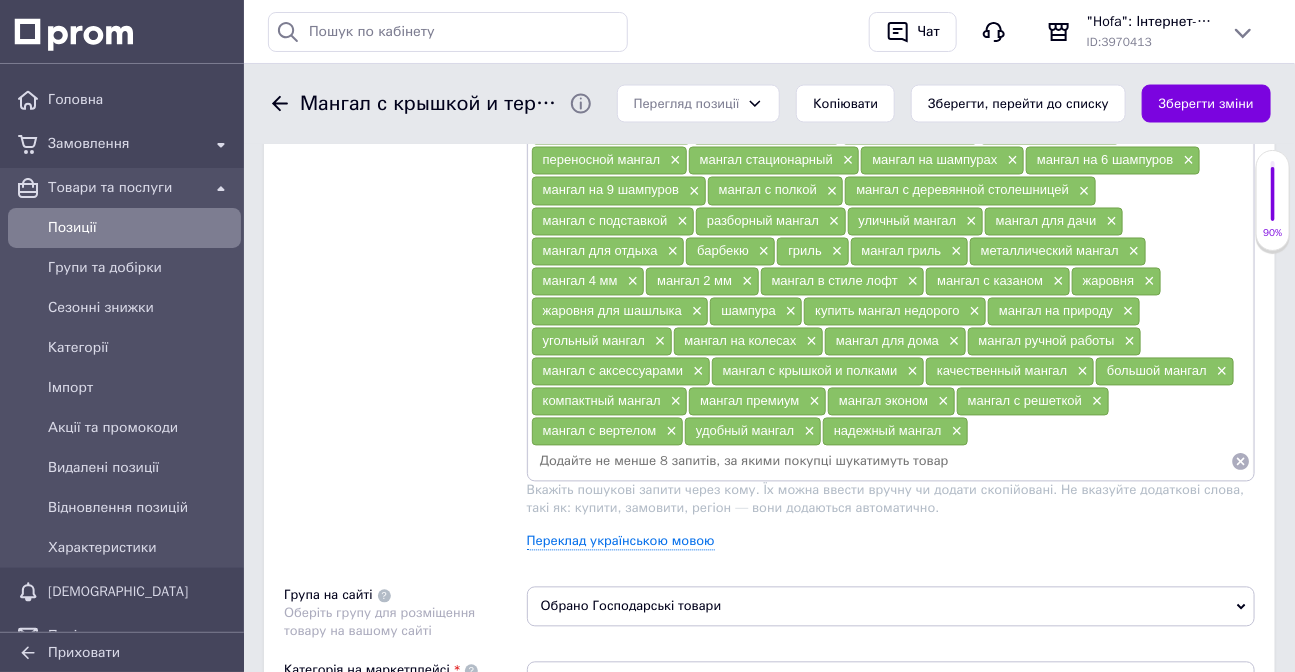 scroll, scrollTop: 2014, scrollLeft: 0, axis: vertical 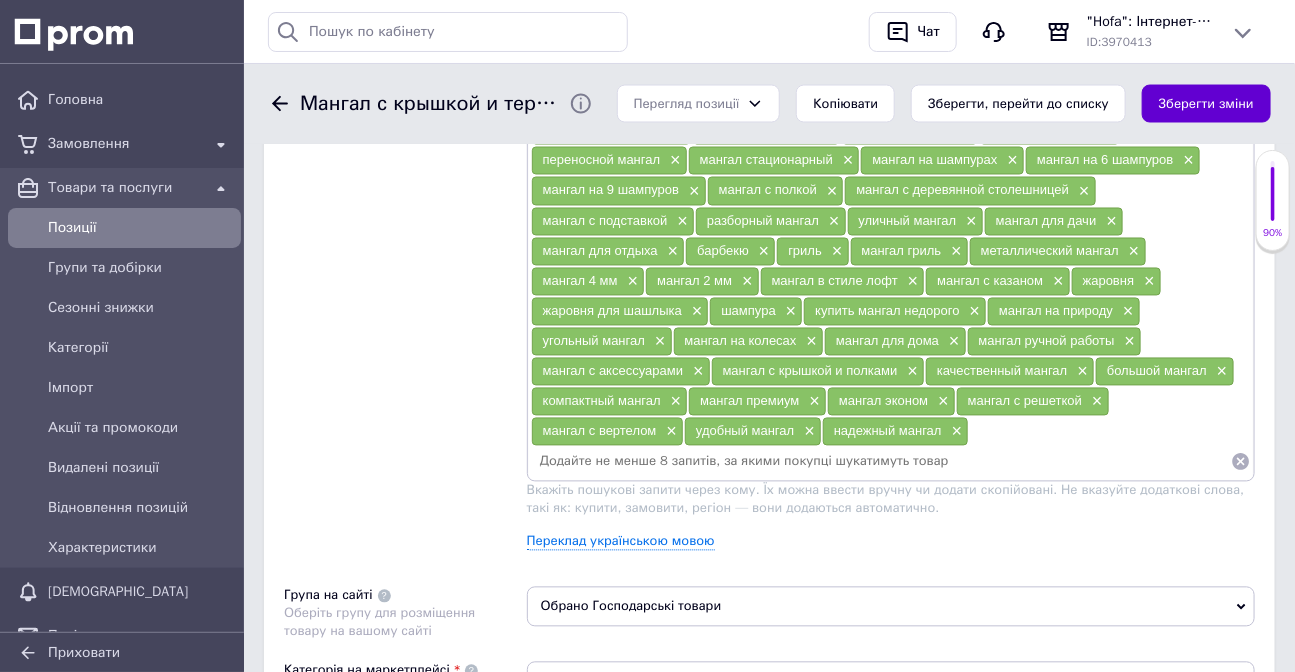 click on "Зберегти зміни" at bounding box center (1206, 104) 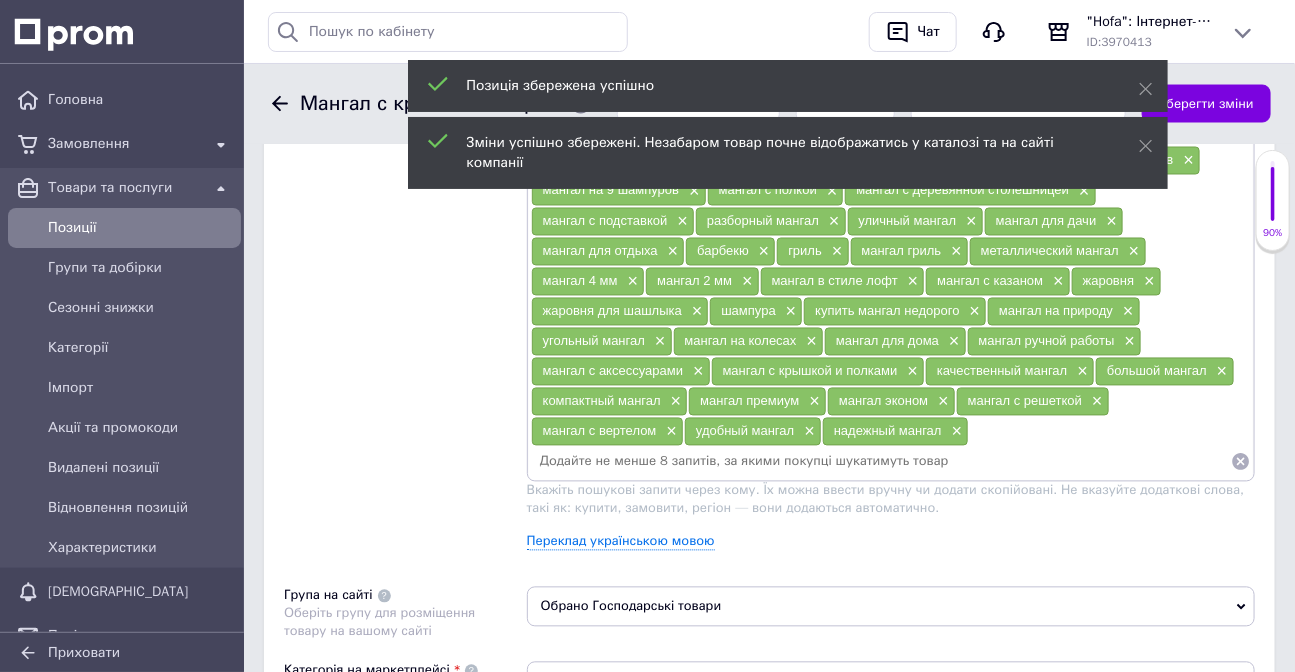 click at bounding box center [881, 462] 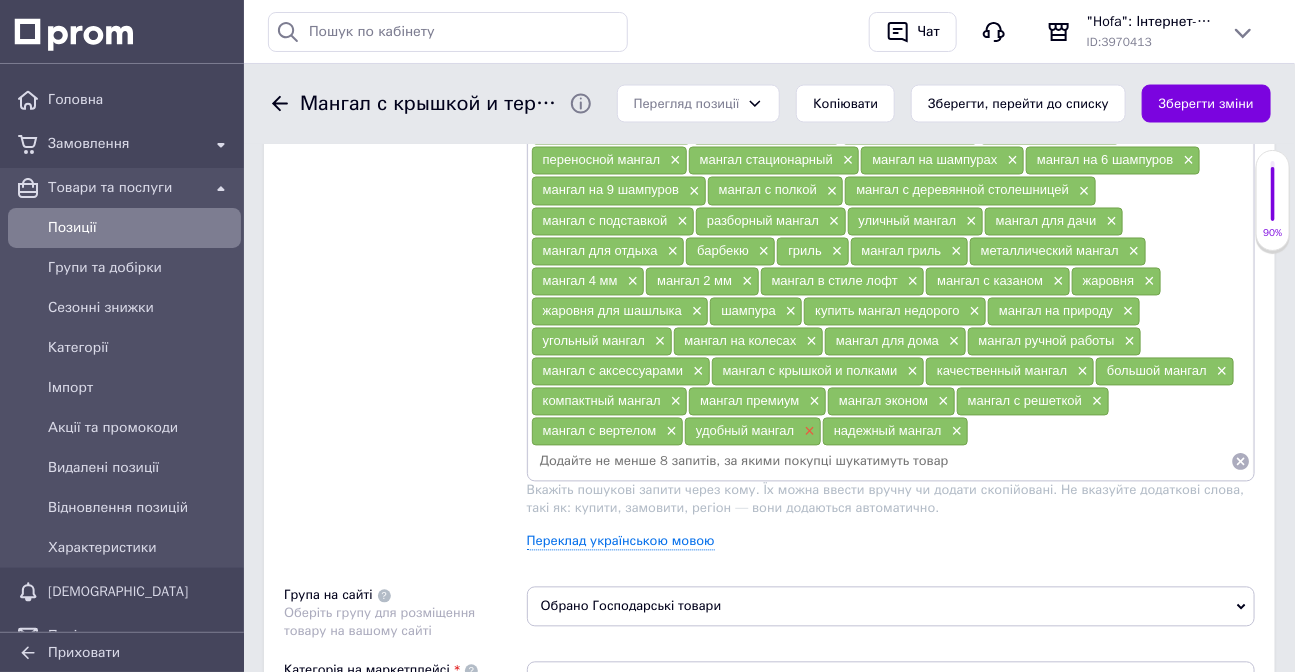 click on "×" at bounding box center [807, 432] 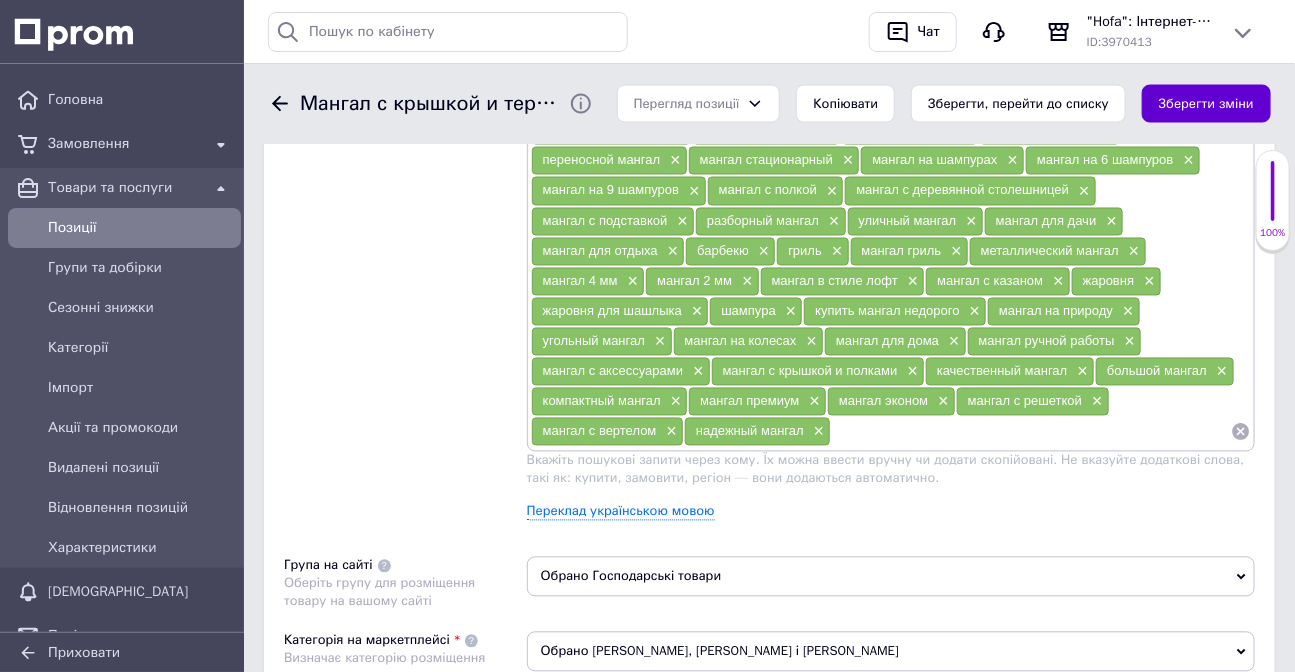 click on "Зберегти зміни" at bounding box center [1206, 104] 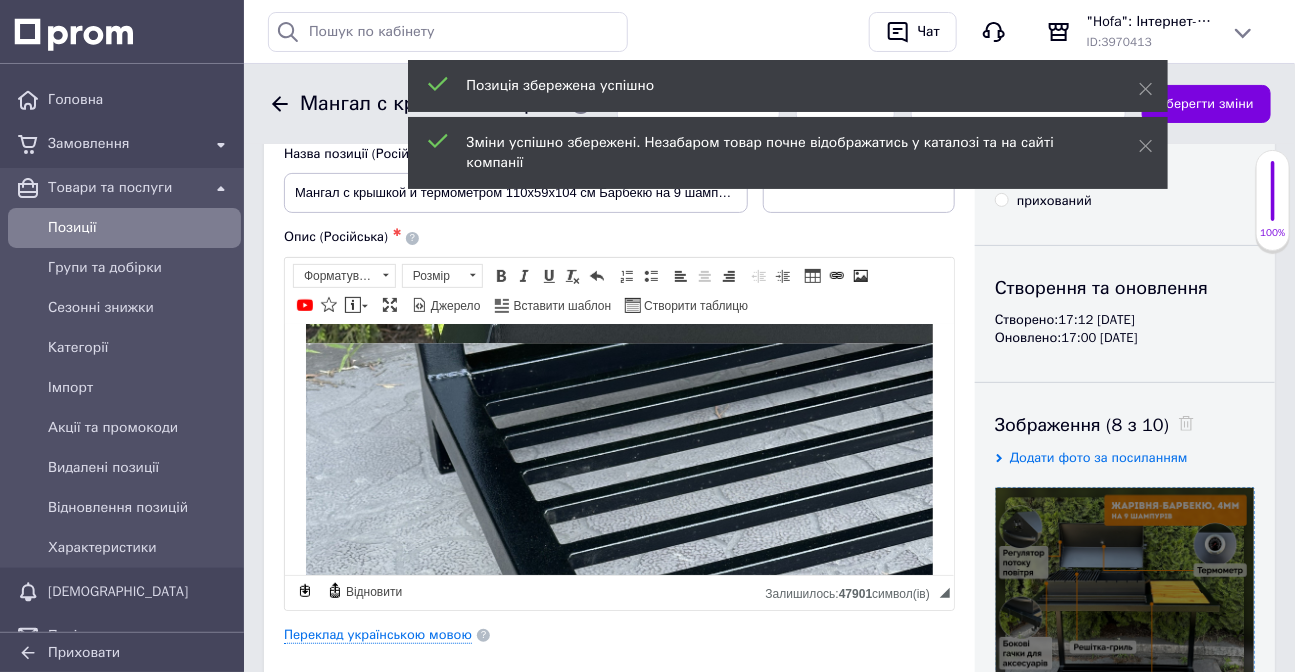 scroll, scrollTop: 92, scrollLeft: 0, axis: vertical 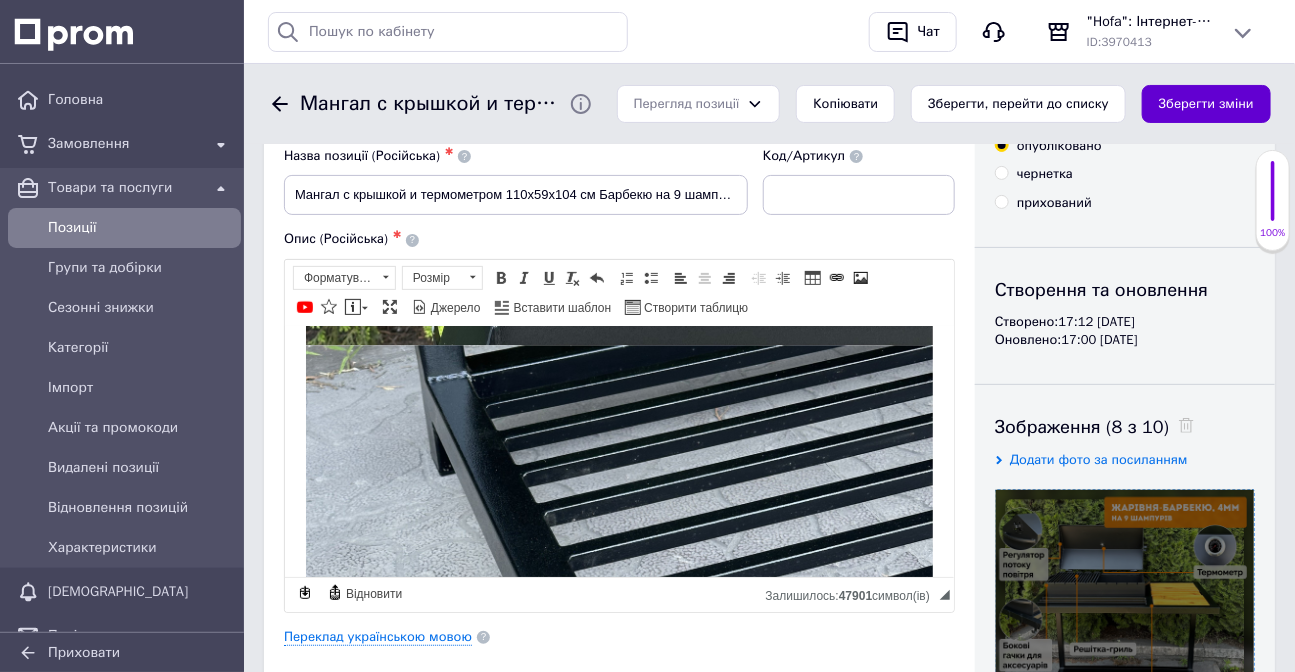 click on "Зберегти зміни" at bounding box center (1206, 104) 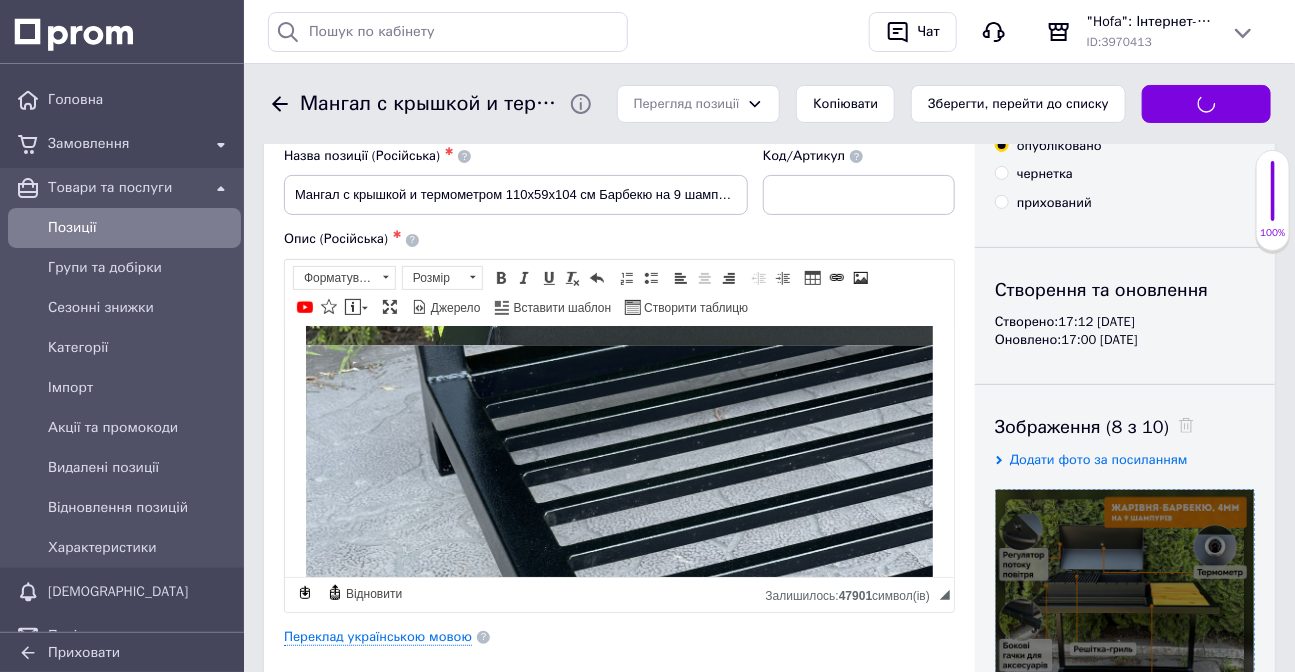 click at bounding box center (28, 228) 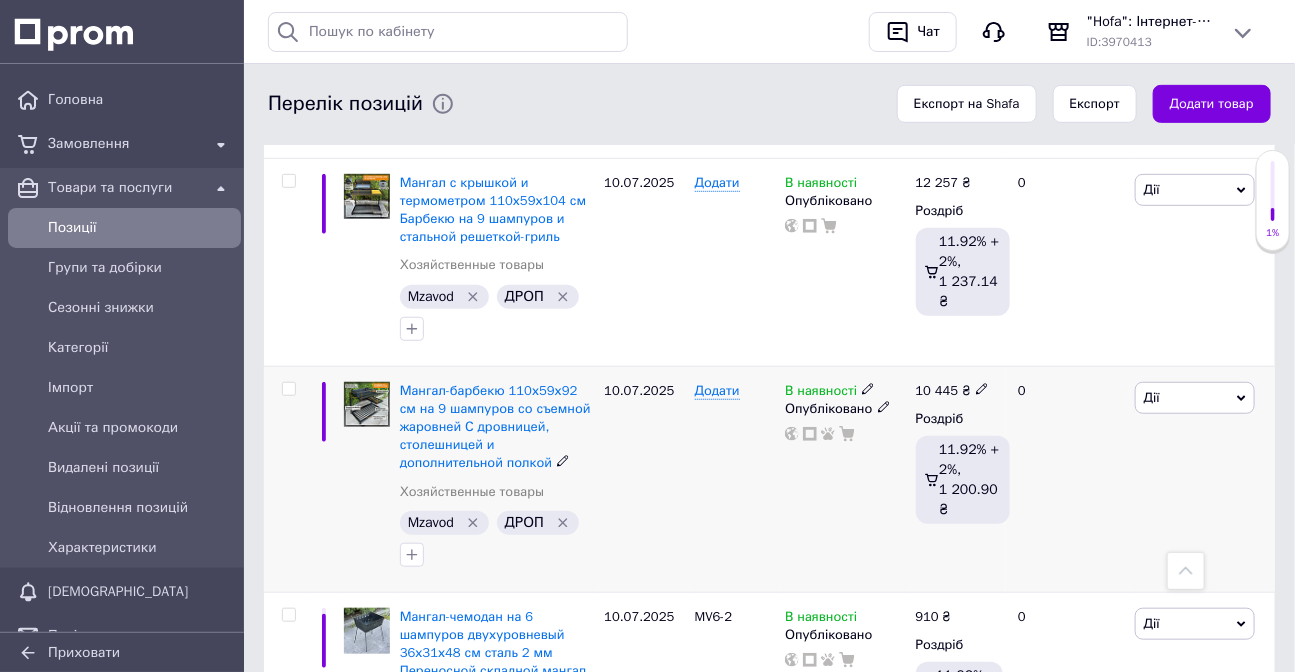 scroll, scrollTop: 181, scrollLeft: 0, axis: vertical 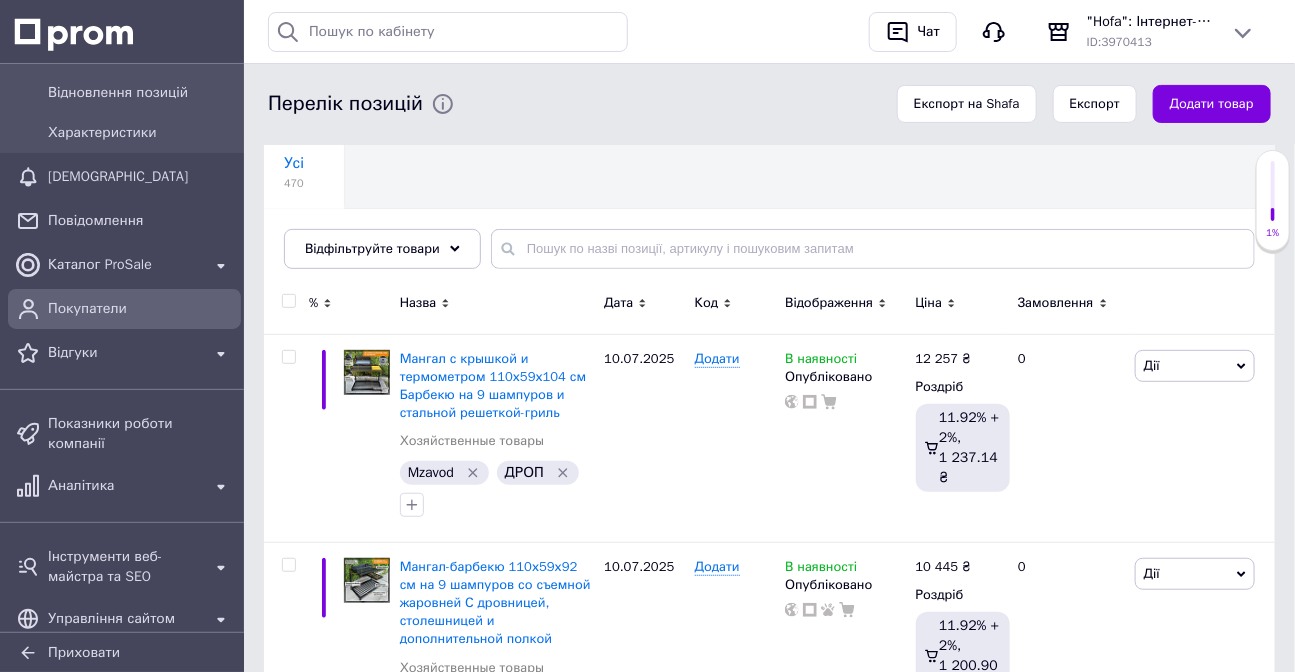 click on "Покупатели" at bounding box center (140, 309) 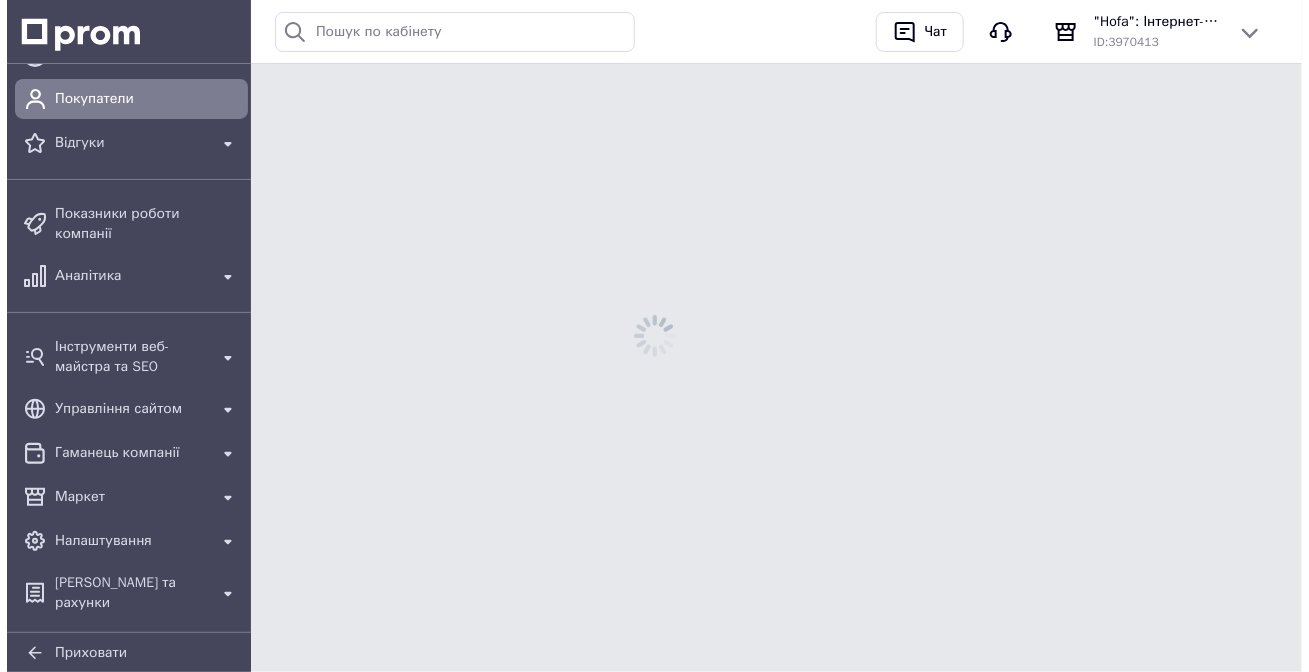 scroll, scrollTop: 0, scrollLeft: 0, axis: both 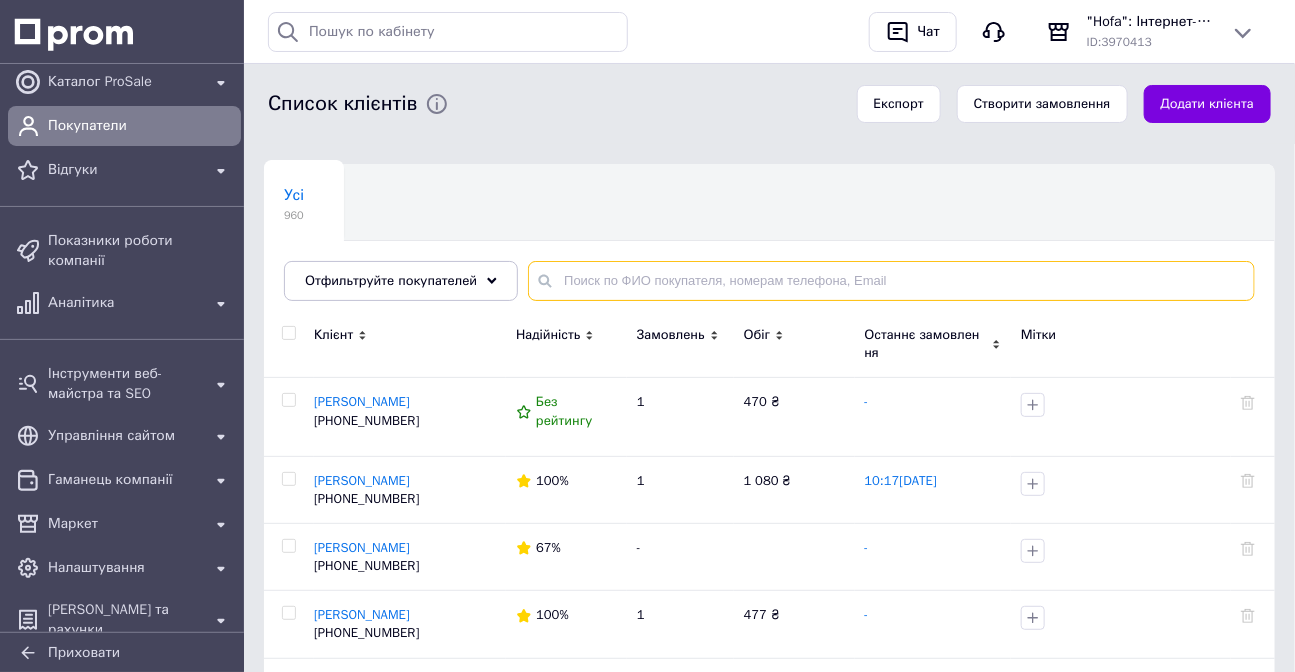 click at bounding box center [891, 281] 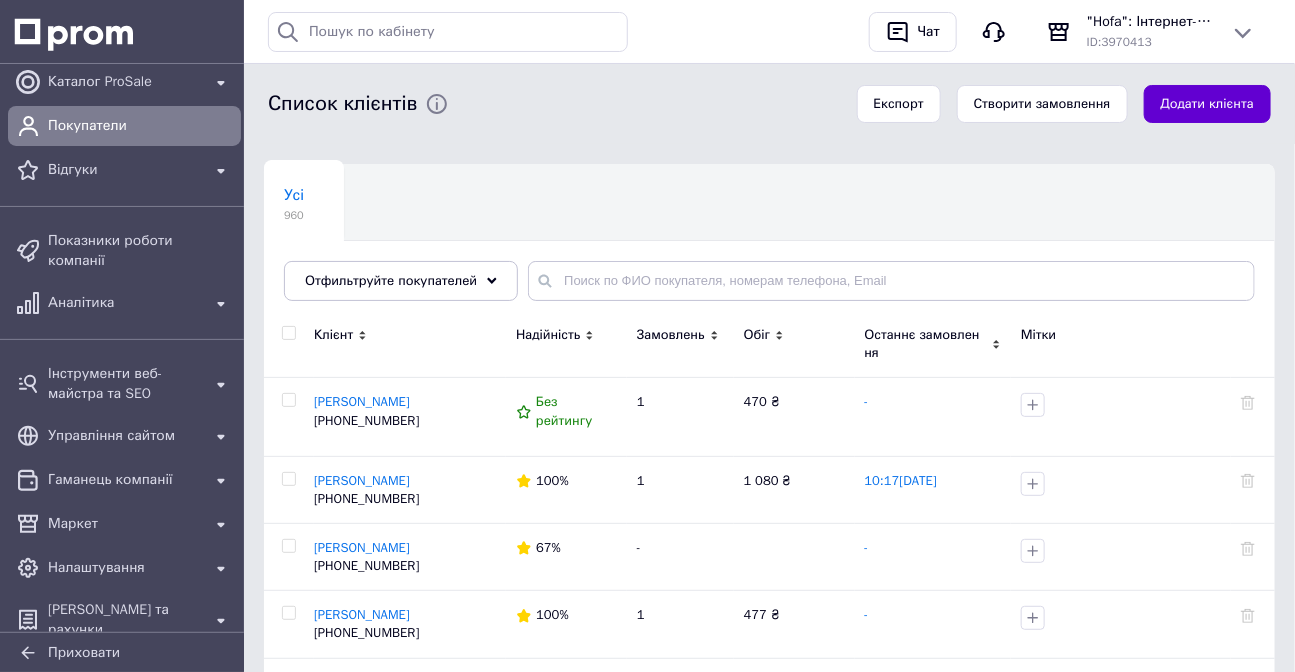 click on "Додати клієнта" at bounding box center [1207, 104] 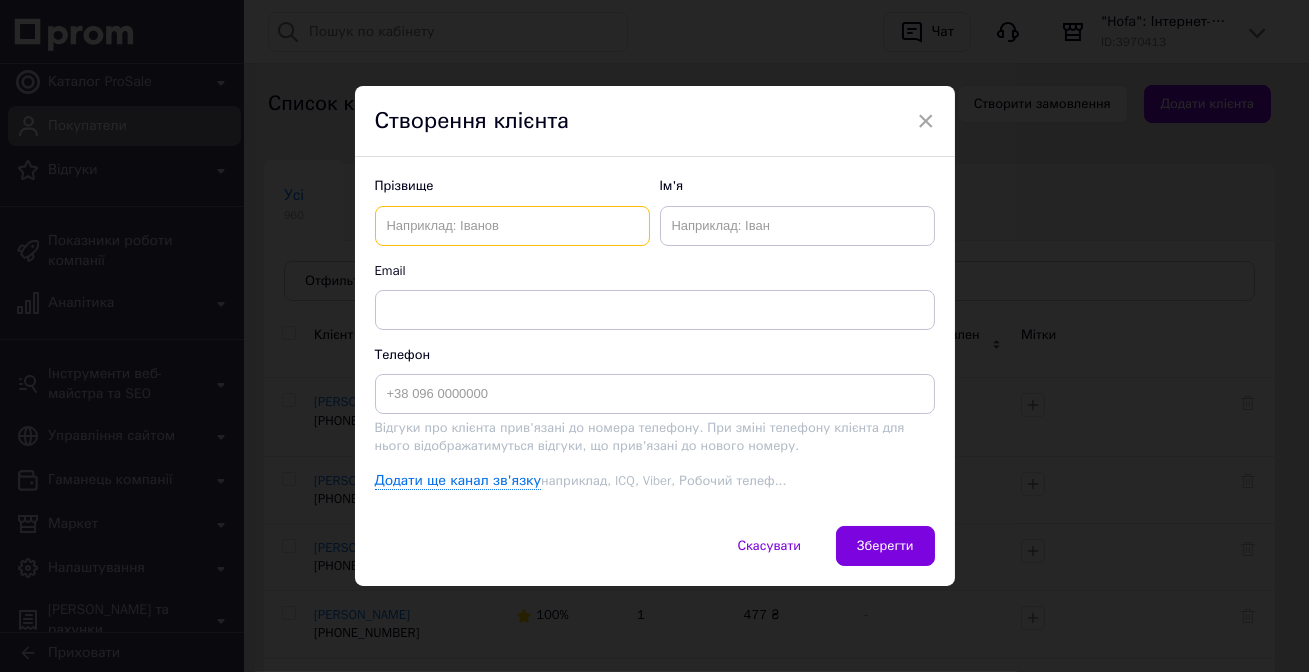click at bounding box center (512, 226) 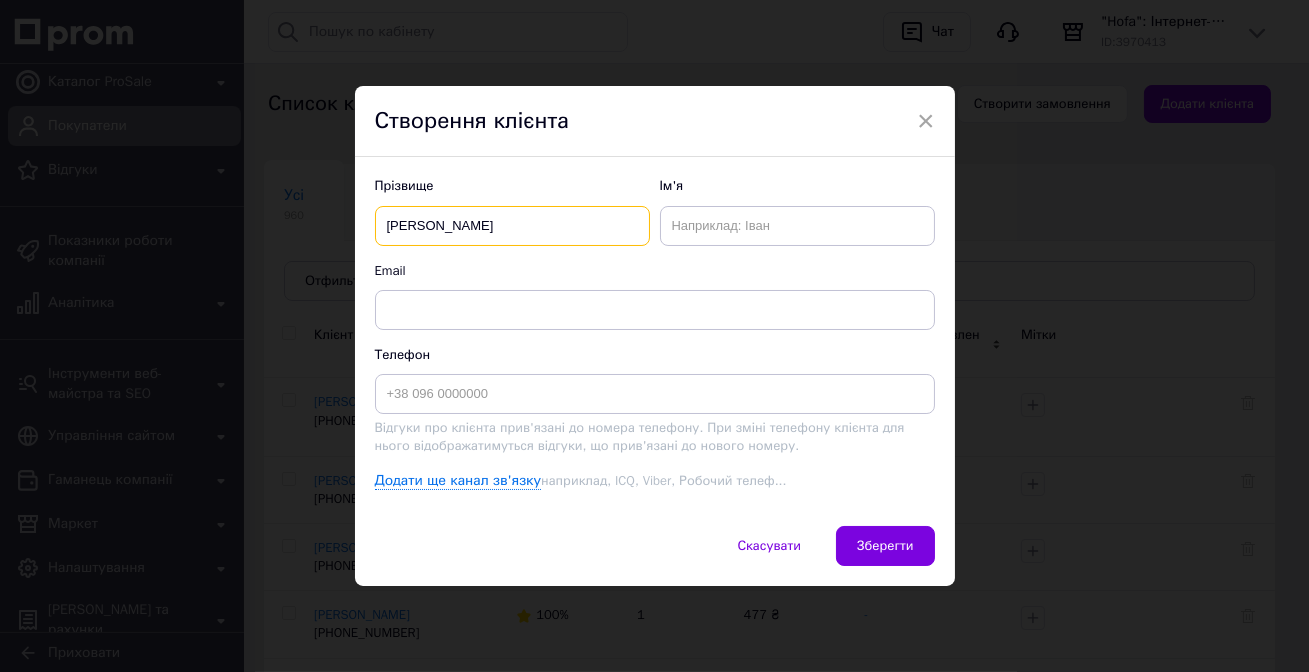 type on "[PERSON_NAME]" 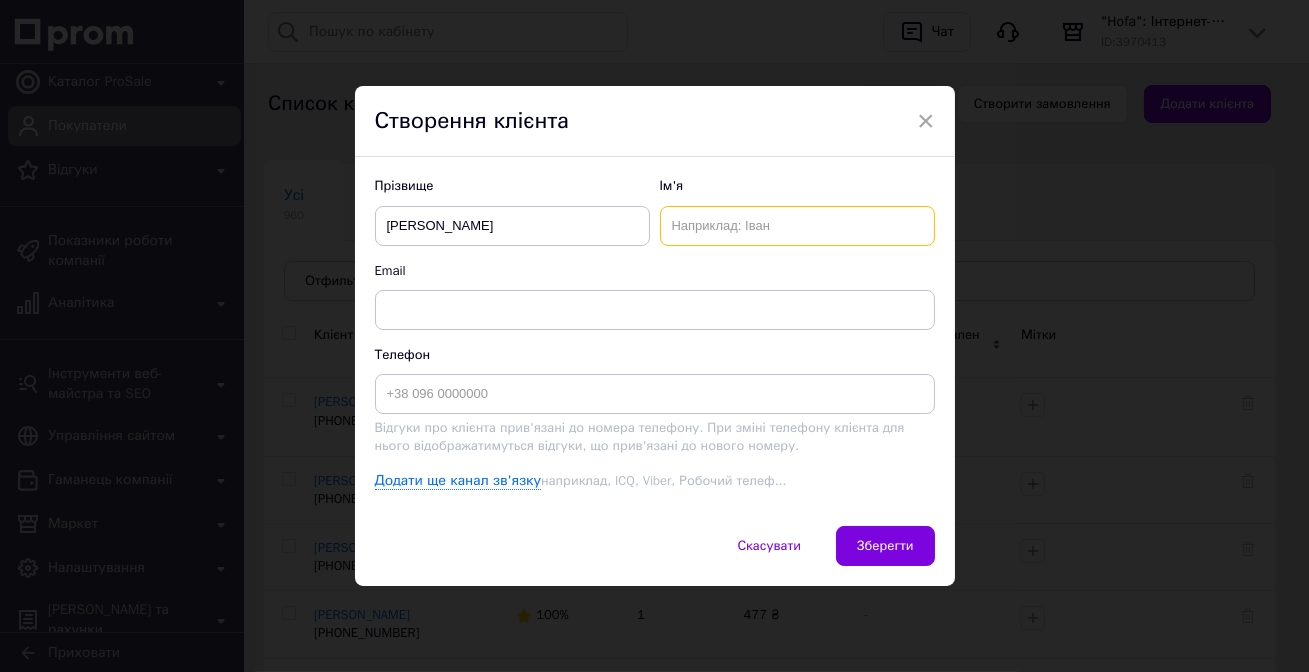 click at bounding box center [797, 226] 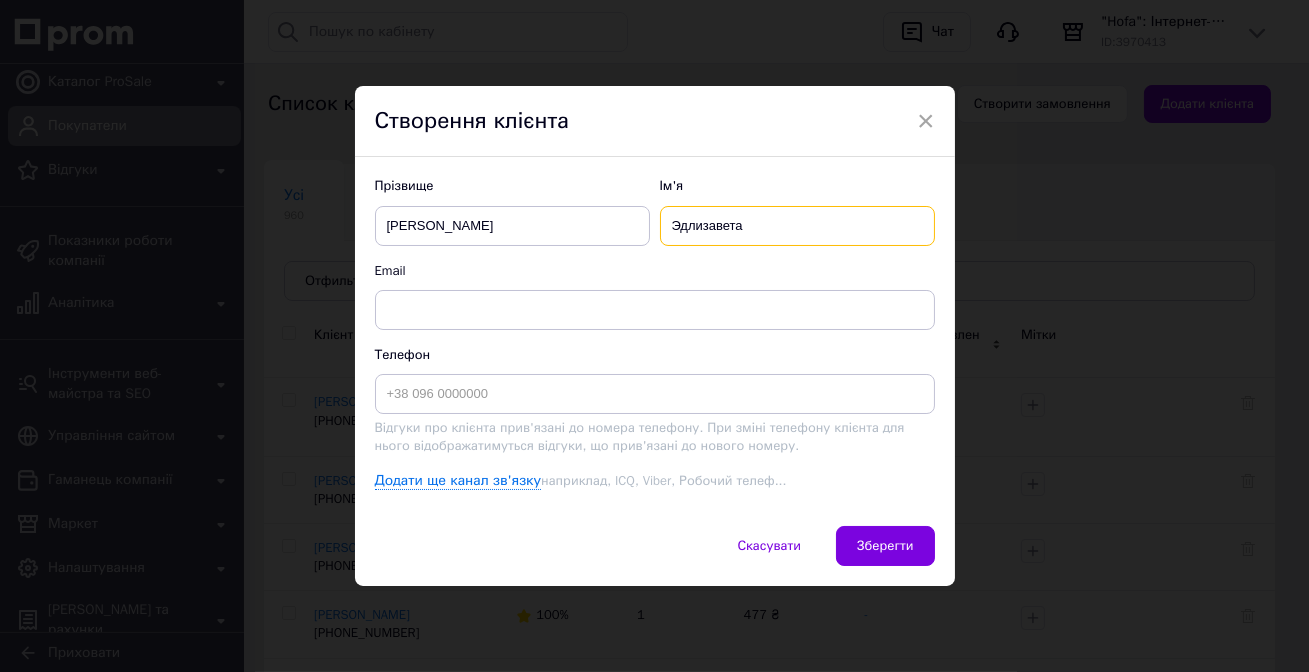 click on "Эдлизавета" at bounding box center (797, 226) 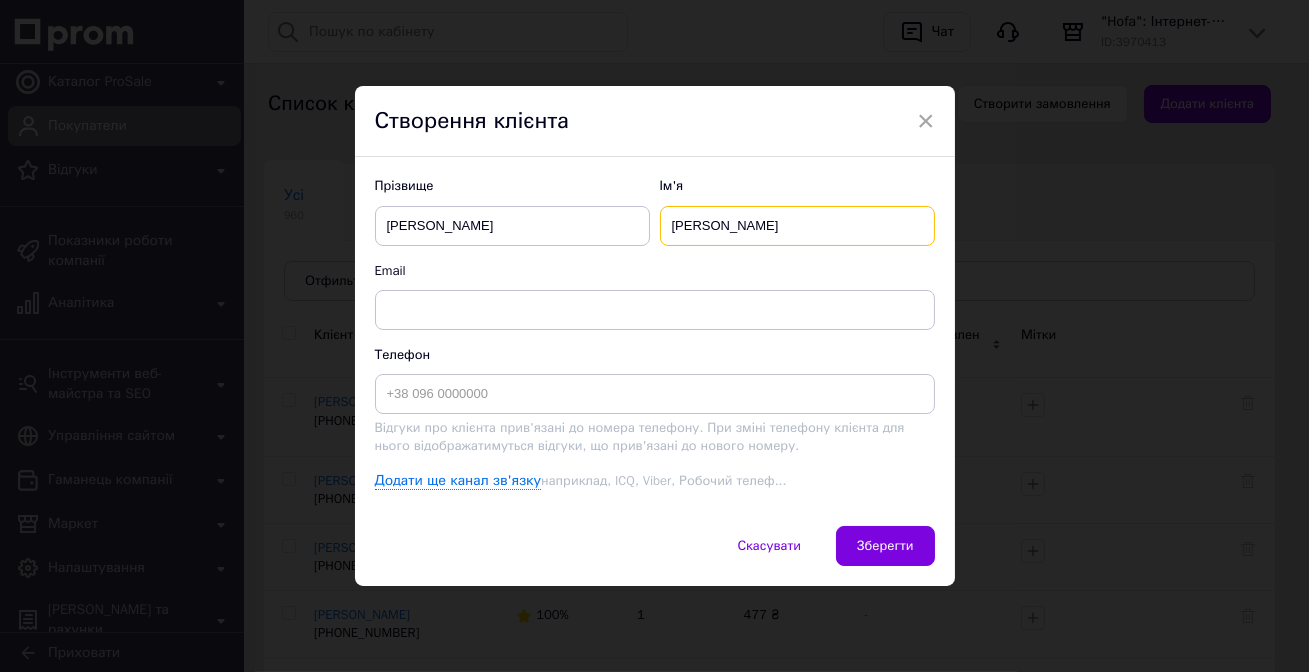 type on "[PERSON_NAME]" 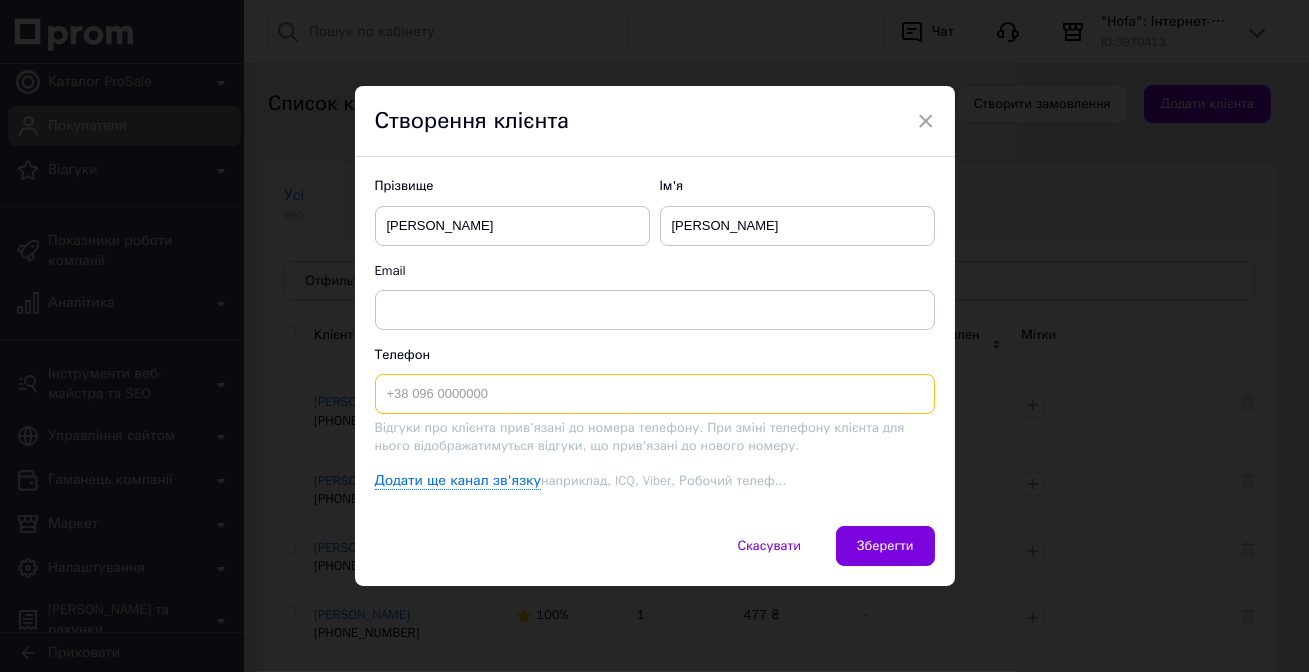 click at bounding box center (655, 394) 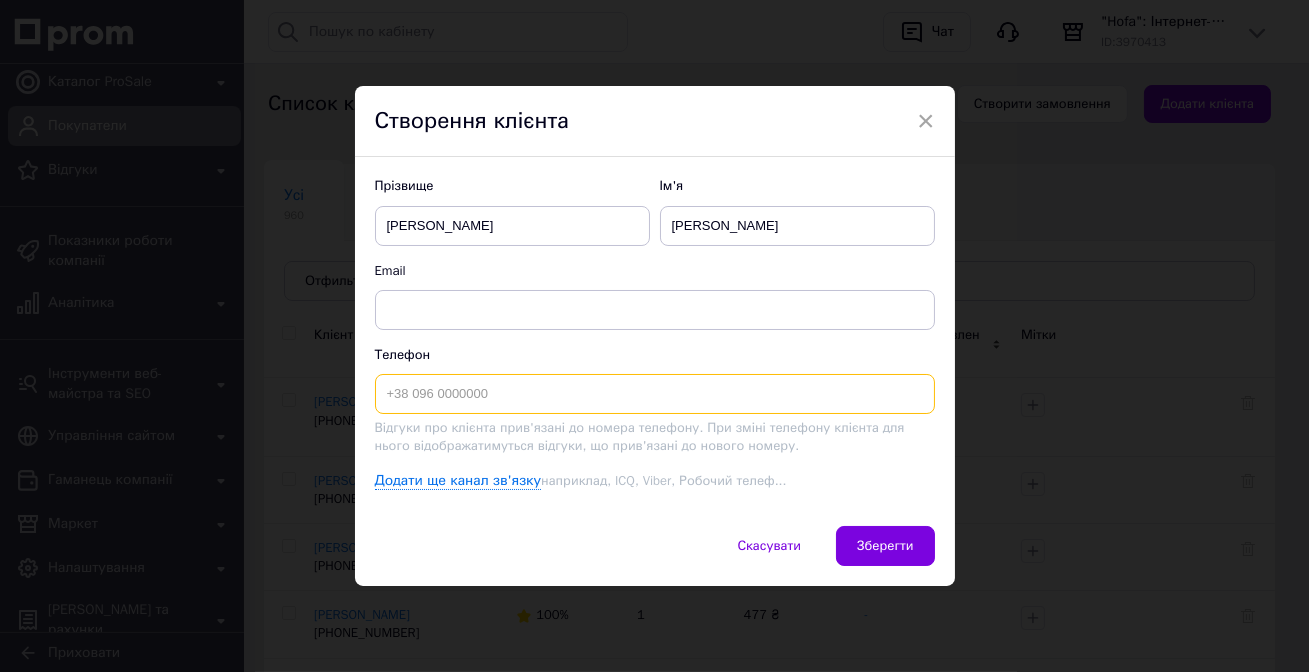 paste on "380953071347" 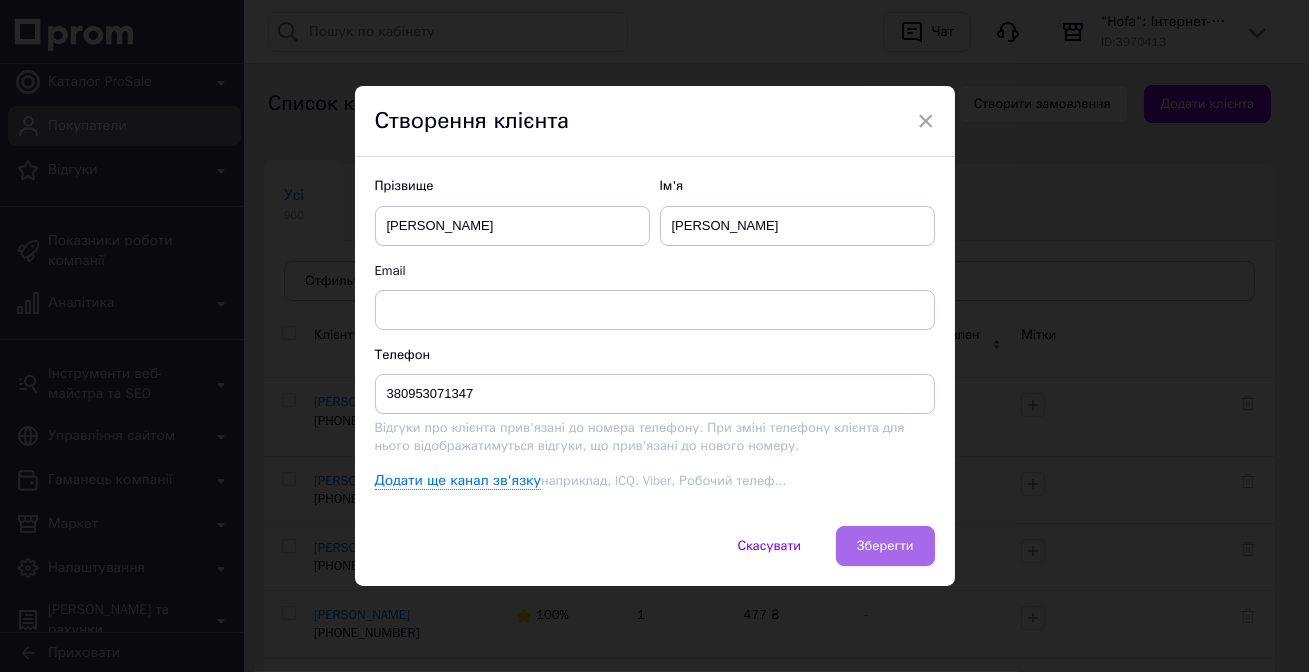 click on "Зберегти" at bounding box center (885, 546) 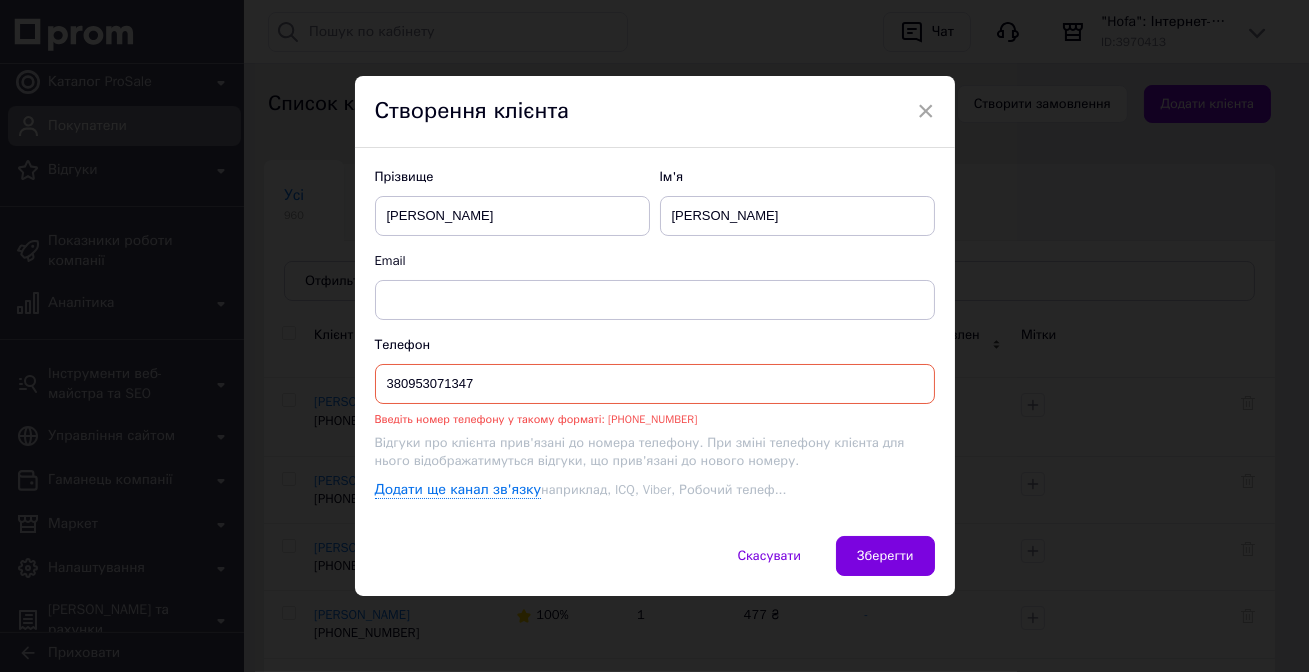 click on "380953071347" at bounding box center (655, 384) 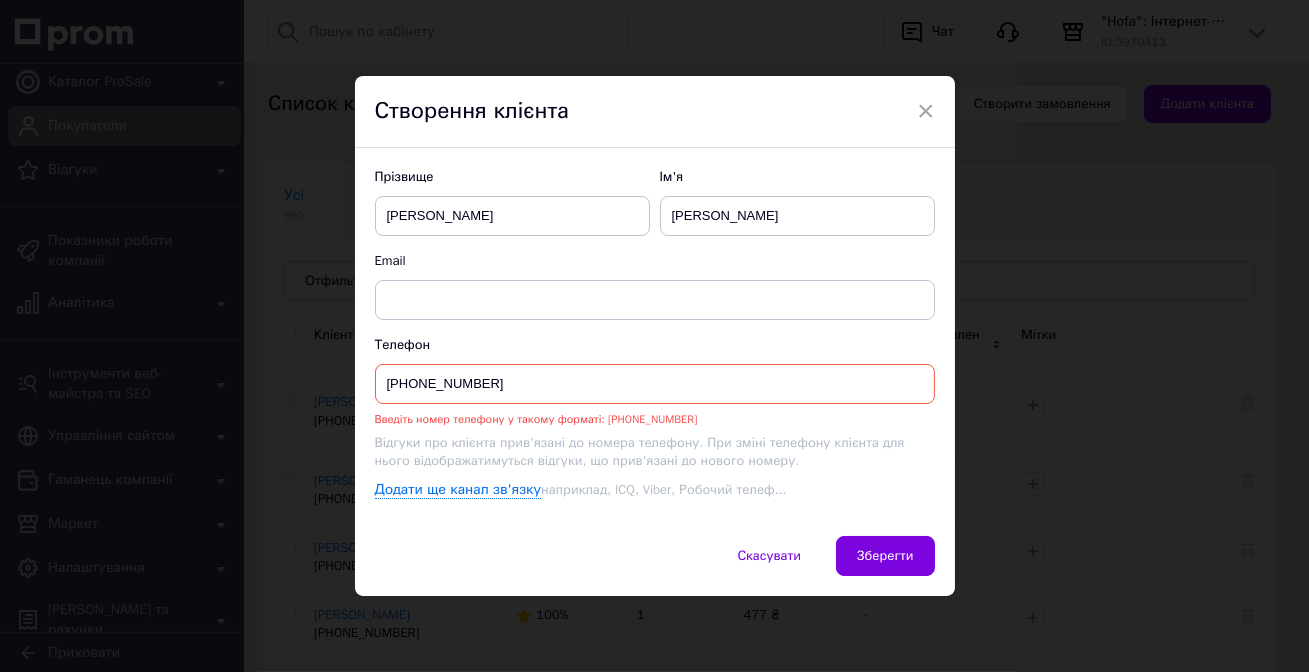 type on "[PHONE_NUMBER]" 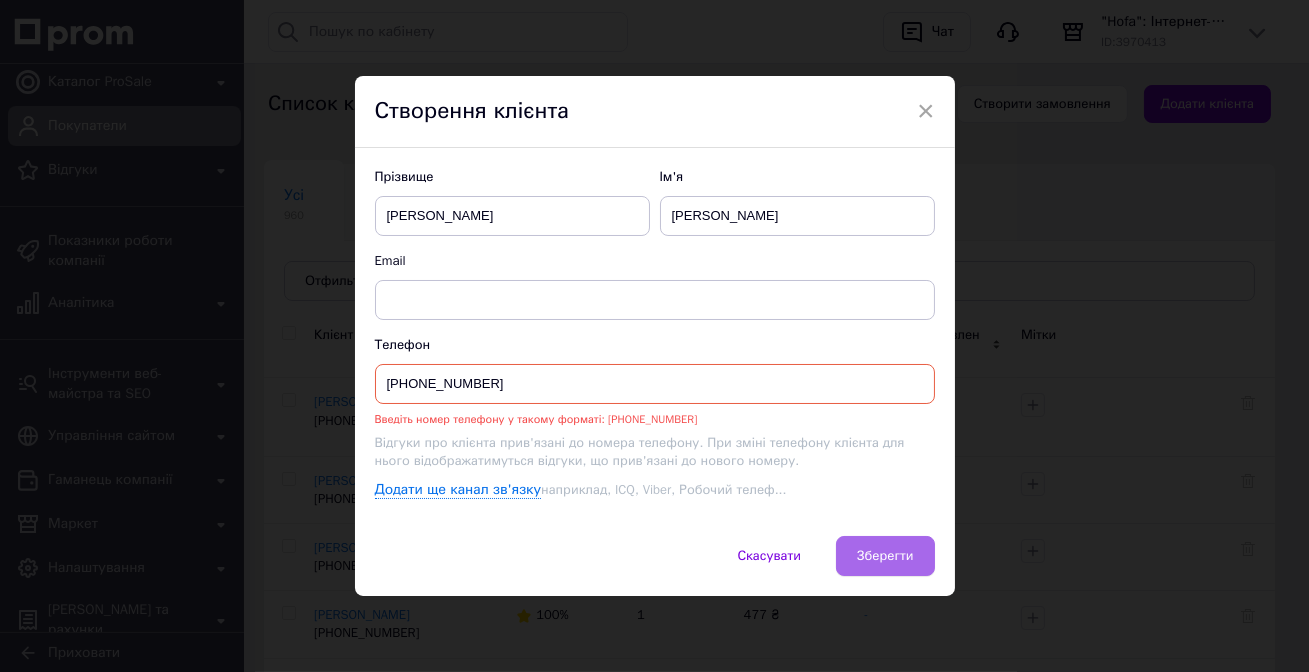 click on "Зберегти" at bounding box center (885, 556) 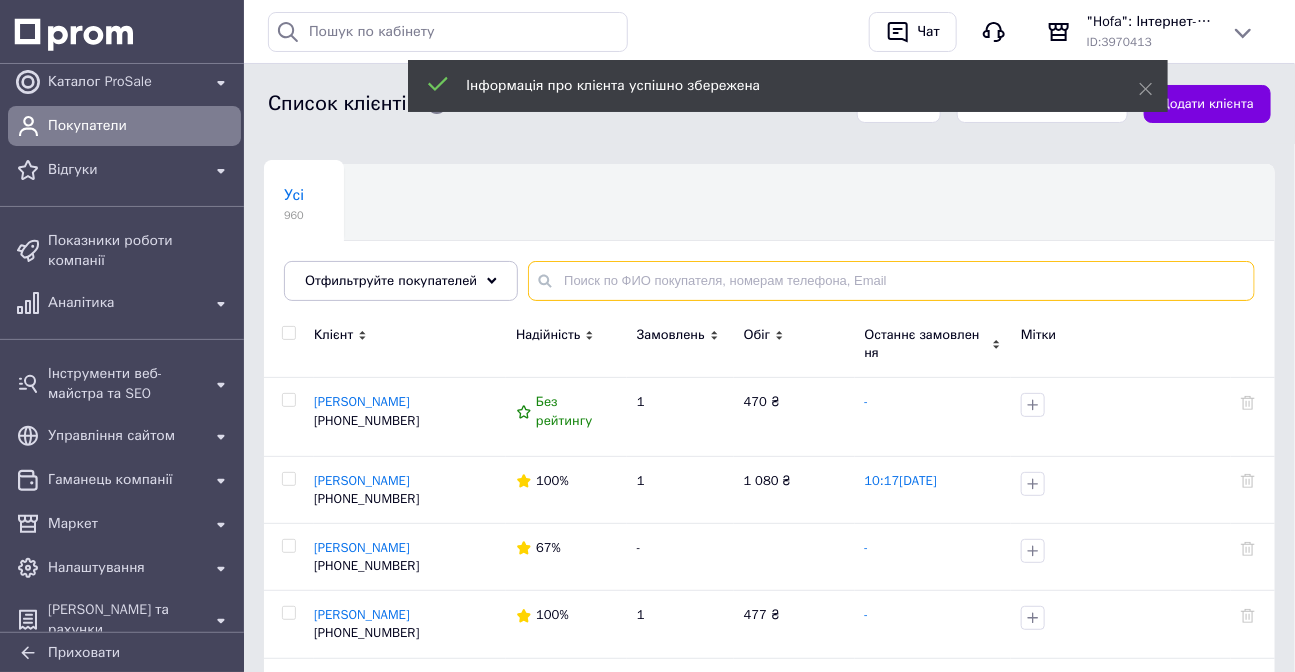 click at bounding box center [891, 281] 